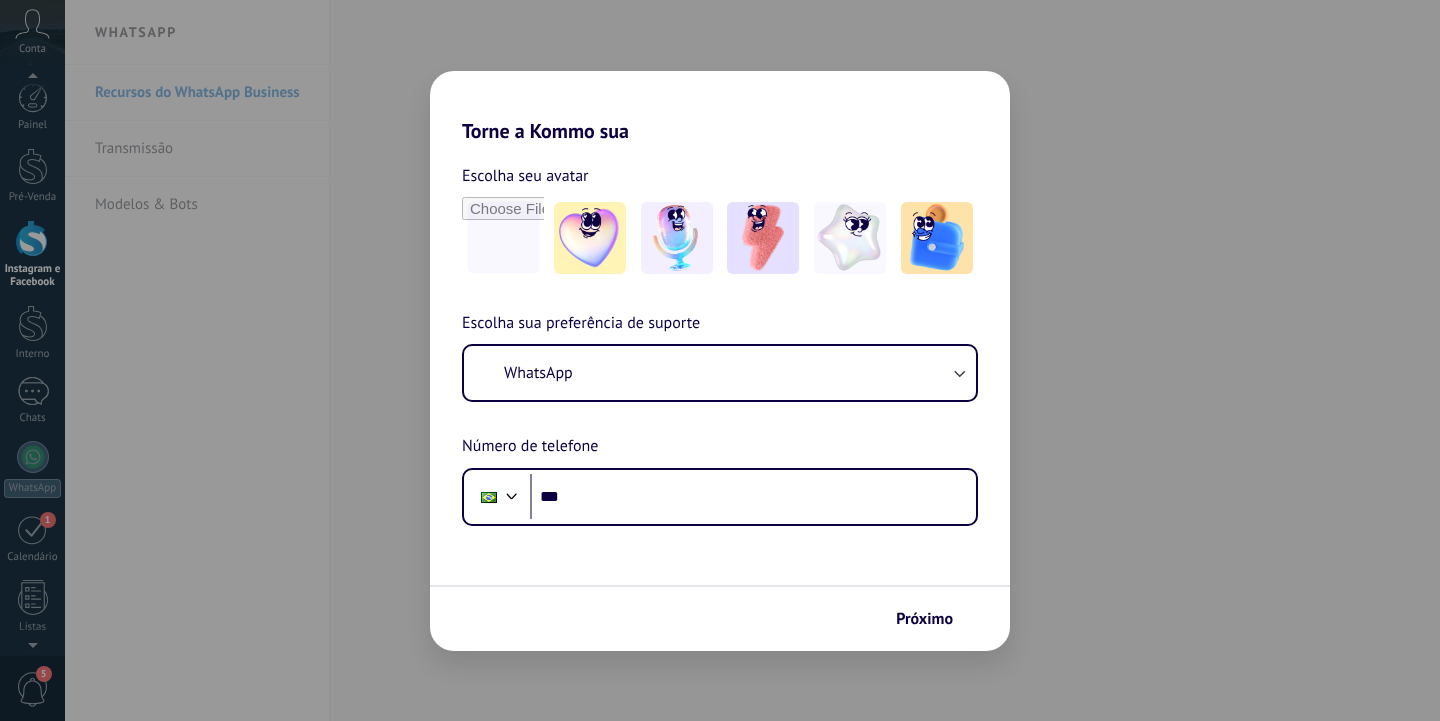 scroll, scrollTop: 0, scrollLeft: 0, axis: both 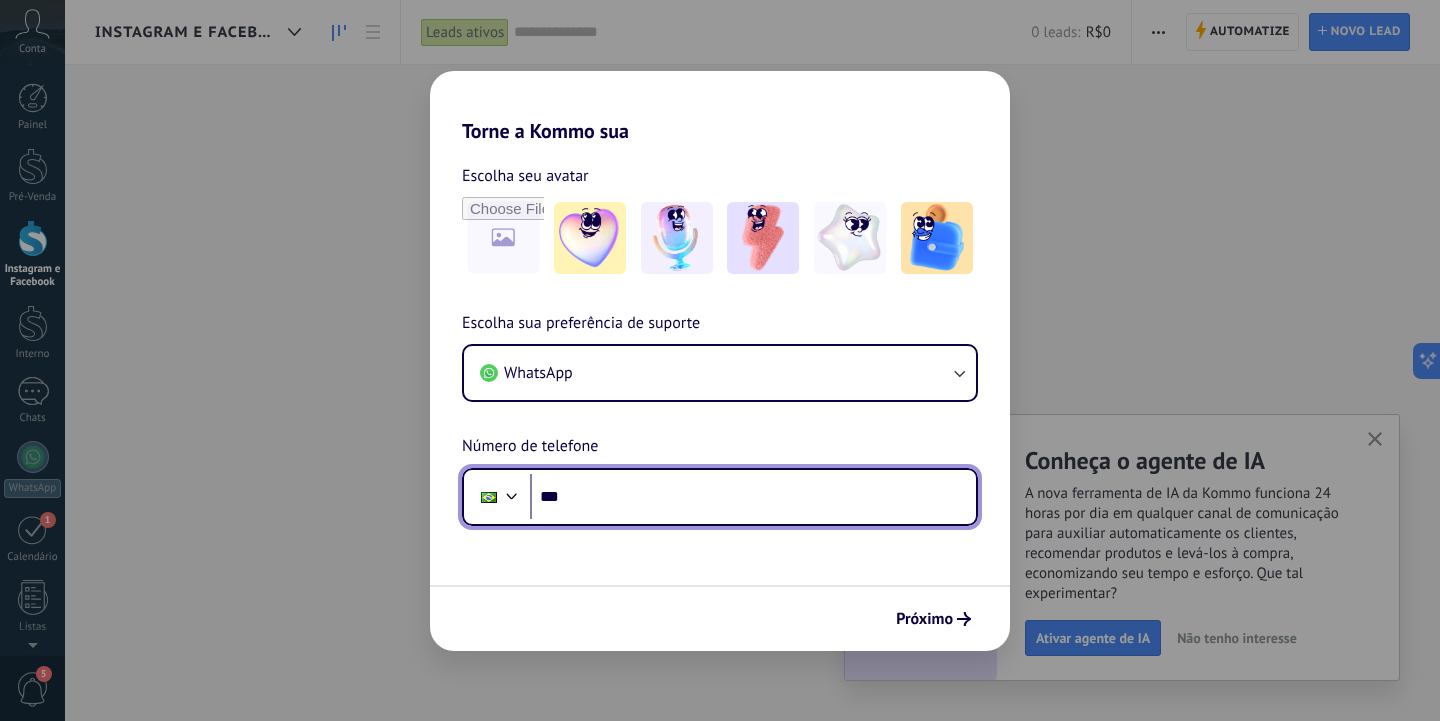 click on "***" at bounding box center [753, 497] 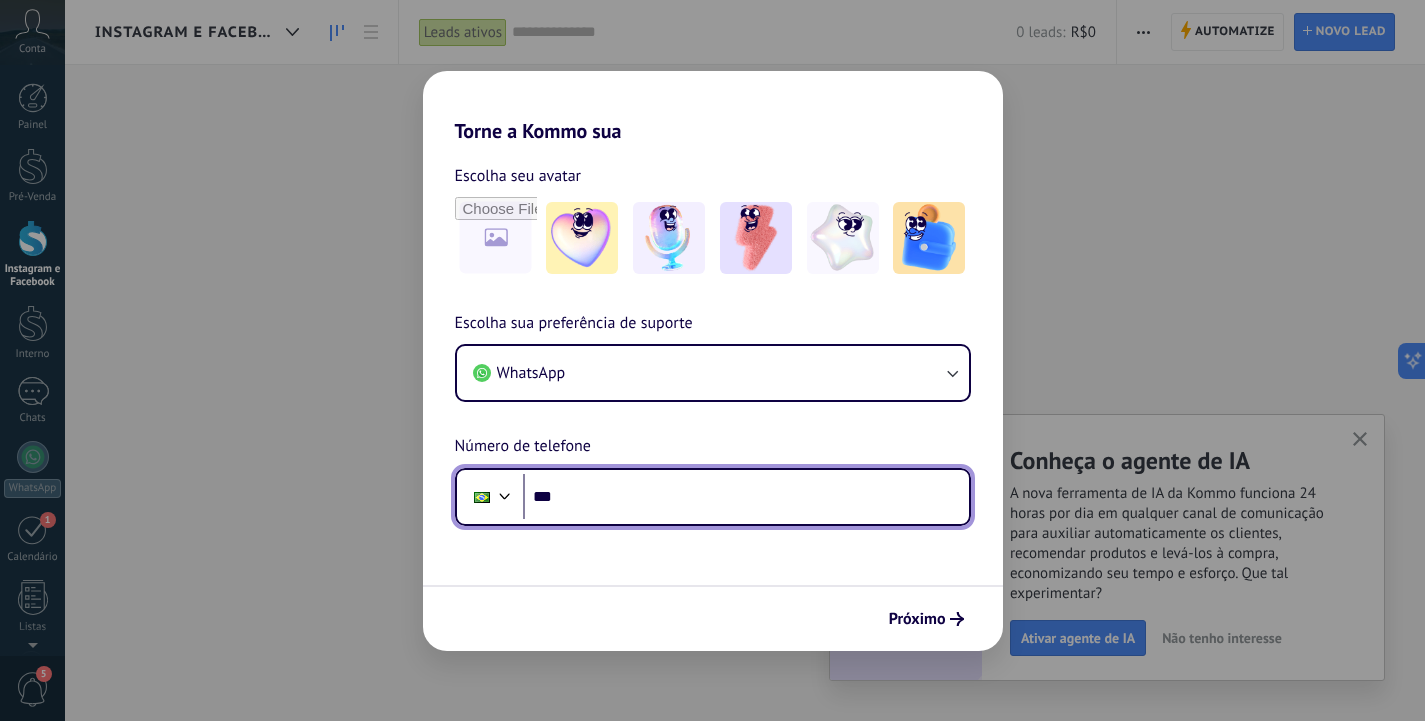 click on "***" at bounding box center [746, 497] 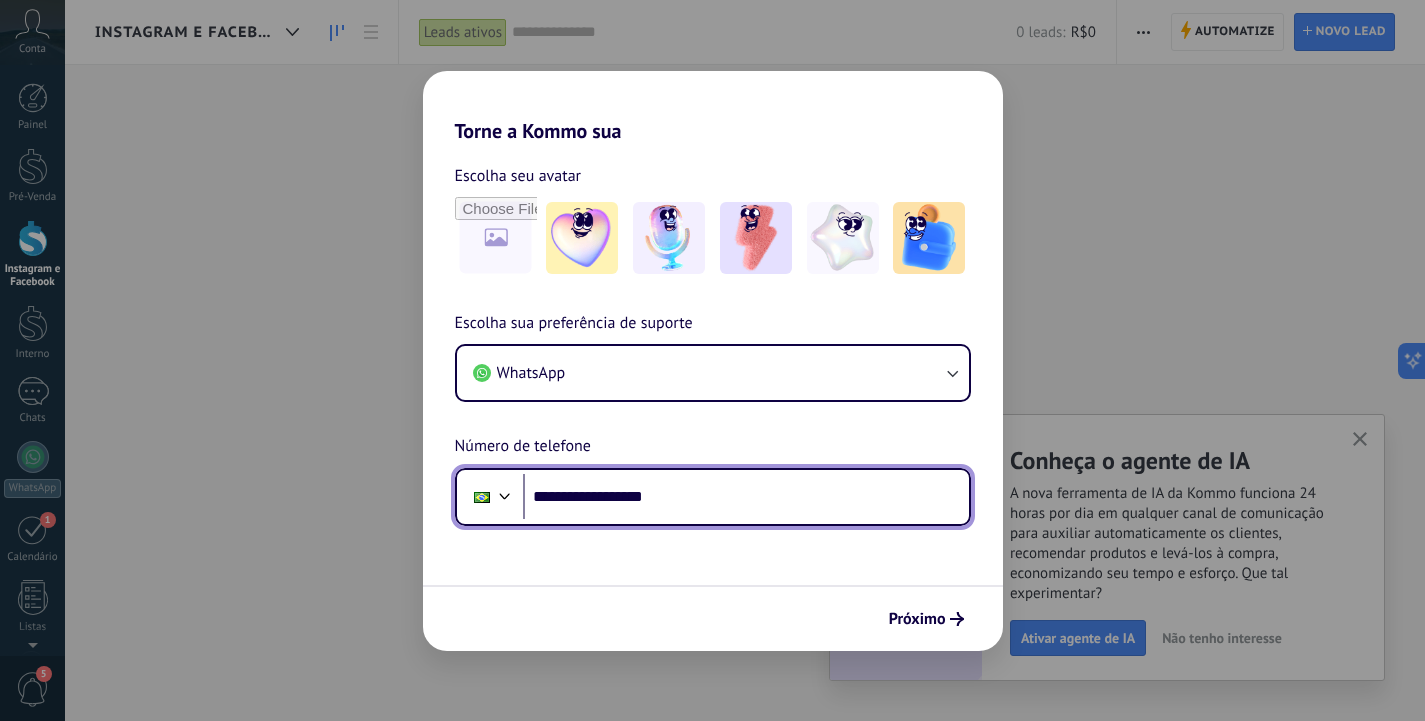 type on "**********" 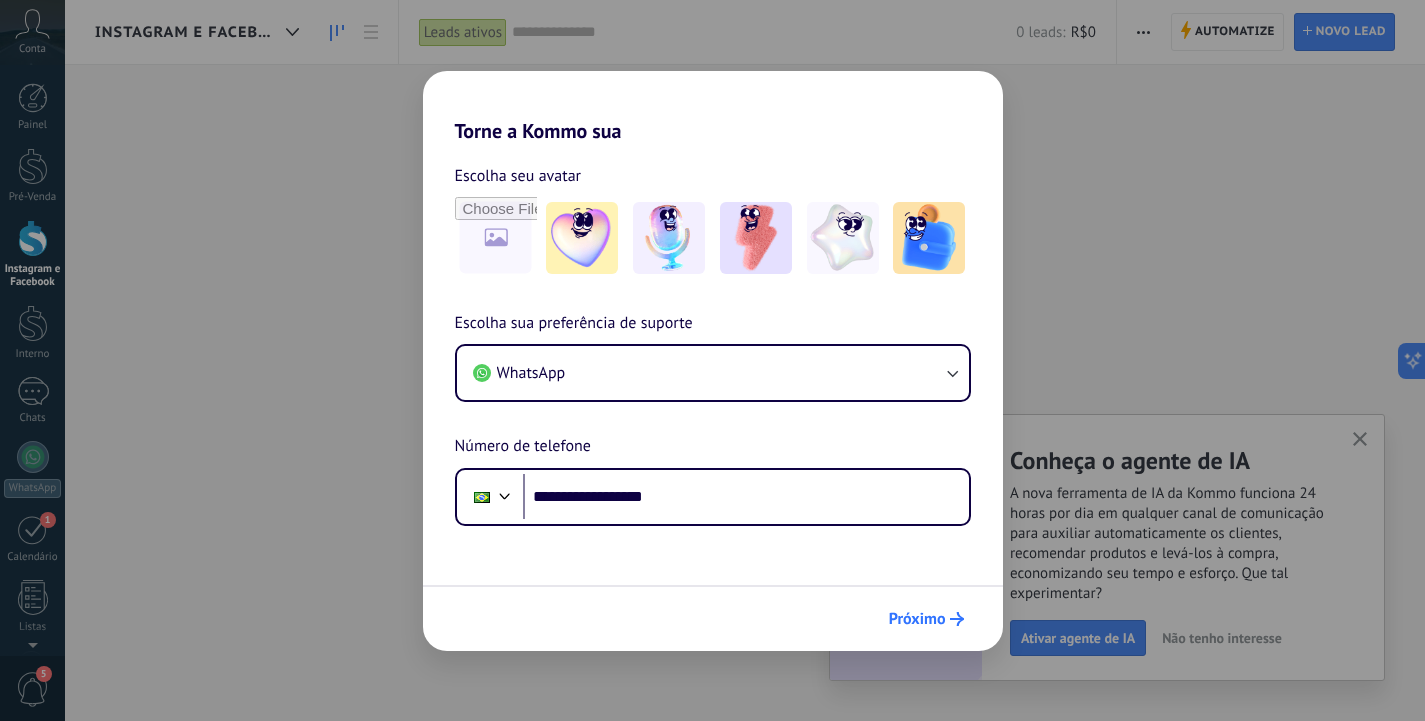 click on "Próximo" at bounding box center [713, 618] 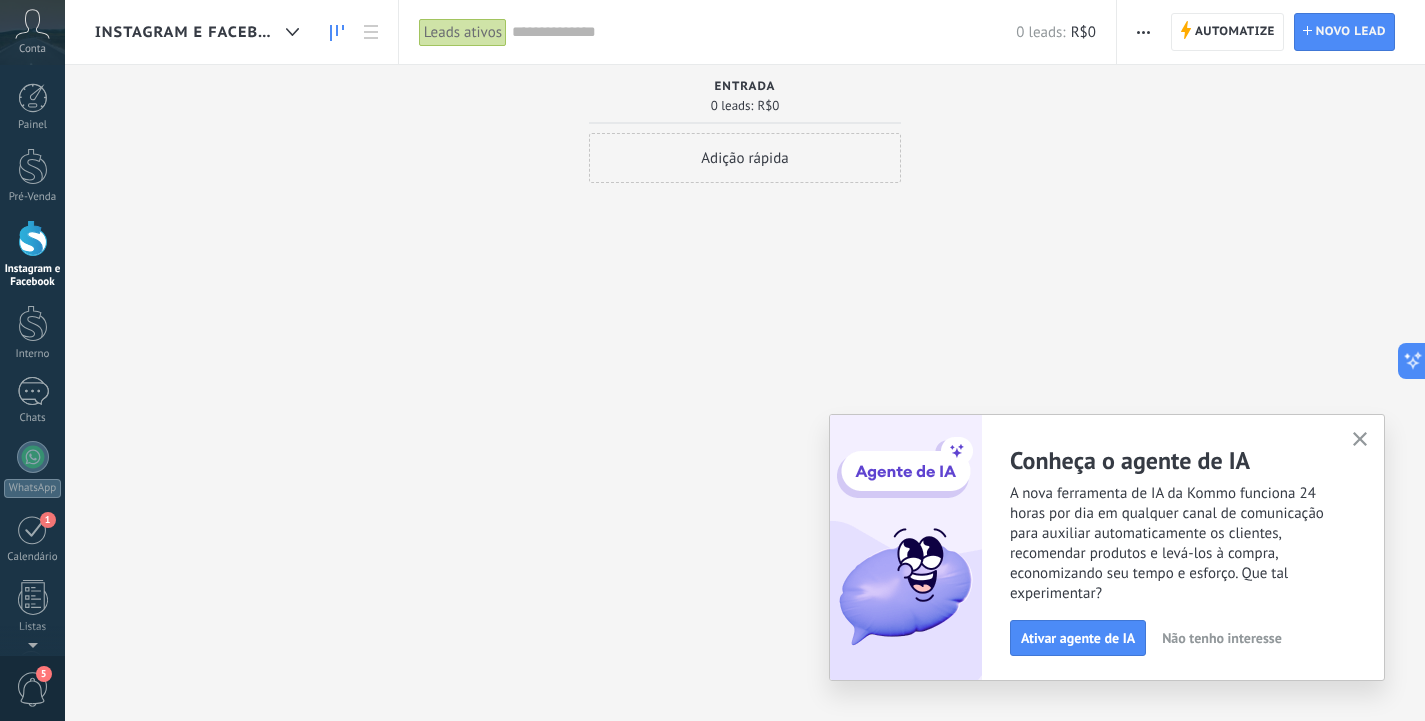 drag, startPoint x: 1055, startPoint y: 320, endPoint x: 1439, endPoint y: 423, distance: 397.57388 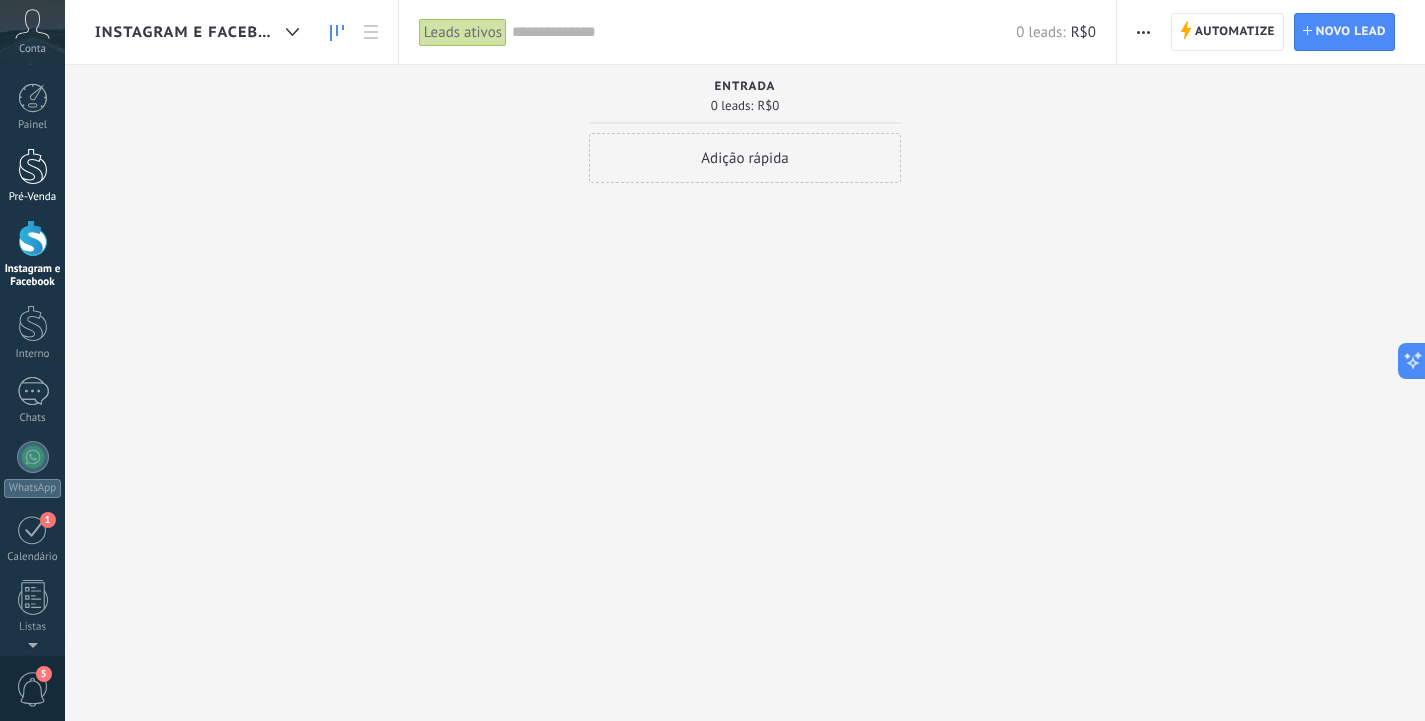 click at bounding box center (33, 166) 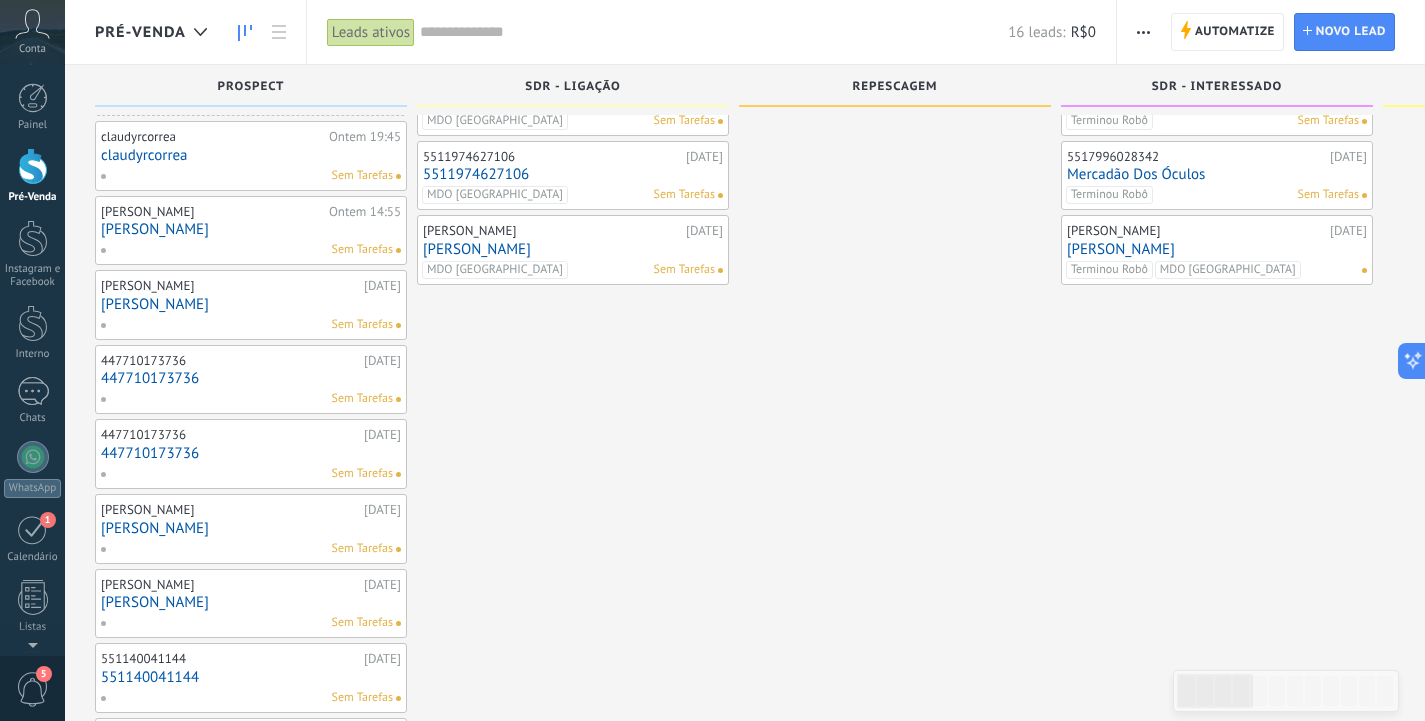 scroll, scrollTop: 0, scrollLeft: 0, axis: both 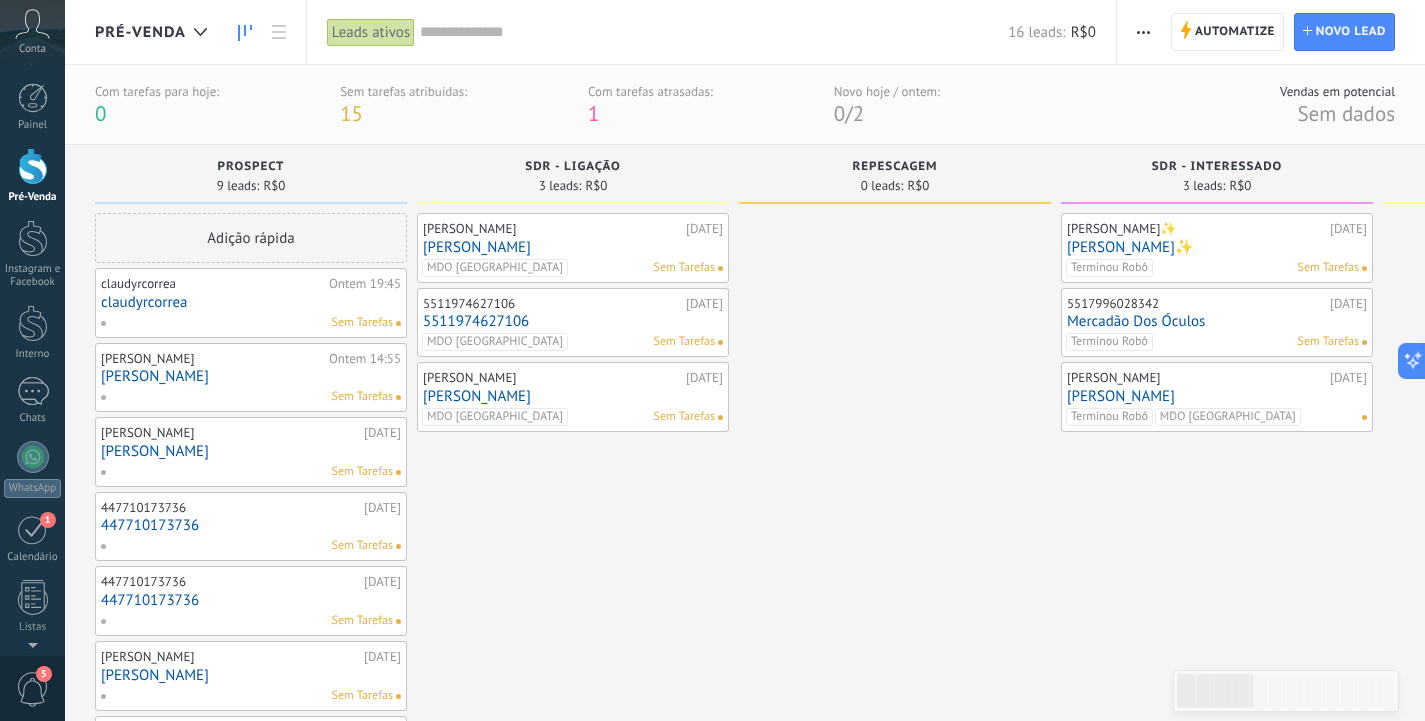 drag, startPoint x: 895, startPoint y: 203, endPoint x: 999, endPoint y: 199, distance: 104.0769 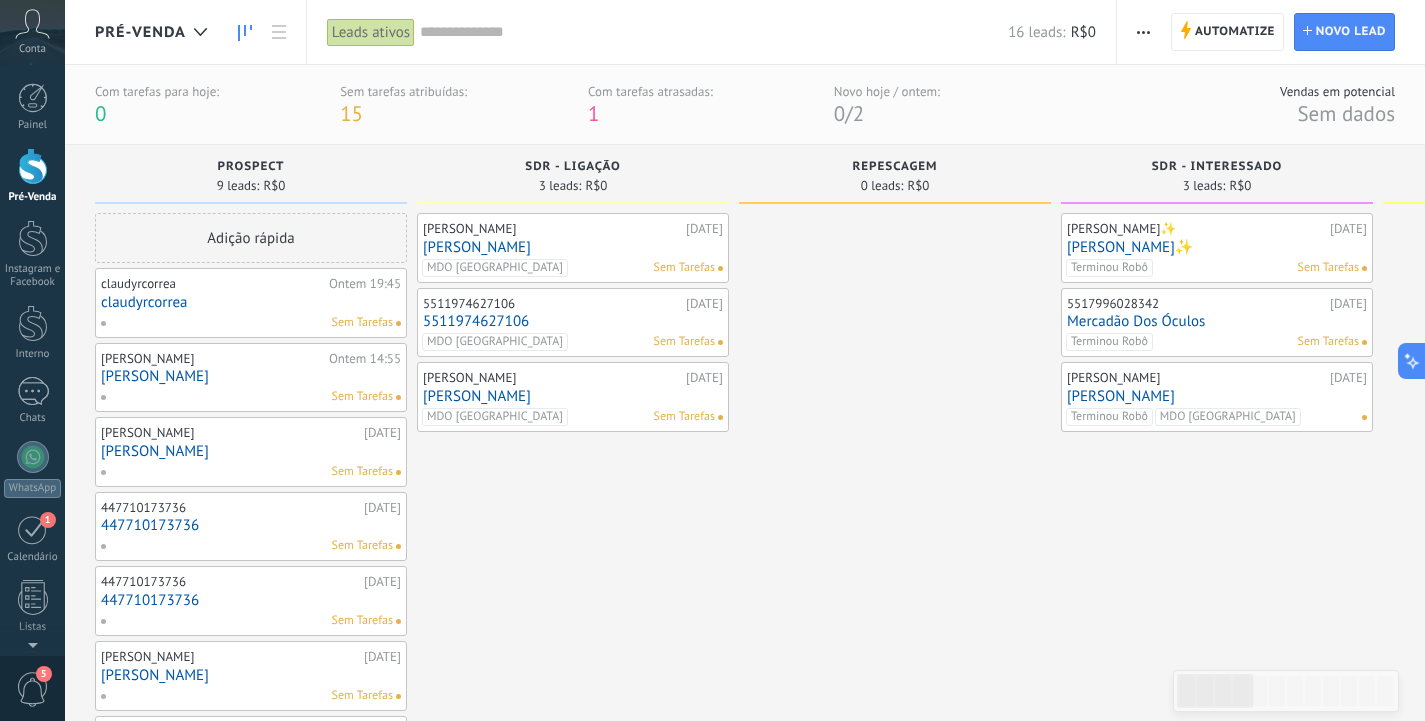scroll, scrollTop: 0, scrollLeft: 100, axis: horizontal 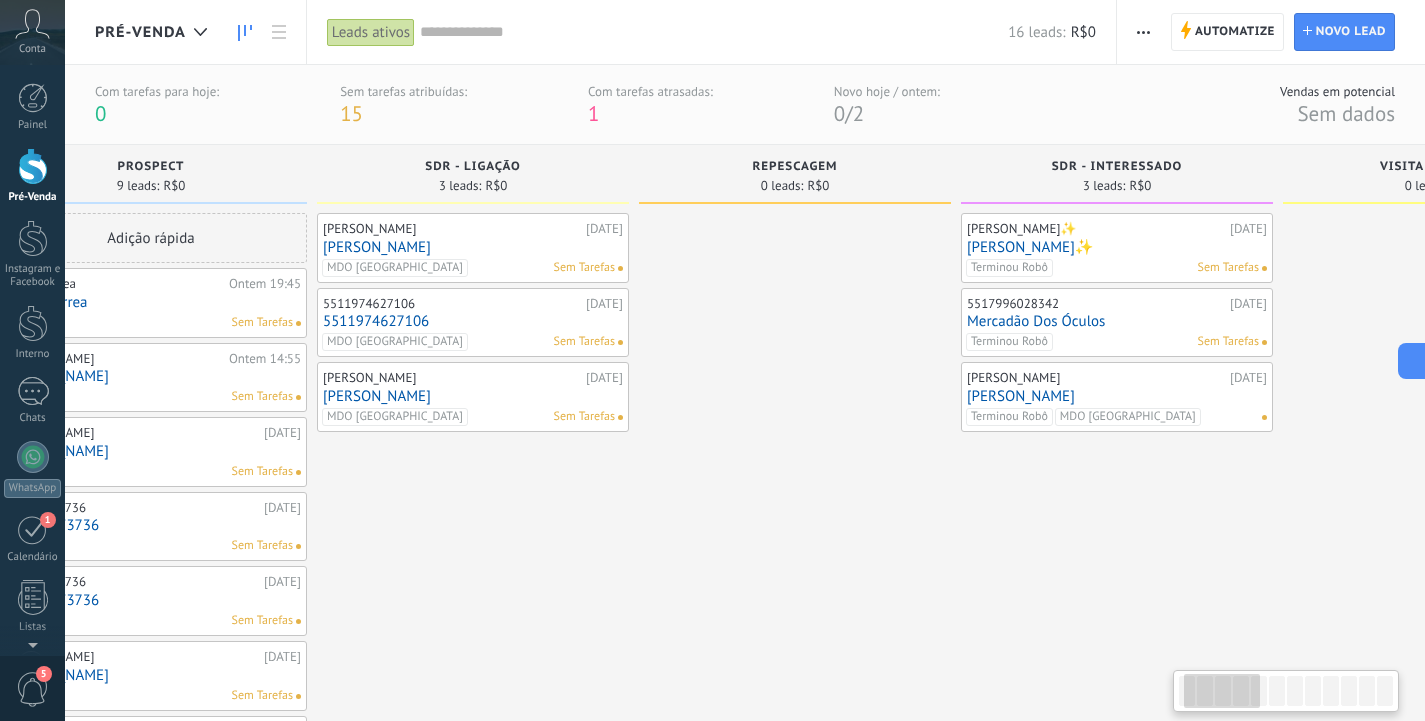 drag, startPoint x: 1091, startPoint y: 175, endPoint x: 992, endPoint y: 174, distance: 99.00505 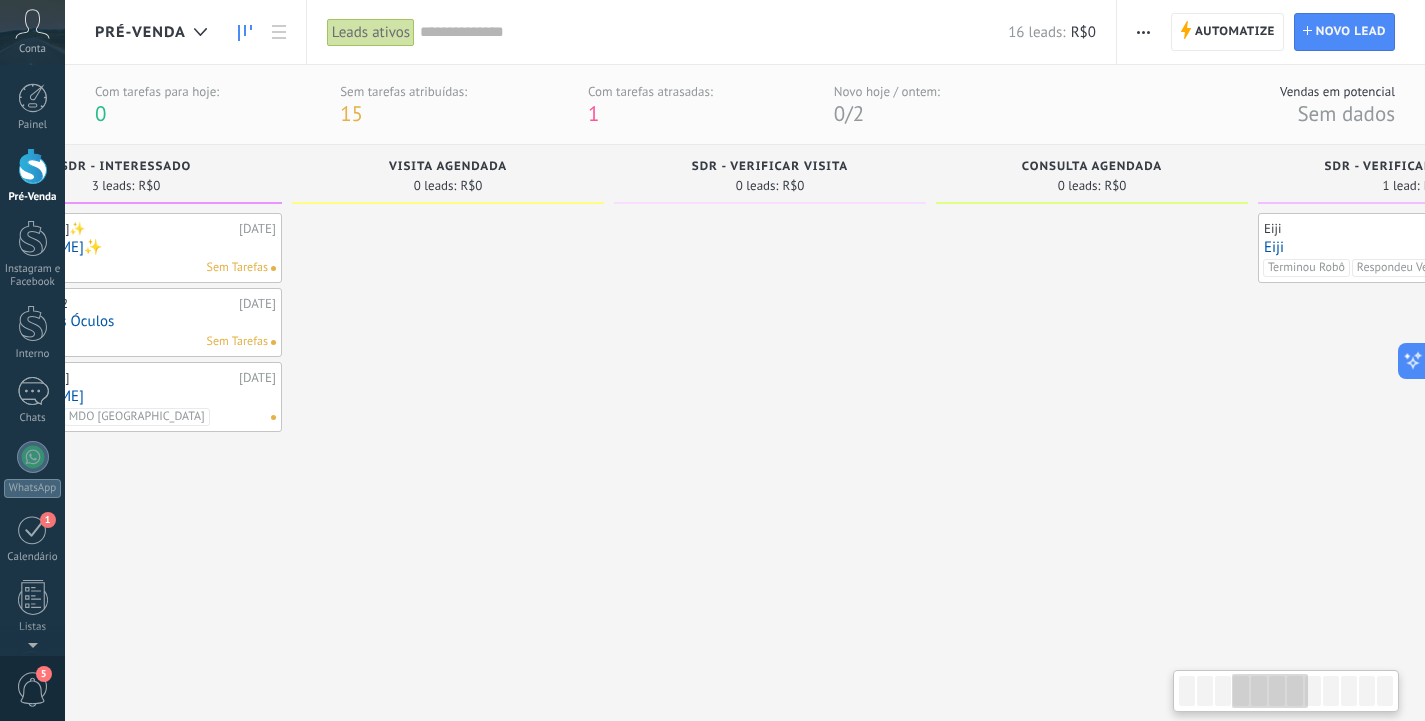 drag, startPoint x: 1206, startPoint y: 174, endPoint x: 208, endPoint y: 150, distance: 998.2885 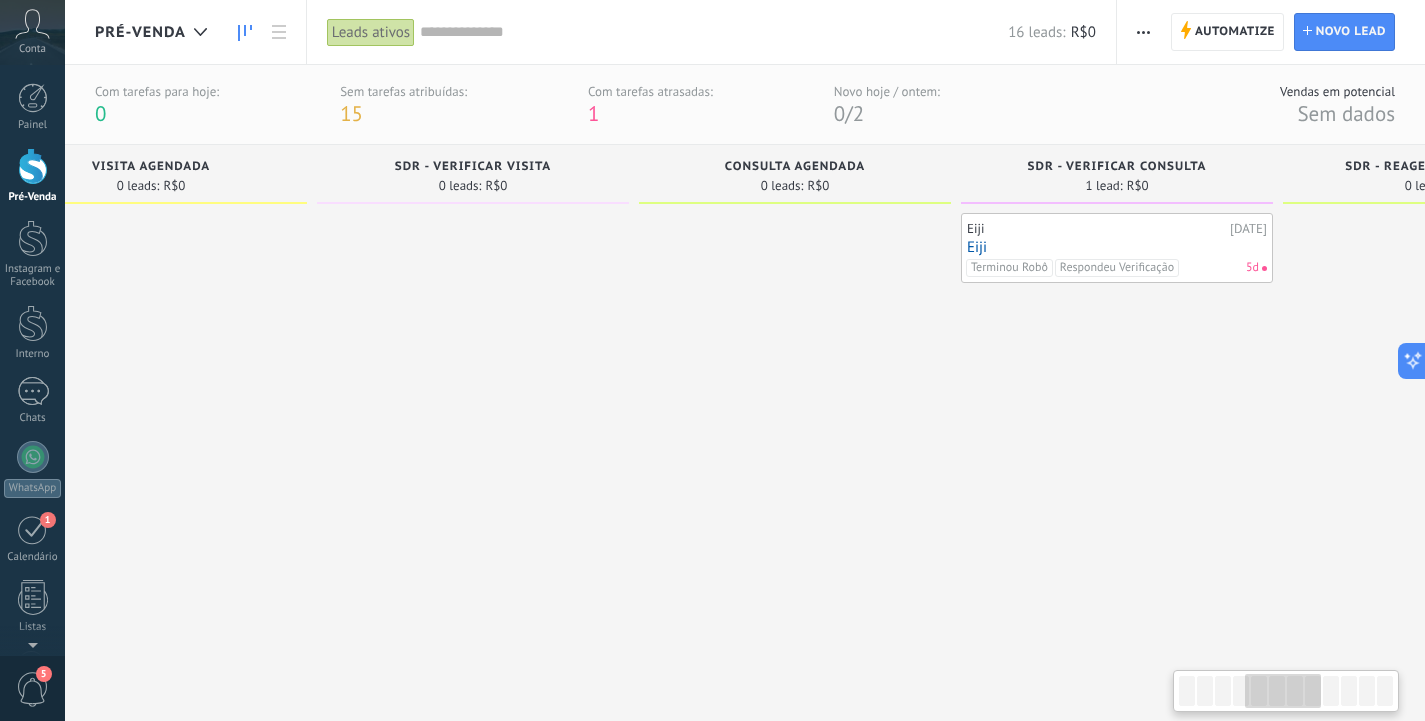 drag, startPoint x: 1268, startPoint y: 173, endPoint x: 977, endPoint y: 204, distance: 292.64655 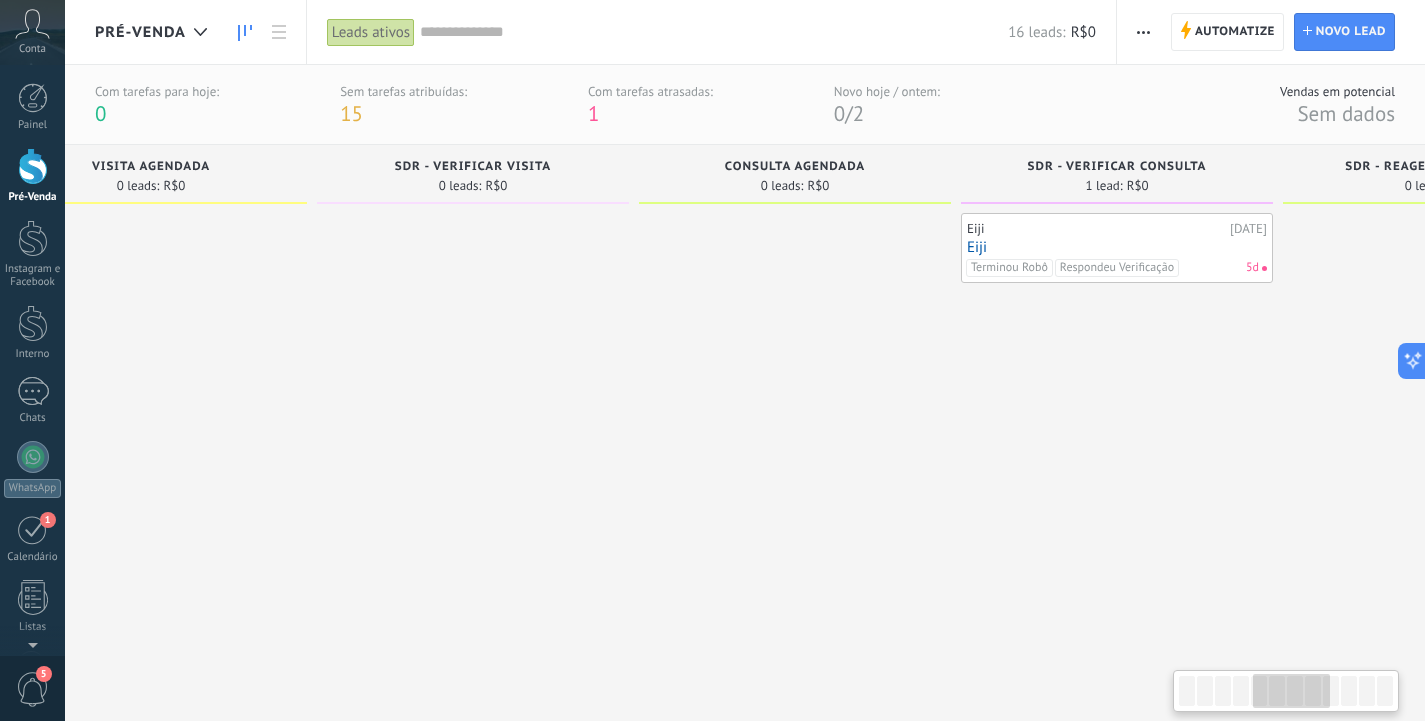 scroll, scrollTop: 0, scrollLeft: 1389, axis: horizontal 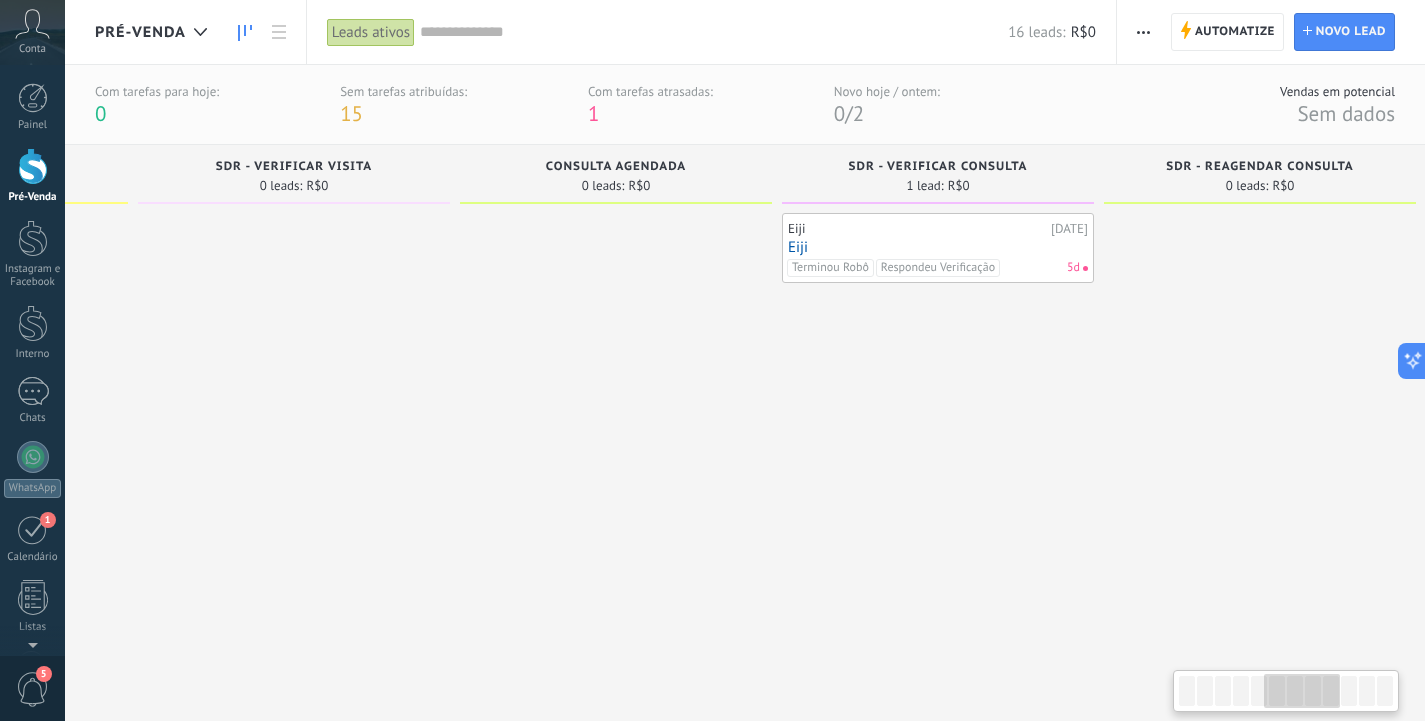 drag, startPoint x: 973, startPoint y: 184, endPoint x: 746, endPoint y: 183, distance: 227.0022 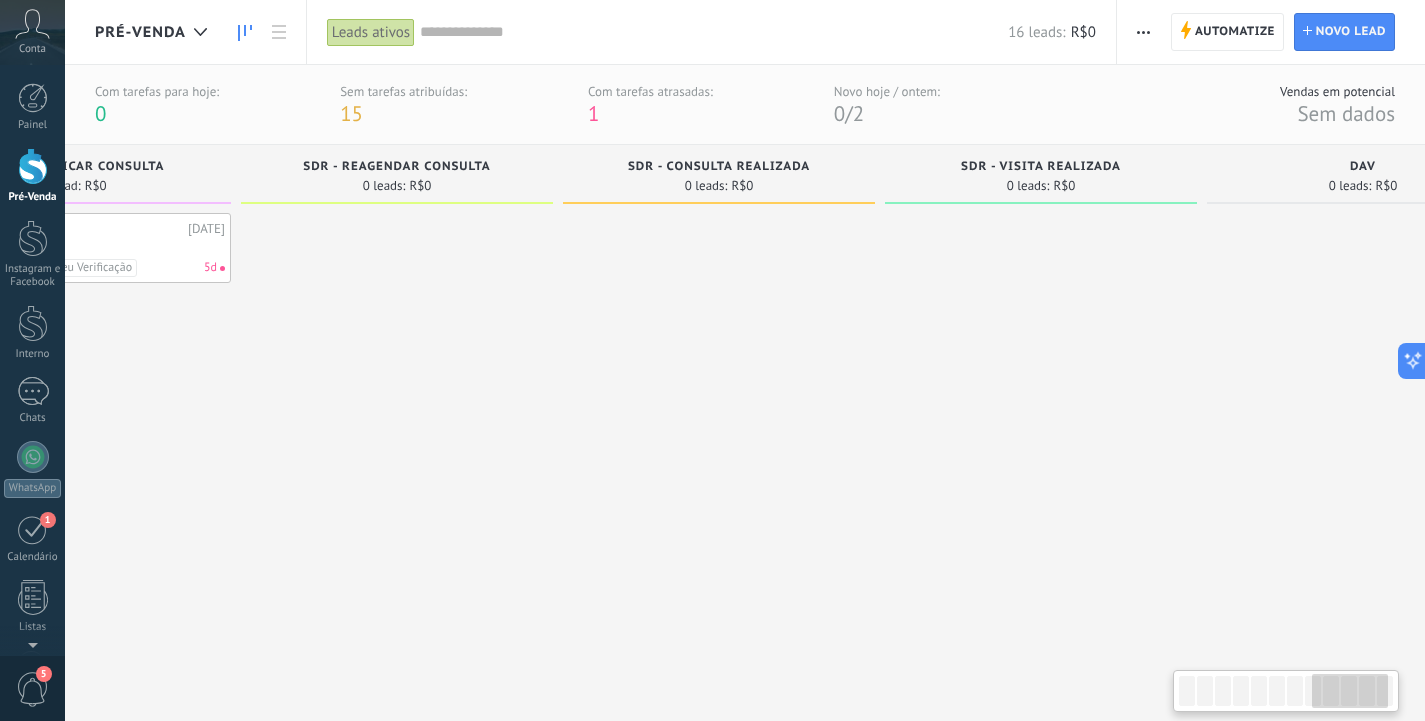 scroll, scrollTop: 0, scrollLeft: 2435, axis: horizontal 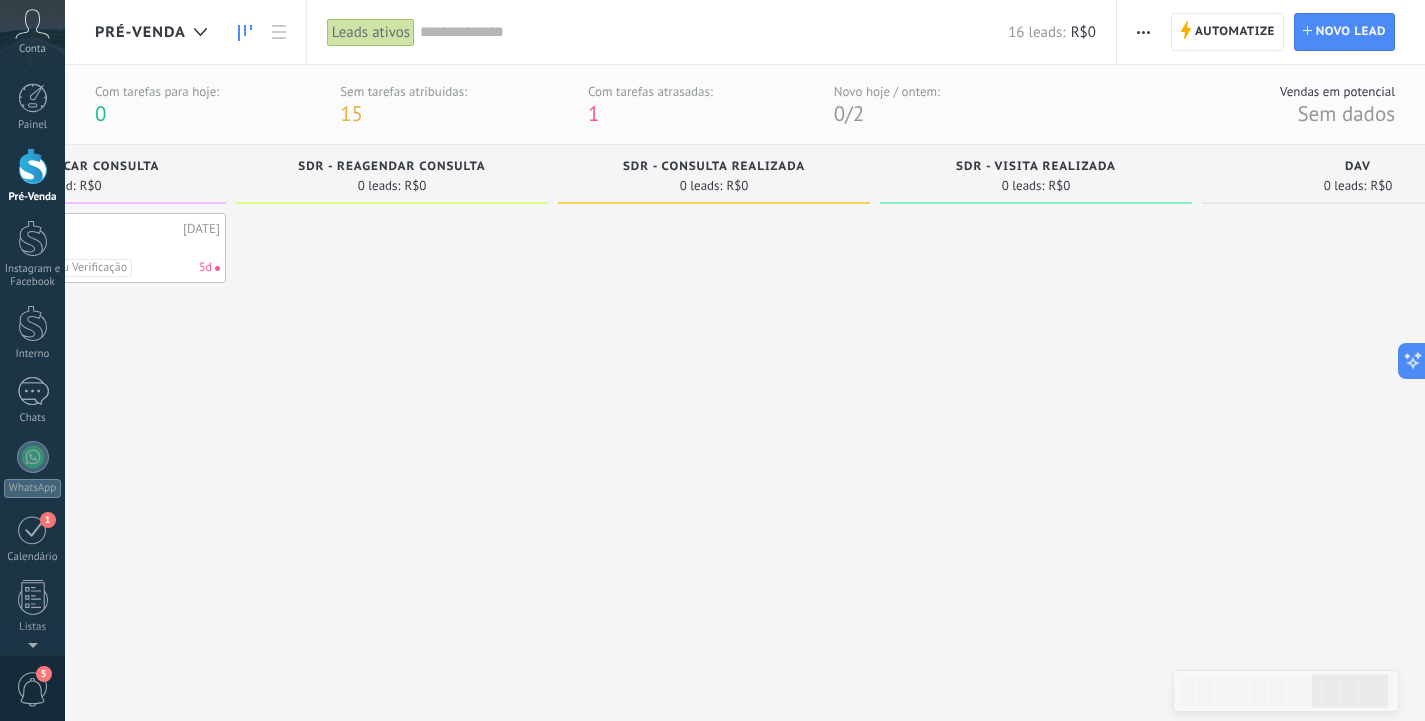 drag, startPoint x: 1126, startPoint y: 170, endPoint x: 291, endPoint y: 191, distance: 835.26404 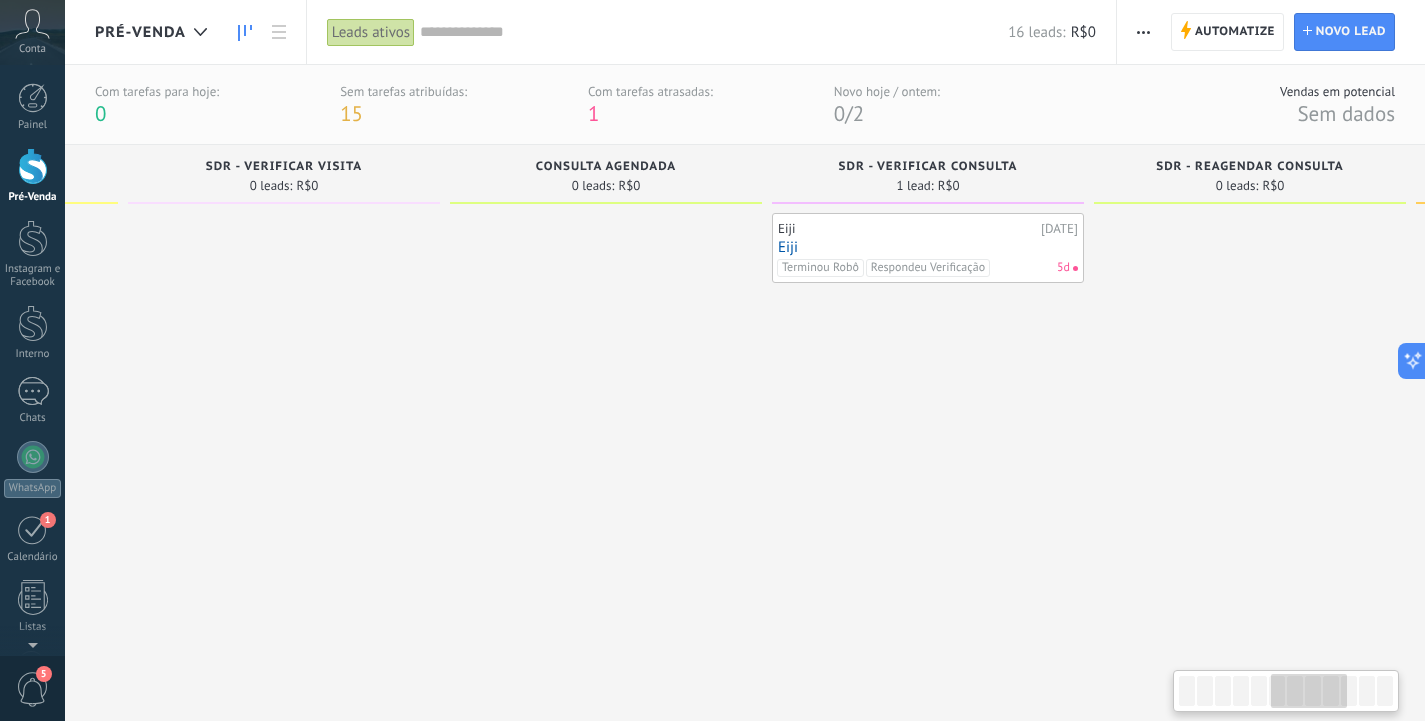 drag, startPoint x: 217, startPoint y: 170, endPoint x: 896, endPoint y: 176, distance: 679.0265 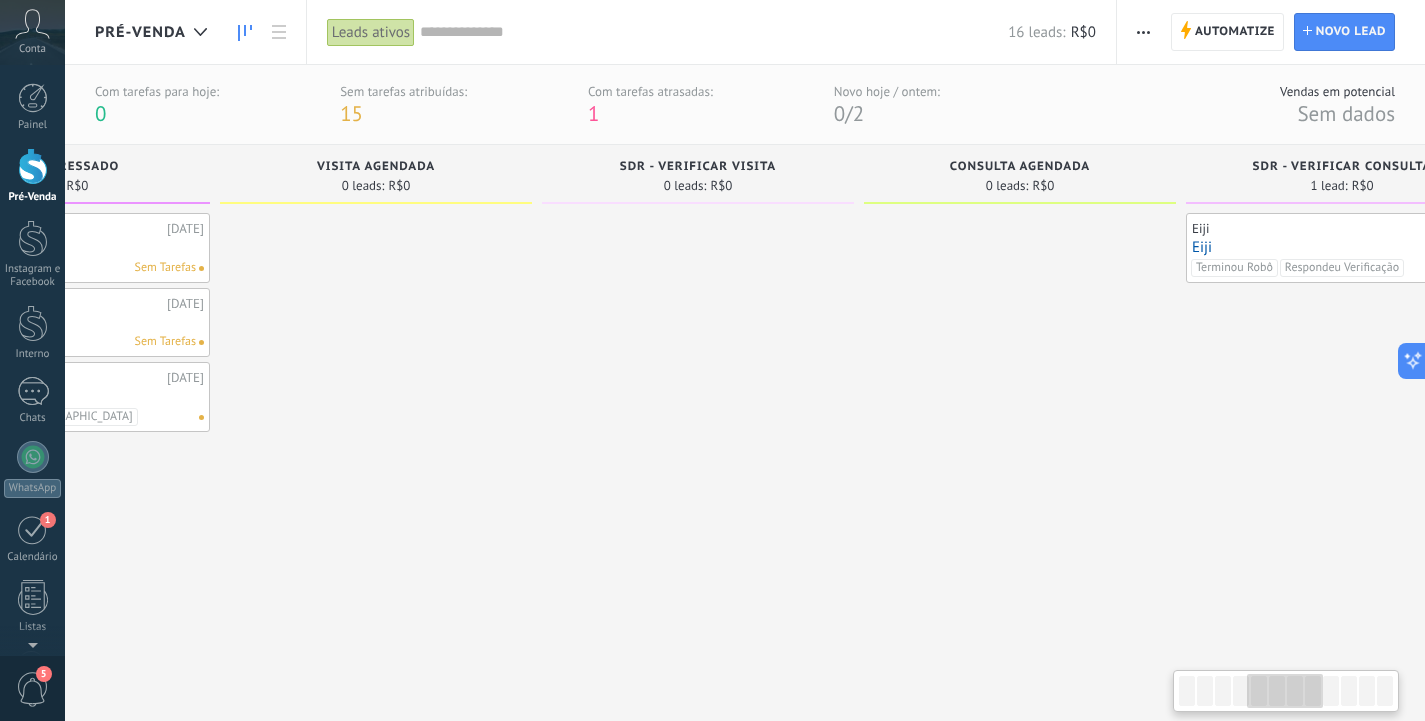 drag, startPoint x: 203, startPoint y: 166, endPoint x: 648, endPoint y: 208, distance: 446.97763 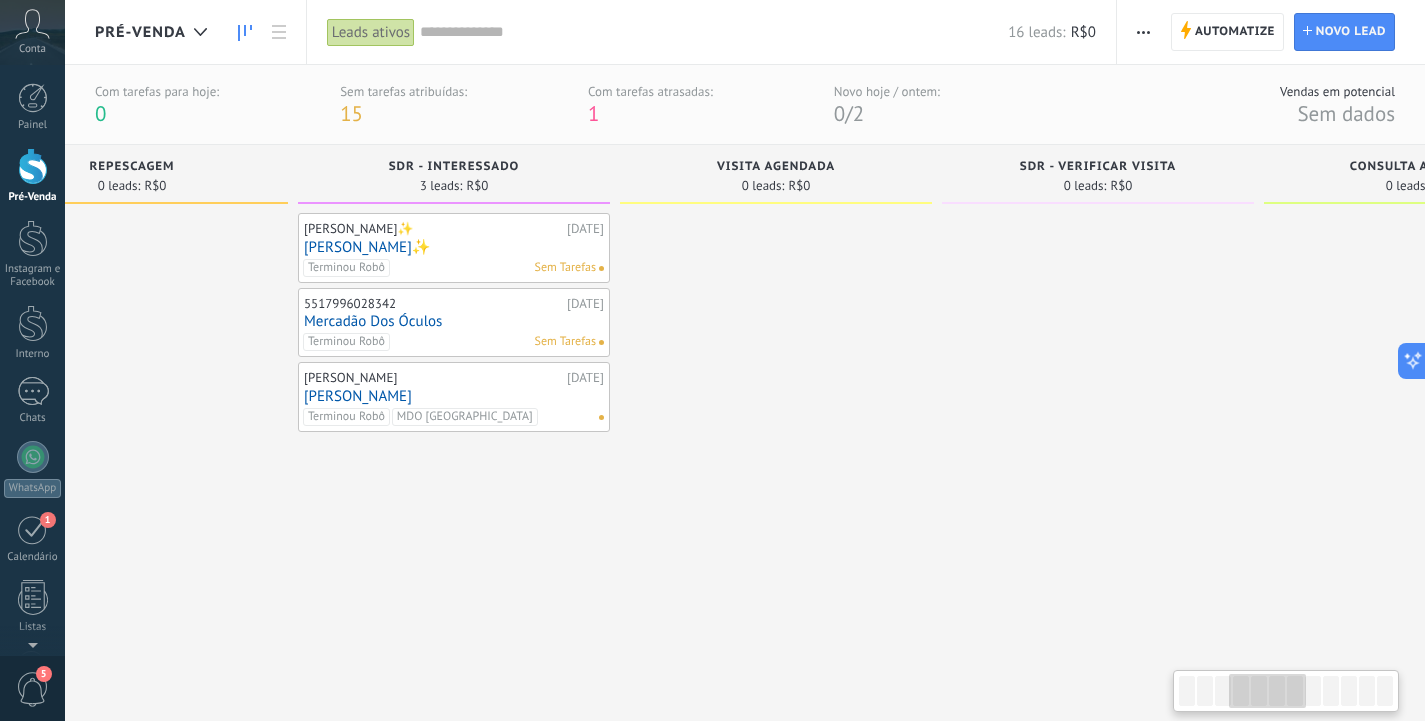 drag, startPoint x: 156, startPoint y: 157, endPoint x: 427, endPoint y: 169, distance: 271.26556 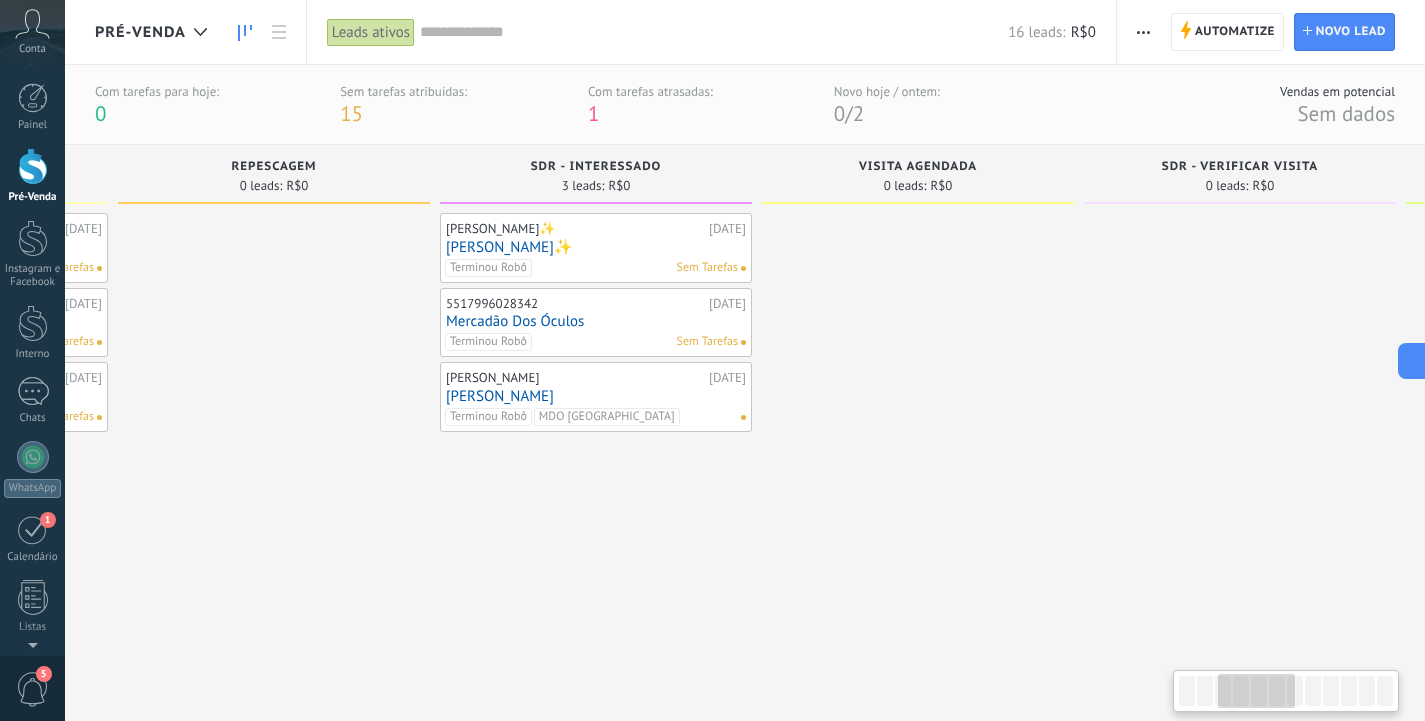 drag, startPoint x: 215, startPoint y: 172, endPoint x: 403, endPoint y: 192, distance: 189.06084 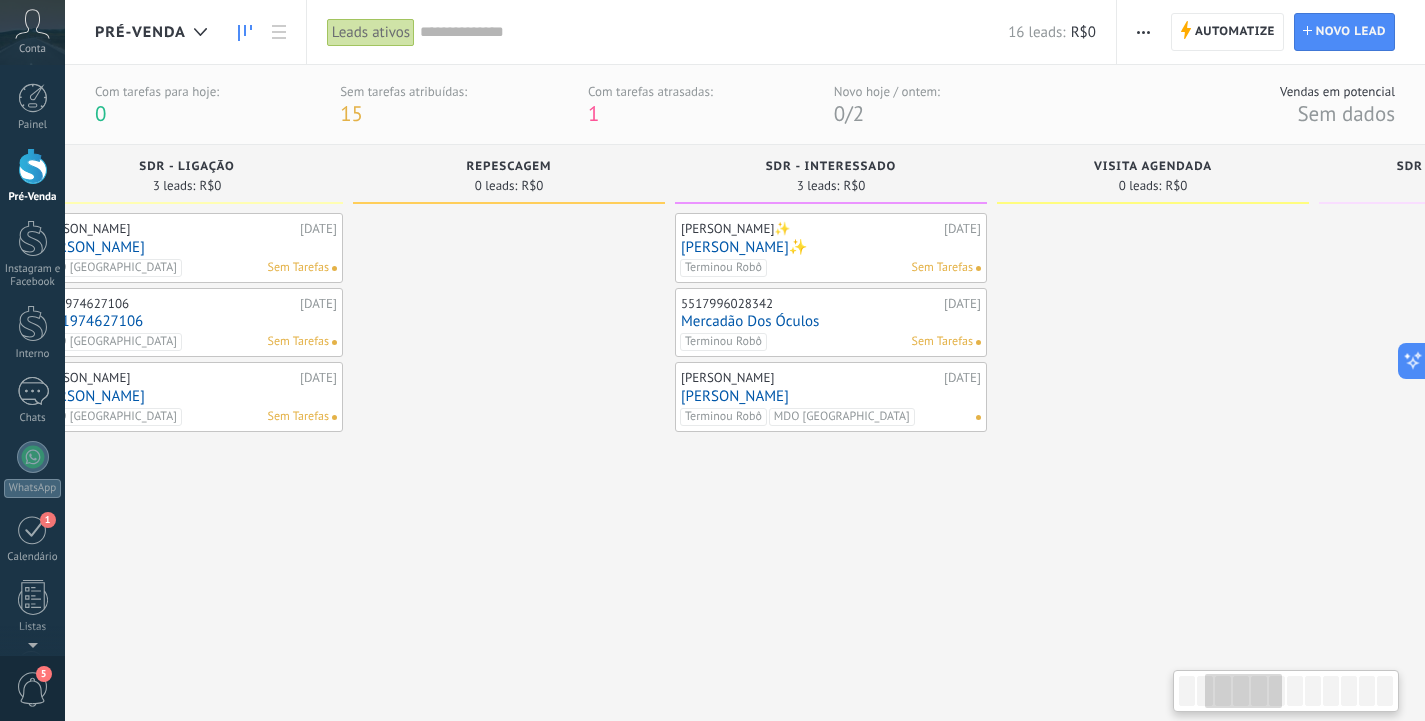 drag, startPoint x: 232, startPoint y: 171, endPoint x: 425, endPoint y: 163, distance: 193.16573 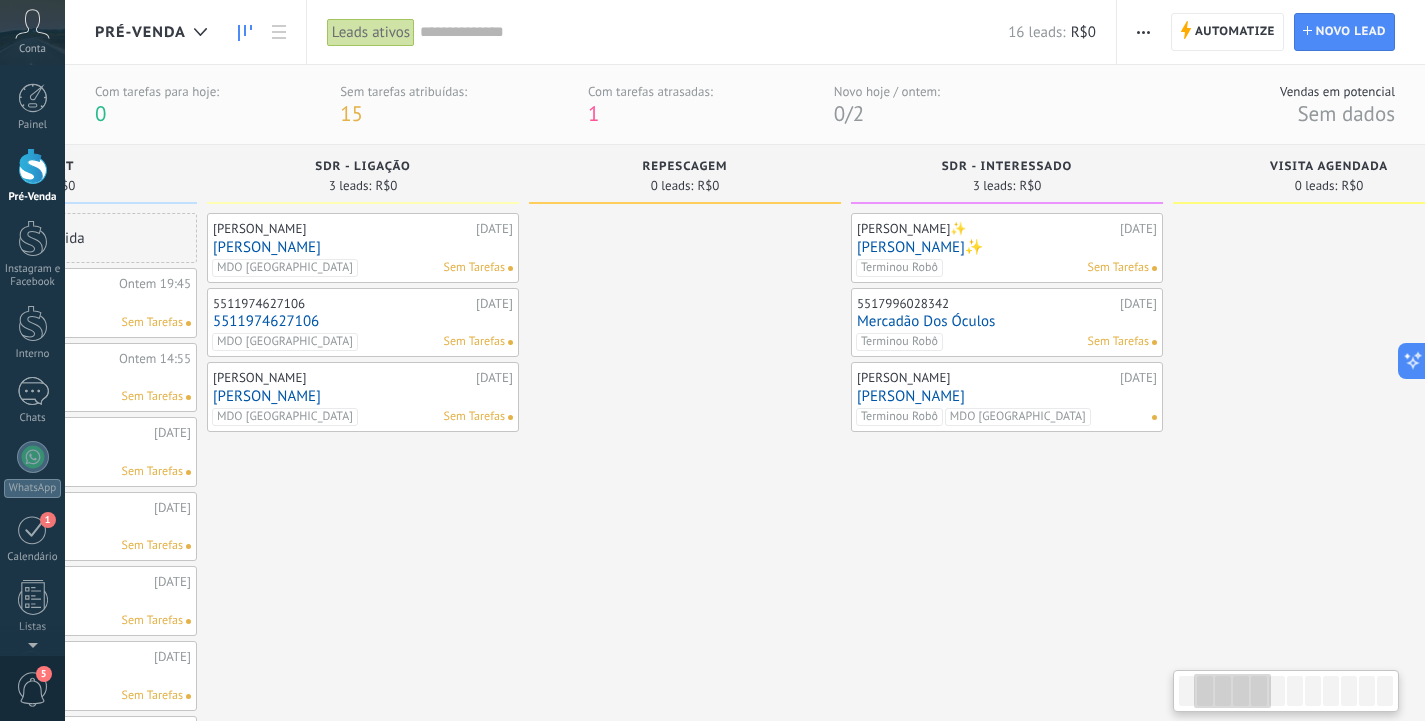 scroll, scrollTop: 0, scrollLeft: 128, axis: horizontal 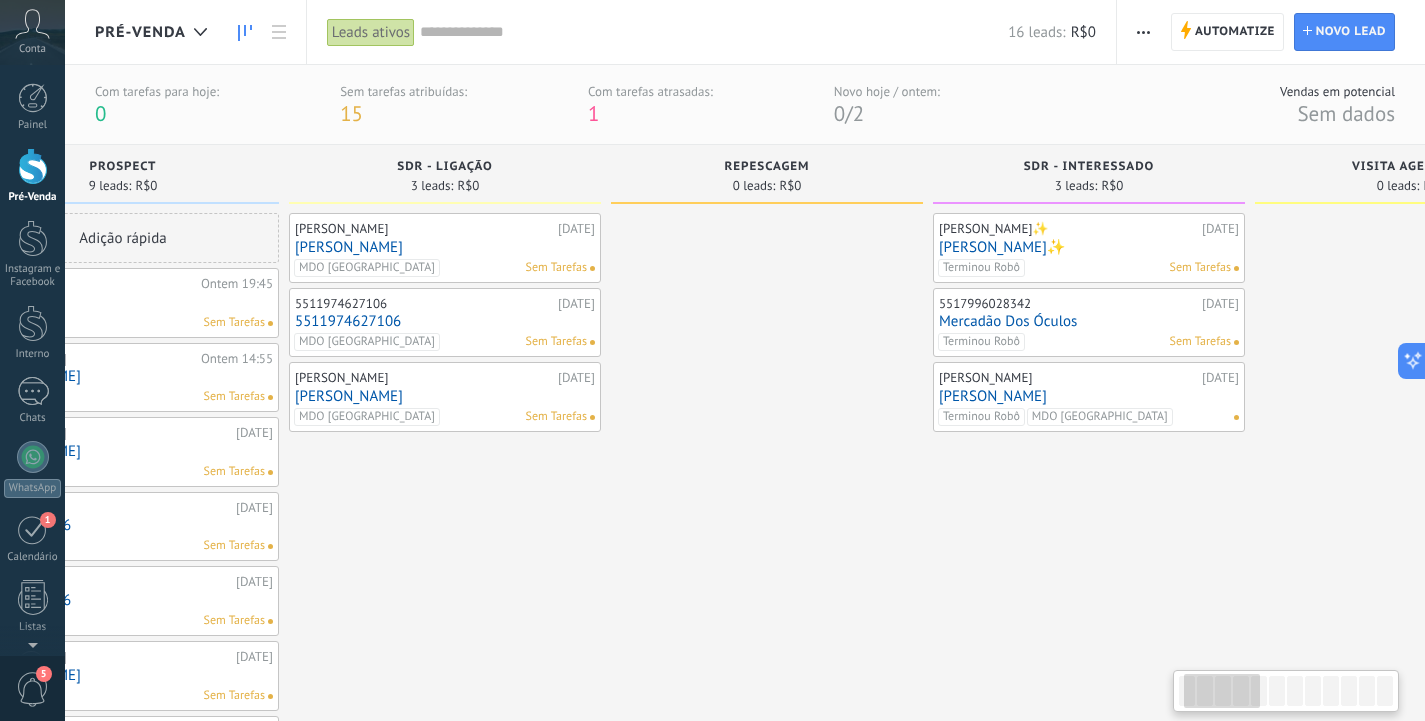 drag, startPoint x: 113, startPoint y: 168, endPoint x: 296, endPoint y: 172, distance: 183.04372 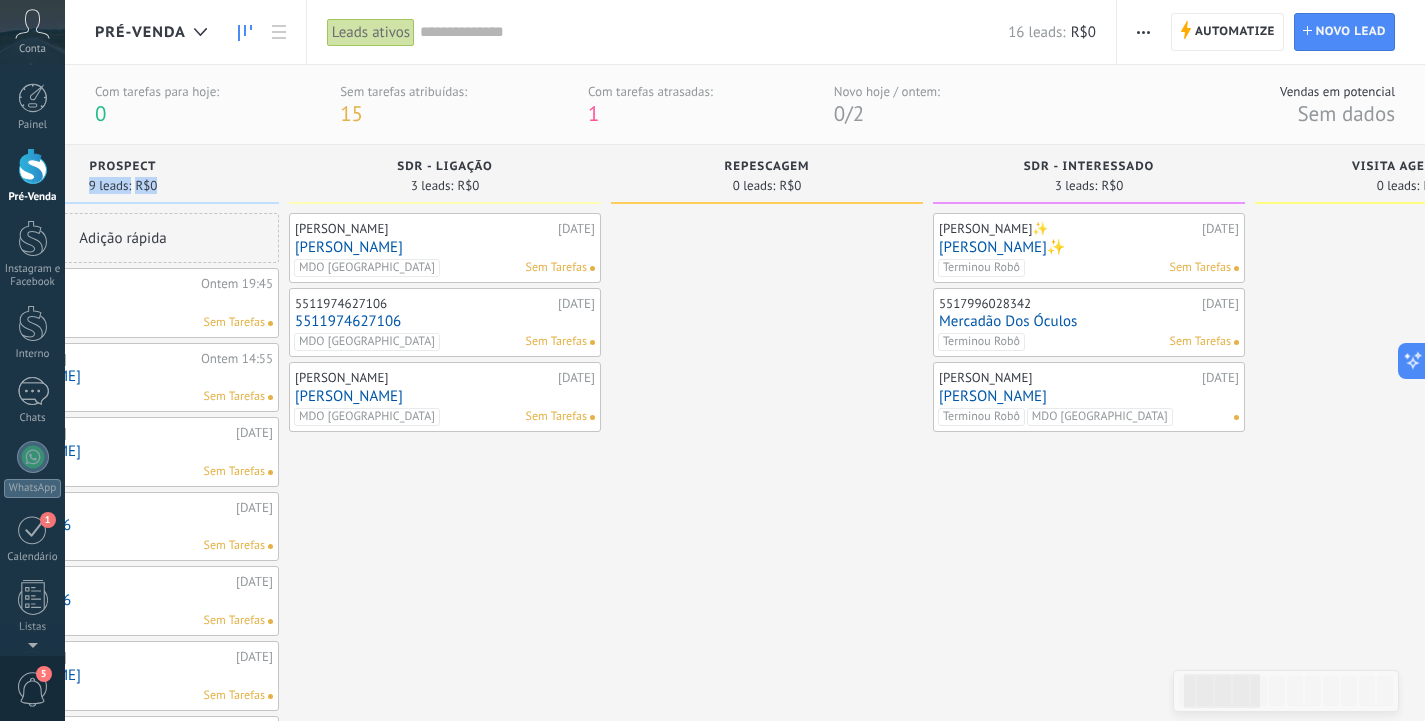 drag, startPoint x: 159, startPoint y: 165, endPoint x: 336, endPoint y: 169, distance: 177.0452 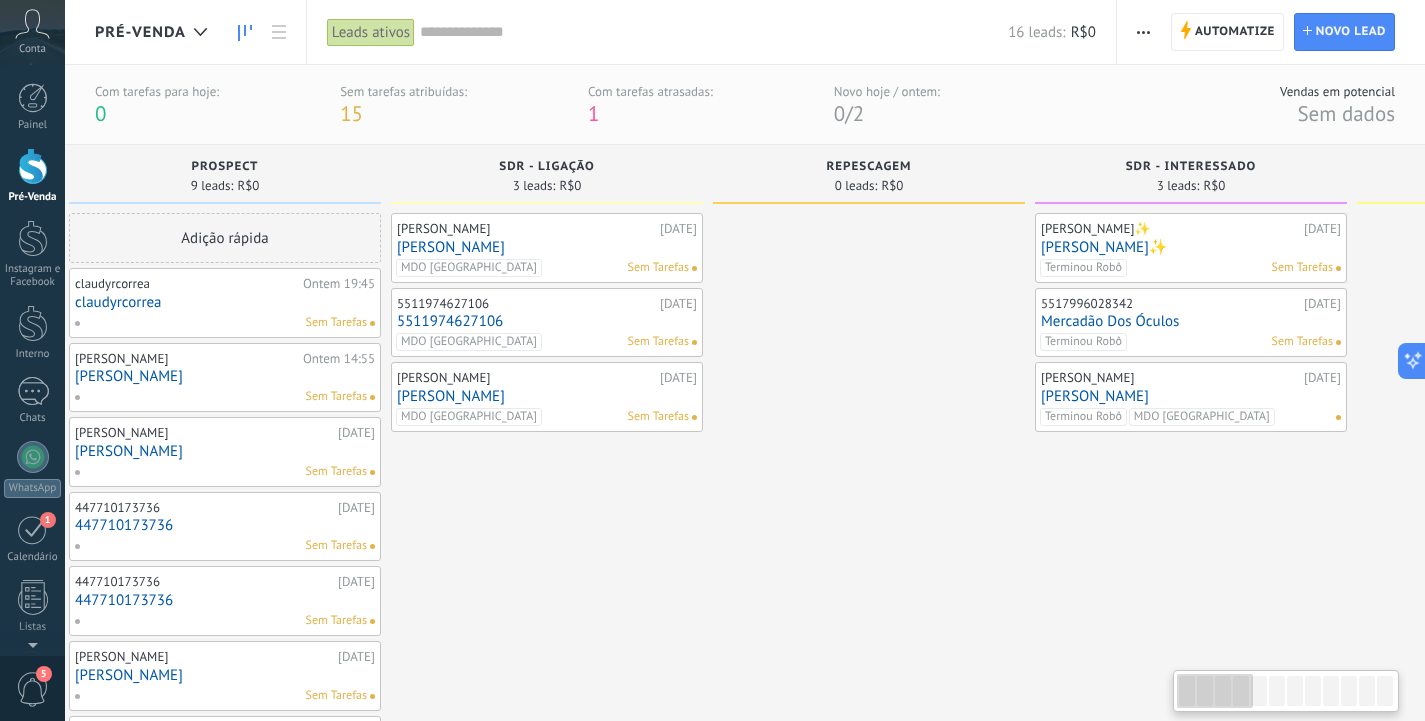 scroll, scrollTop: 0, scrollLeft: 9, axis: horizontal 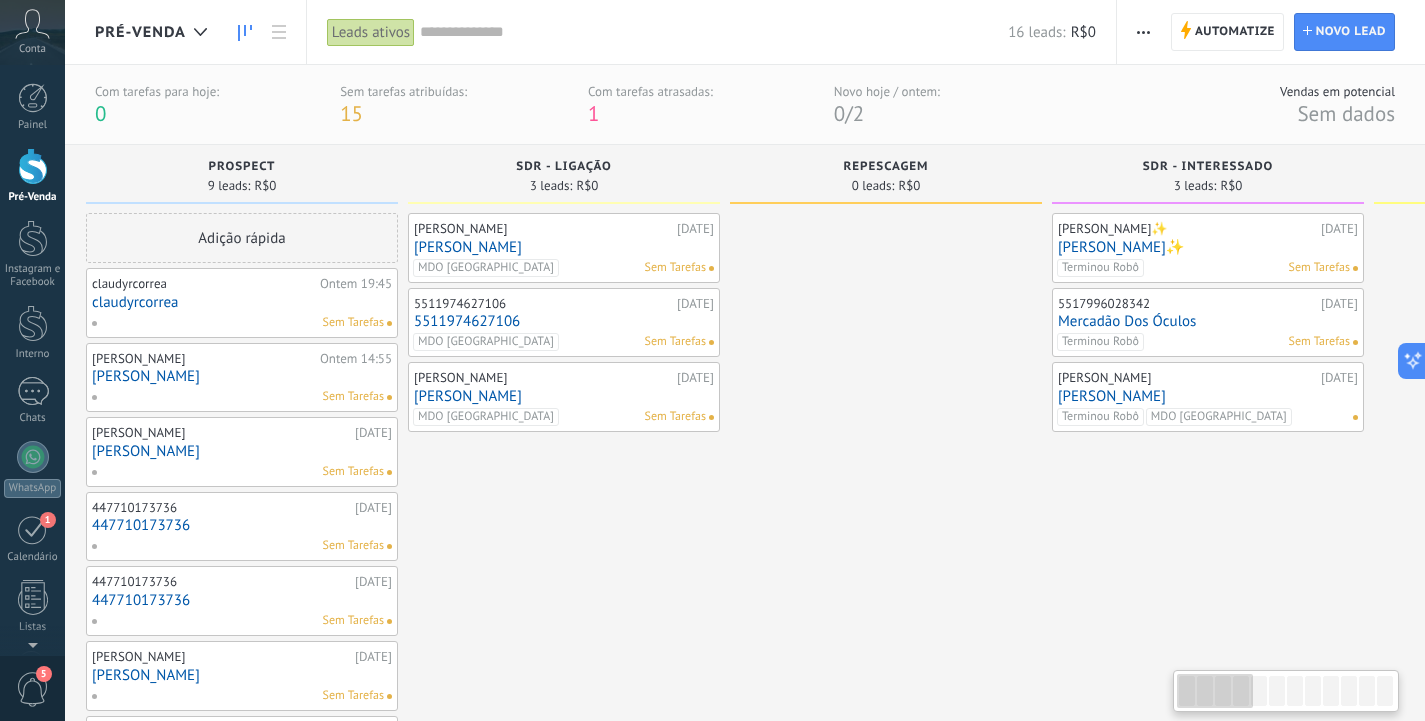 drag, startPoint x: 409, startPoint y: 176, endPoint x: 426, endPoint y: 174, distance: 17.117243 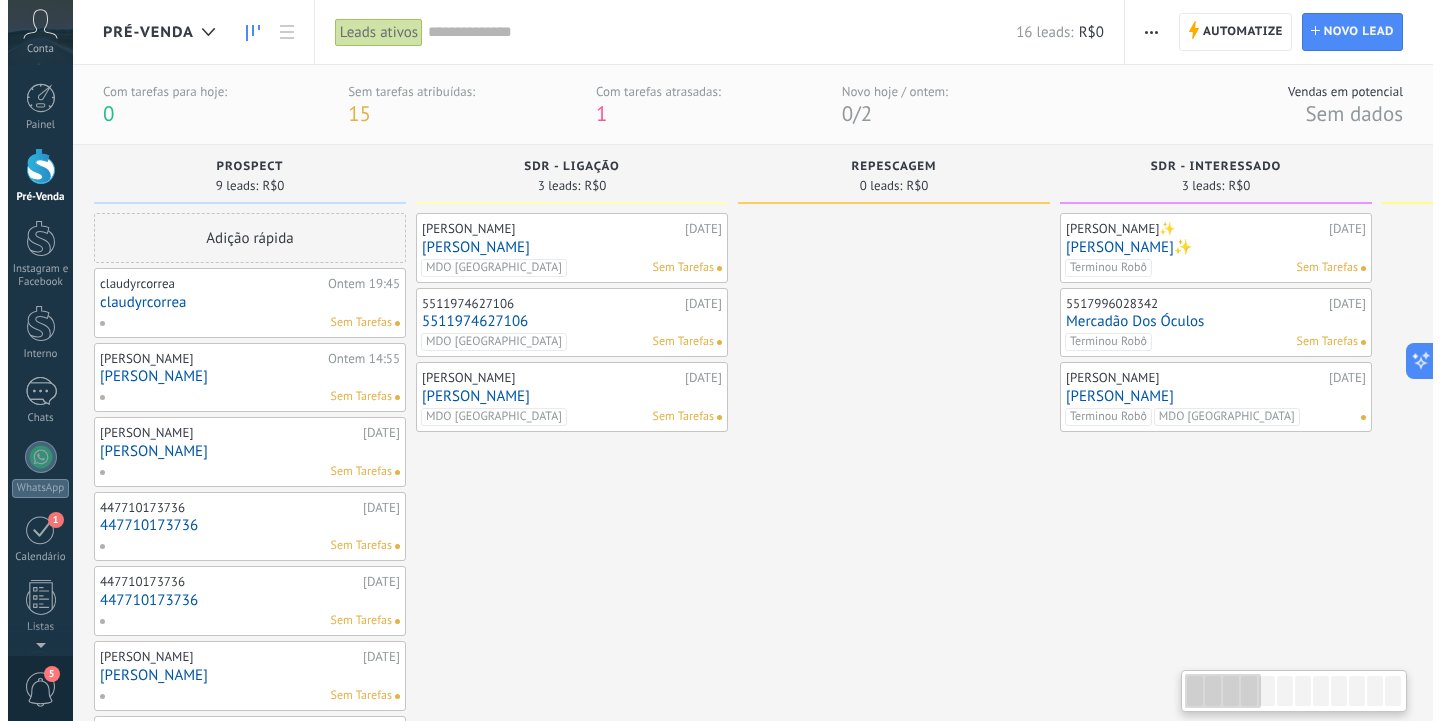 scroll, scrollTop: 0, scrollLeft: 0, axis: both 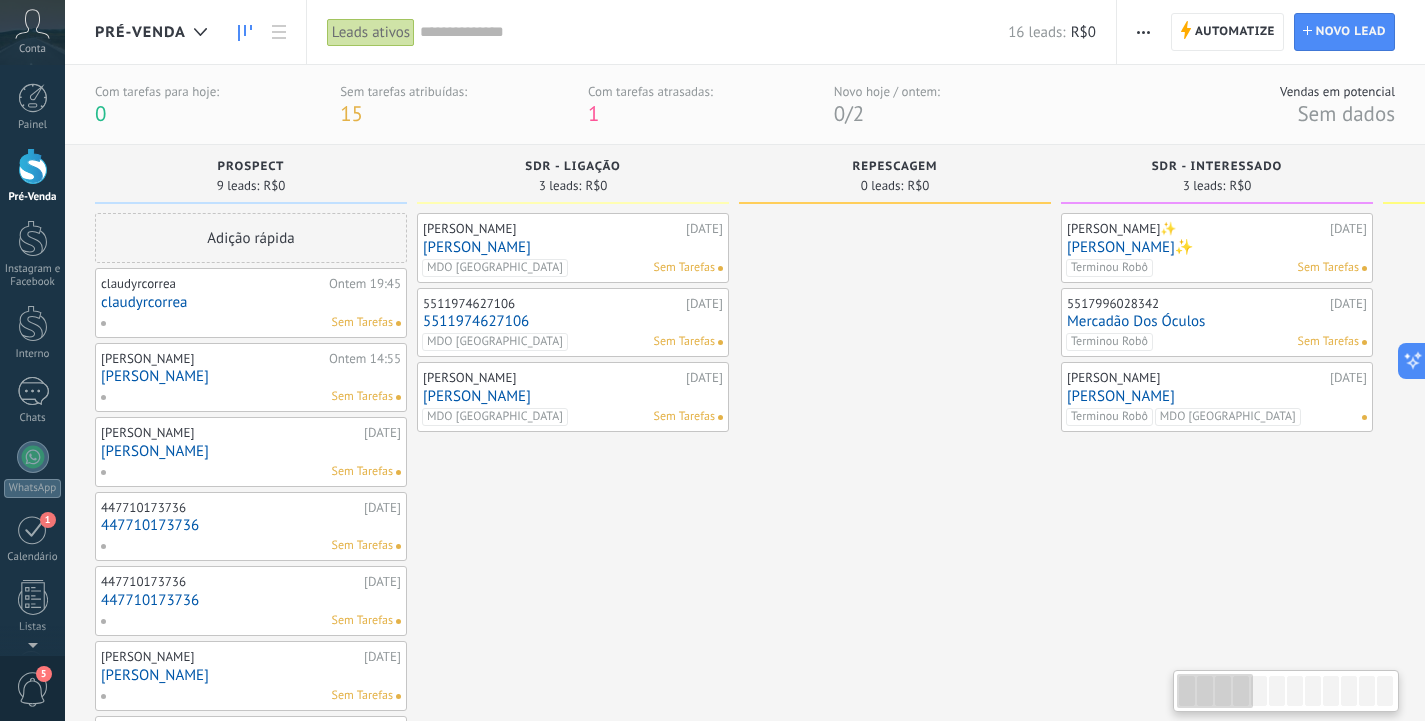 drag, startPoint x: 359, startPoint y: 182, endPoint x: 430, endPoint y: 173, distance: 71.568146 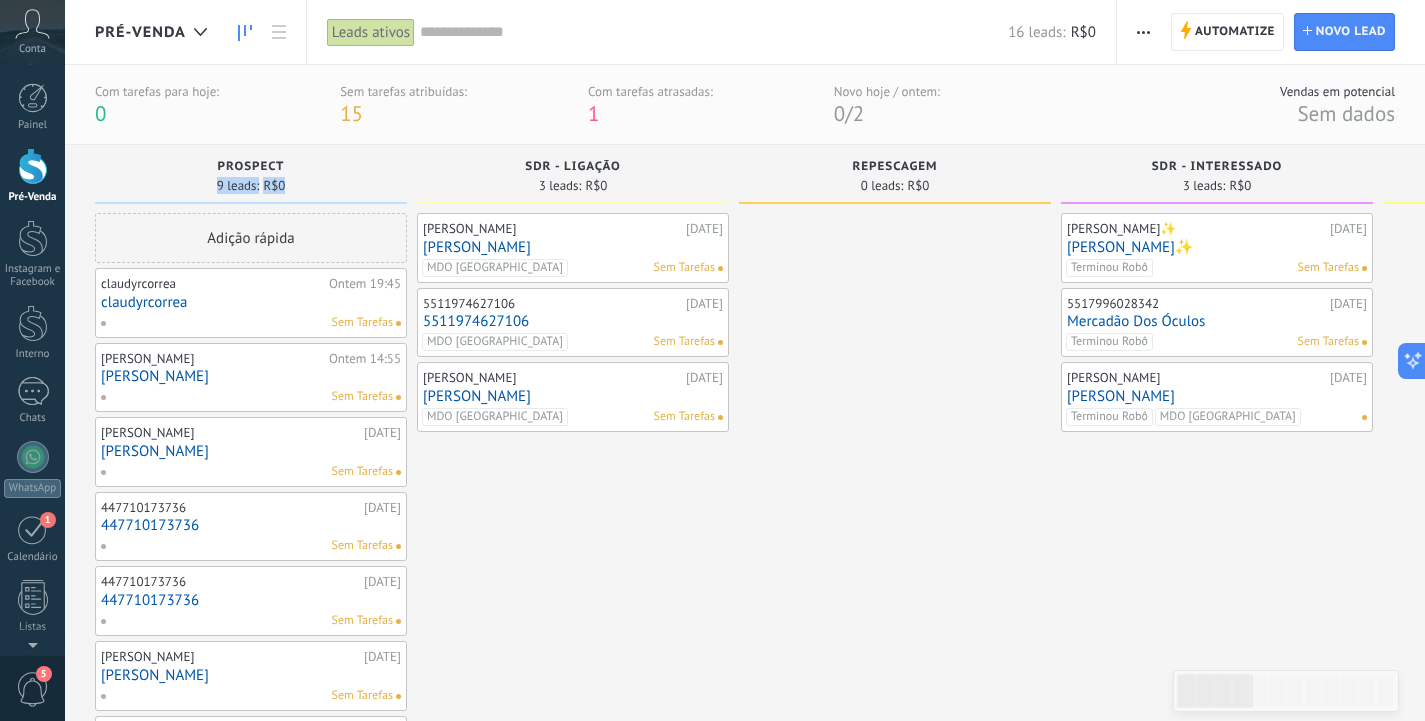 drag, startPoint x: 100, startPoint y: 175, endPoint x: 125, endPoint y: 181, distance: 25.70992 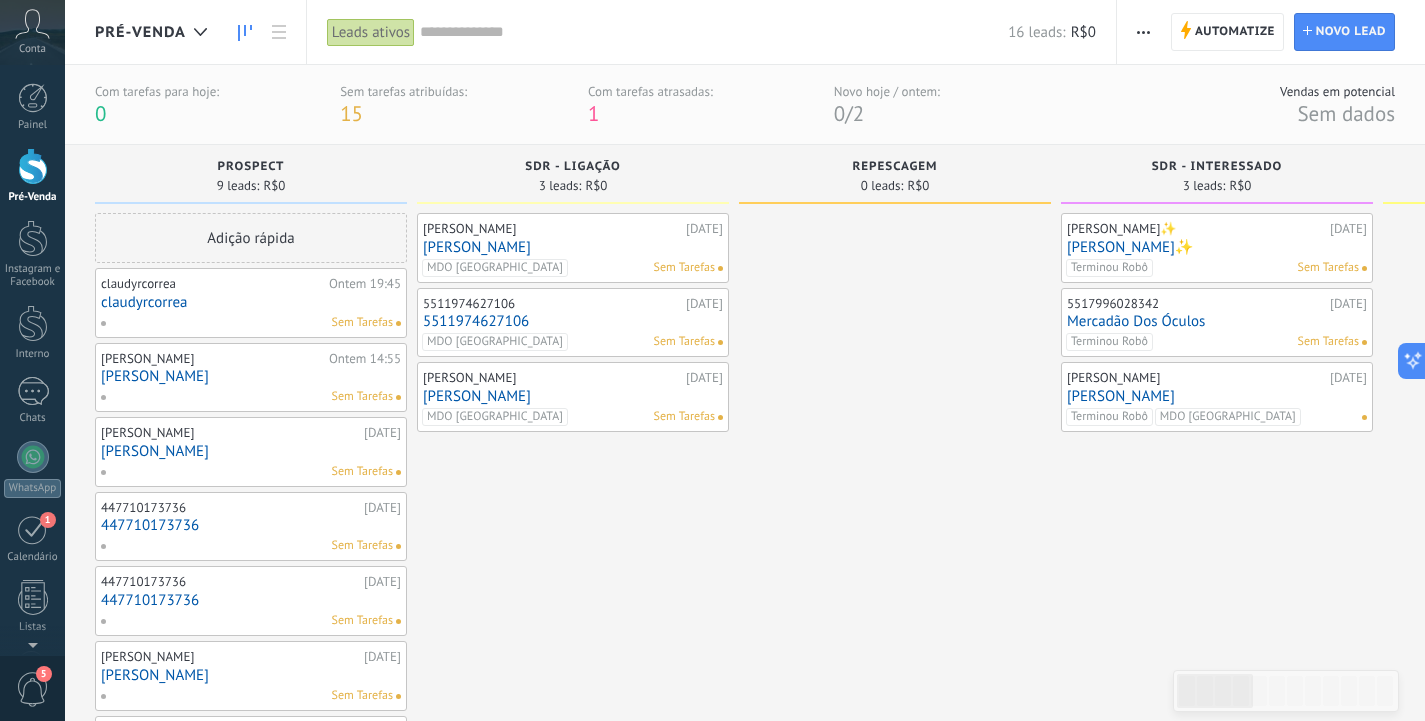 click on "Prospect" at bounding box center (251, 168) 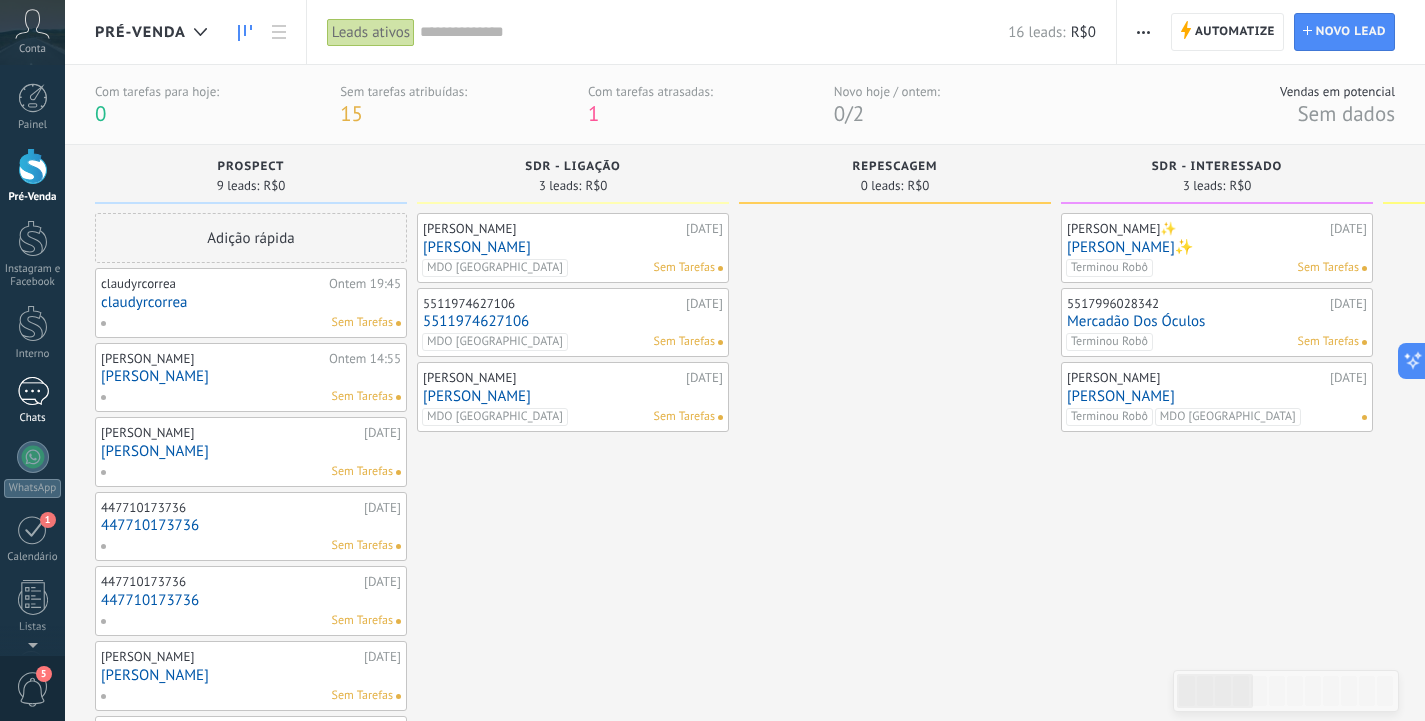 click at bounding box center [33, 391] 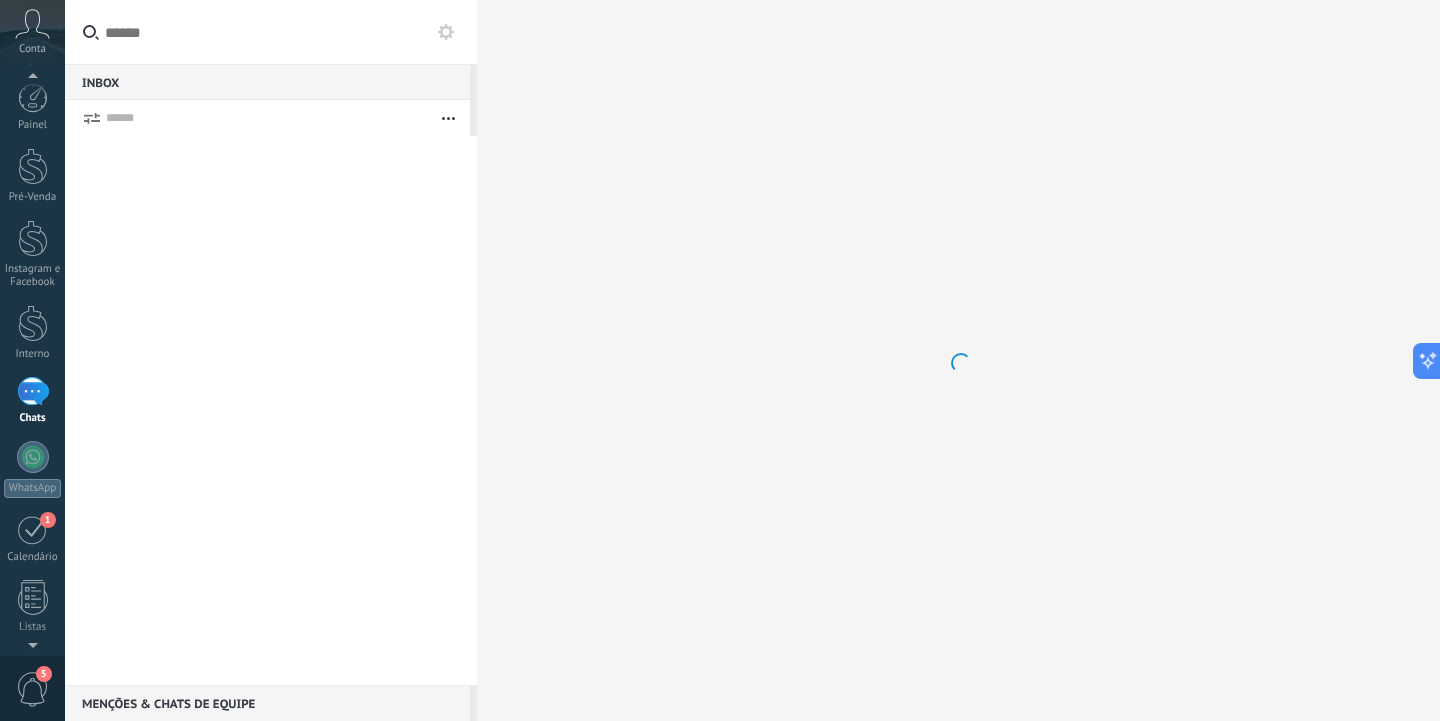 scroll, scrollTop: 6, scrollLeft: 0, axis: vertical 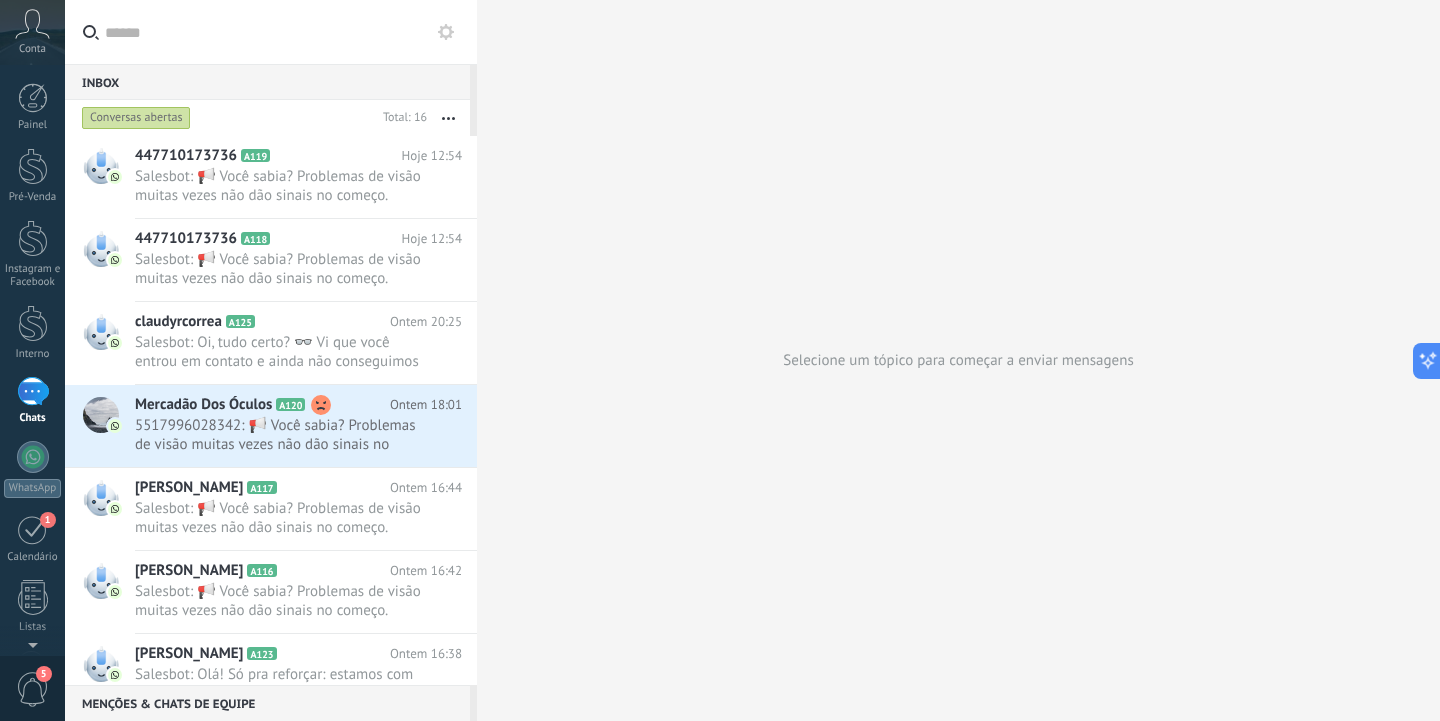 click at bounding box center (33, 98) 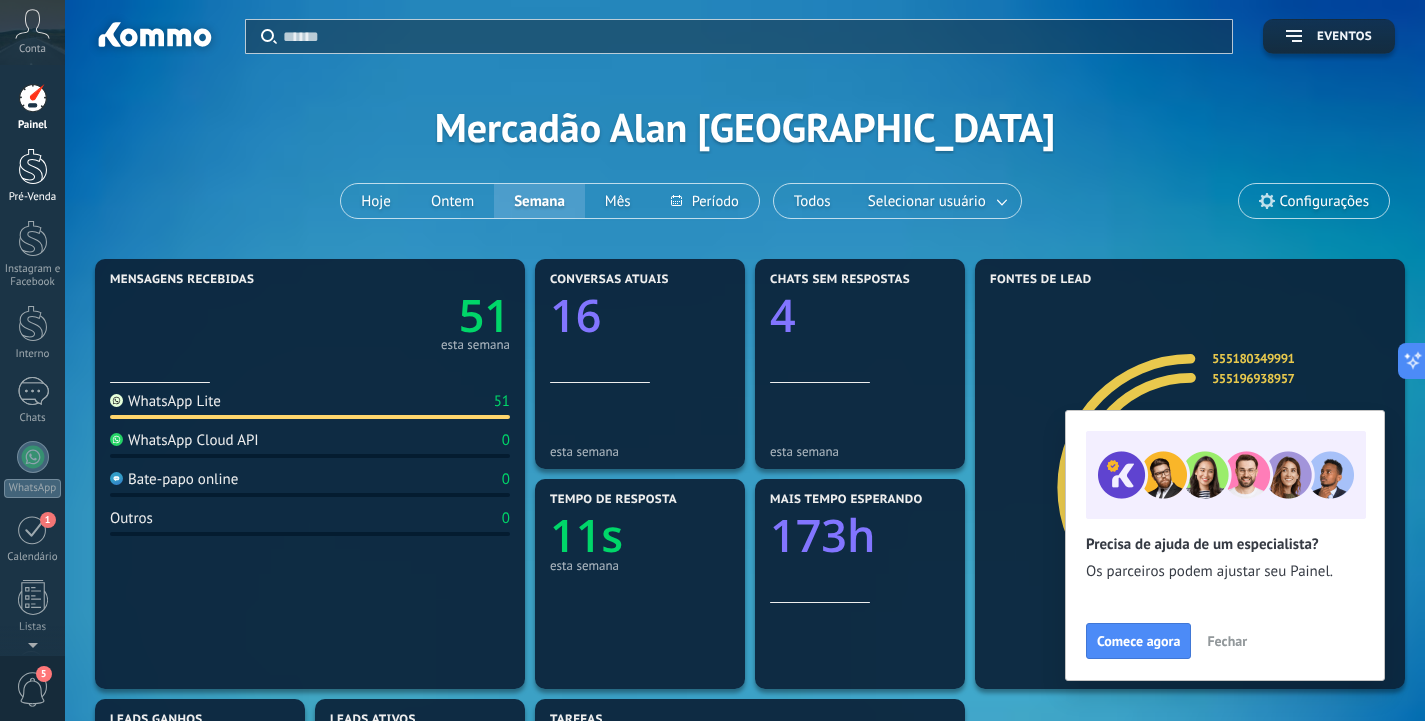 click at bounding box center (33, 166) 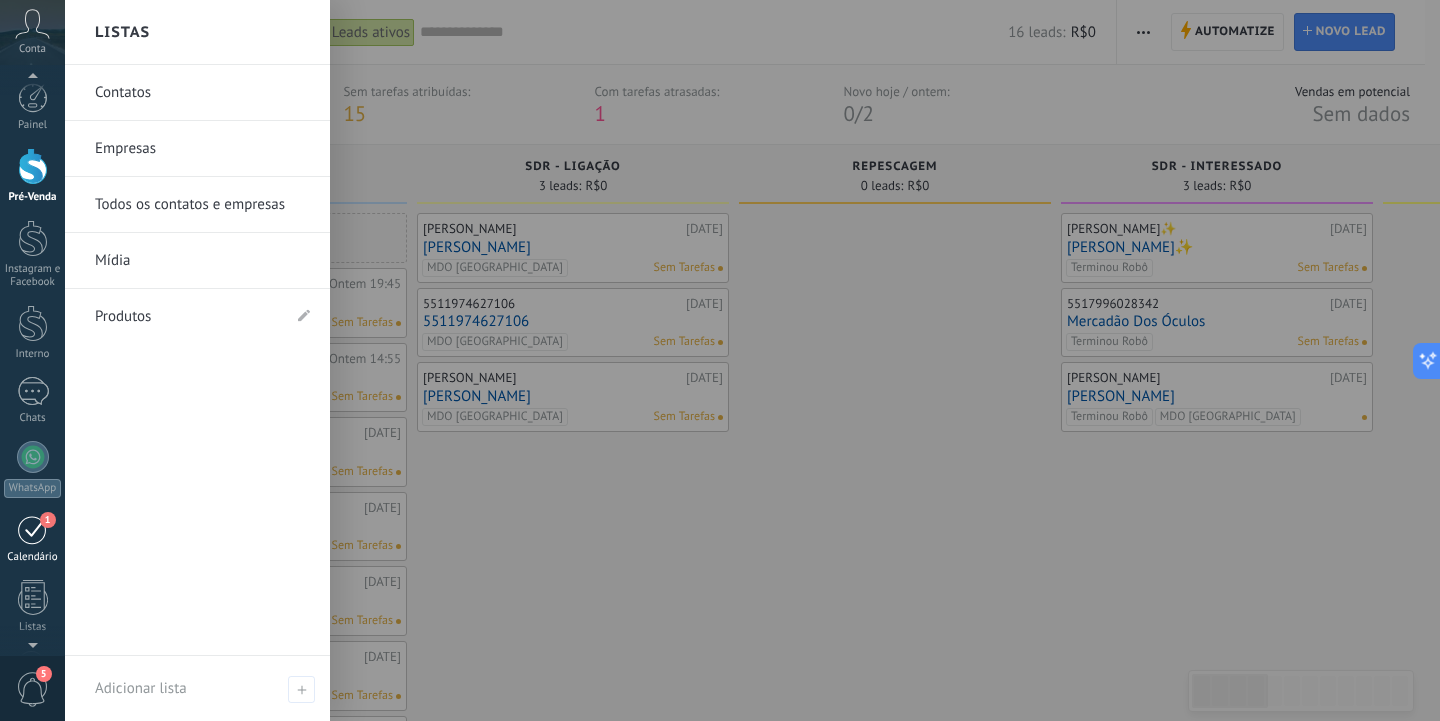 click on "1" at bounding box center (33, 529) 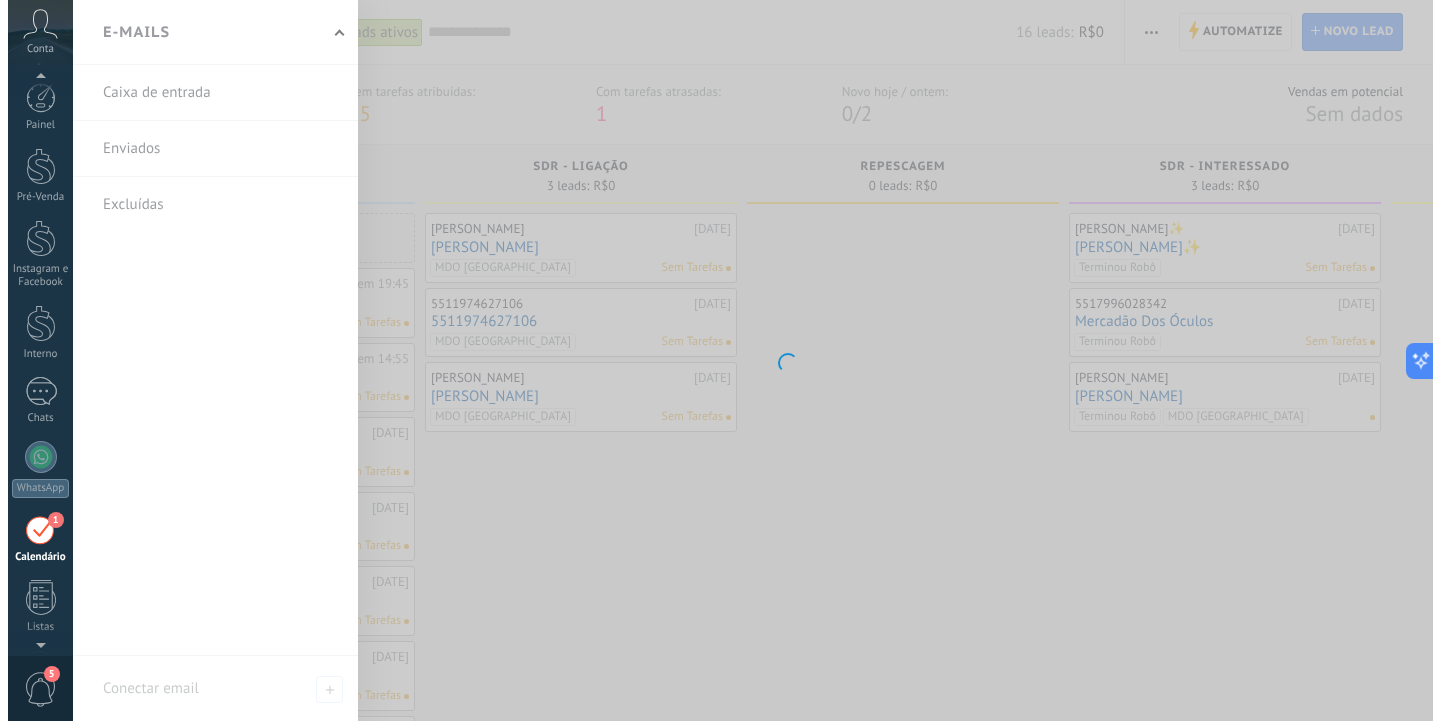 scroll, scrollTop: 143, scrollLeft: 0, axis: vertical 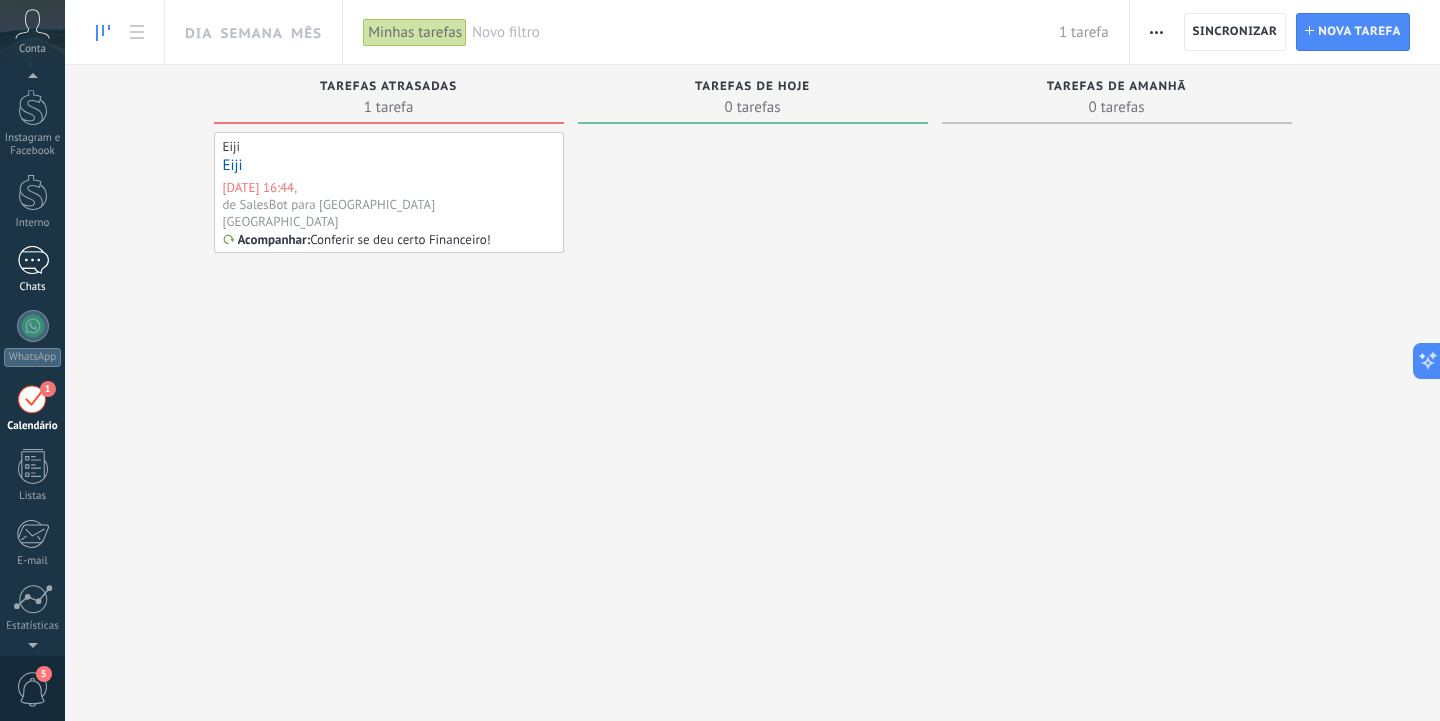 click at bounding box center [33, 260] 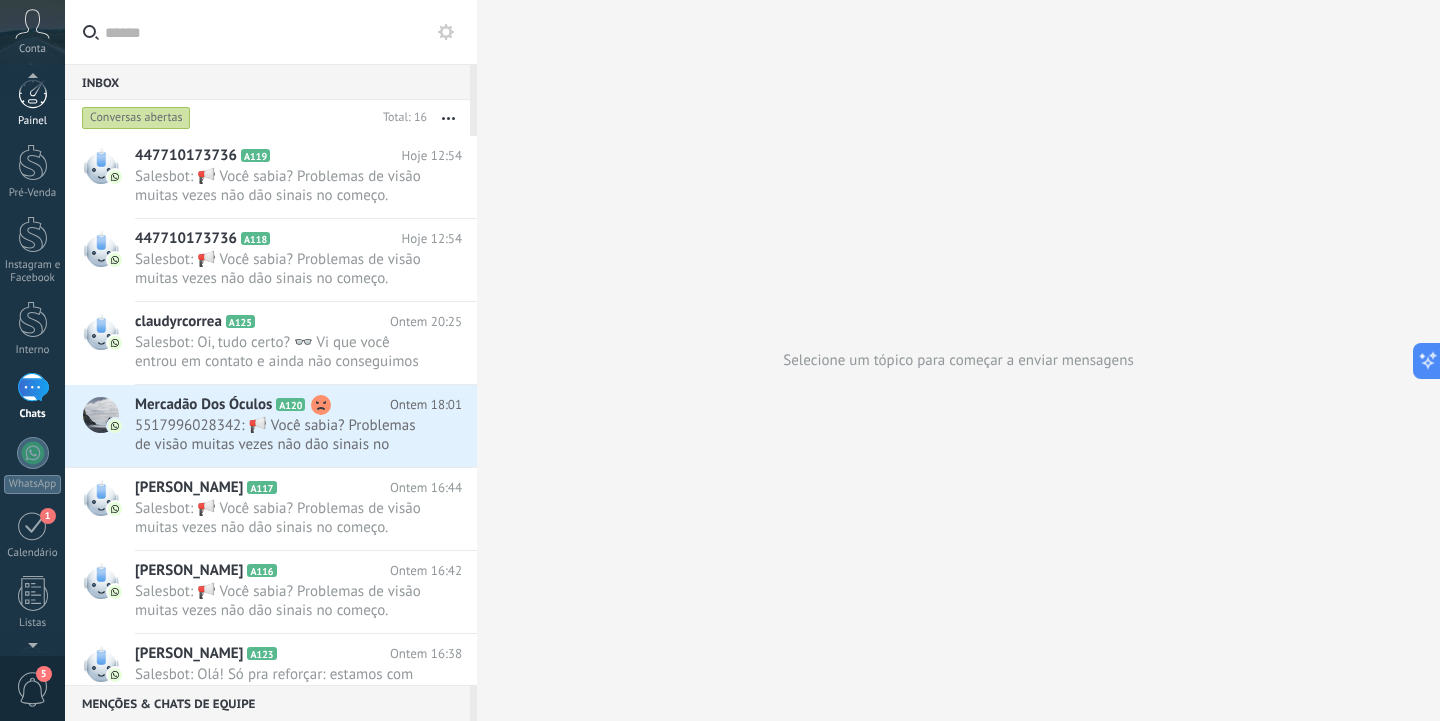 scroll, scrollTop: 1, scrollLeft: 0, axis: vertical 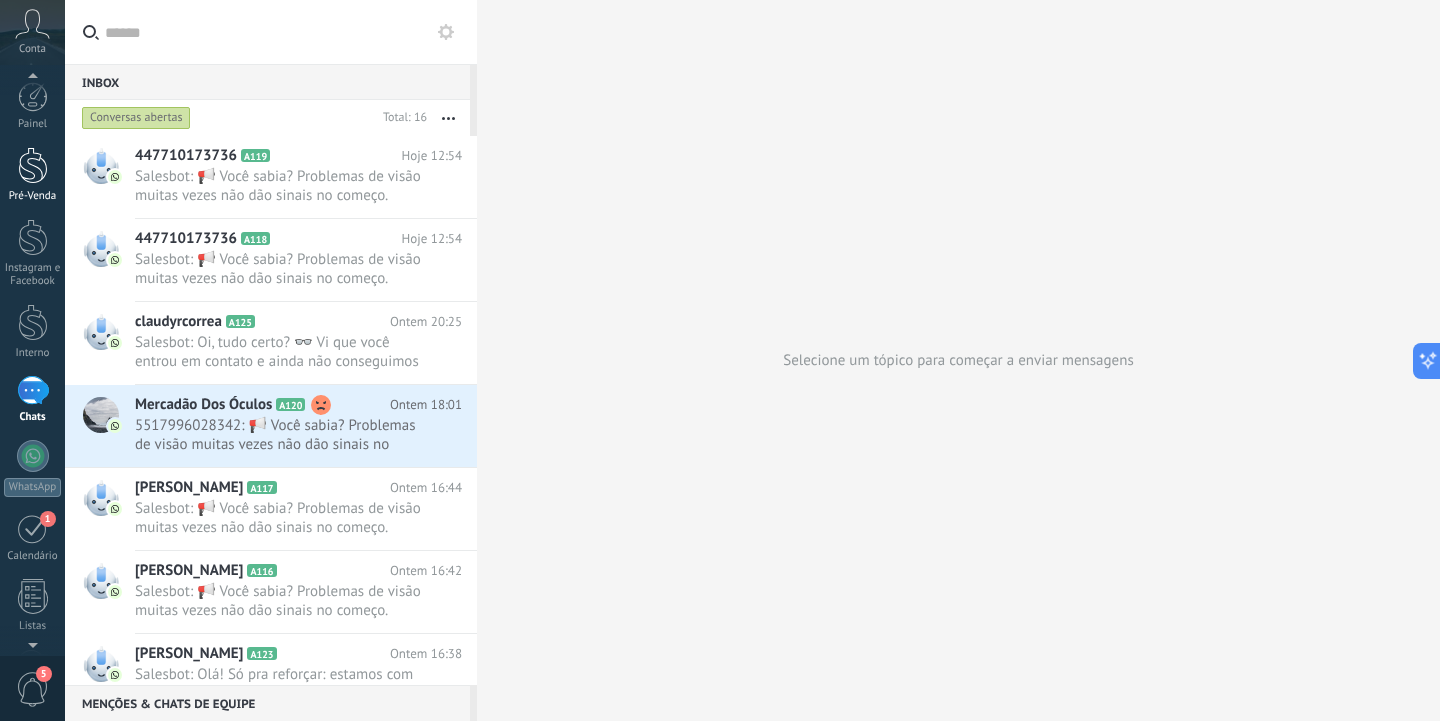 click 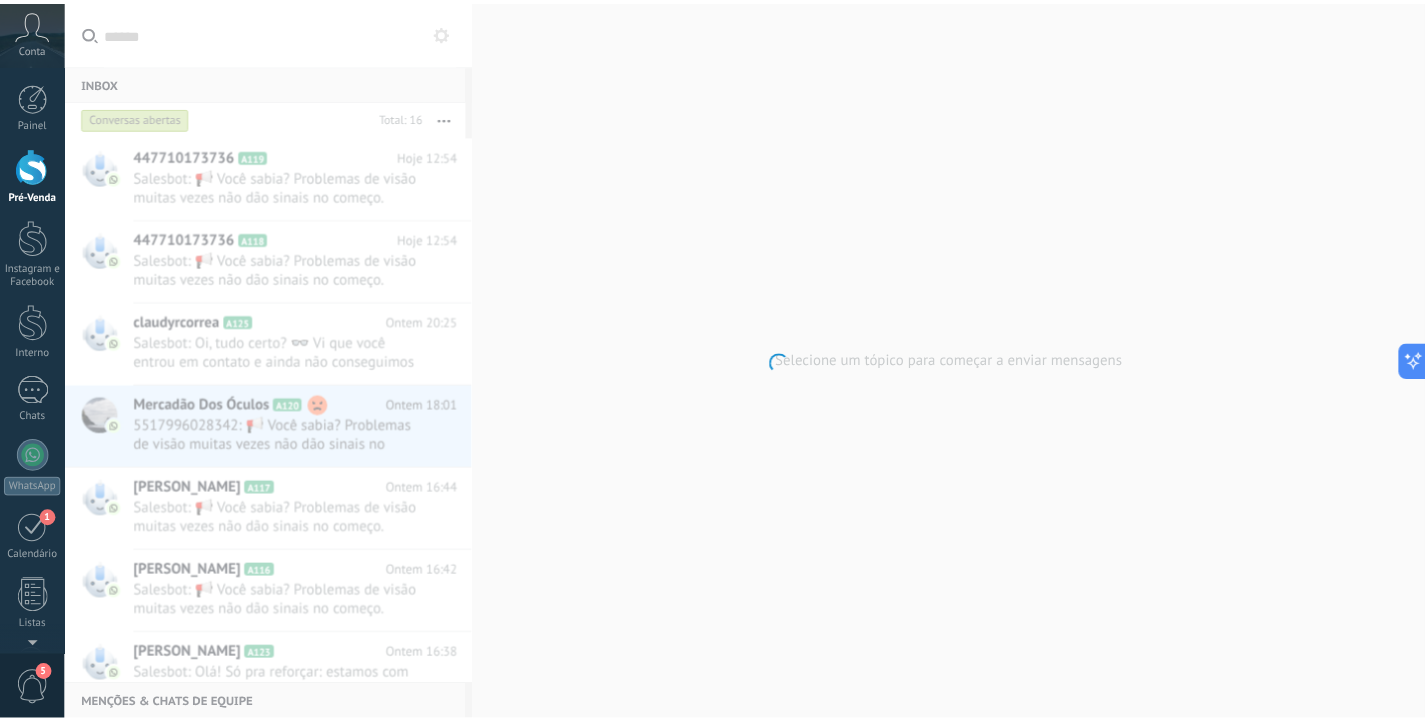 scroll, scrollTop: 0, scrollLeft: 0, axis: both 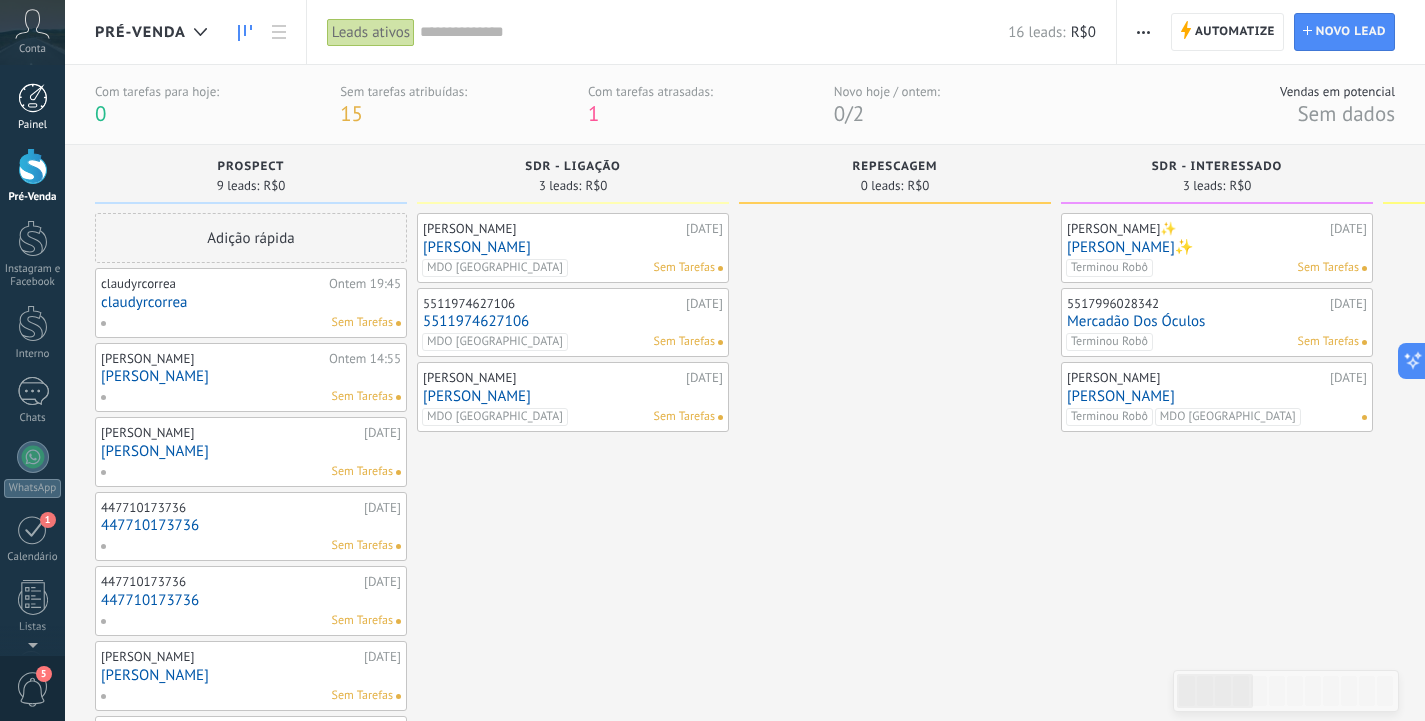 click 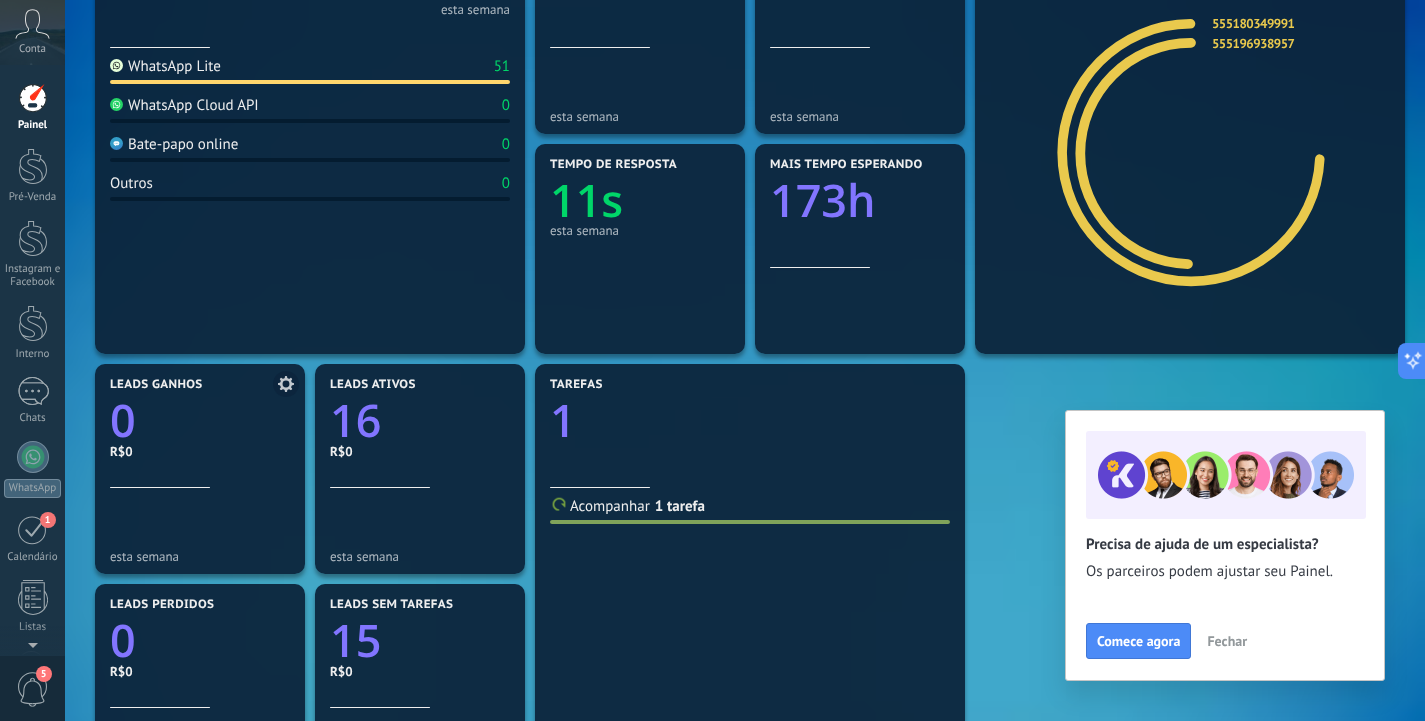 scroll, scrollTop: 300, scrollLeft: 0, axis: vertical 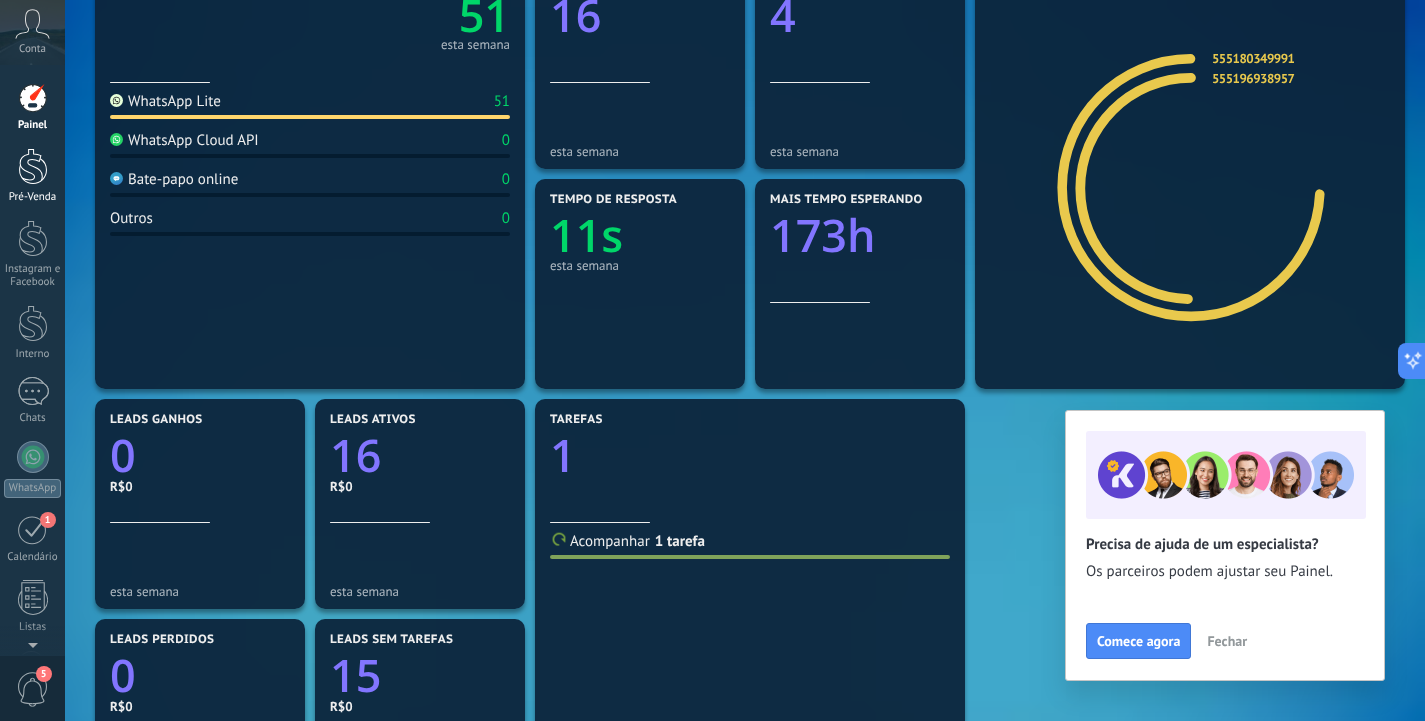 click on "Pré-Venda" 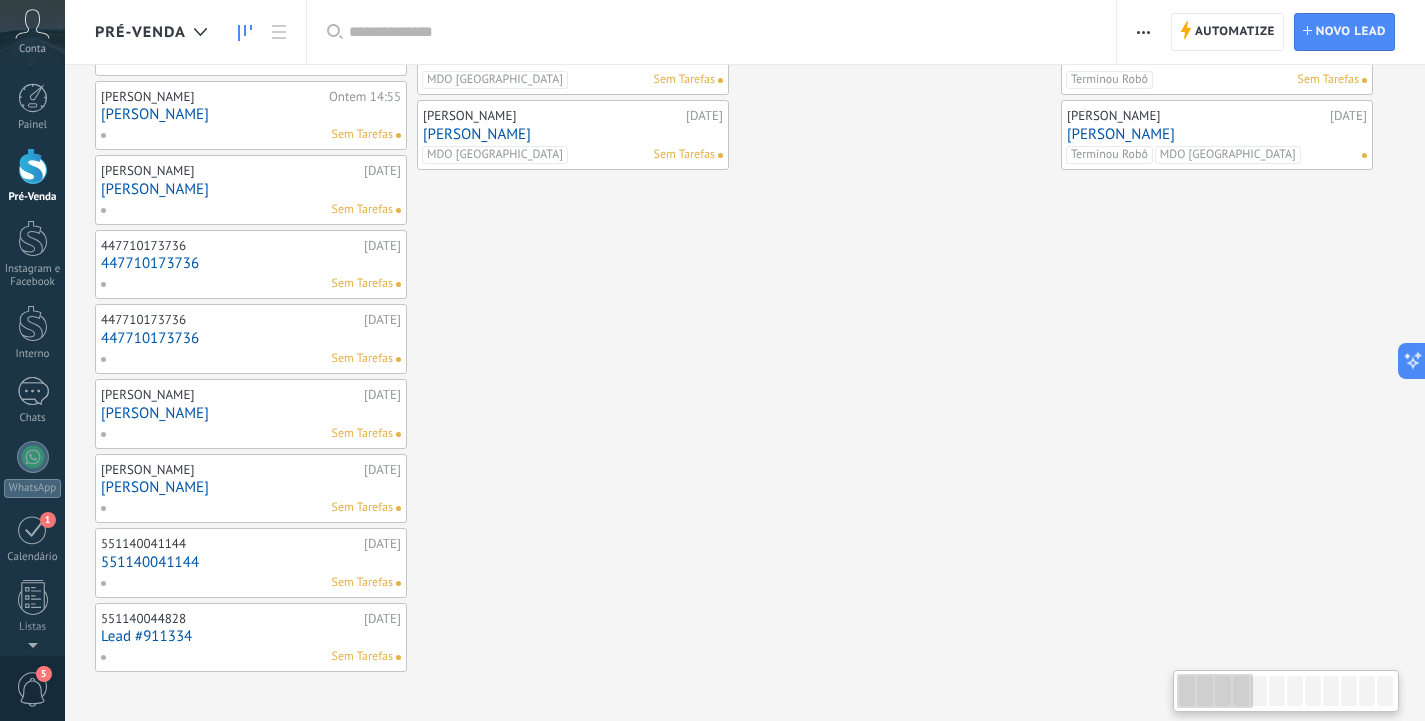 scroll, scrollTop: 0, scrollLeft: 0, axis: both 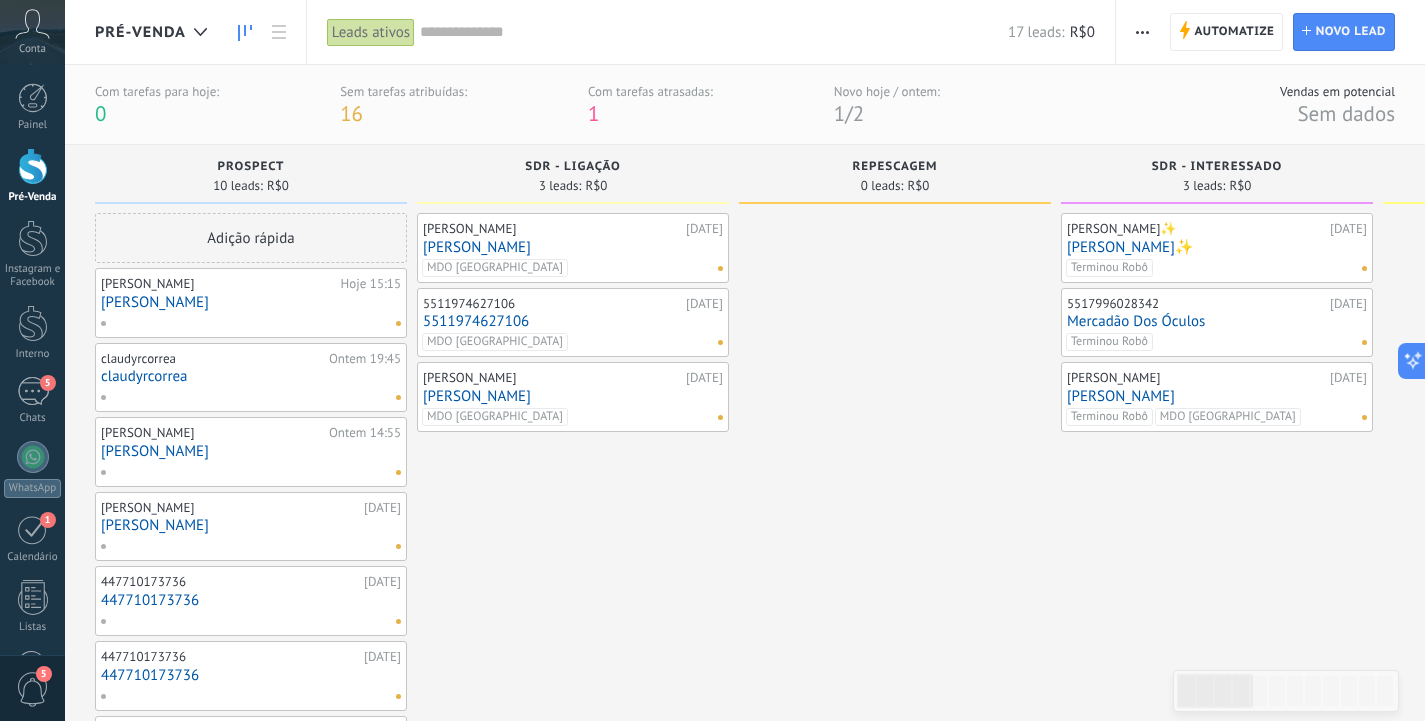 click on "claudyrcorrea" at bounding box center [251, 376] 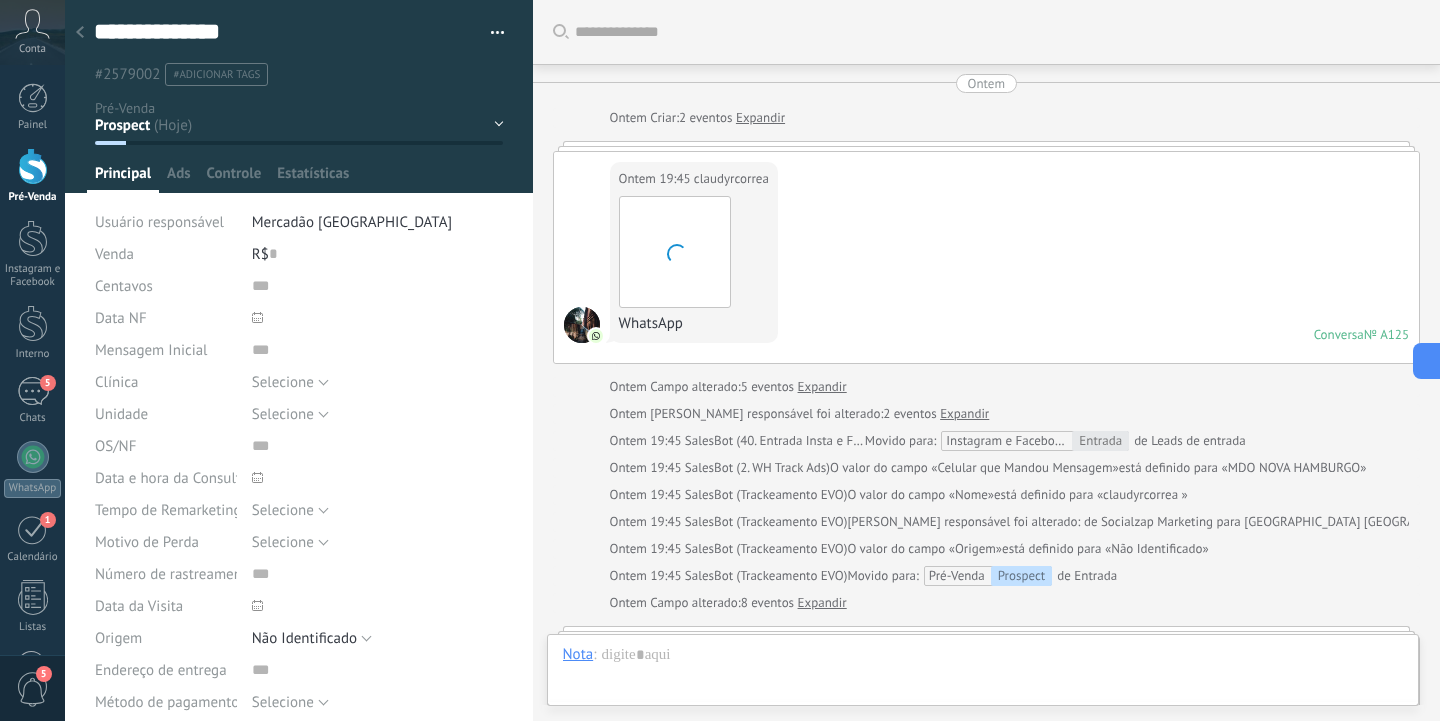 scroll, scrollTop: 30, scrollLeft: 0, axis: vertical 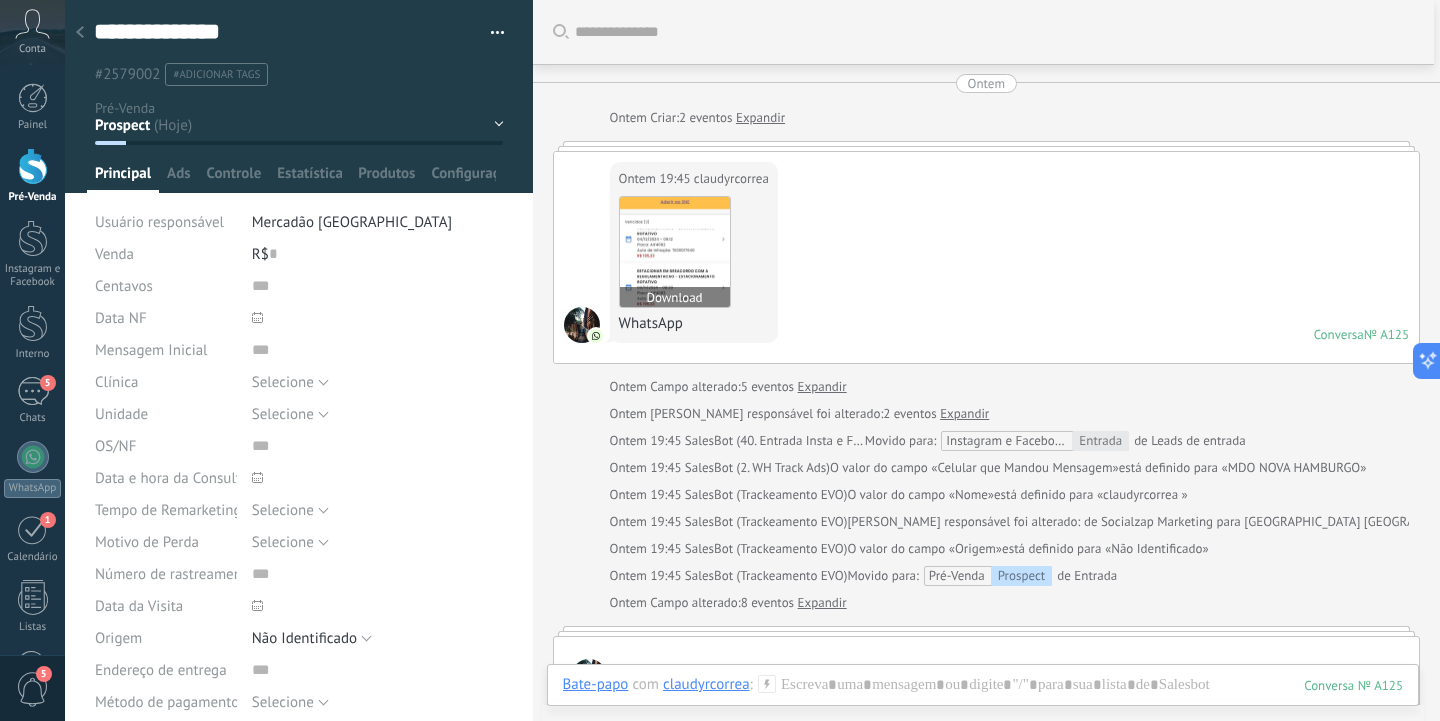 click at bounding box center [675, 252] 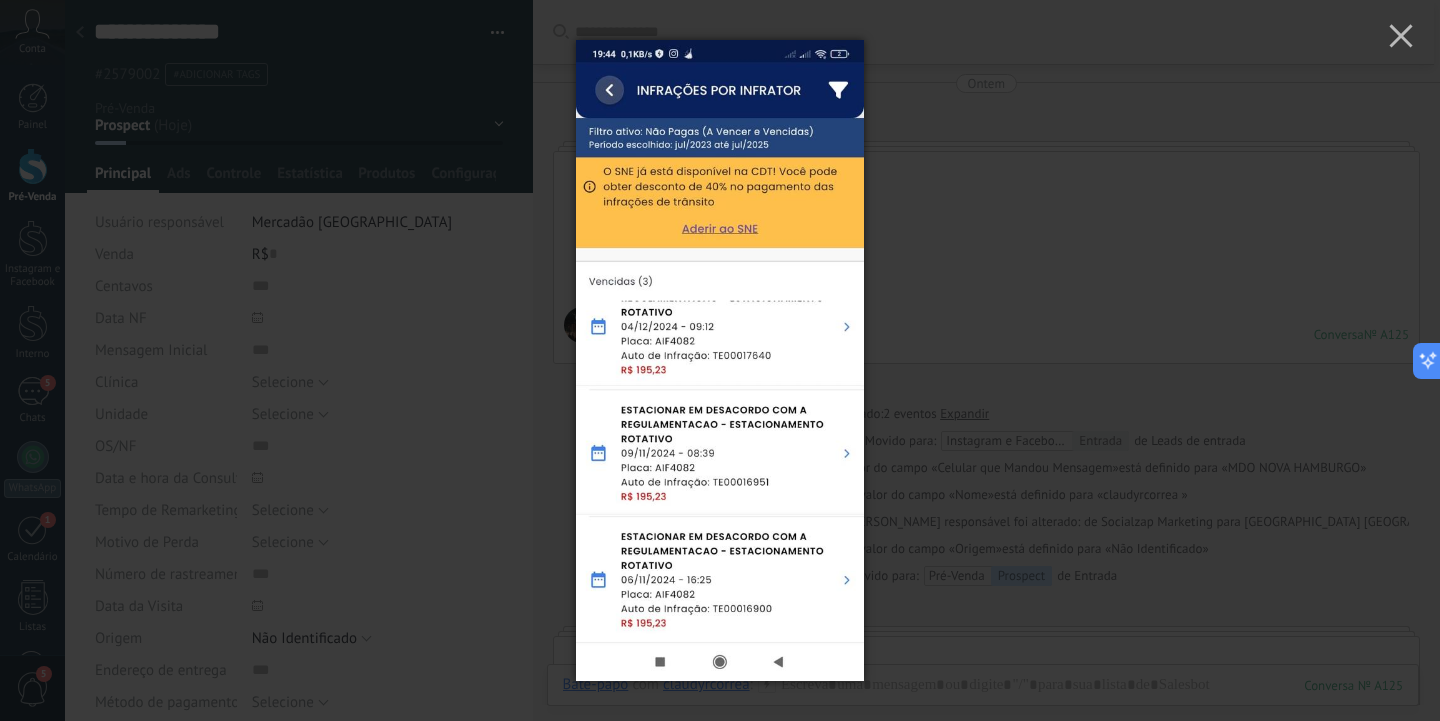 click at bounding box center (720, 360) 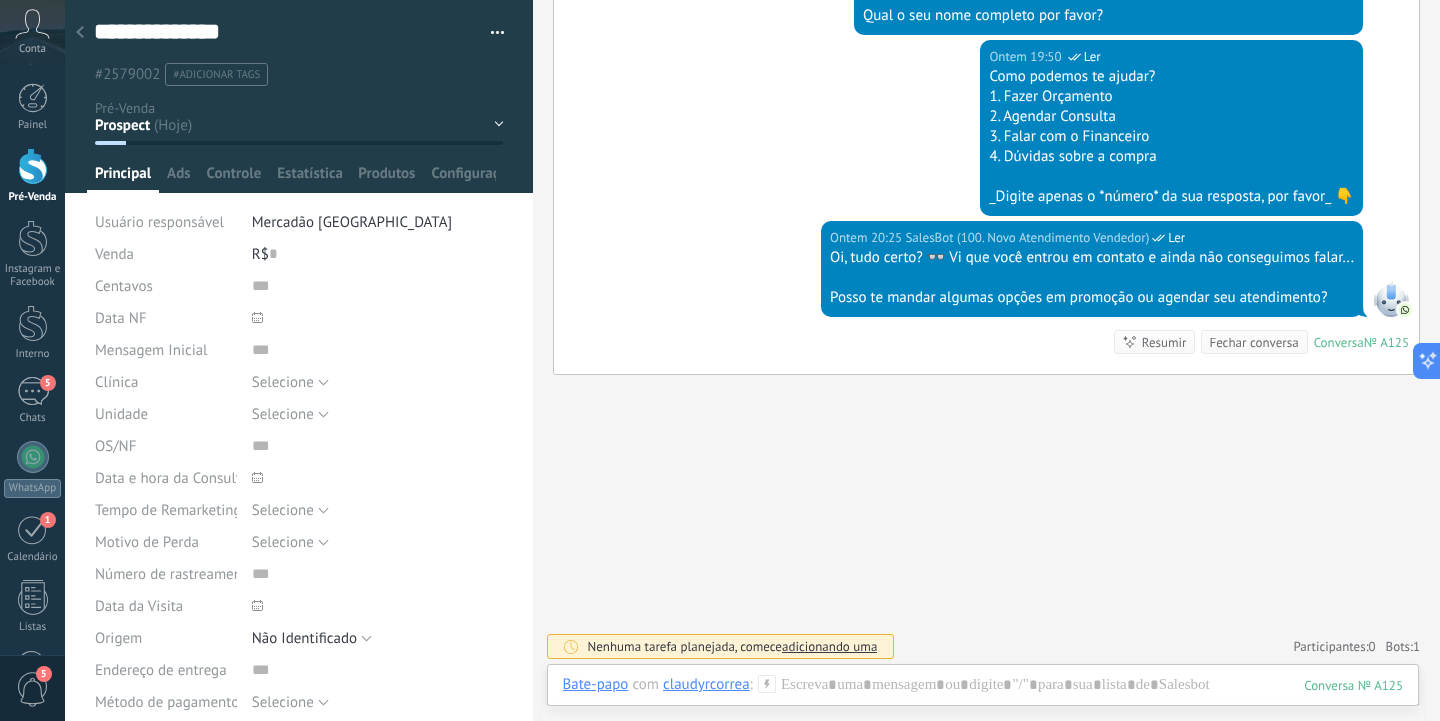 scroll, scrollTop: 769, scrollLeft: 0, axis: vertical 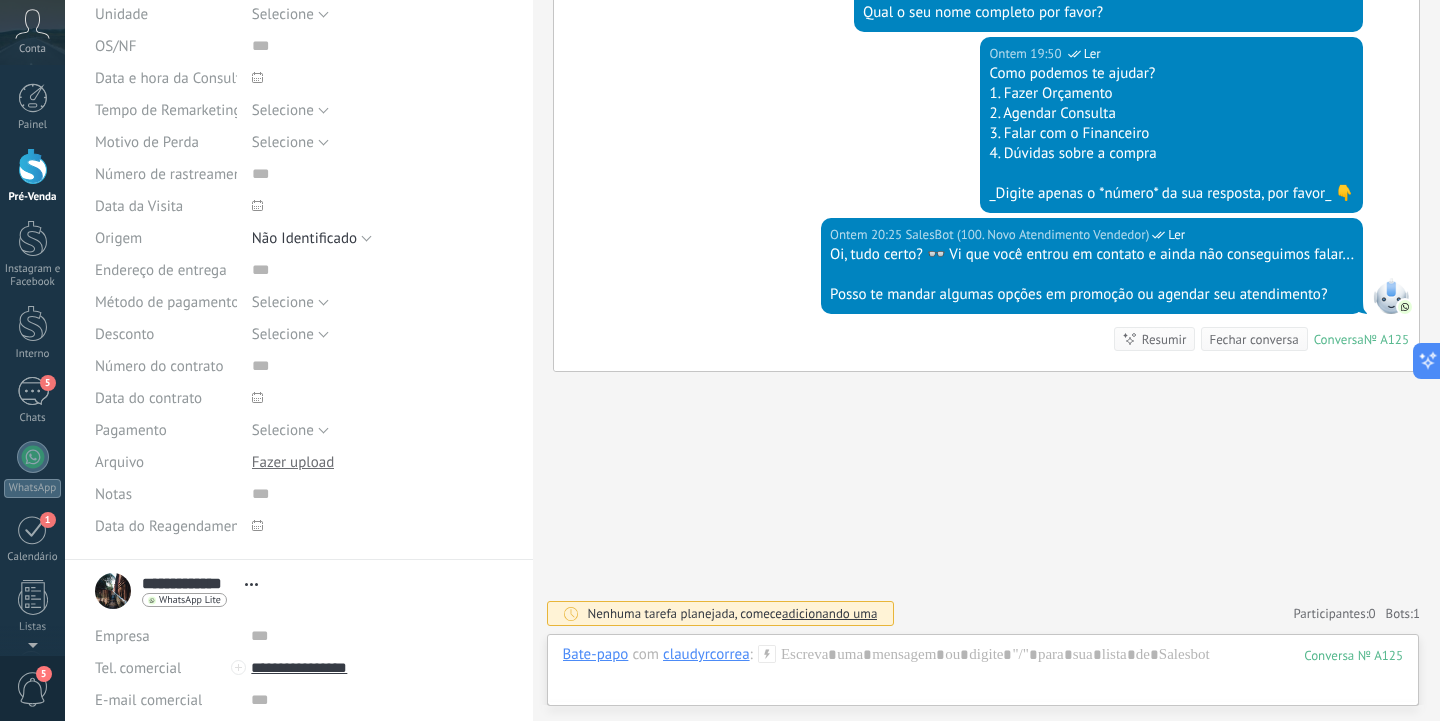 click at bounding box center [33, 166] 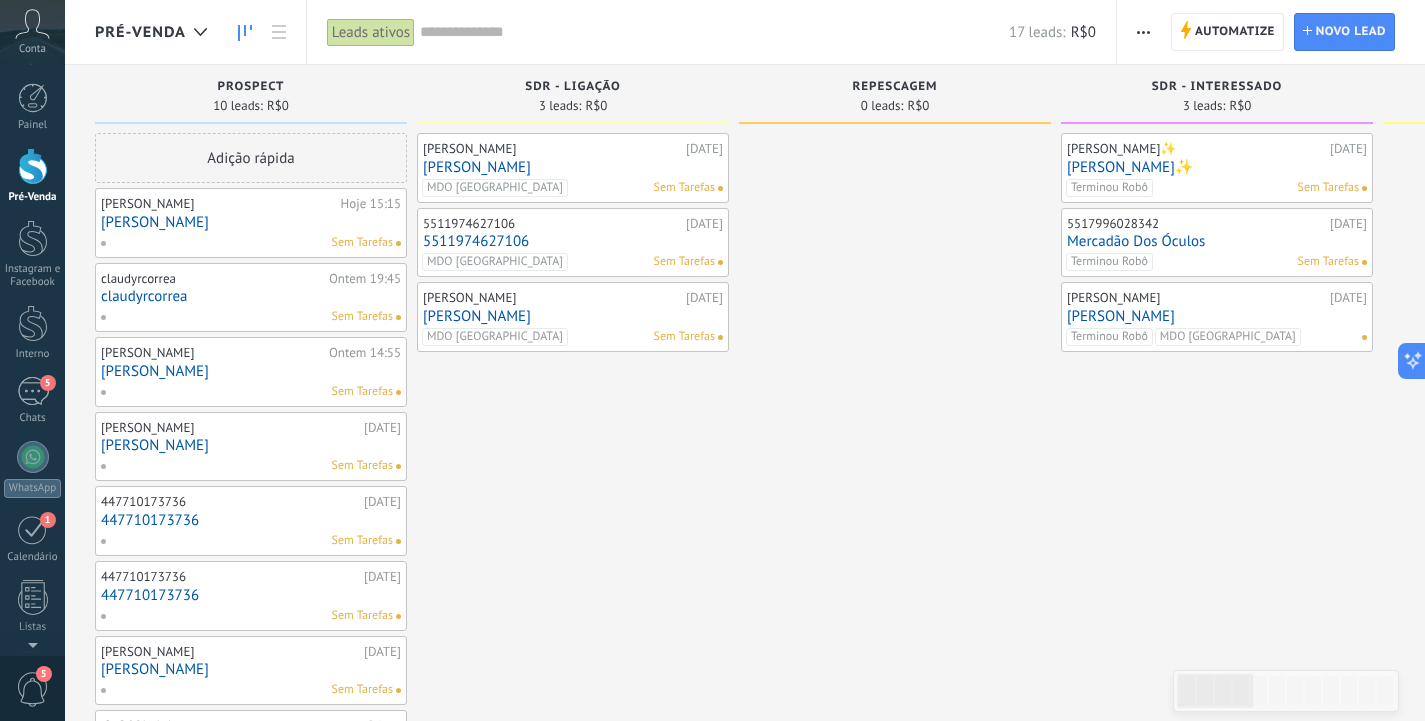 click on "[PERSON_NAME]" at bounding box center (251, 222) 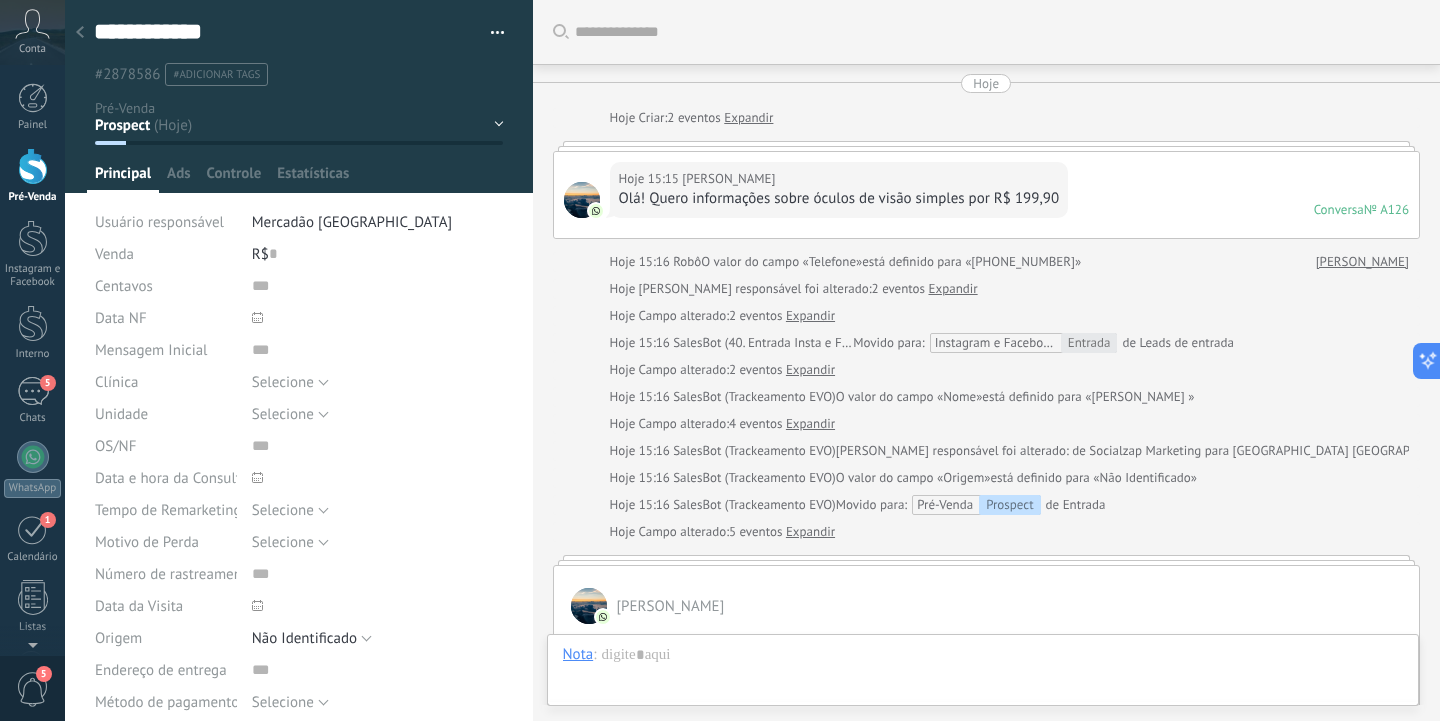 scroll, scrollTop: 597, scrollLeft: 0, axis: vertical 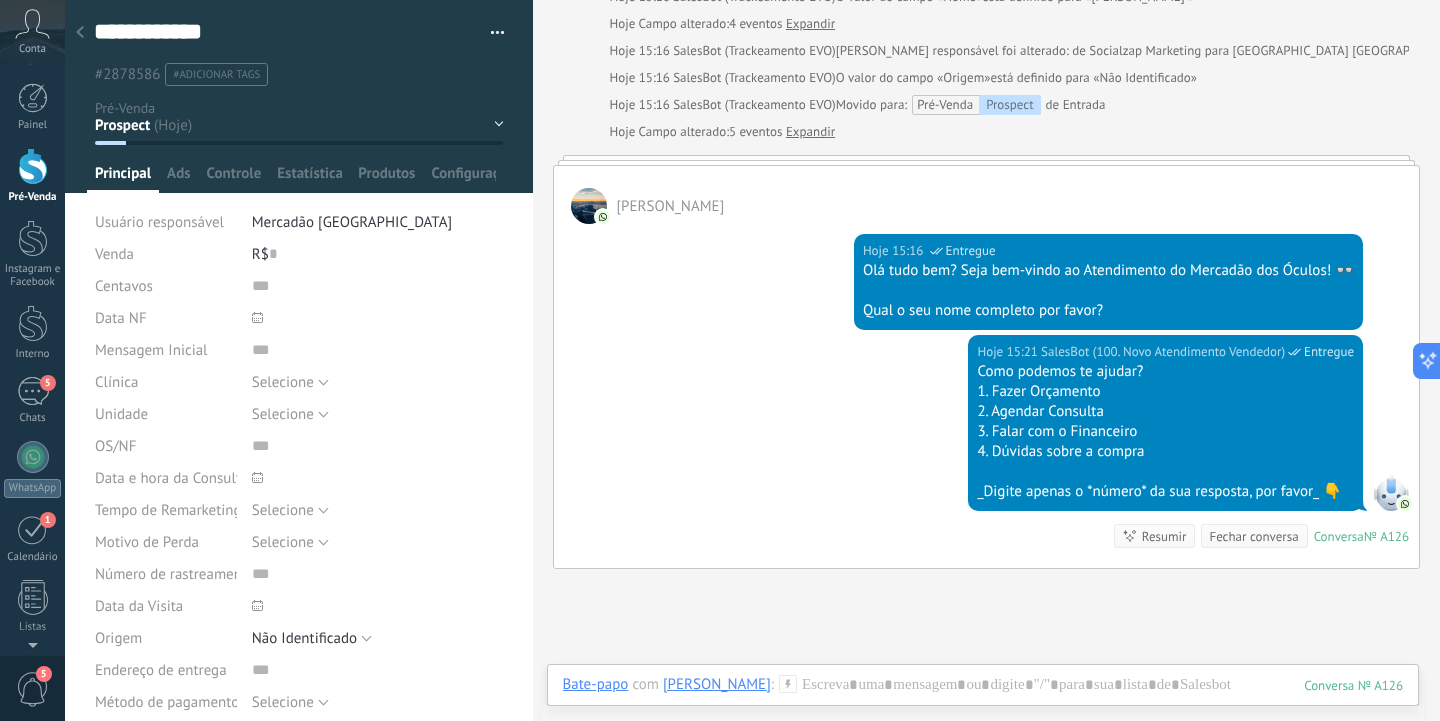 click on "Pré-Venda" at bounding box center (32, 176) 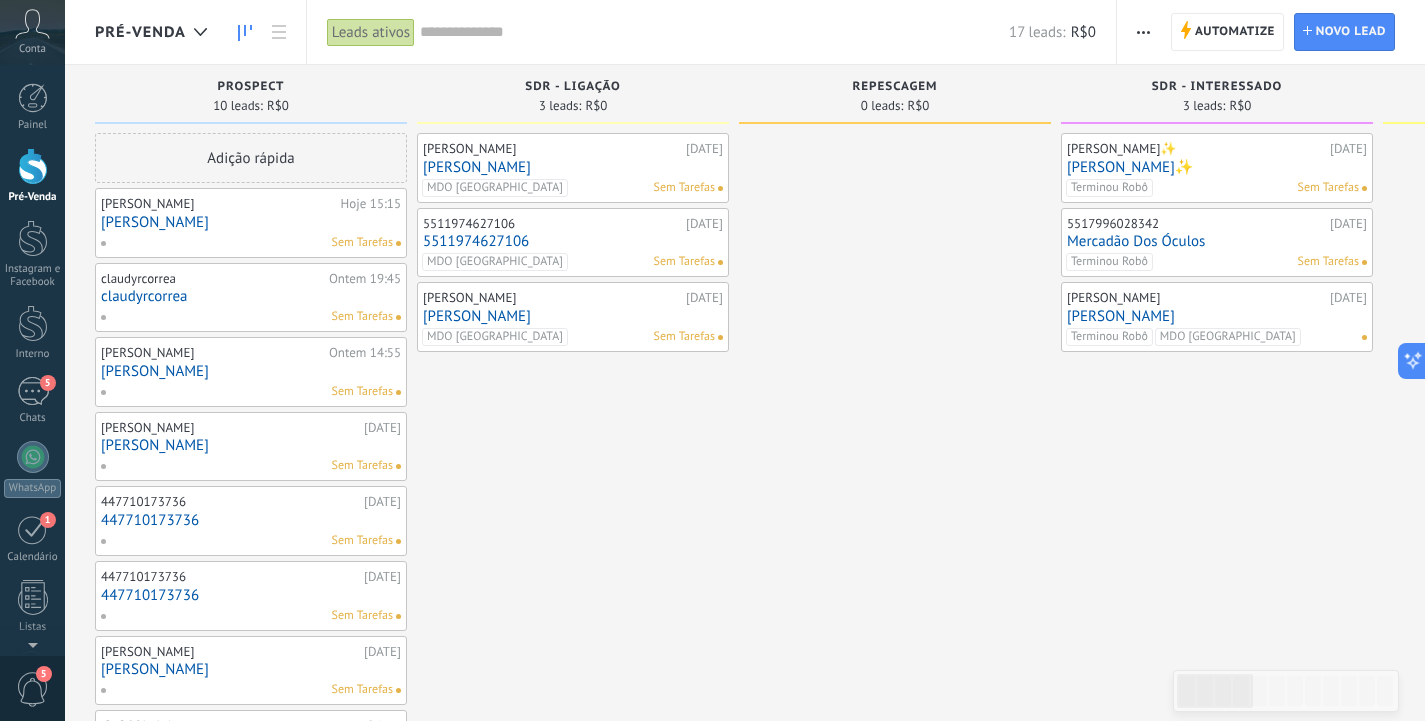 click on "luis benicio" at bounding box center (552, 149) 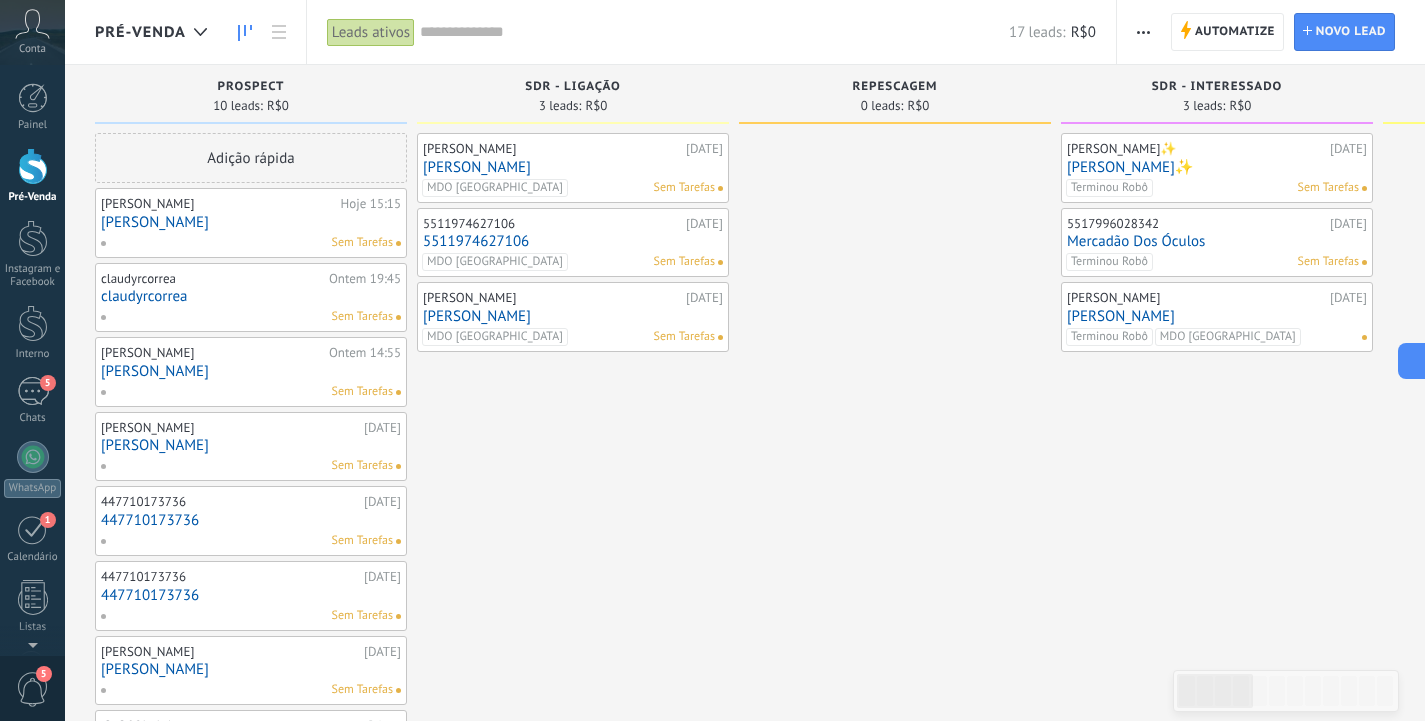 click on "Manuela Amaral✨" at bounding box center [1217, 167] 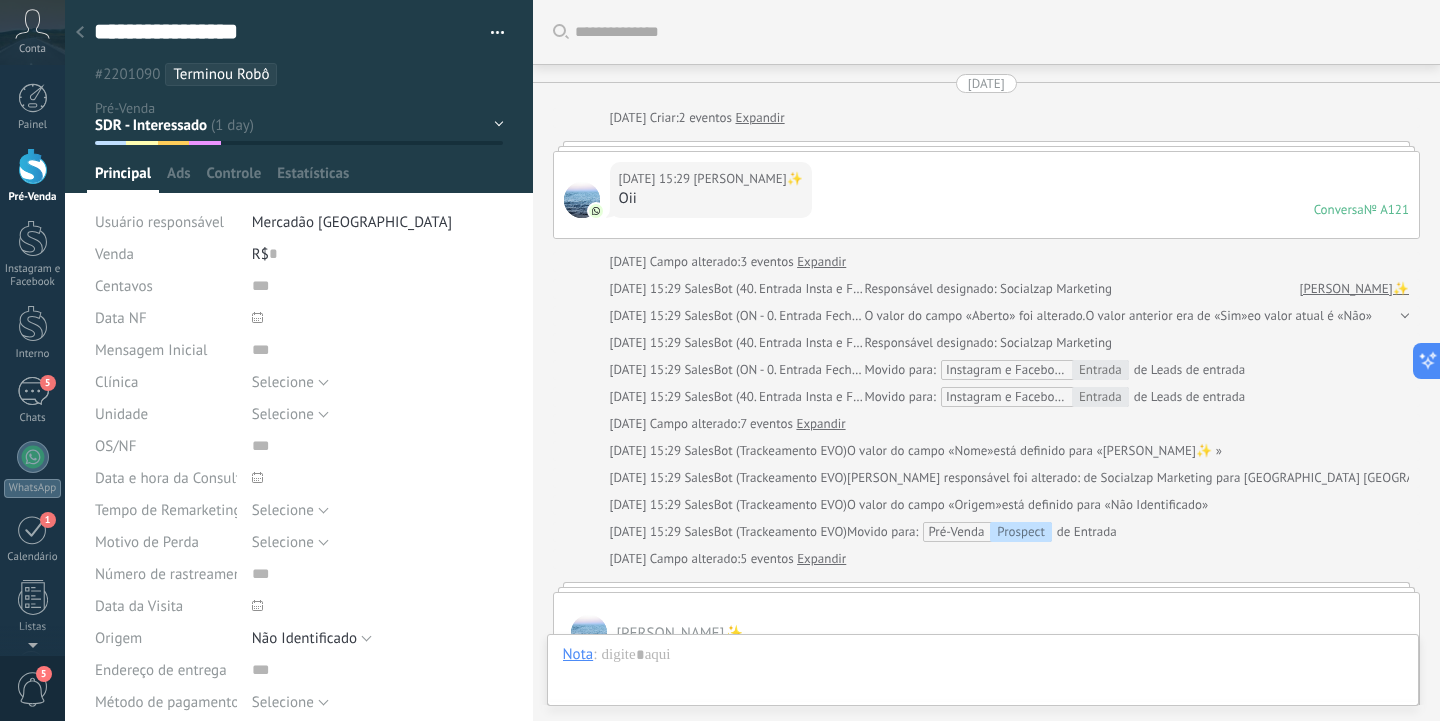 scroll, scrollTop: 30, scrollLeft: 0, axis: vertical 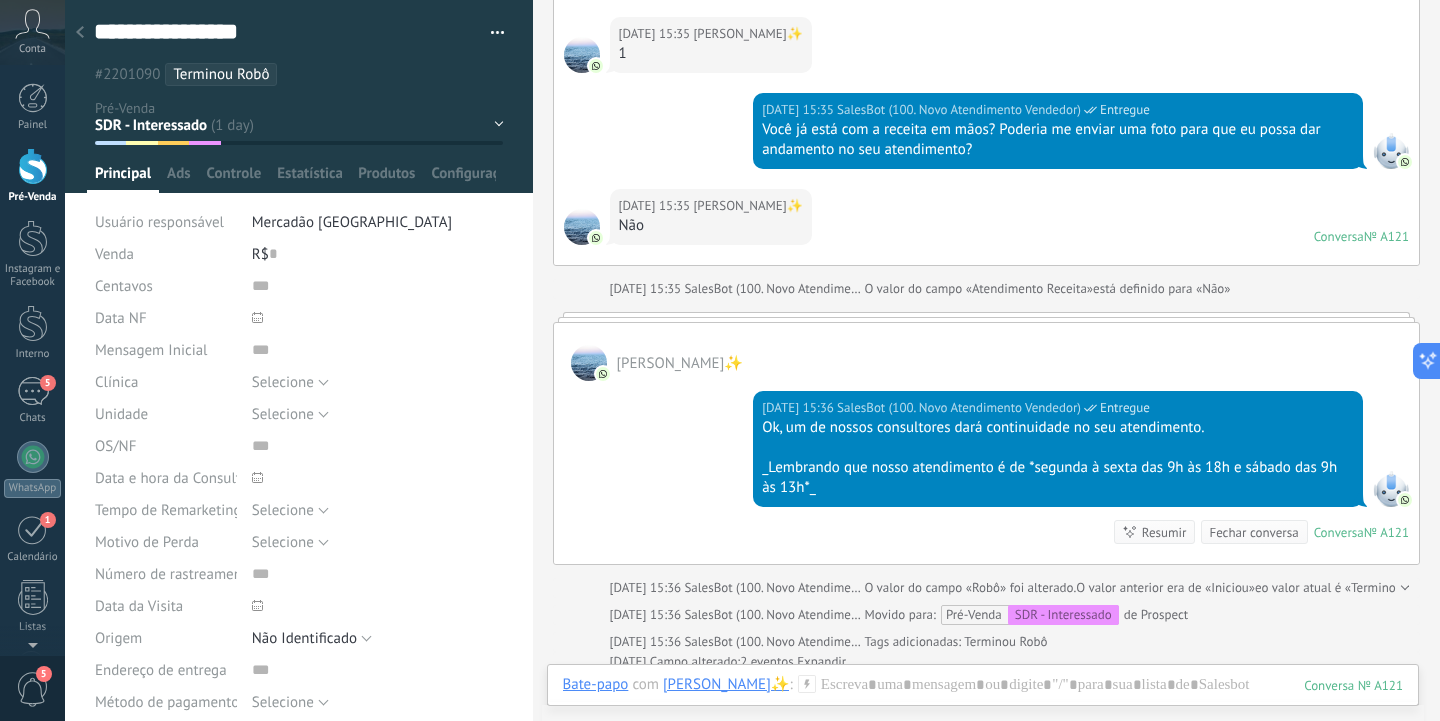 click at bounding box center (33, 166) 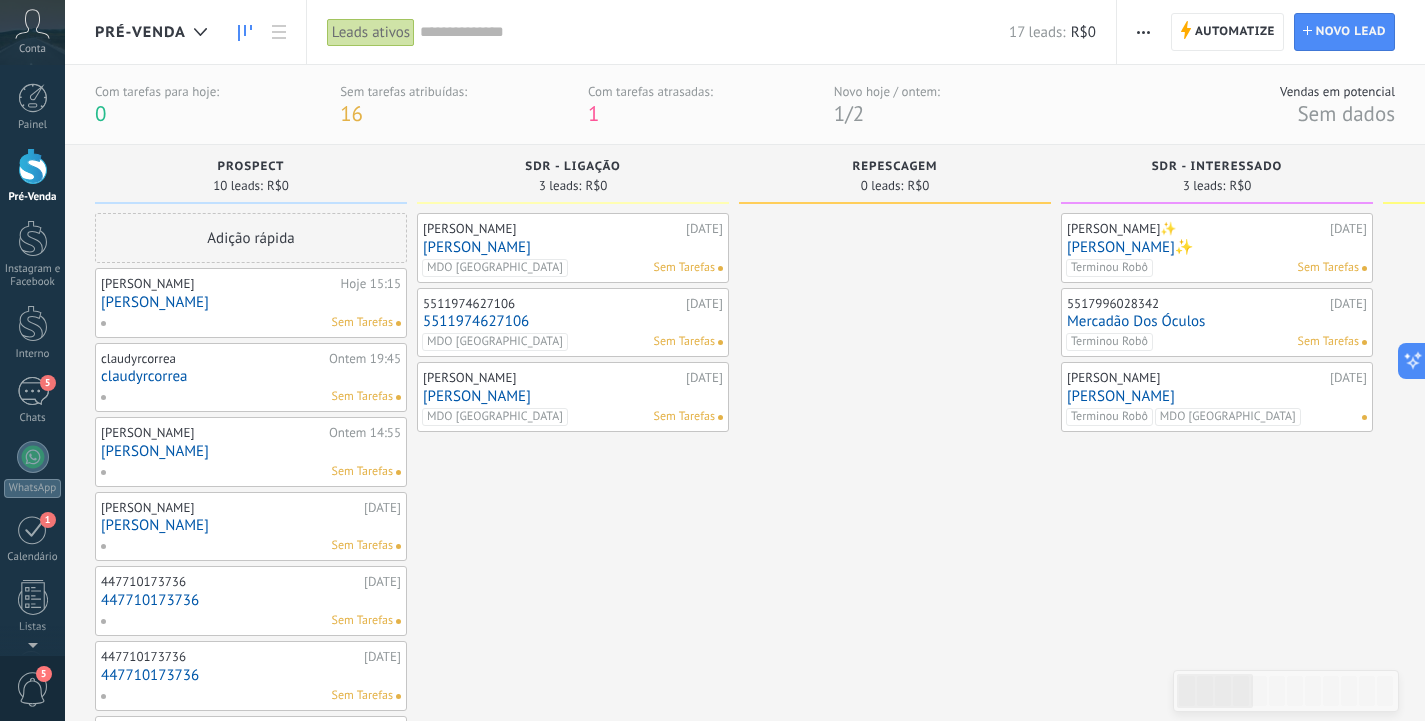 click on "Mercadão Dos Óculos" at bounding box center (1217, 321) 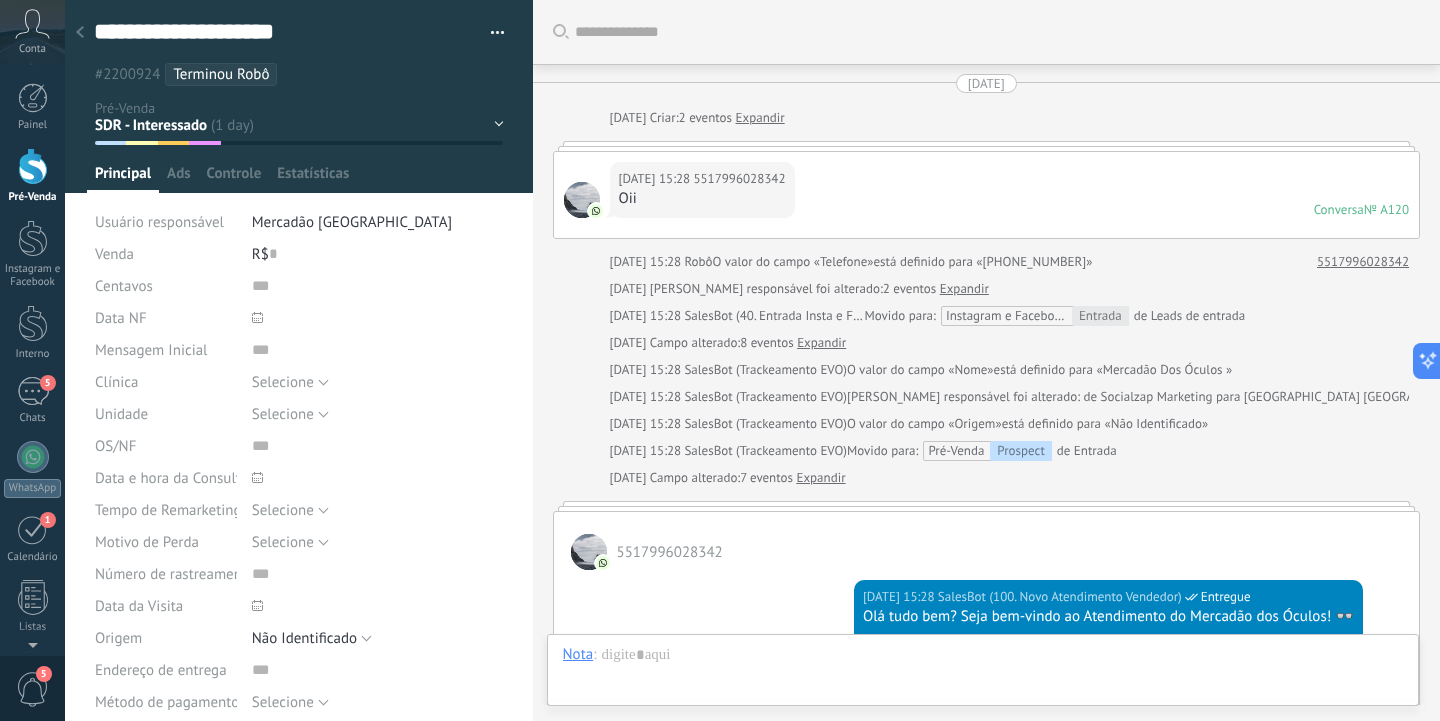 scroll, scrollTop: 2234, scrollLeft: 0, axis: vertical 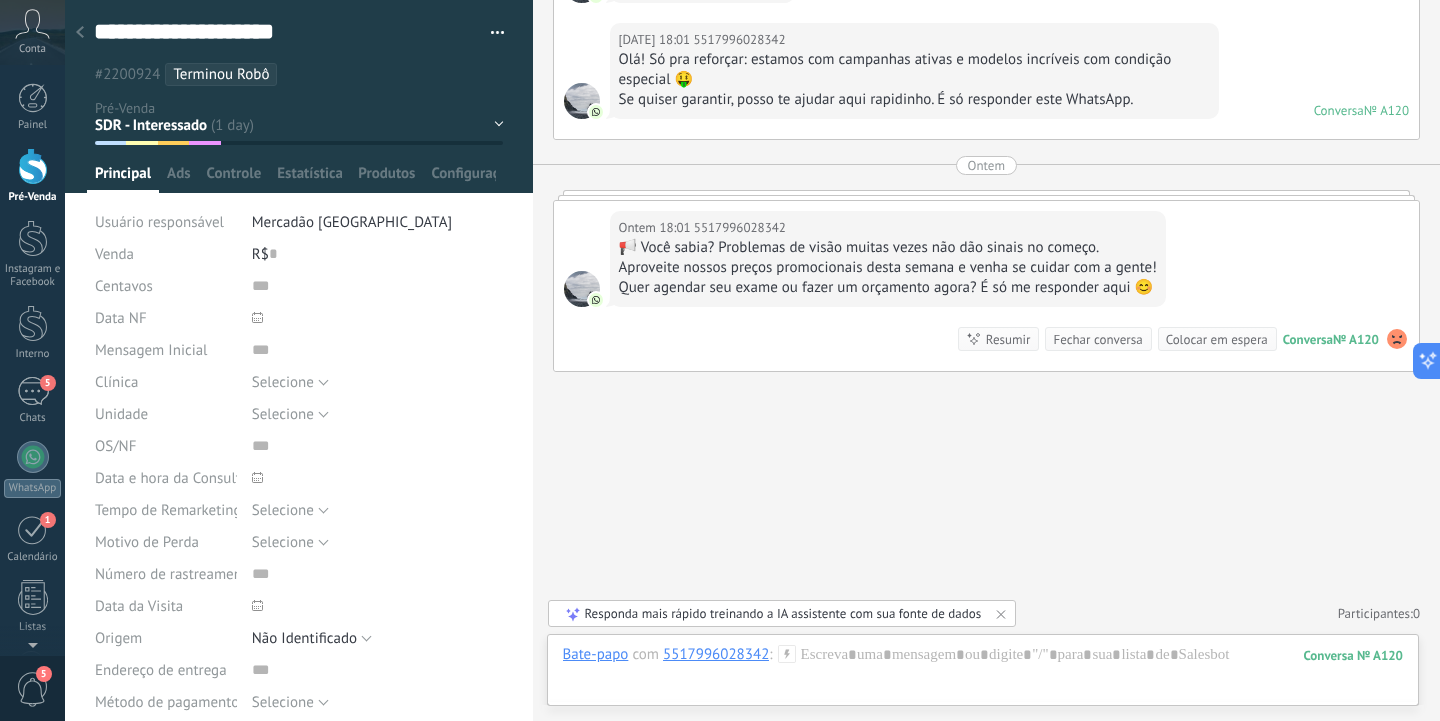 click at bounding box center [33, 166] 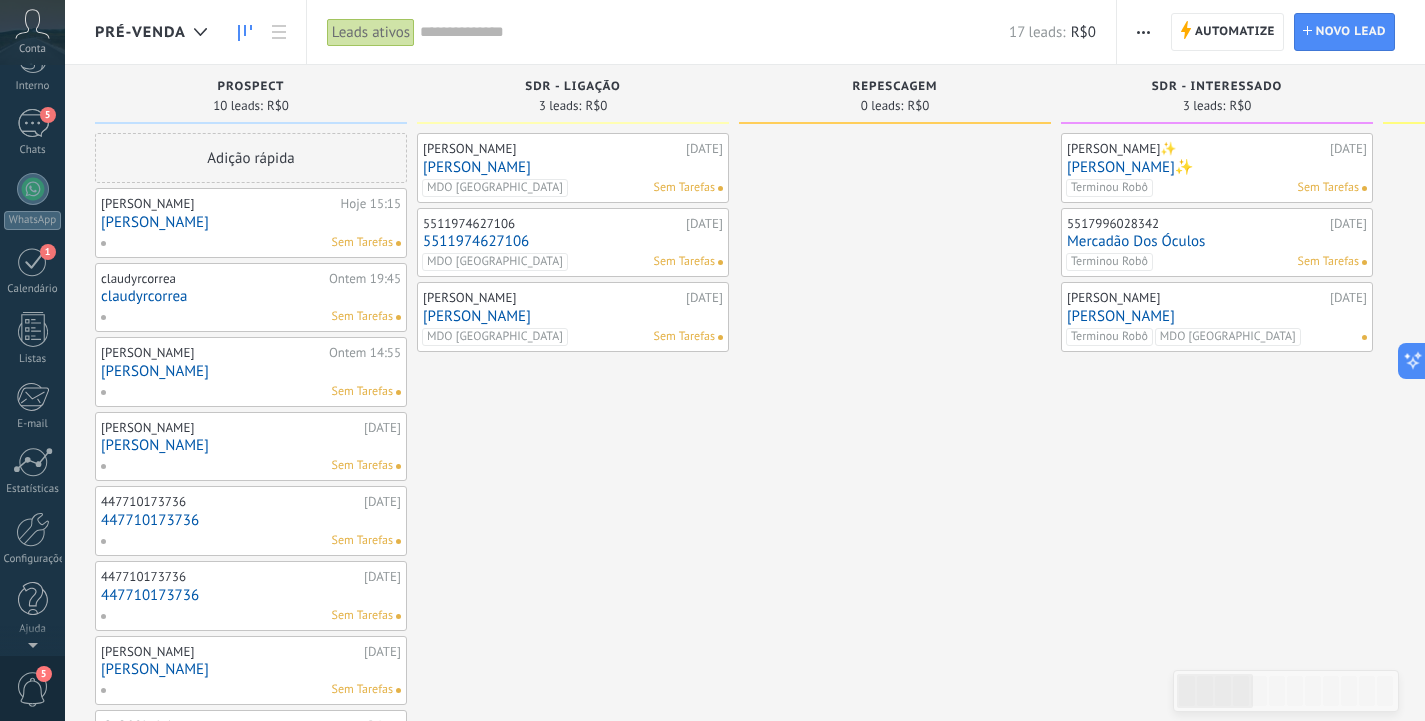 scroll, scrollTop: 0, scrollLeft: 0, axis: both 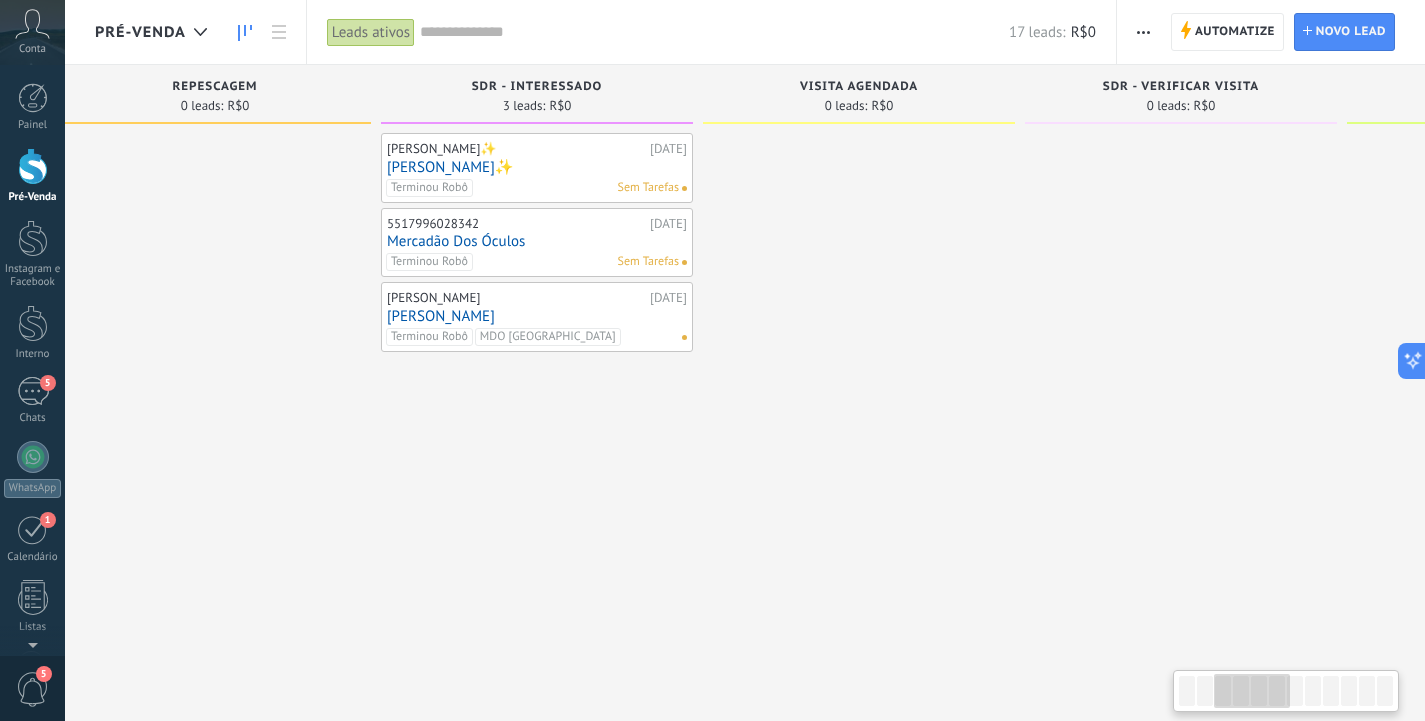 drag, startPoint x: 1061, startPoint y: 103, endPoint x: 270, endPoint y: 97, distance: 791.02277 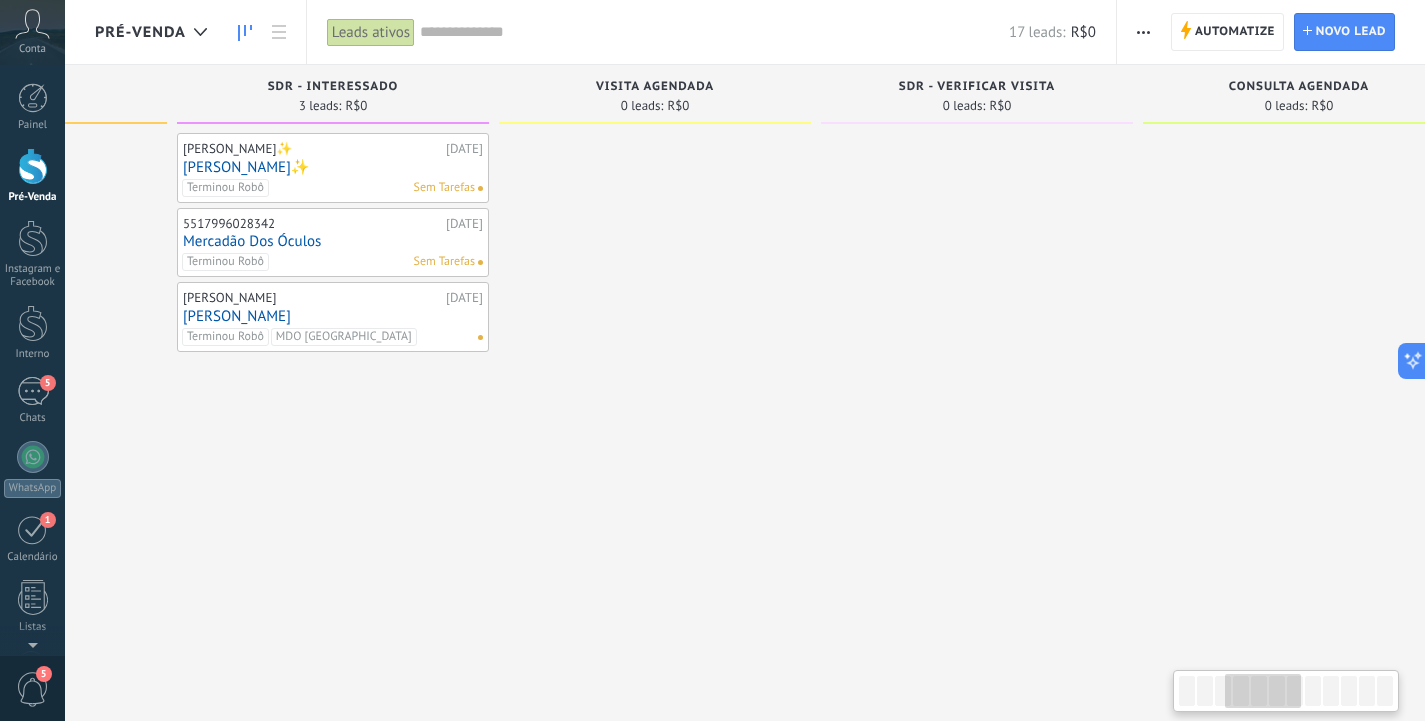 scroll, scrollTop: 0, scrollLeft: 911, axis: horizontal 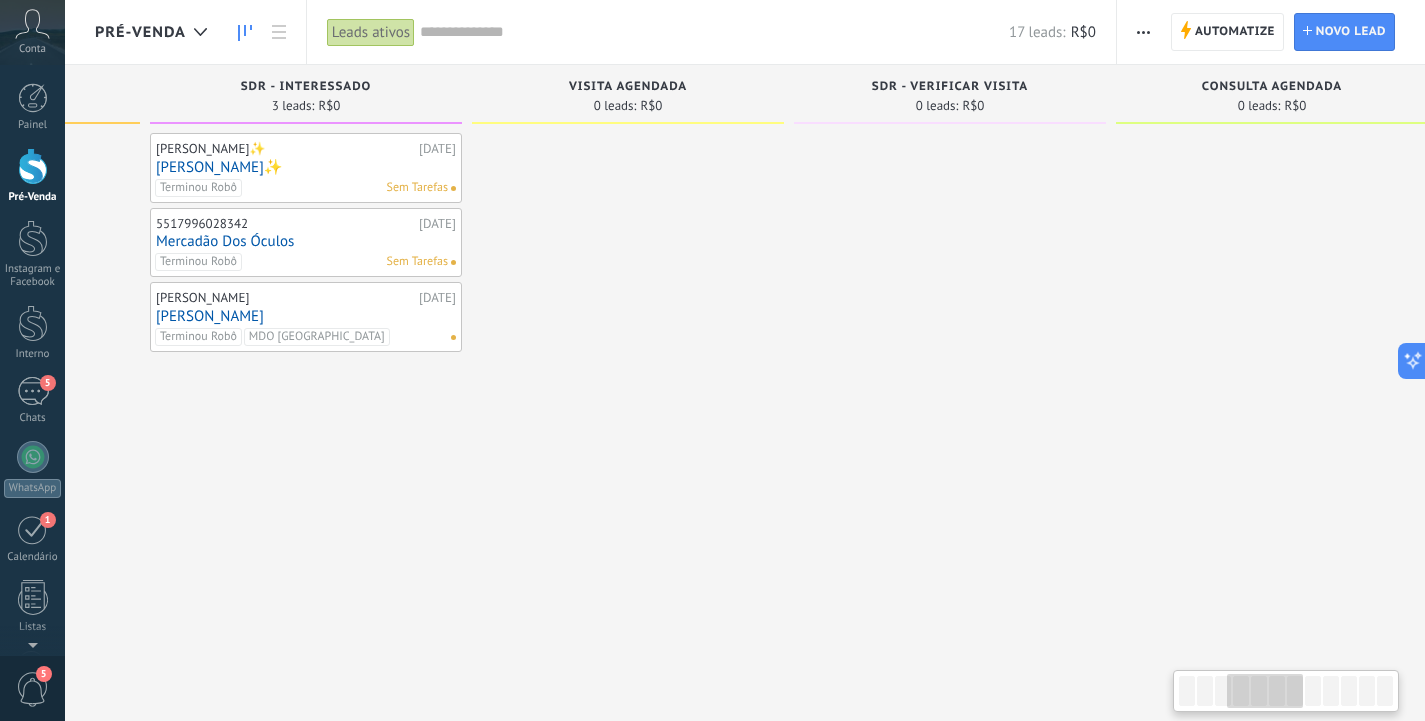 drag, startPoint x: 947, startPoint y: 102, endPoint x: 815, endPoint y: 126, distance: 134.16408 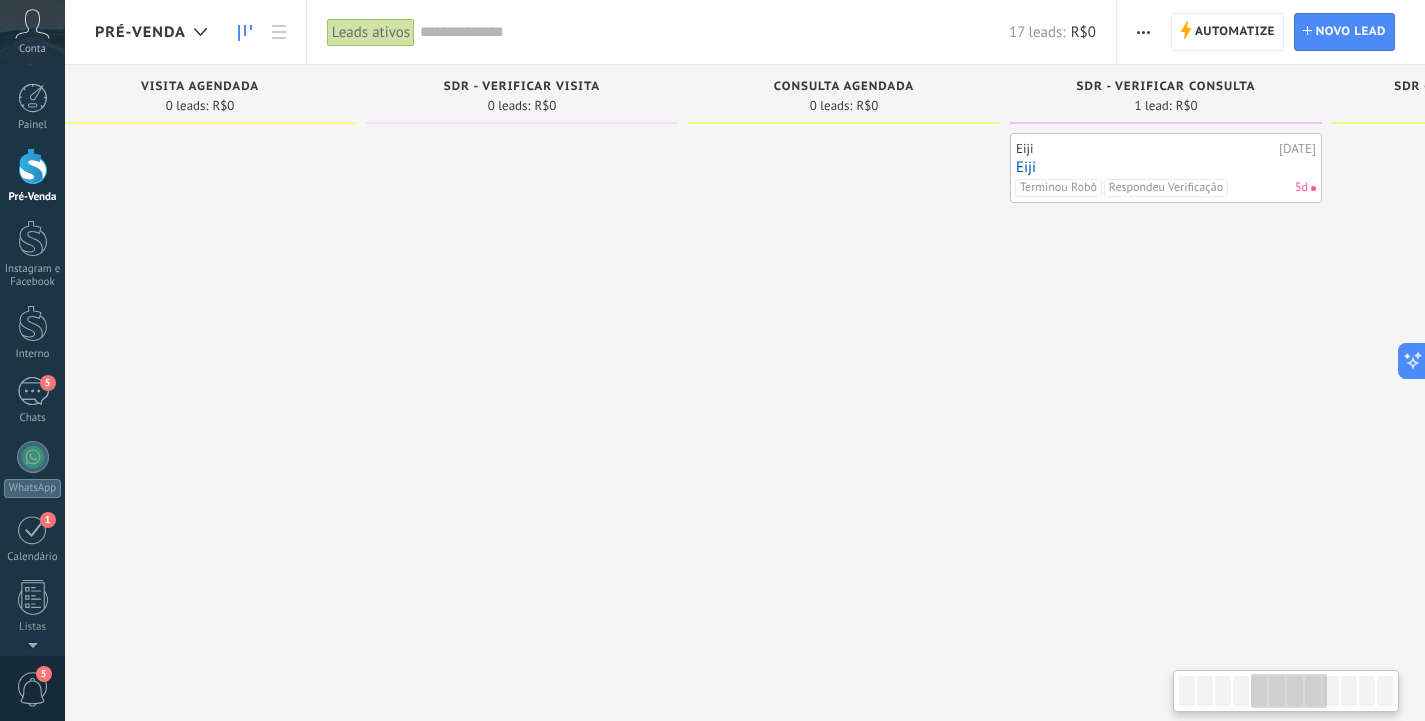 drag, startPoint x: 1017, startPoint y: 95, endPoint x: 580, endPoint y: 106, distance: 437.13843 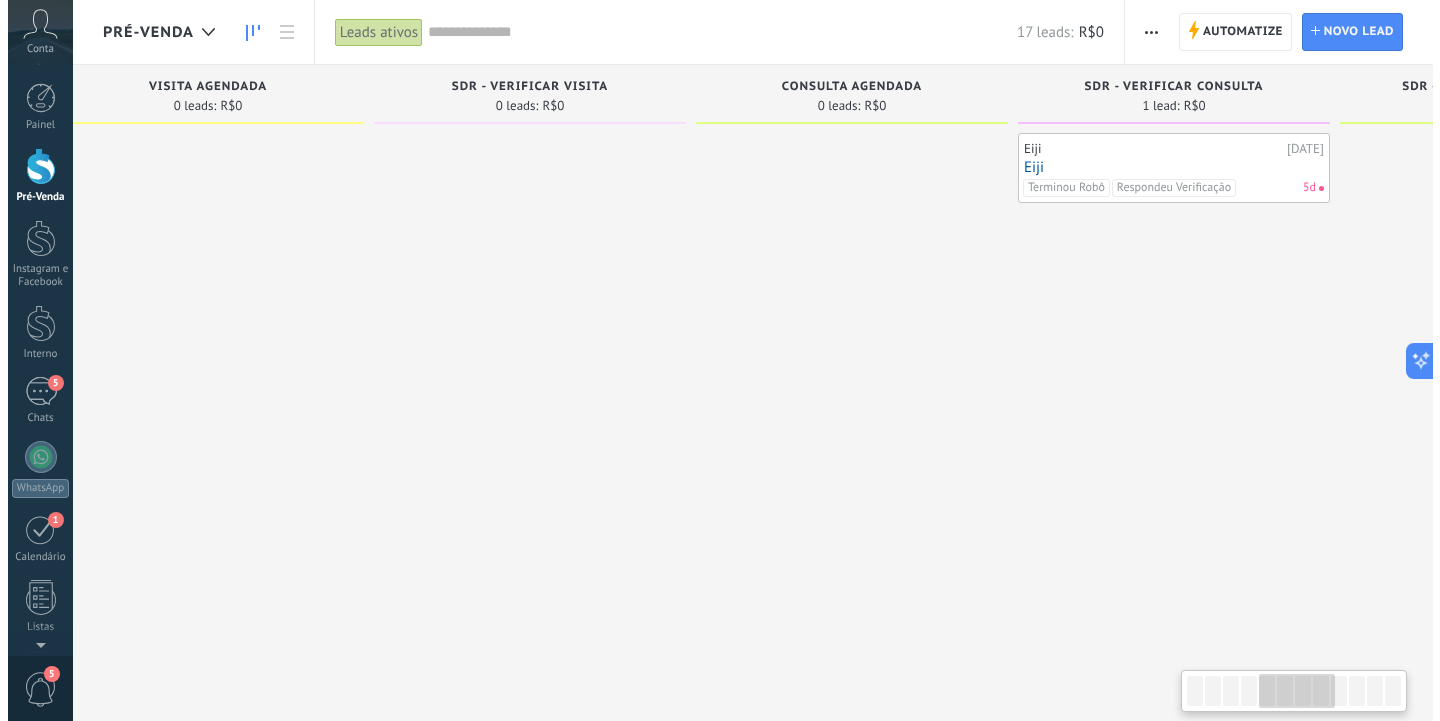scroll, scrollTop: 0, scrollLeft: 1341, axis: horizontal 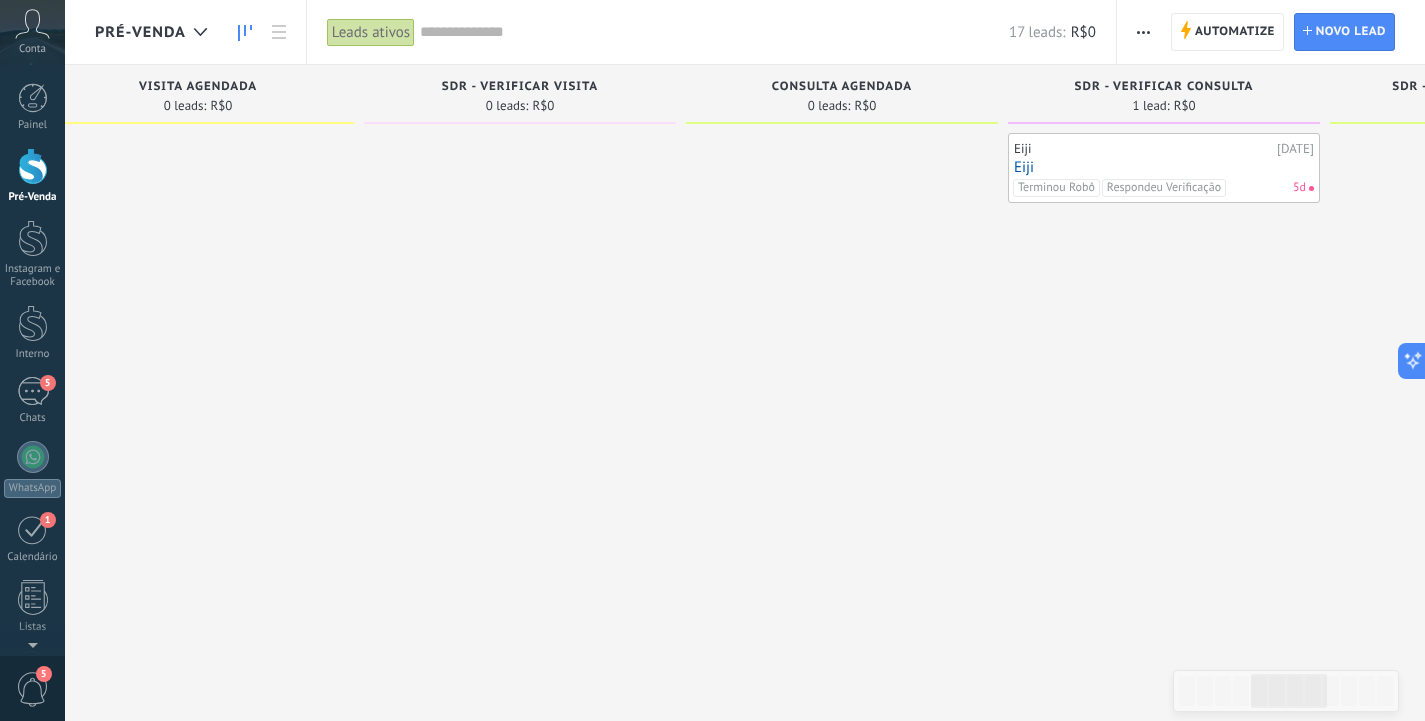 click on "Eiji" at bounding box center (1164, 167) 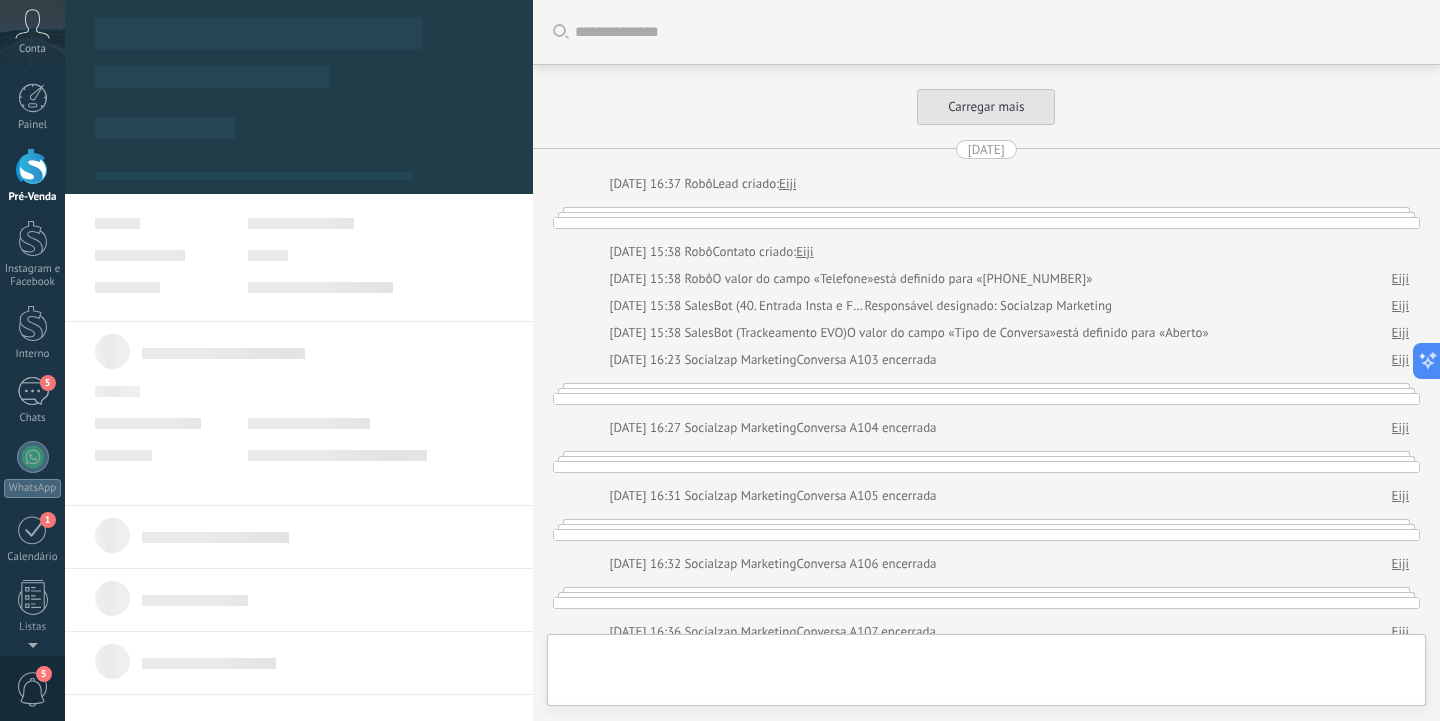 type on "****" 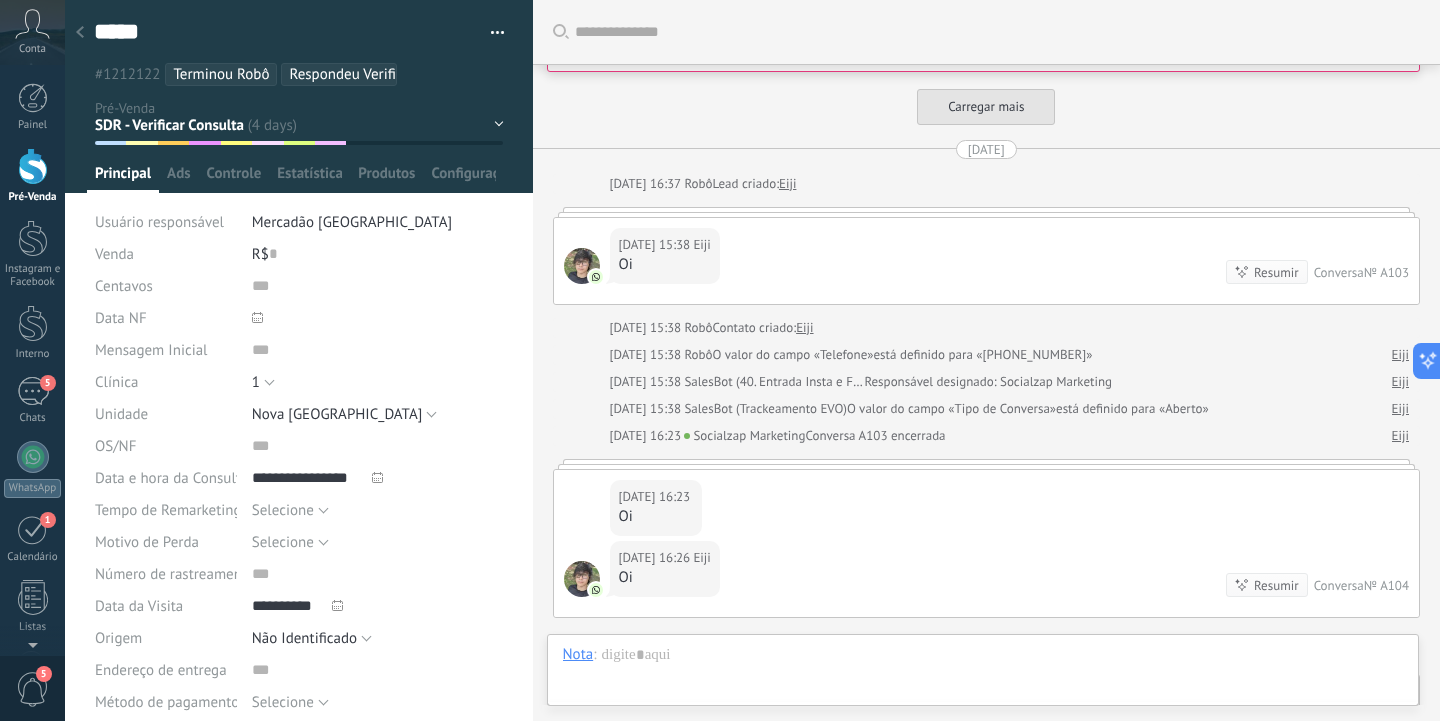 scroll, scrollTop: 30, scrollLeft: 0, axis: vertical 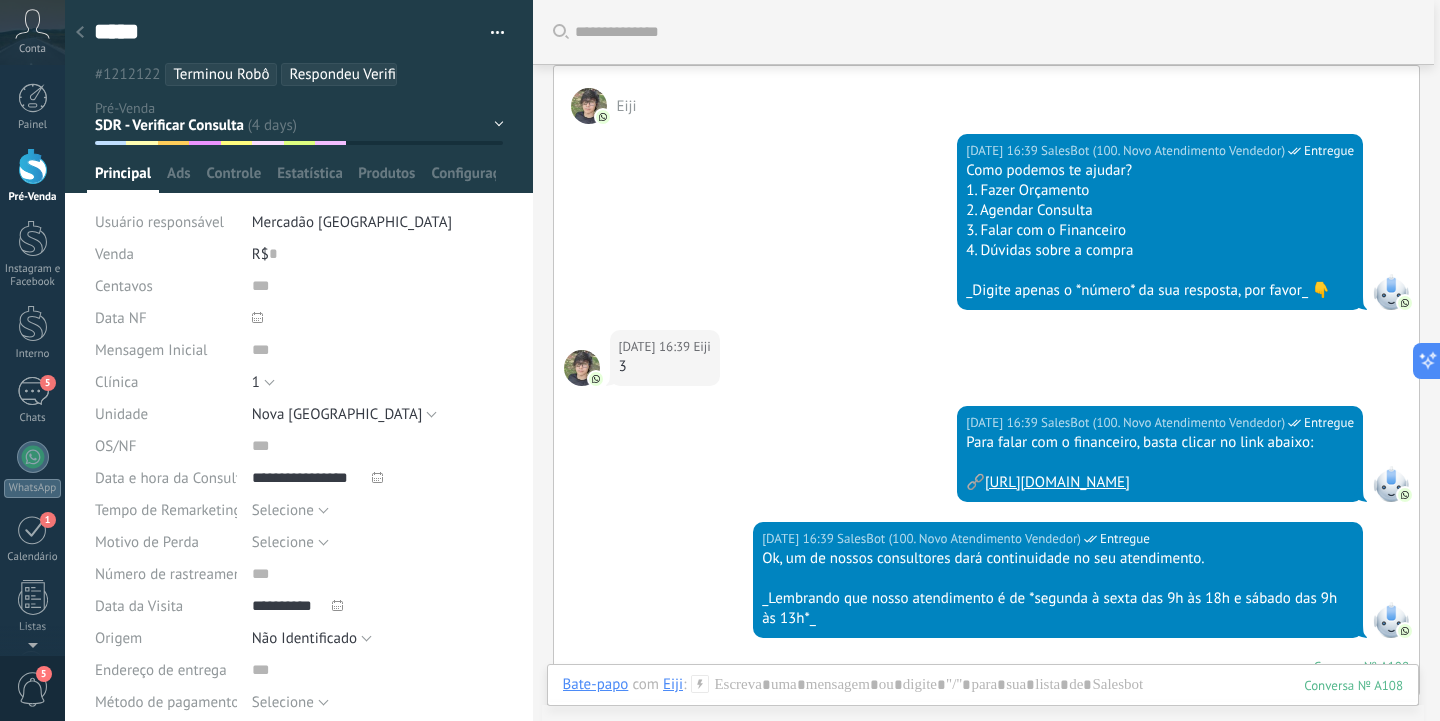 click on "Pré-Venda" at bounding box center (32, 176) 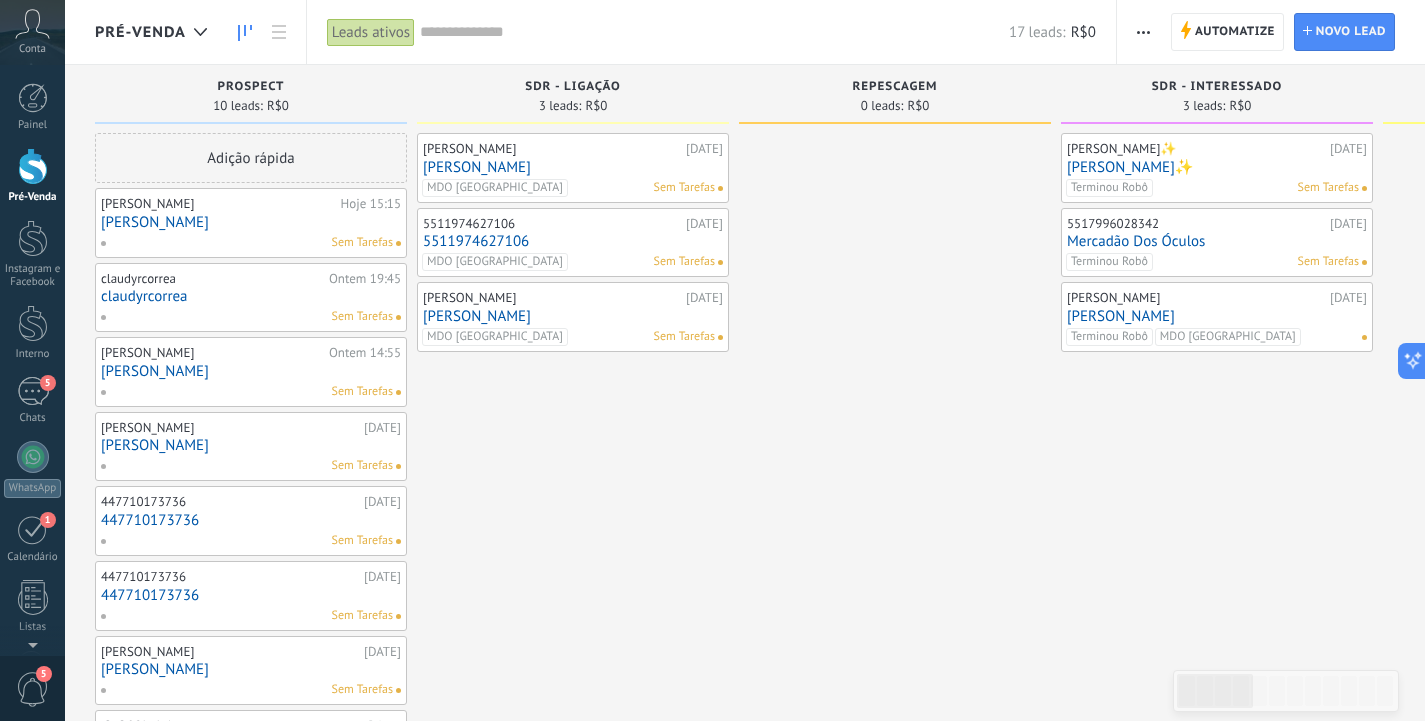 click on "3 leads:  R$0" at bounding box center [1217, 105] 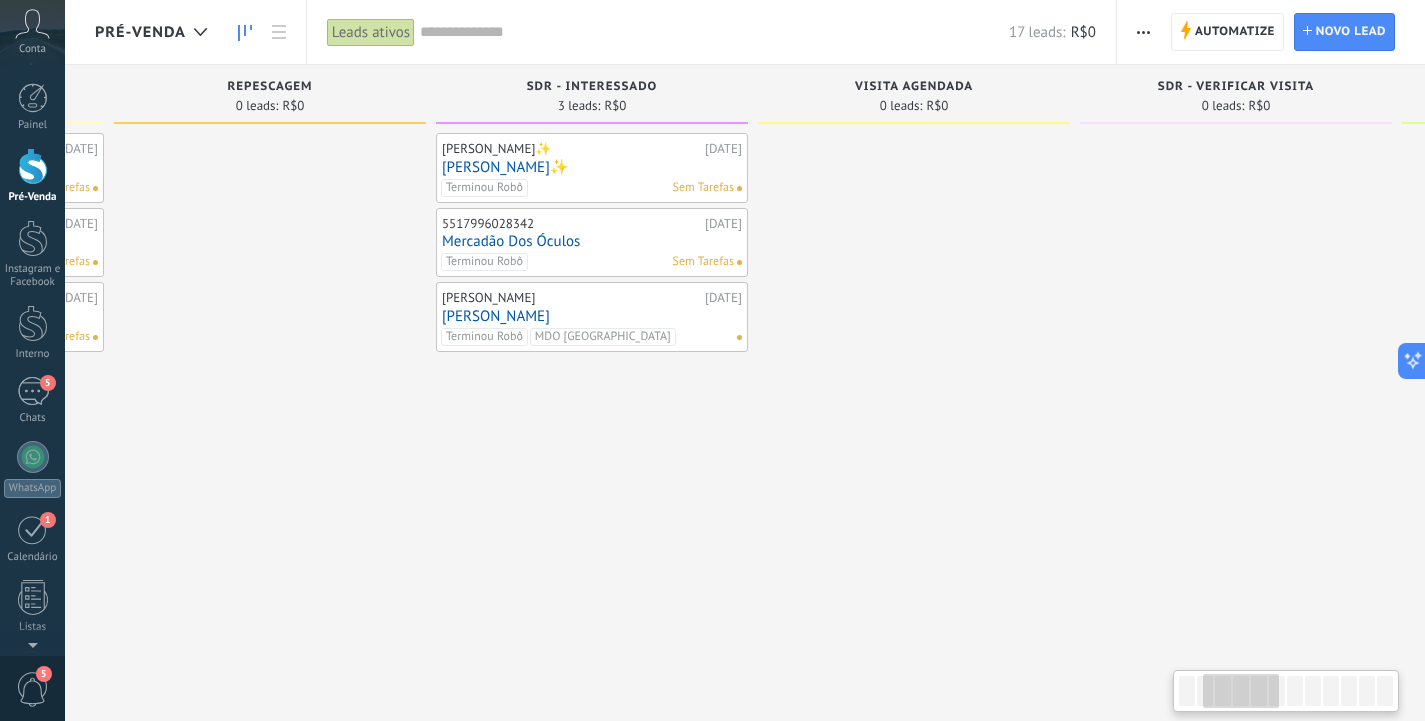 scroll, scrollTop: 0, scrollLeft: 1267, axis: horizontal 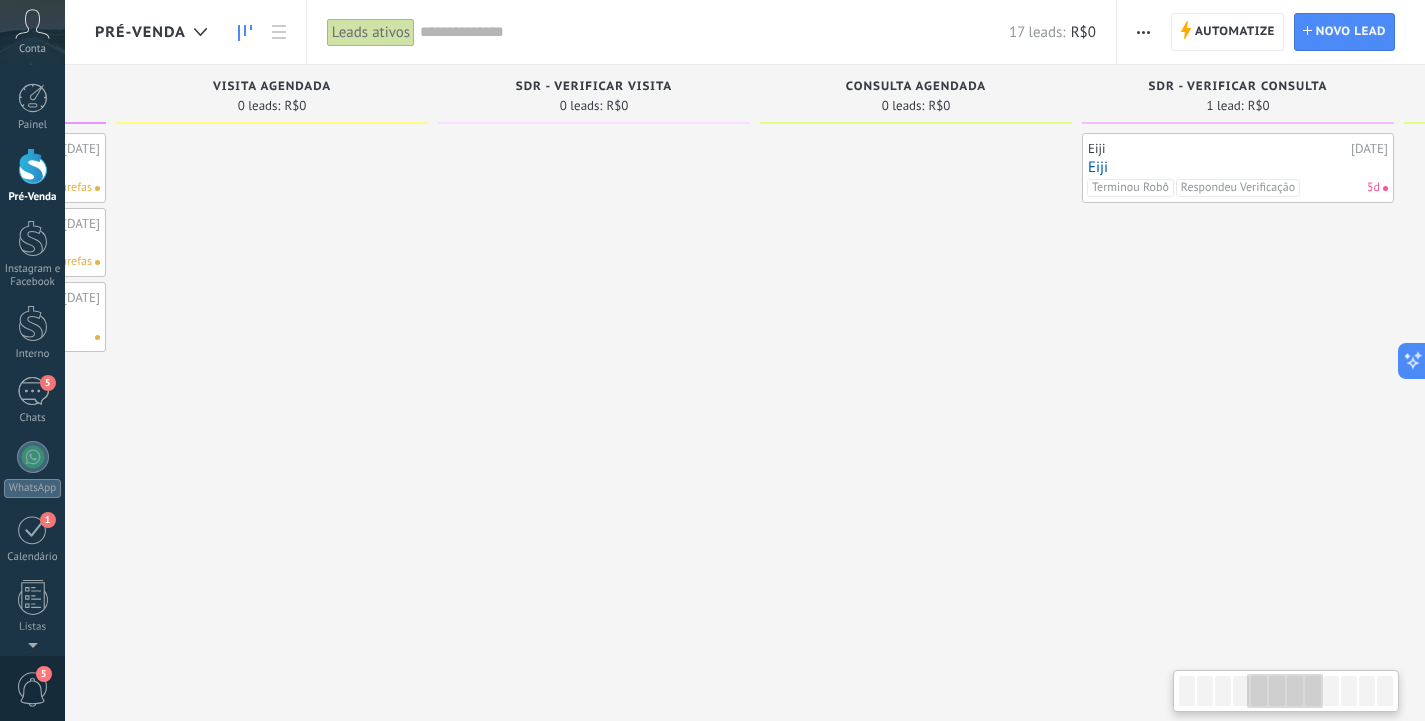 drag, startPoint x: 1368, startPoint y: 94, endPoint x: 754, endPoint y: 243, distance: 631.8204 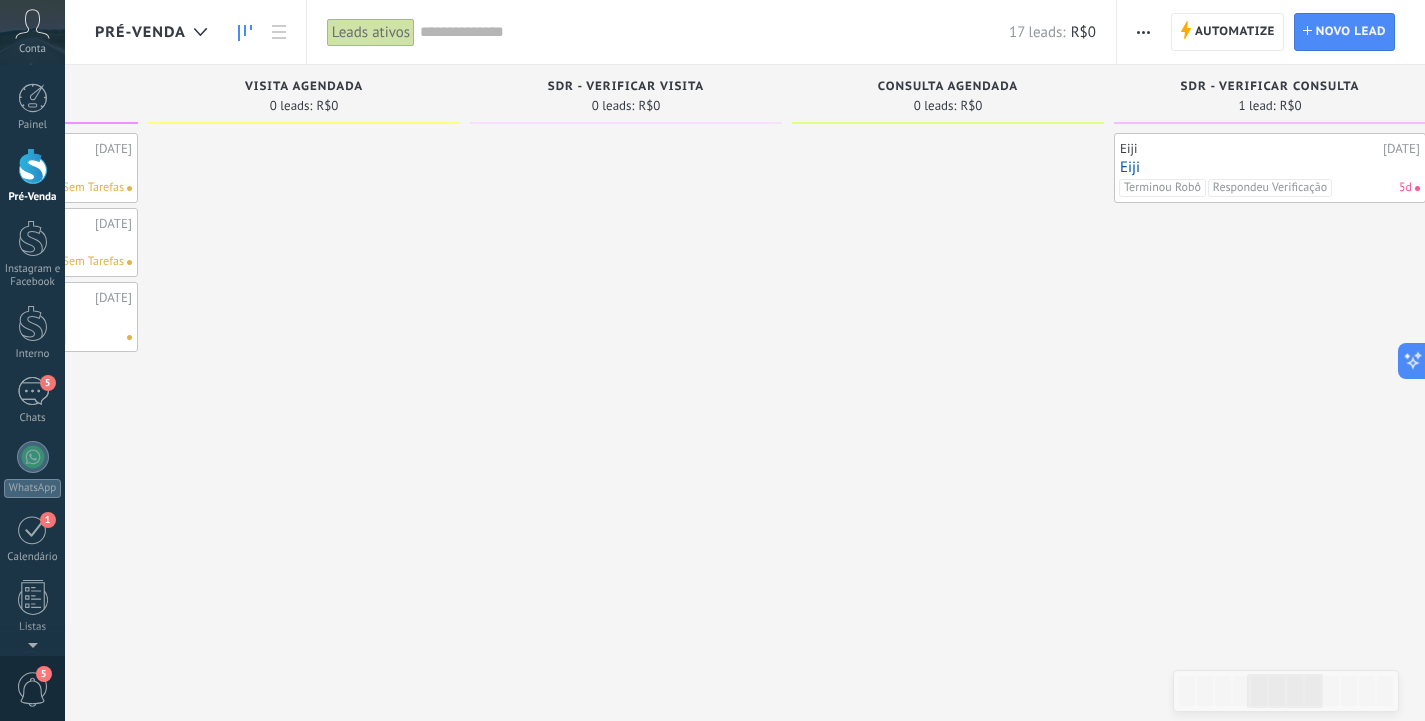 scroll, scrollTop: 0, scrollLeft: 1015, axis: horizontal 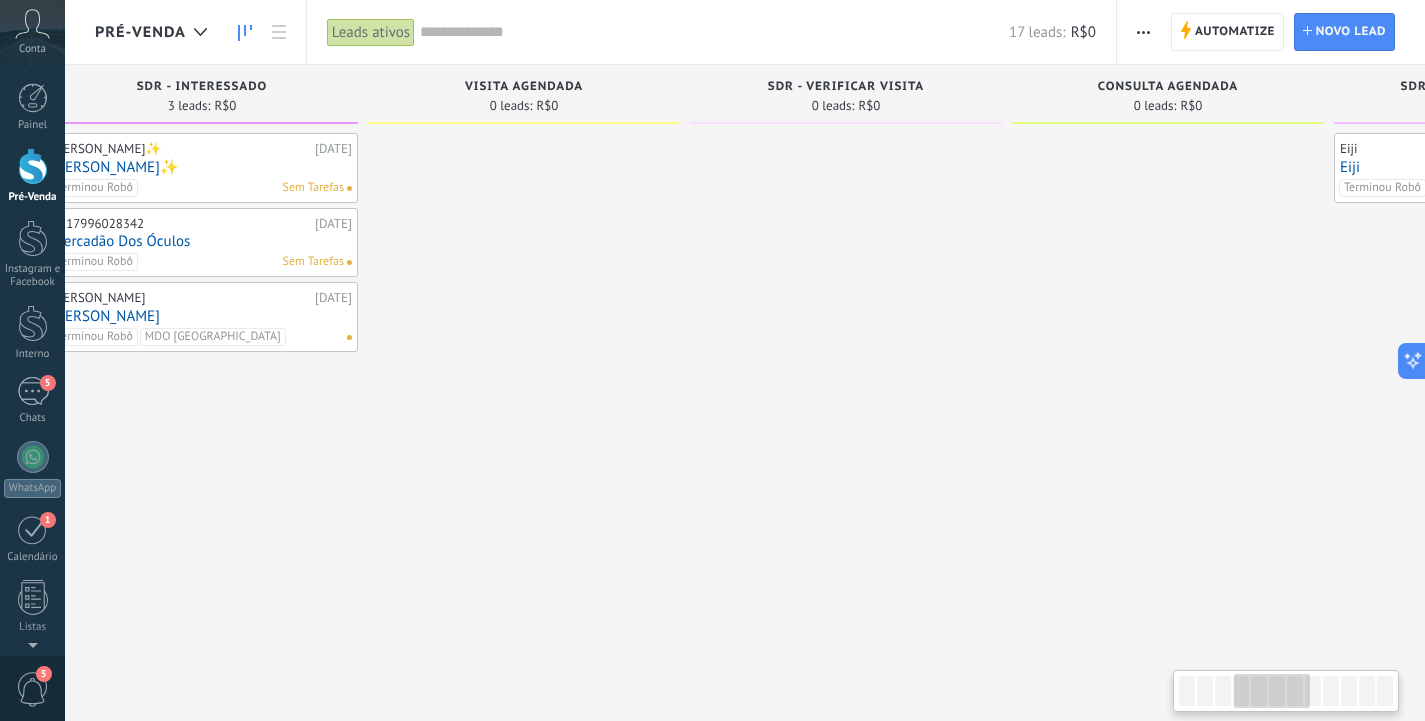 drag, startPoint x: 789, startPoint y: 65, endPoint x: 1439, endPoint y: 39, distance: 650.5198 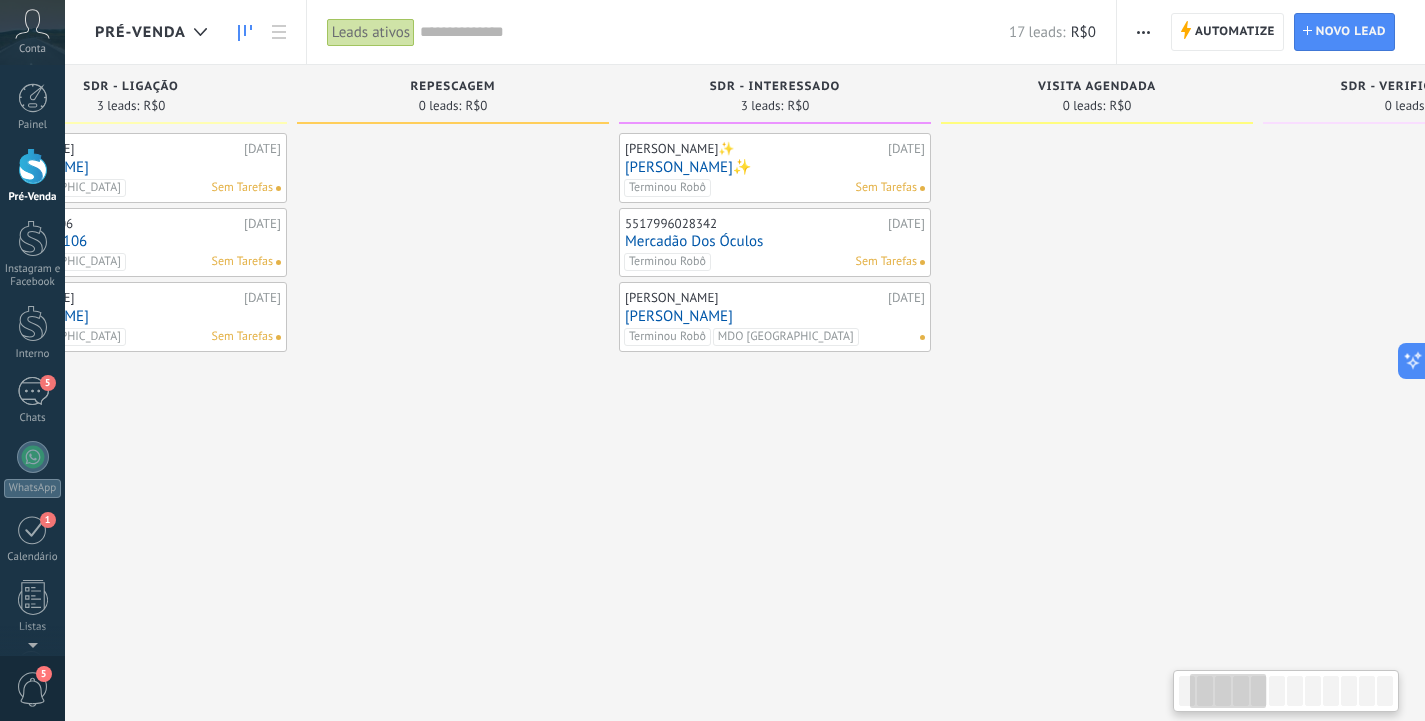 scroll, scrollTop: 0, scrollLeft: 148, axis: horizontal 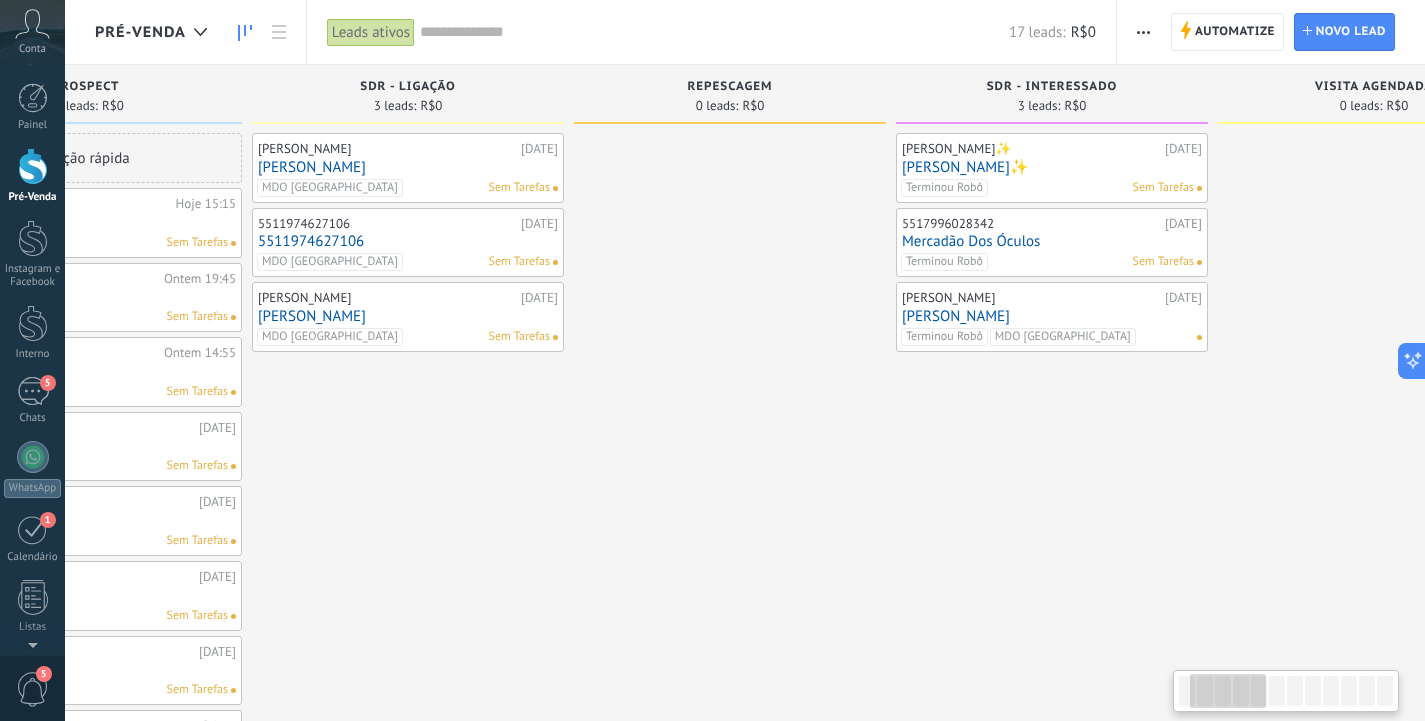 drag, startPoint x: 455, startPoint y: 93, endPoint x: 1324, endPoint y: 176, distance: 872.9548 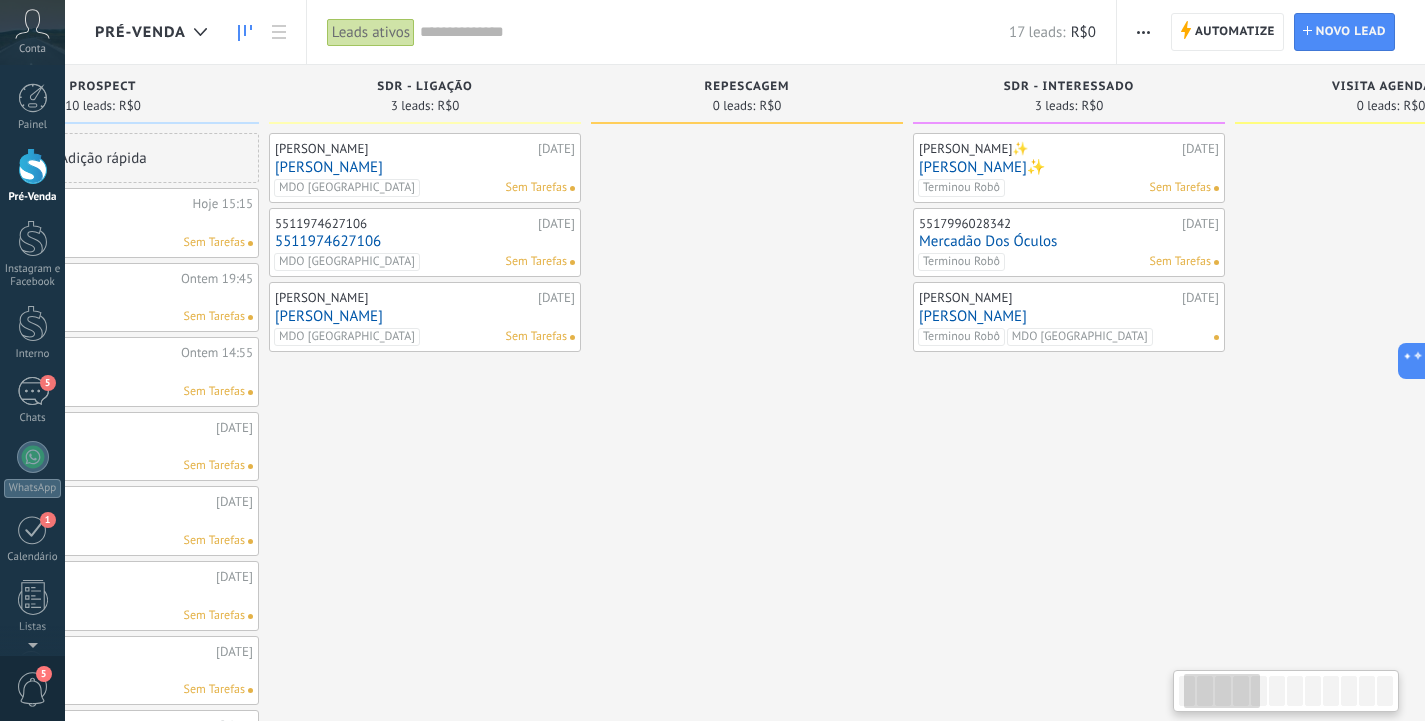 scroll, scrollTop: 0, scrollLeft: 0, axis: both 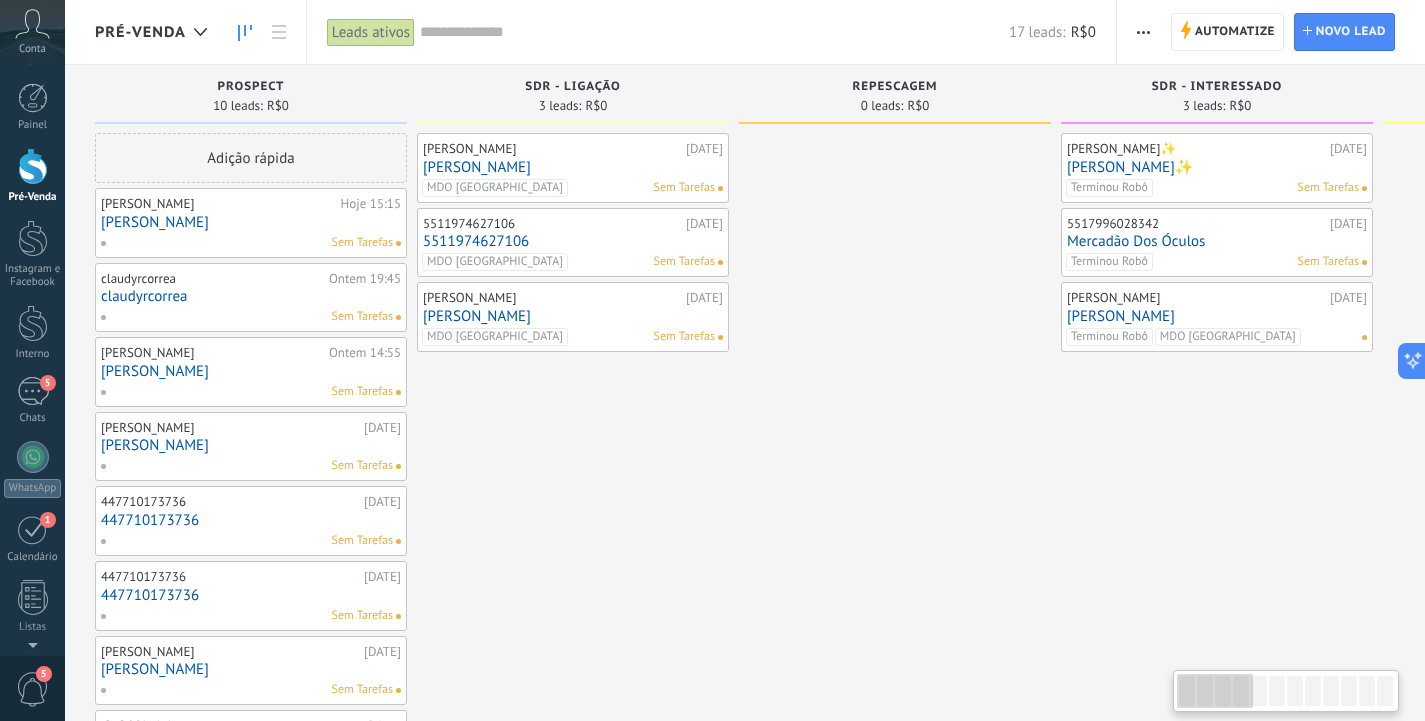 drag, startPoint x: 421, startPoint y: 125, endPoint x: 774, endPoint y: 136, distance: 353.17136 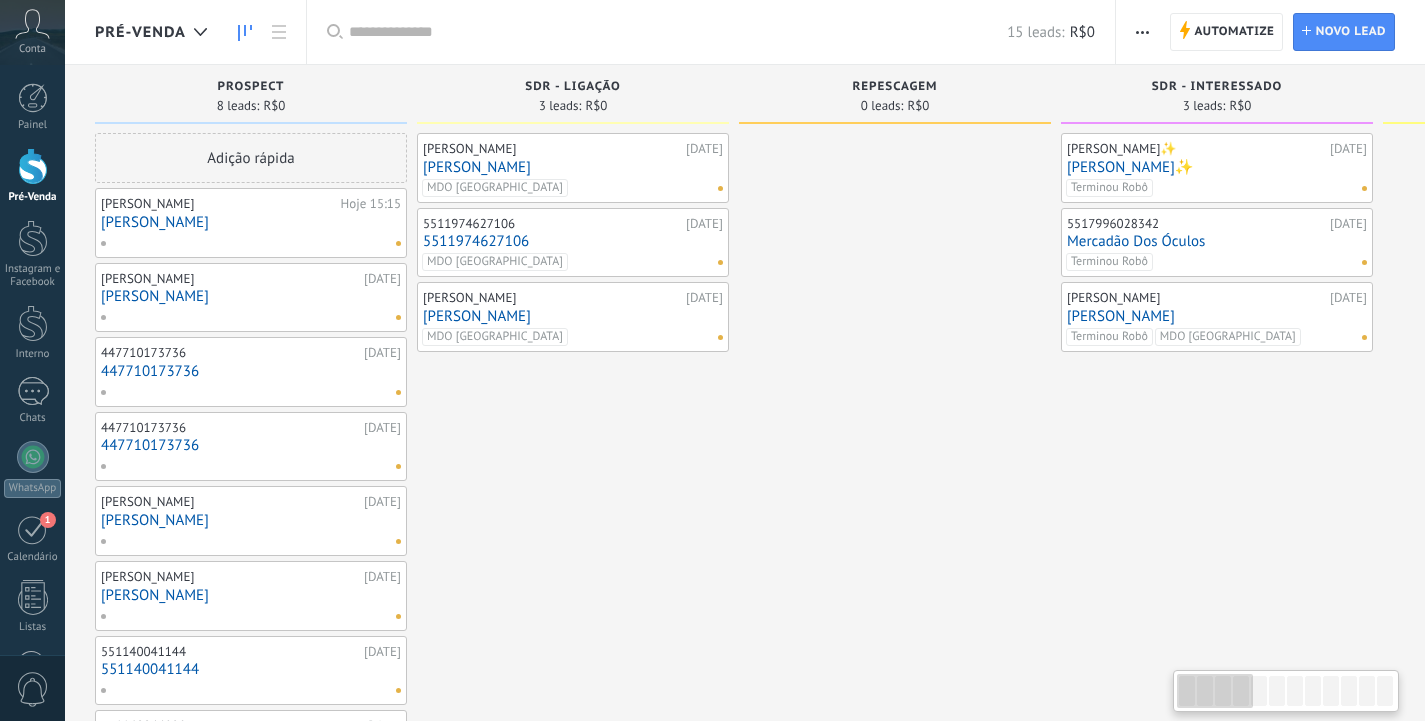 scroll, scrollTop: 0, scrollLeft: 0, axis: both 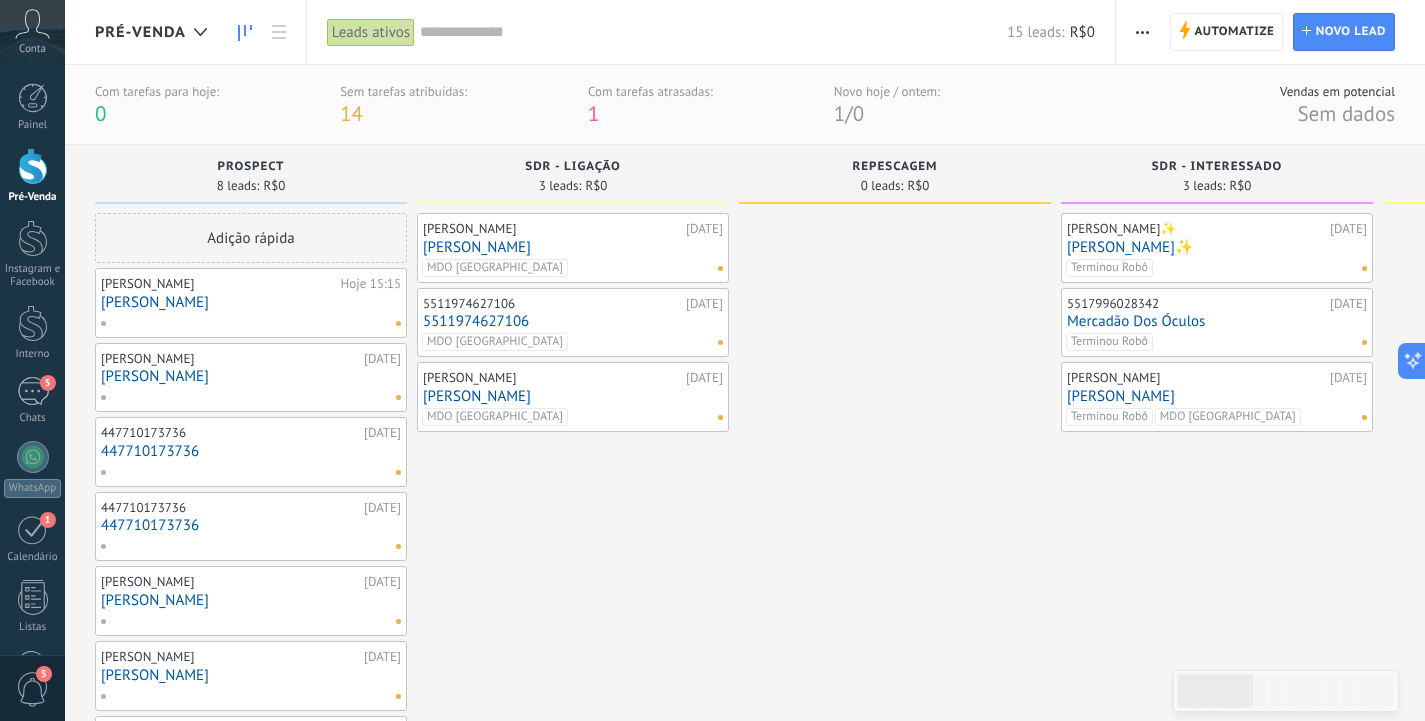click on "1" at bounding box center (839, 113) 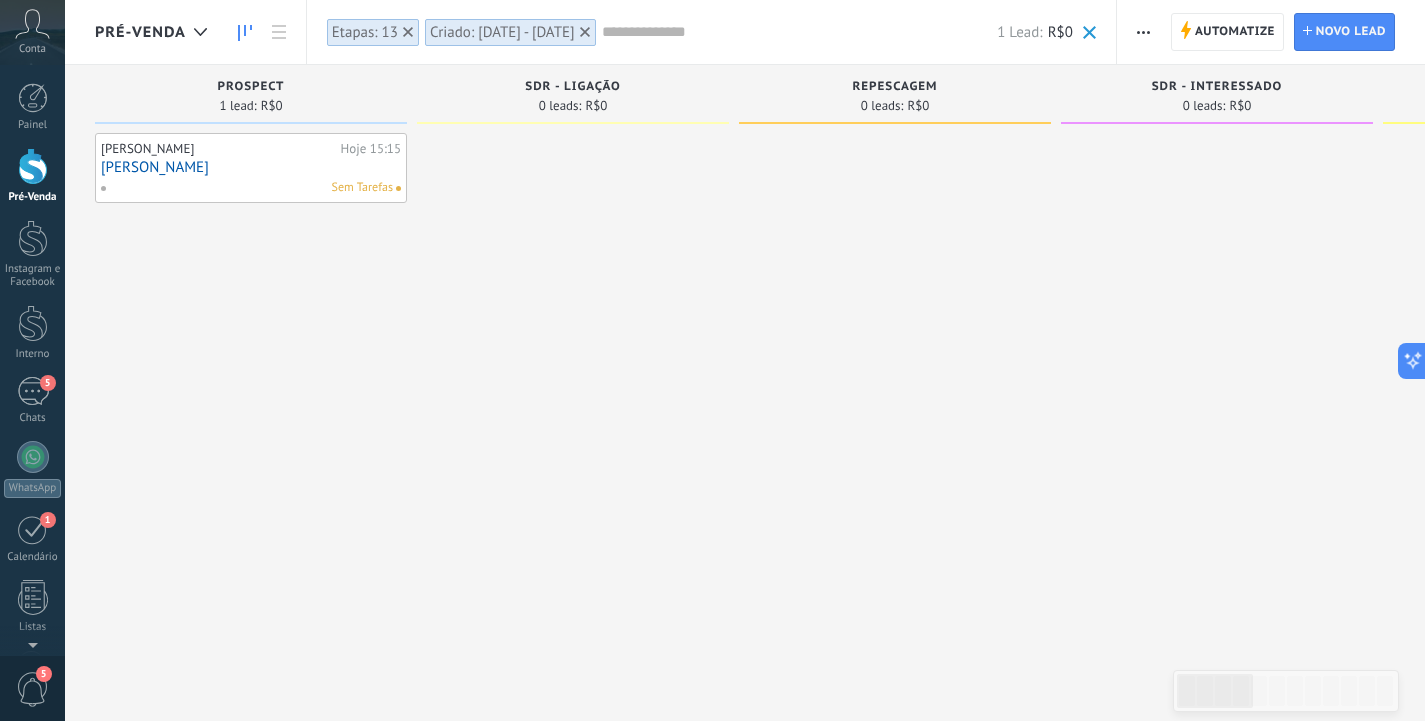 click at bounding box center [1089, 32] 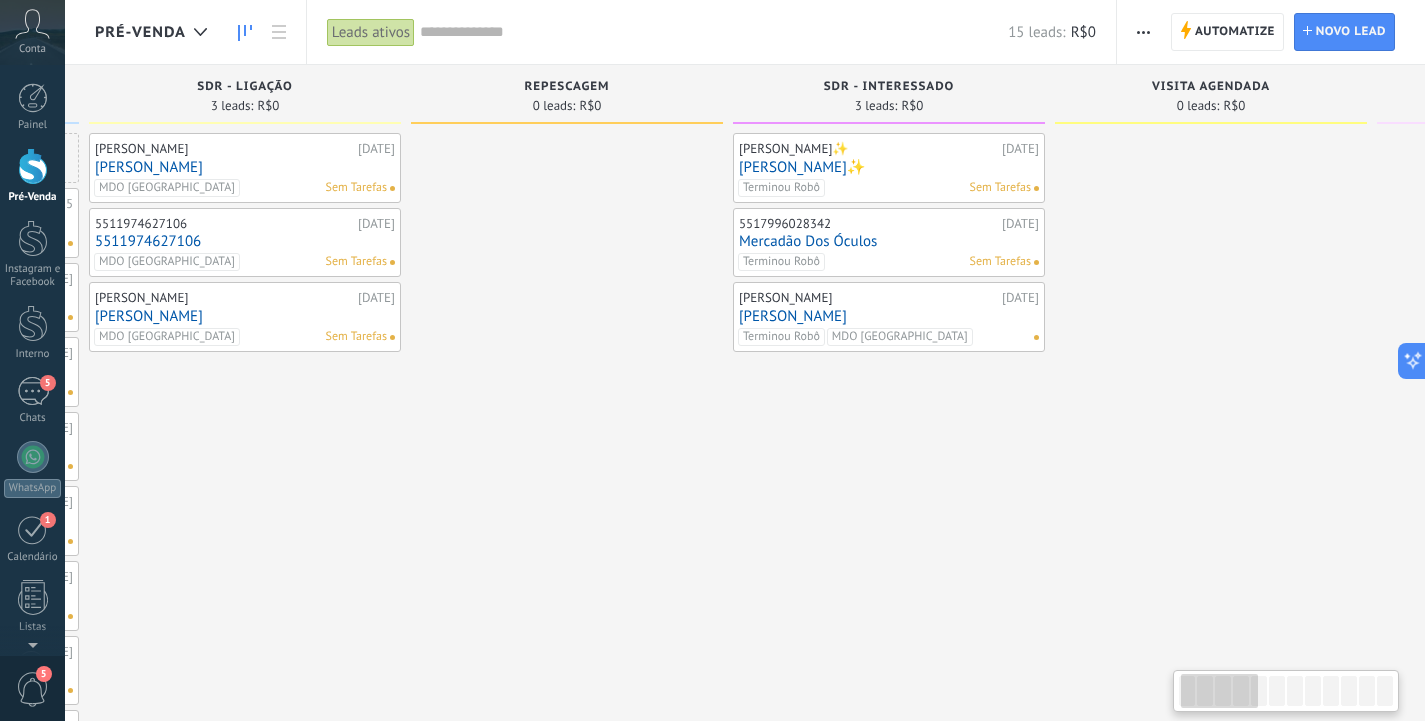 drag, startPoint x: 1370, startPoint y: 454, endPoint x: 1095, endPoint y: 426, distance: 276.42178 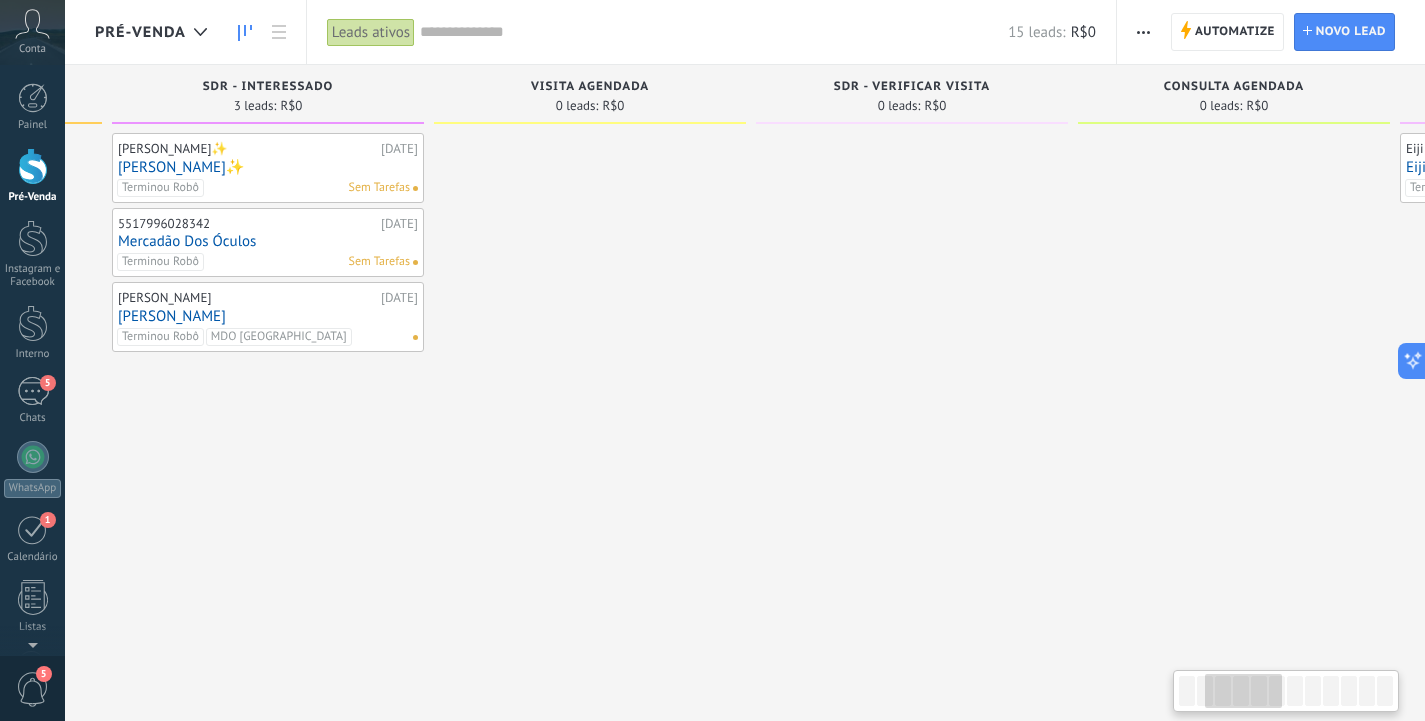 drag, startPoint x: 1222, startPoint y: 421, endPoint x: 1269, endPoint y: 446, distance: 53.235325 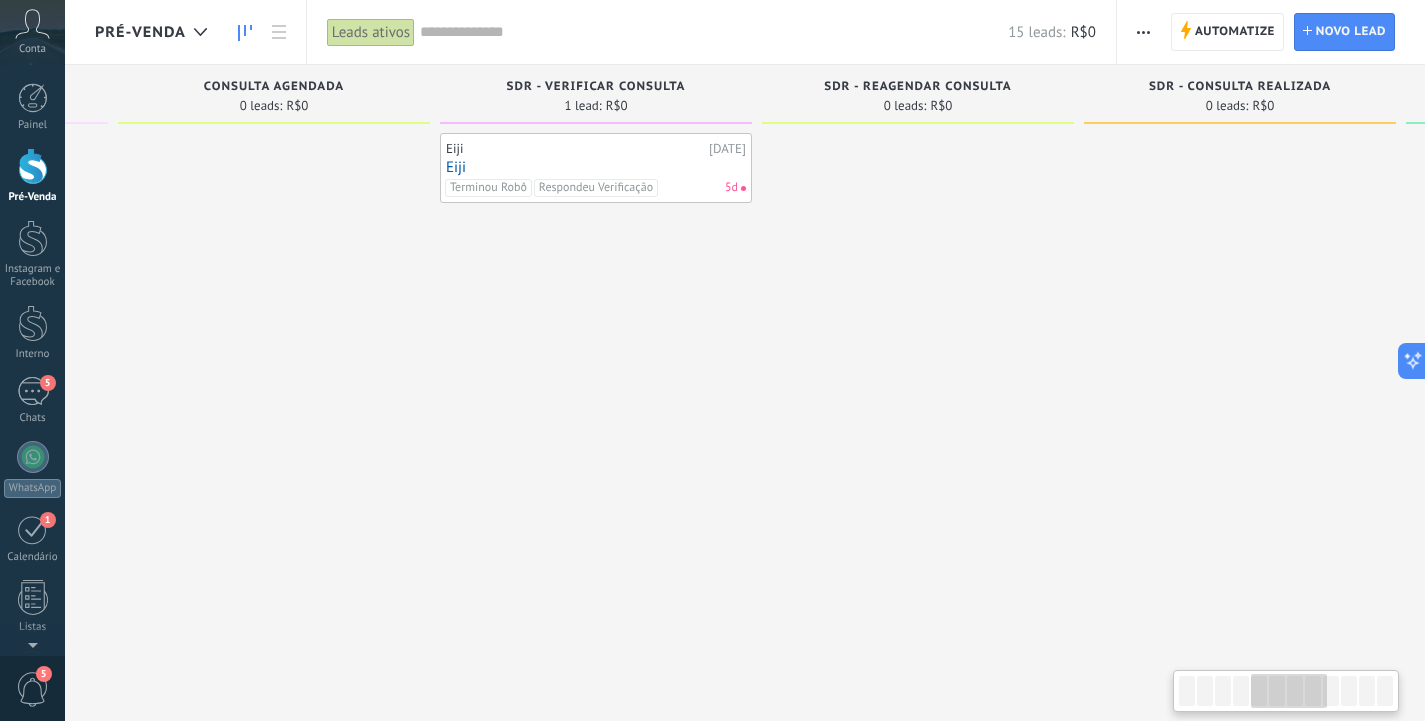 drag, startPoint x: 1257, startPoint y: 438, endPoint x: 578, endPoint y: 434, distance: 679.0118 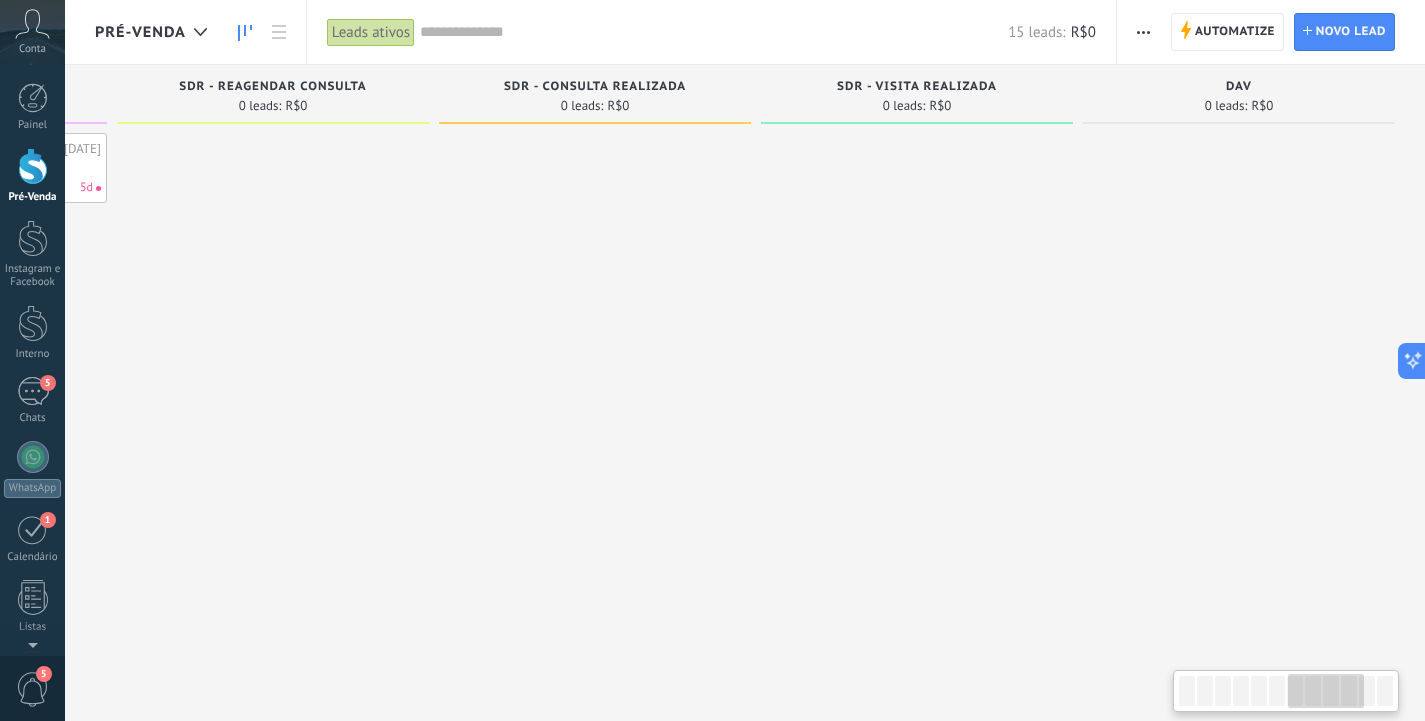 drag, startPoint x: 1161, startPoint y: 409, endPoint x: 596, endPoint y: 415, distance: 565.03186 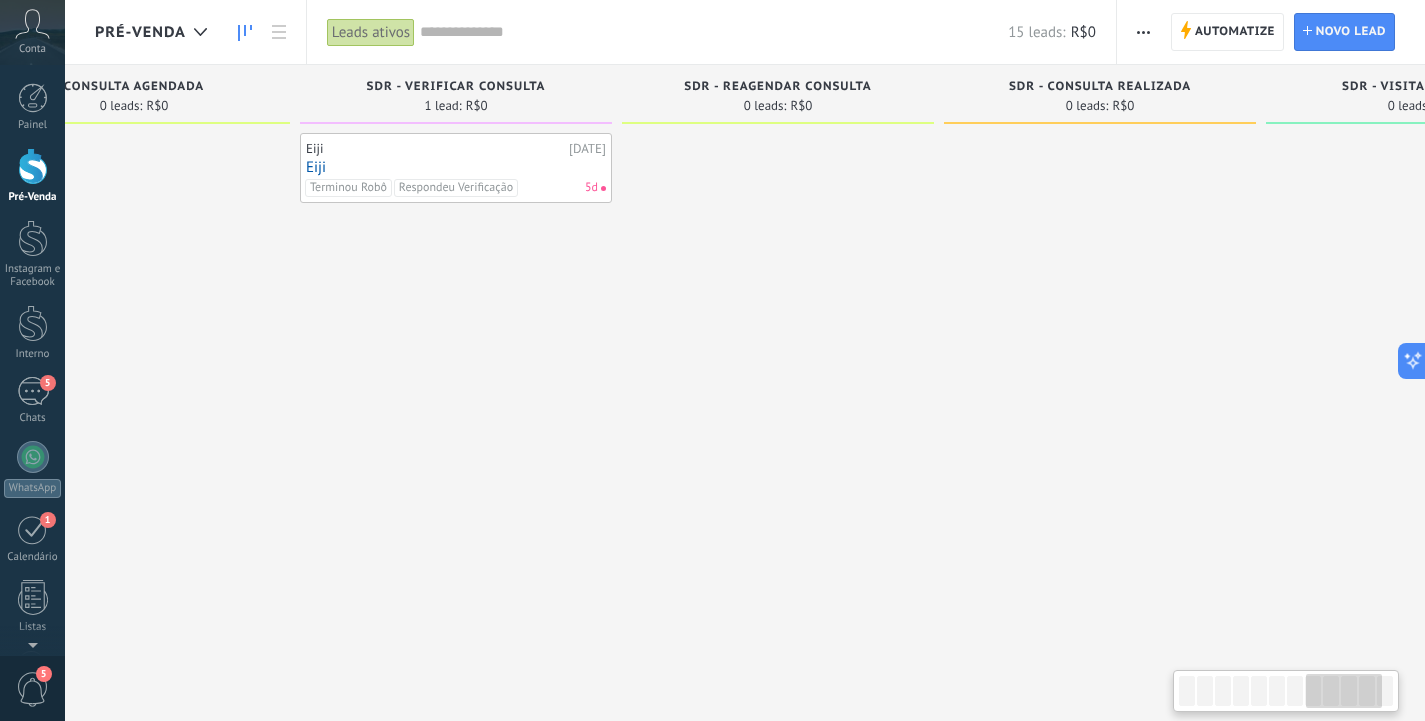 drag, startPoint x: 1038, startPoint y: 411, endPoint x: 945, endPoint y: 377, distance: 99.0202 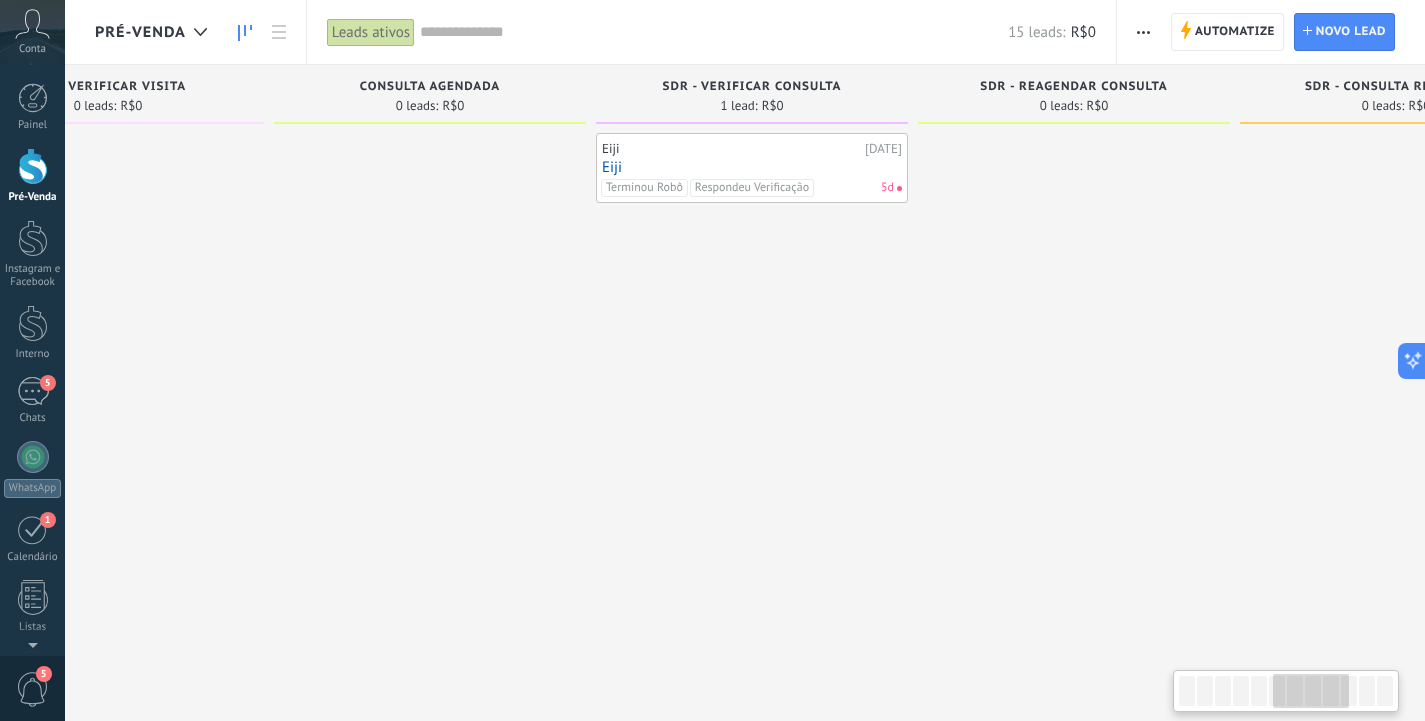 drag, startPoint x: 586, startPoint y: 382, endPoint x: 866, endPoint y: 377, distance: 280.04465 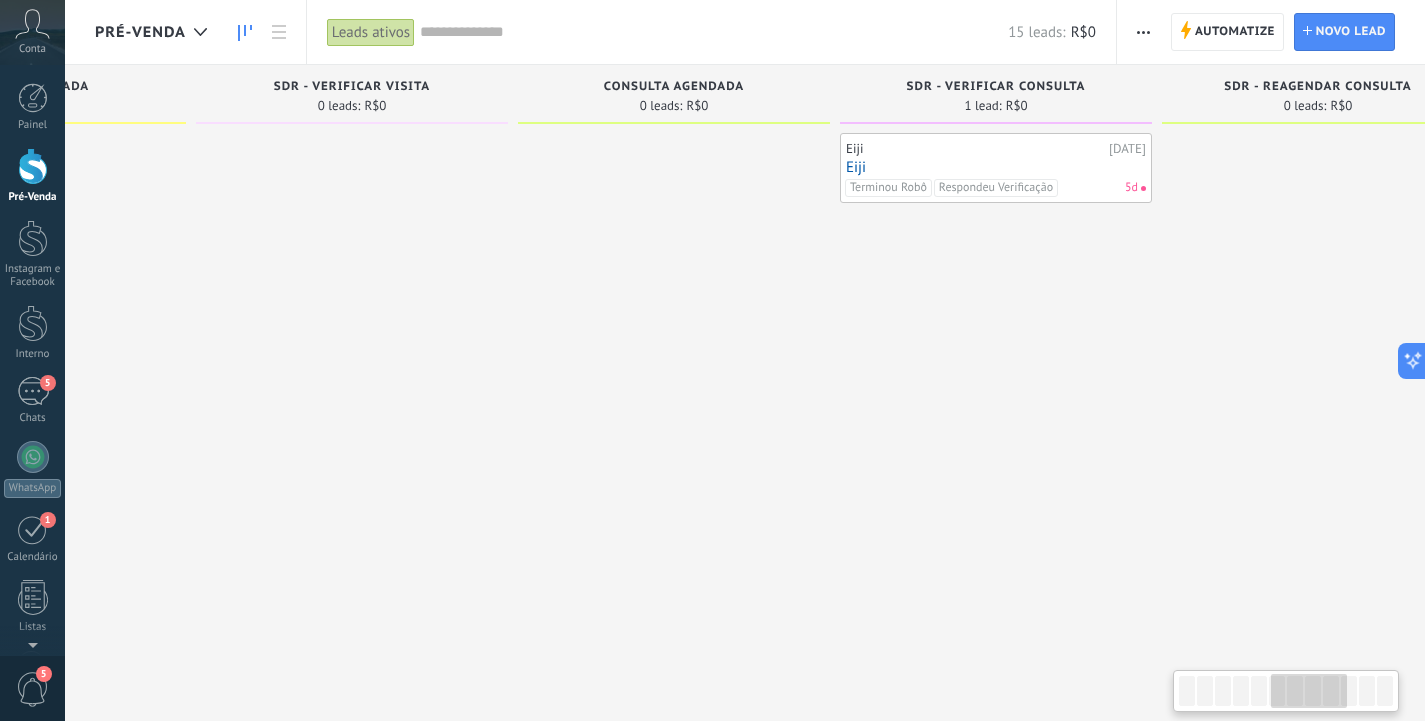 drag, startPoint x: 739, startPoint y: 360, endPoint x: 860, endPoint y: 351, distance: 121.33425 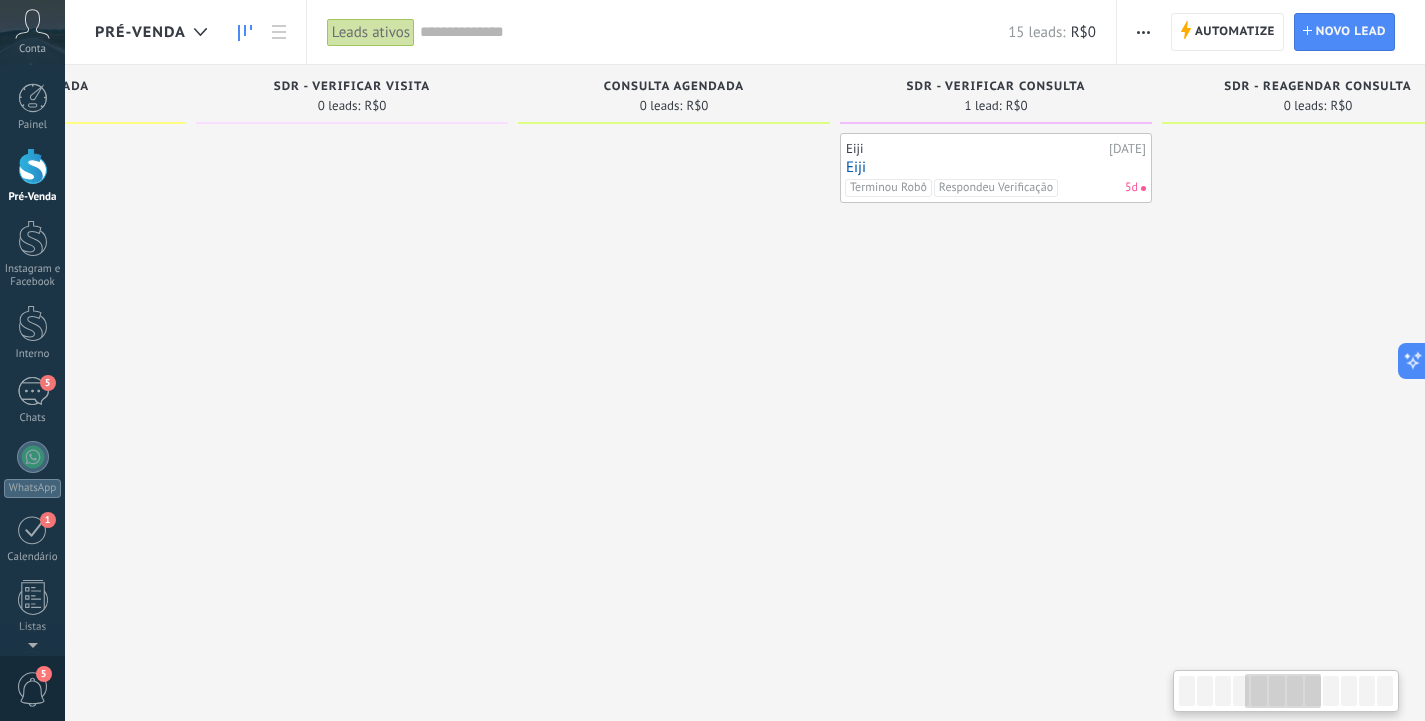 drag, startPoint x: 522, startPoint y: 368, endPoint x: 849, endPoint y: 350, distance: 327.49503 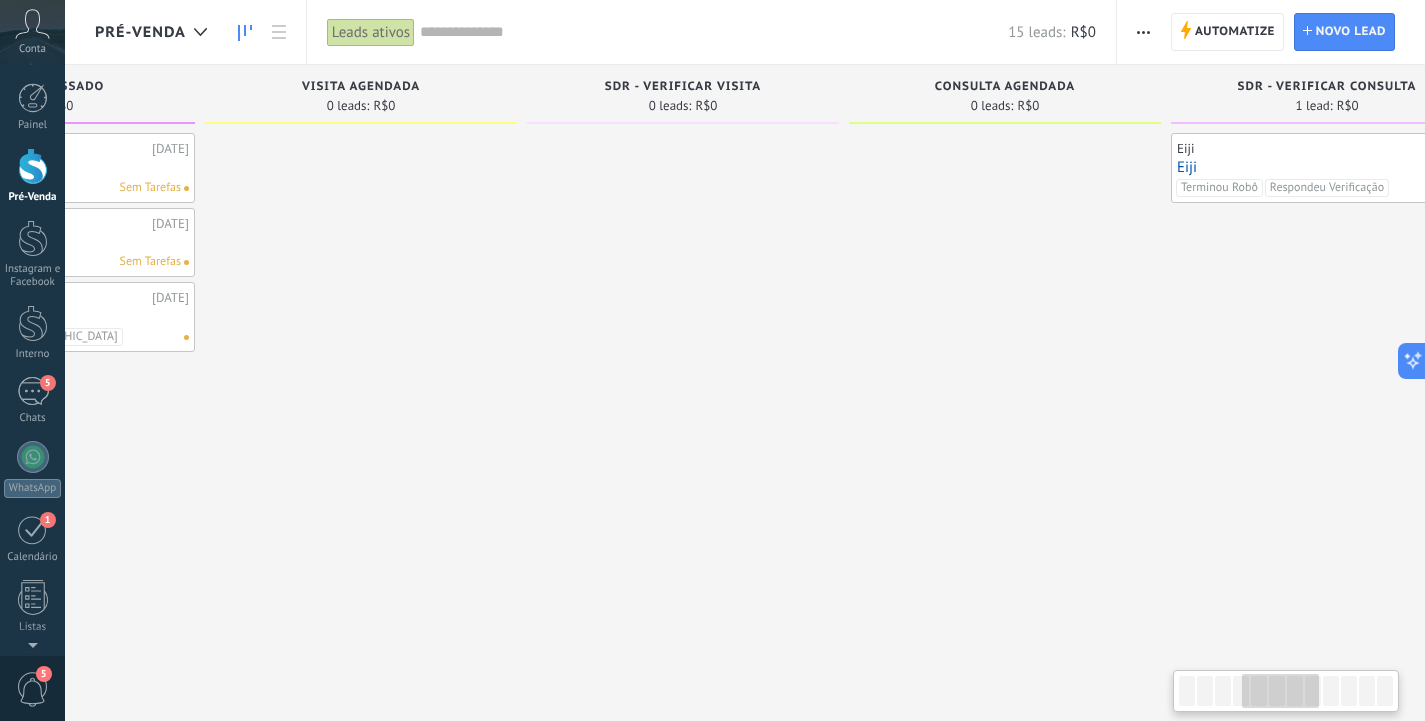 drag, startPoint x: 729, startPoint y: 367, endPoint x: 910, endPoint y: 357, distance: 181.27603 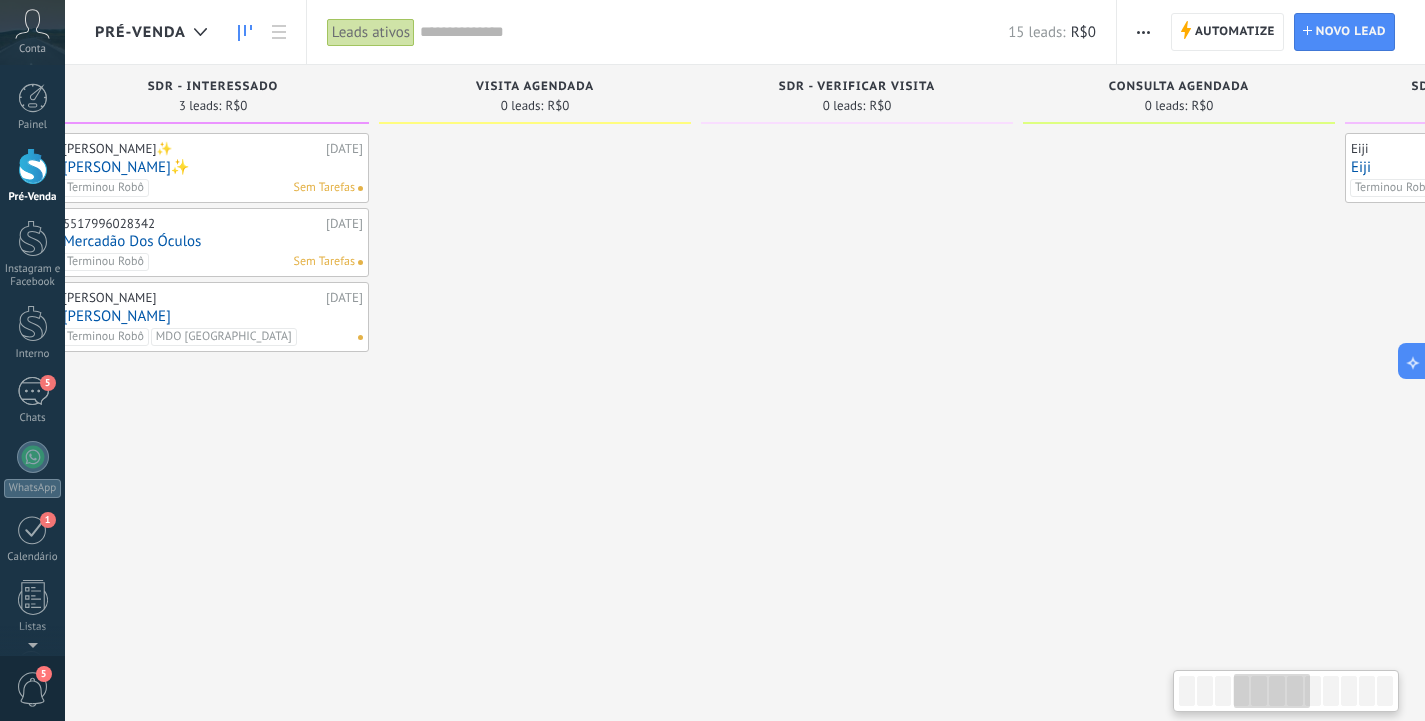 drag, startPoint x: 563, startPoint y: 360, endPoint x: 780, endPoint y: 346, distance: 217.45114 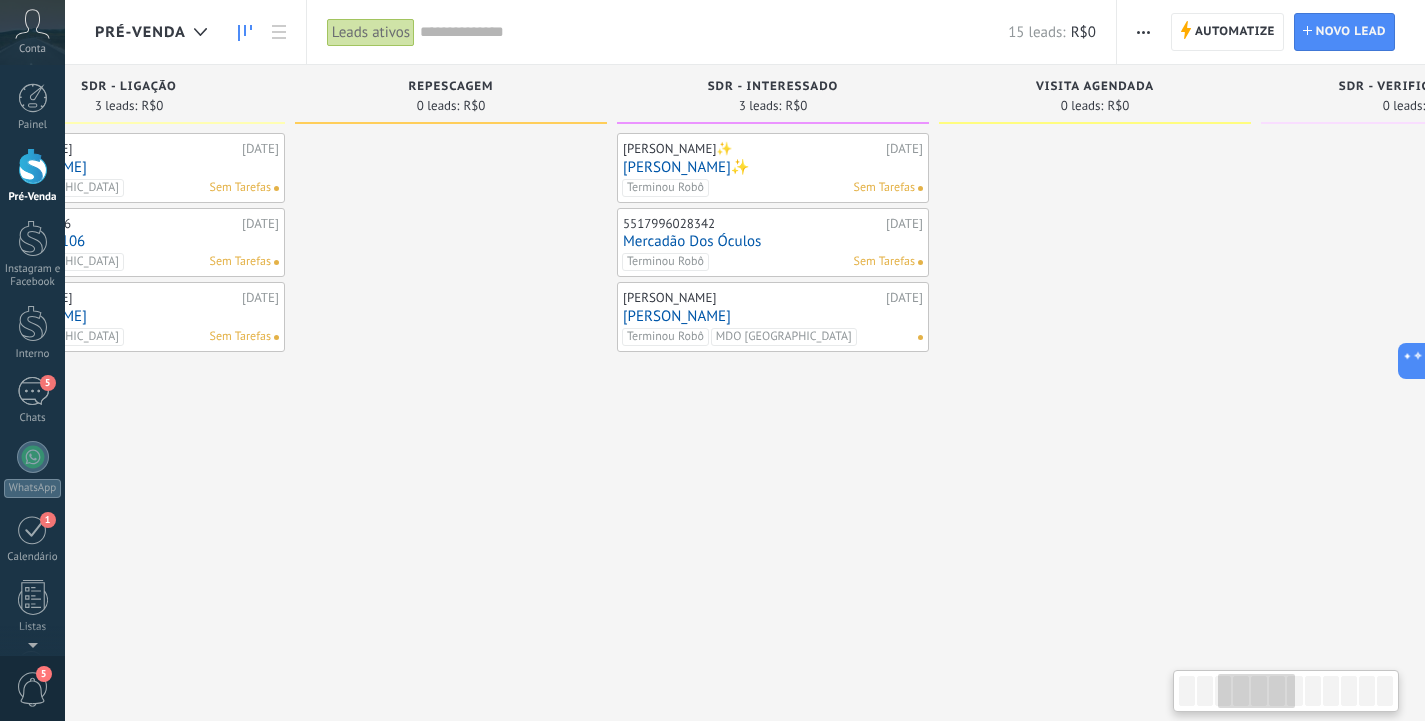 drag, startPoint x: 624, startPoint y: 349, endPoint x: 824, endPoint y: 349, distance: 200 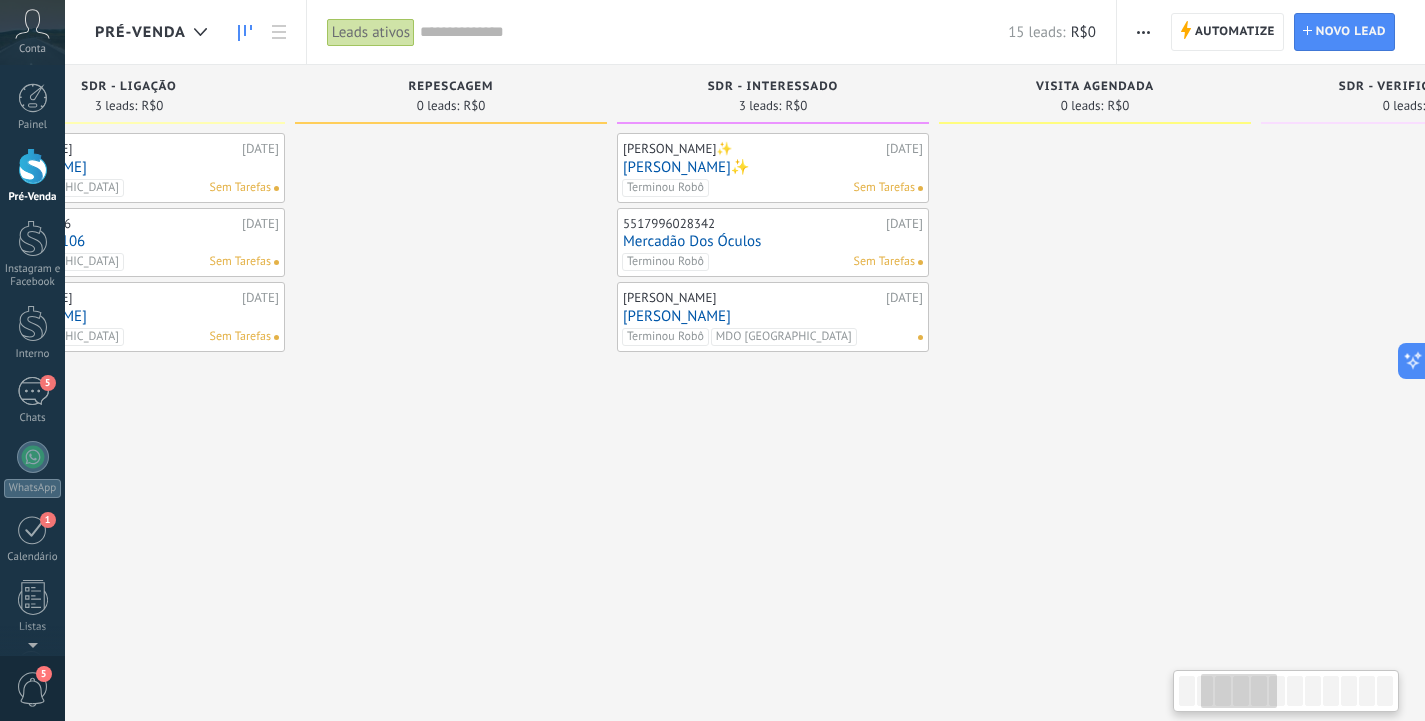 drag, startPoint x: 627, startPoint y: 434, endPoint x: 947, endPoint y: 422, distance: 320.2249 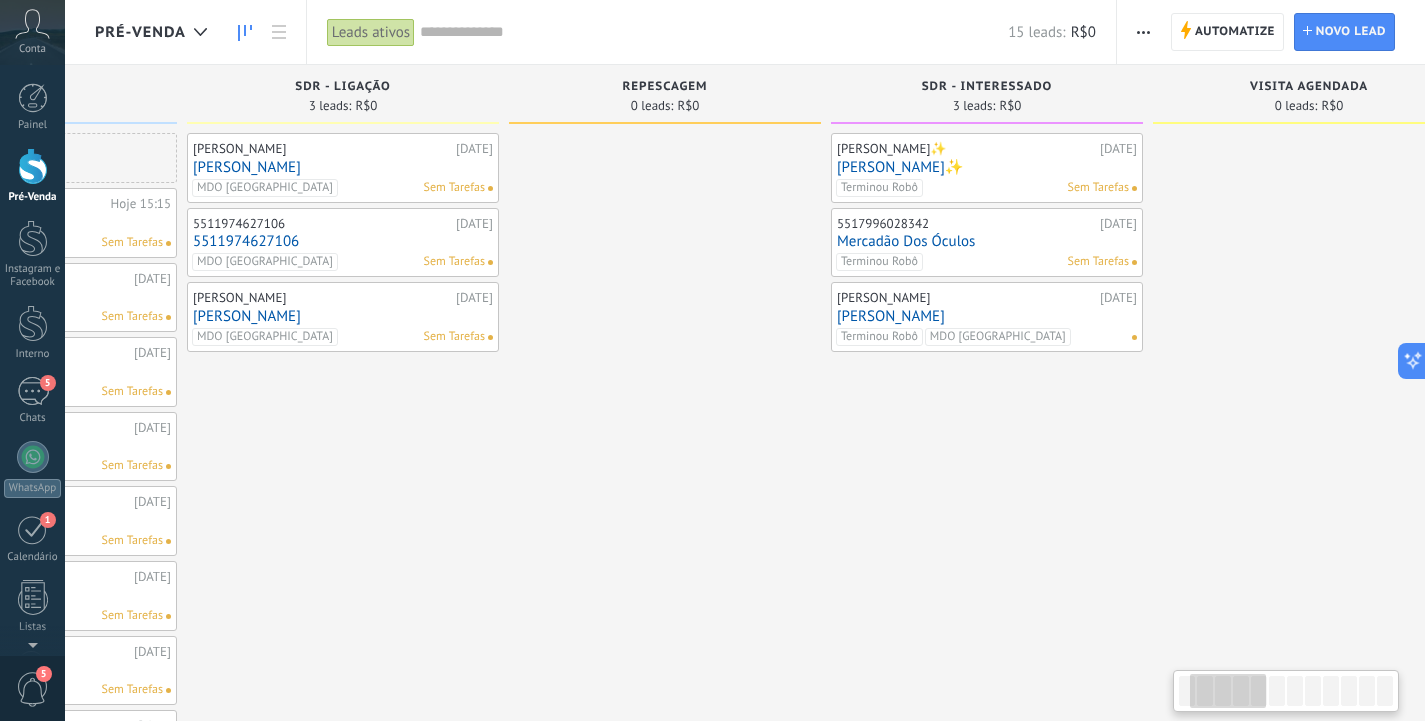 drag, startPoint x: 767, startPoint y: 458, endPoint x: 895, endPoint y: 442, distance: 128.99612 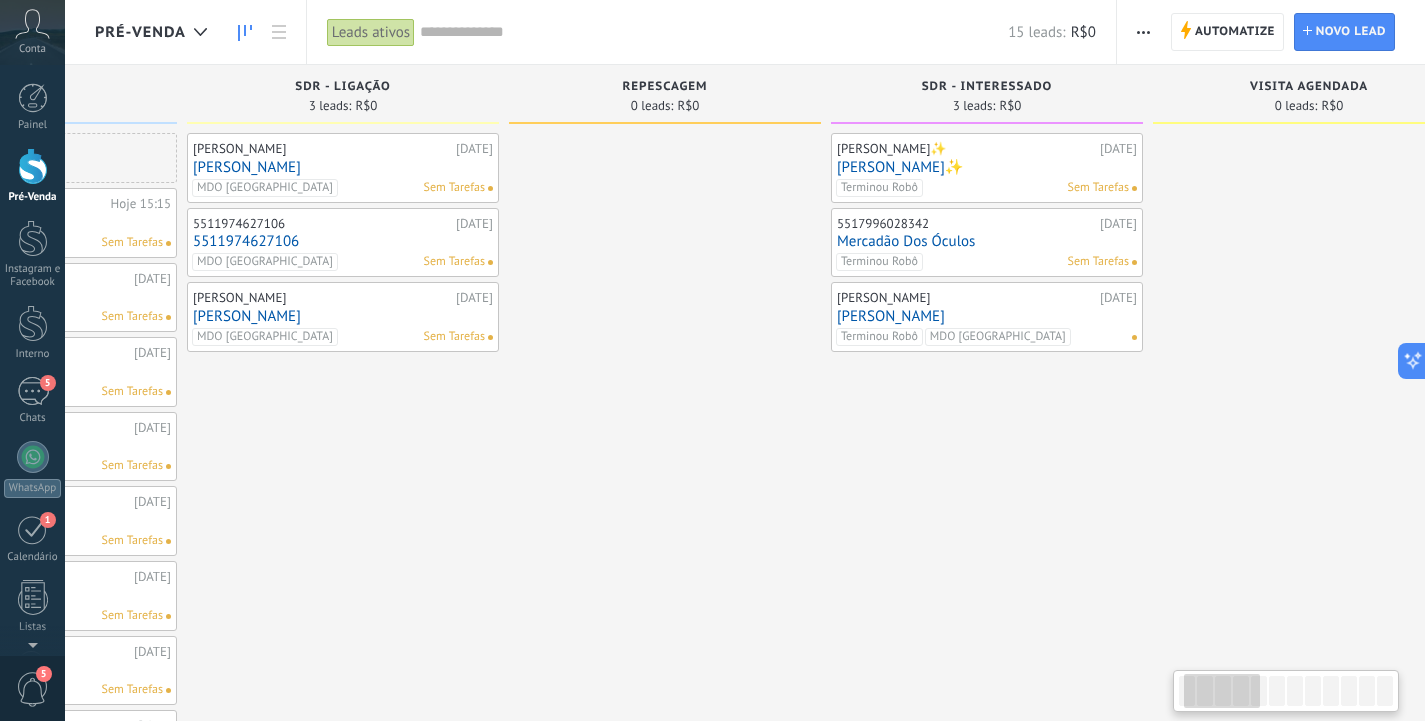 scroll, scrollTop: 0, scrollLeft: 118, axis: horizontal 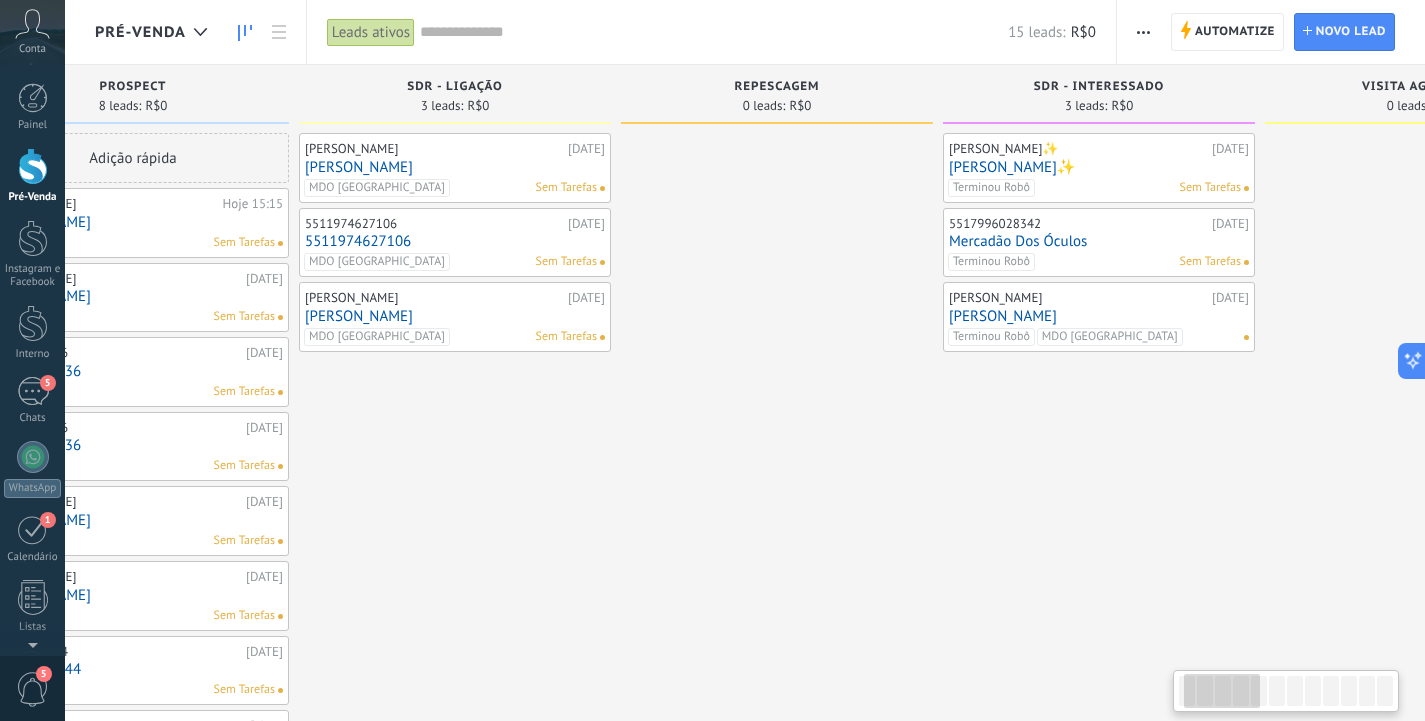 drag, startPoint x: 808, startPoint y: 500, endPoint x: 873, endPoint y: 493, distance: 65.37584 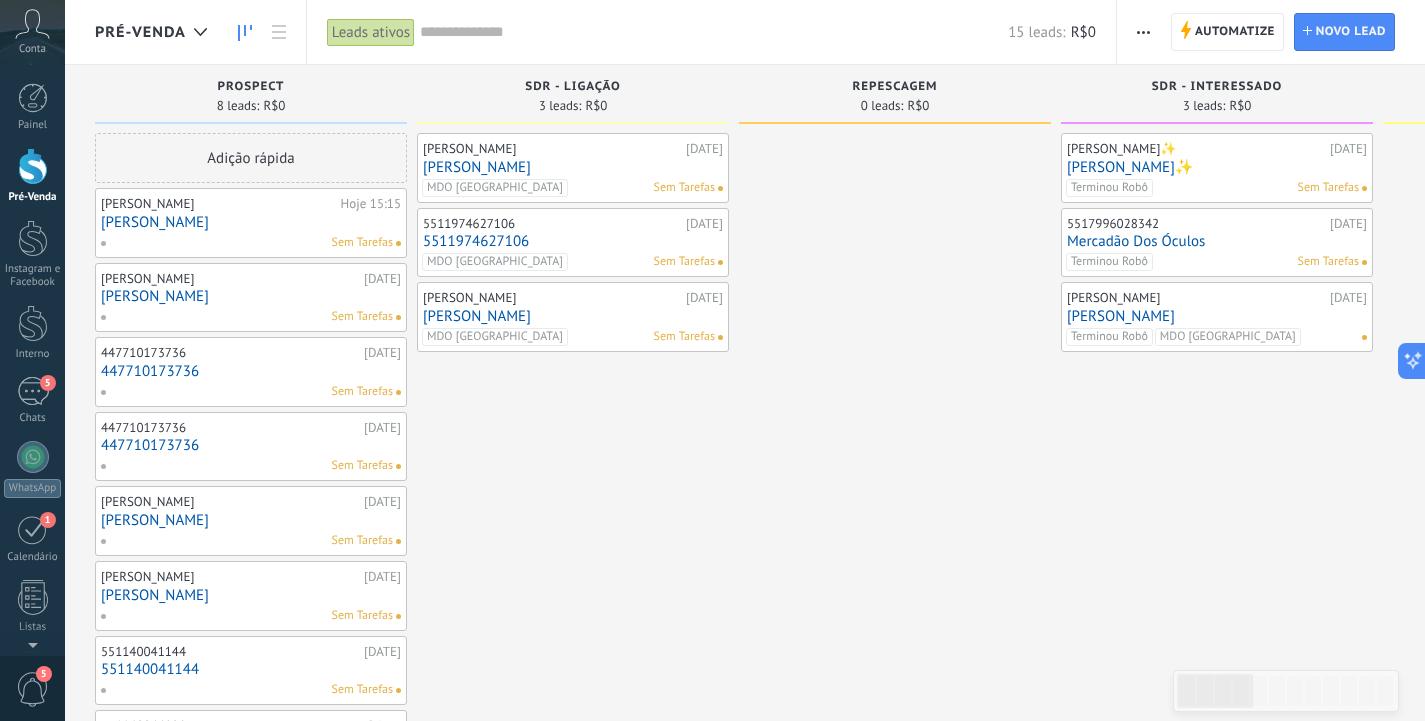 click on "Marques Natália" at bounding box center (573, 316) 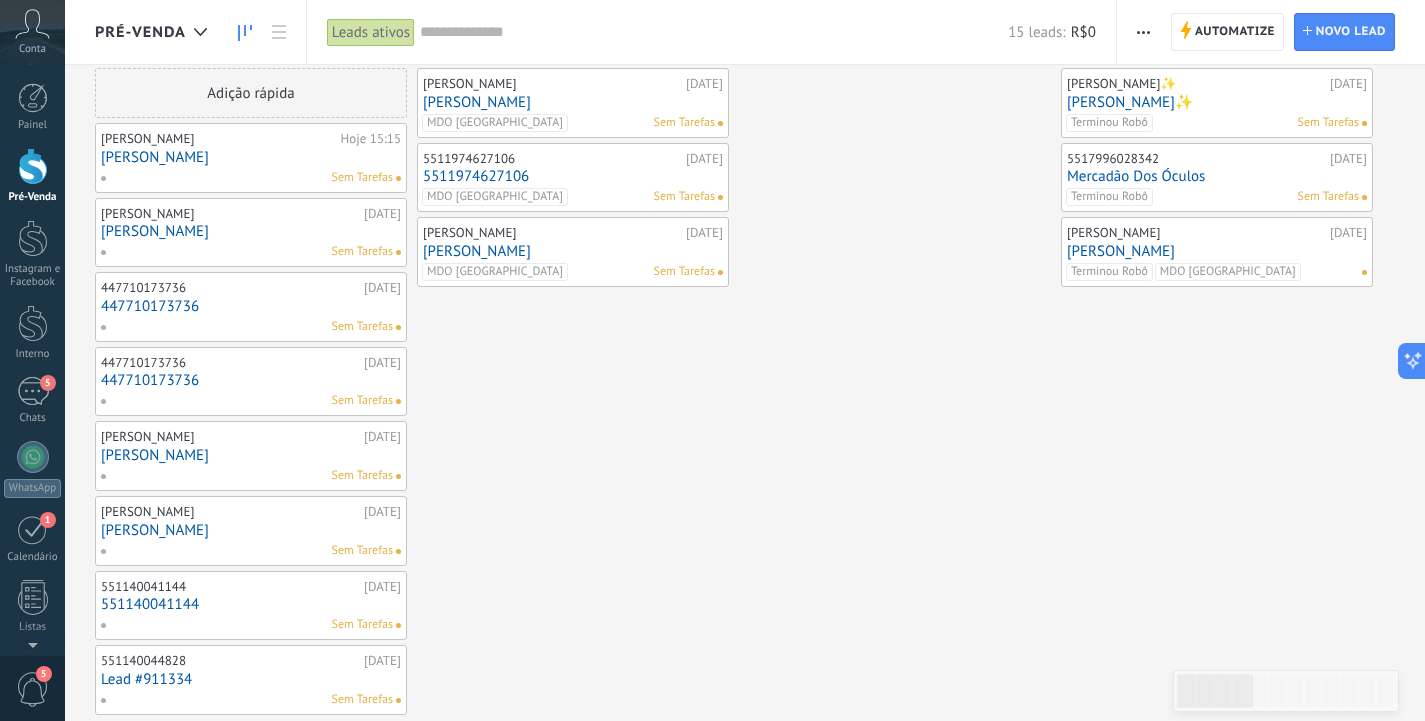 scroll, scrollTop: 100, scrollLeft: 0, axis: vertical 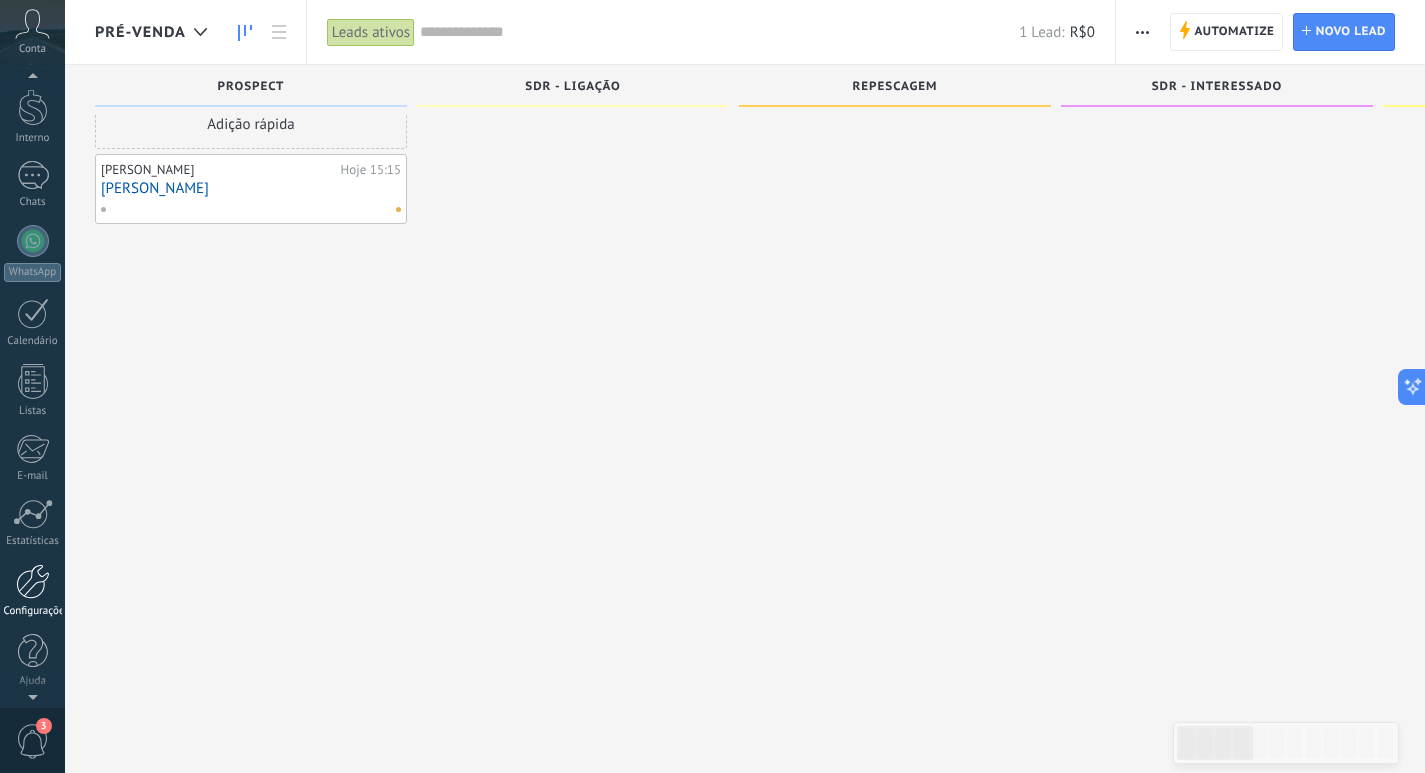 click on "Configurações" at bounding box center [32, 591] 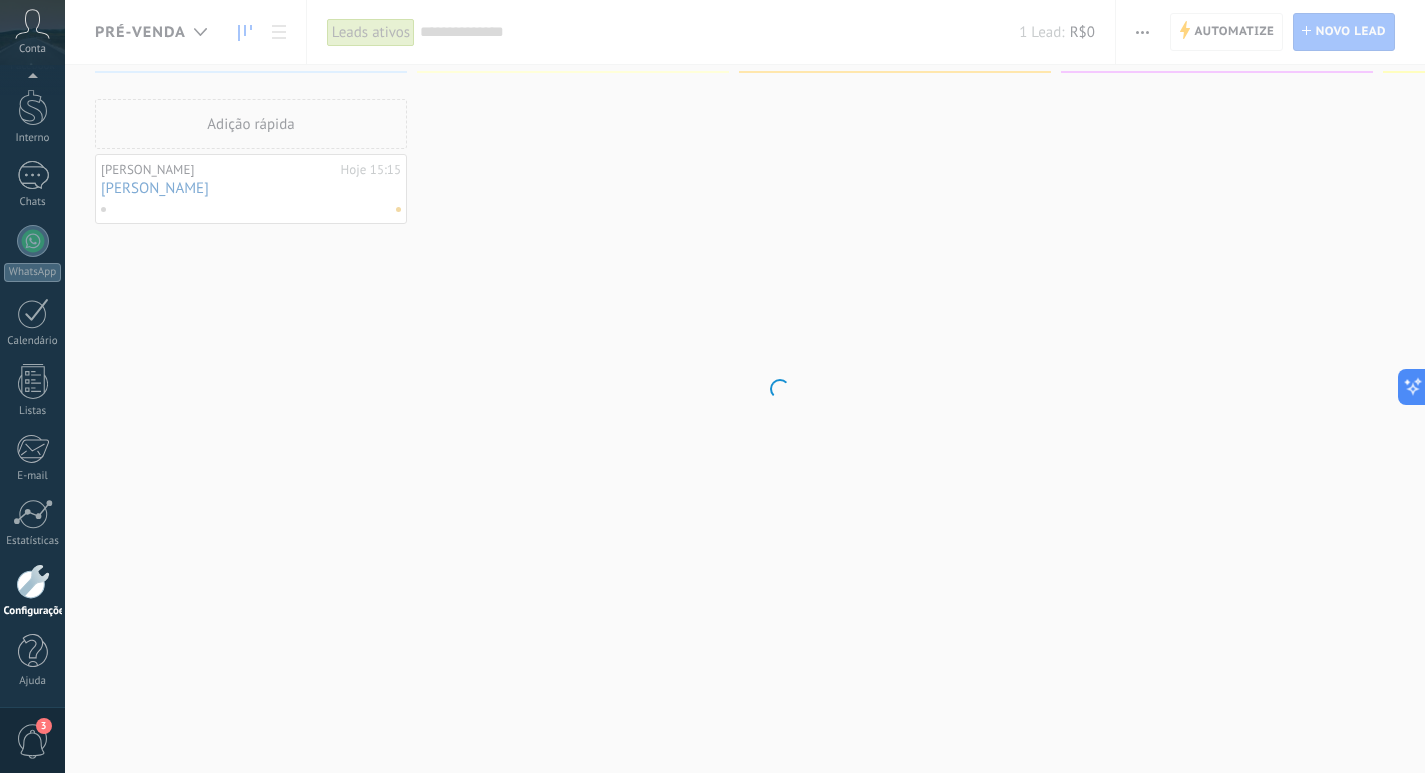 scroll, scrollTop: 0, scrollLeft: 0, axis: both 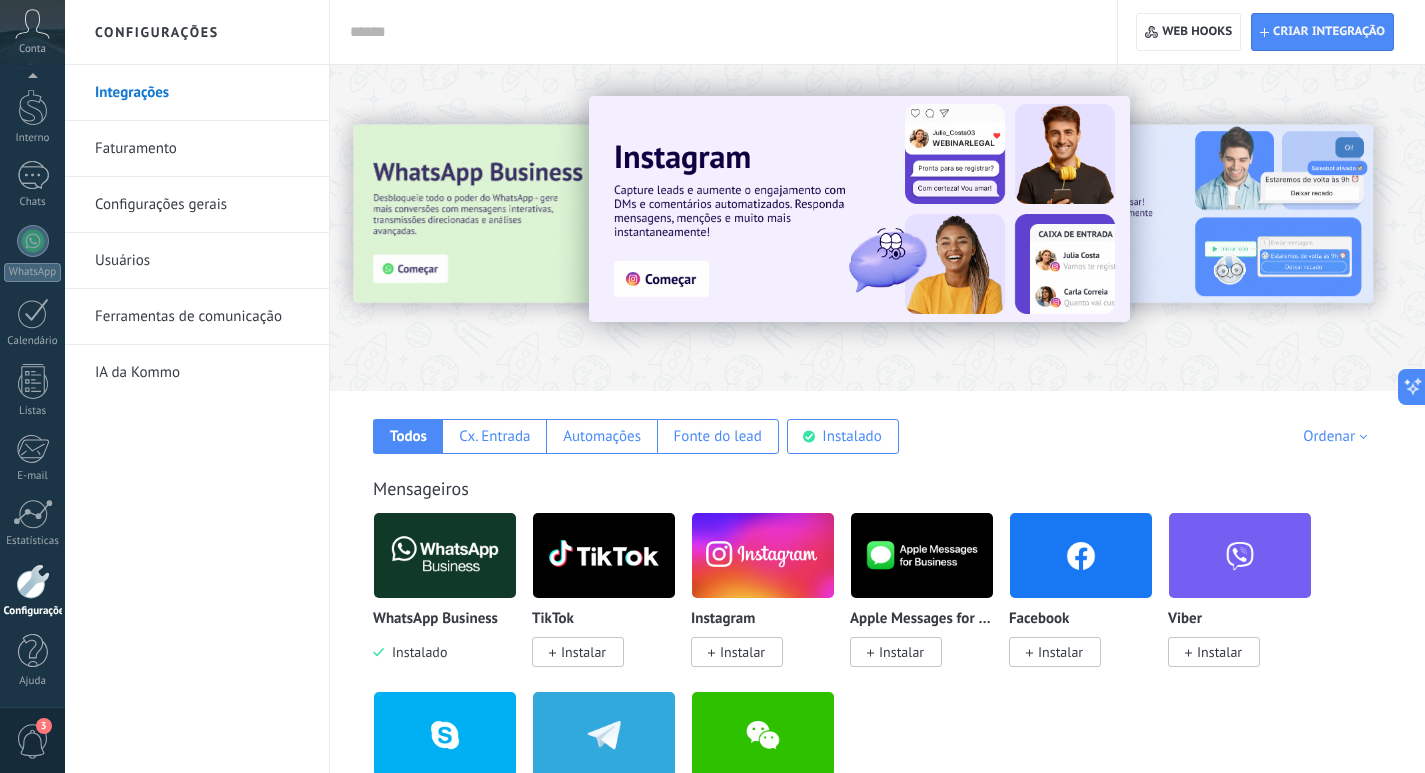 click on "Ferramentas de comunicação" at bounding box center (202, 317) 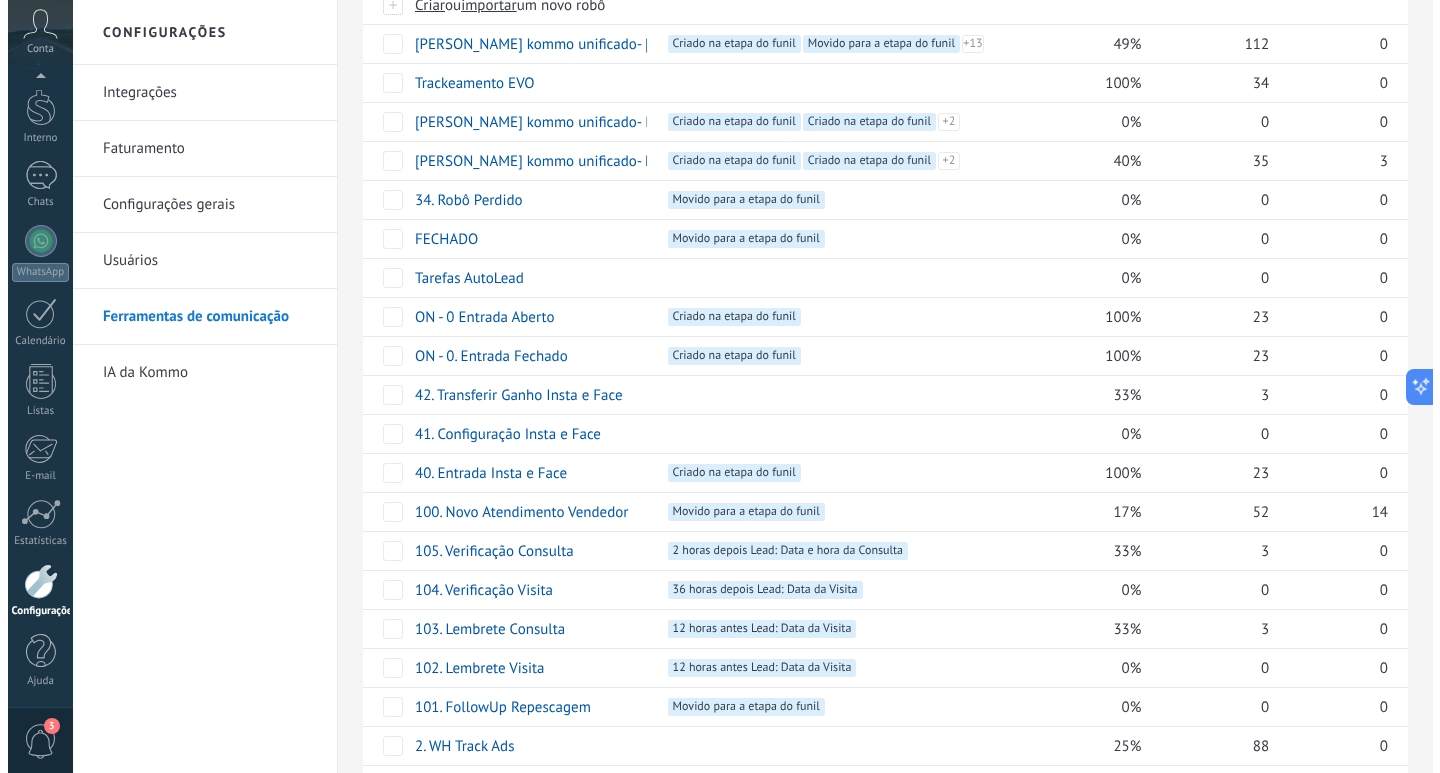 scroll, scrollTop: 0, scrollLeft: 0, axis: both 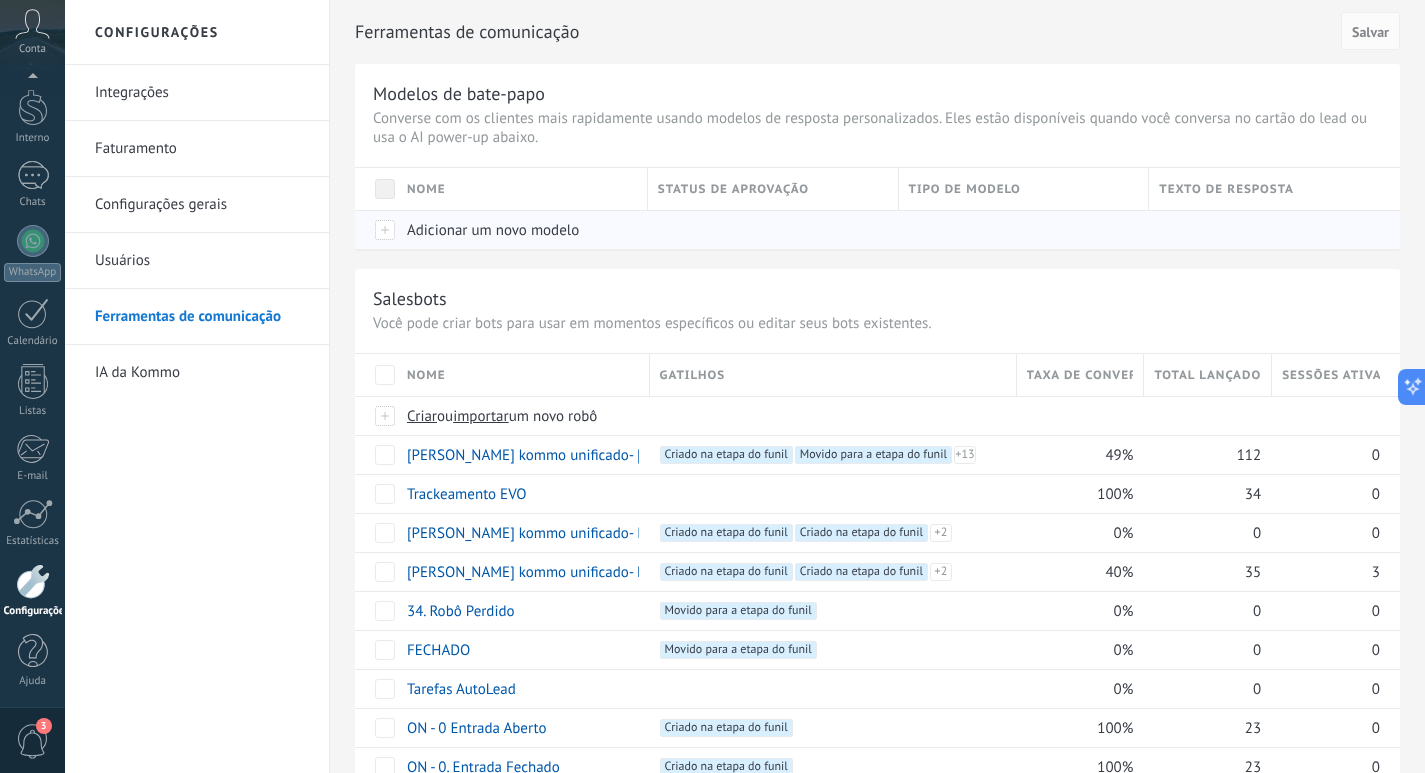 click on "Adicionar um novo modelo" at bounding box center [493, 230] 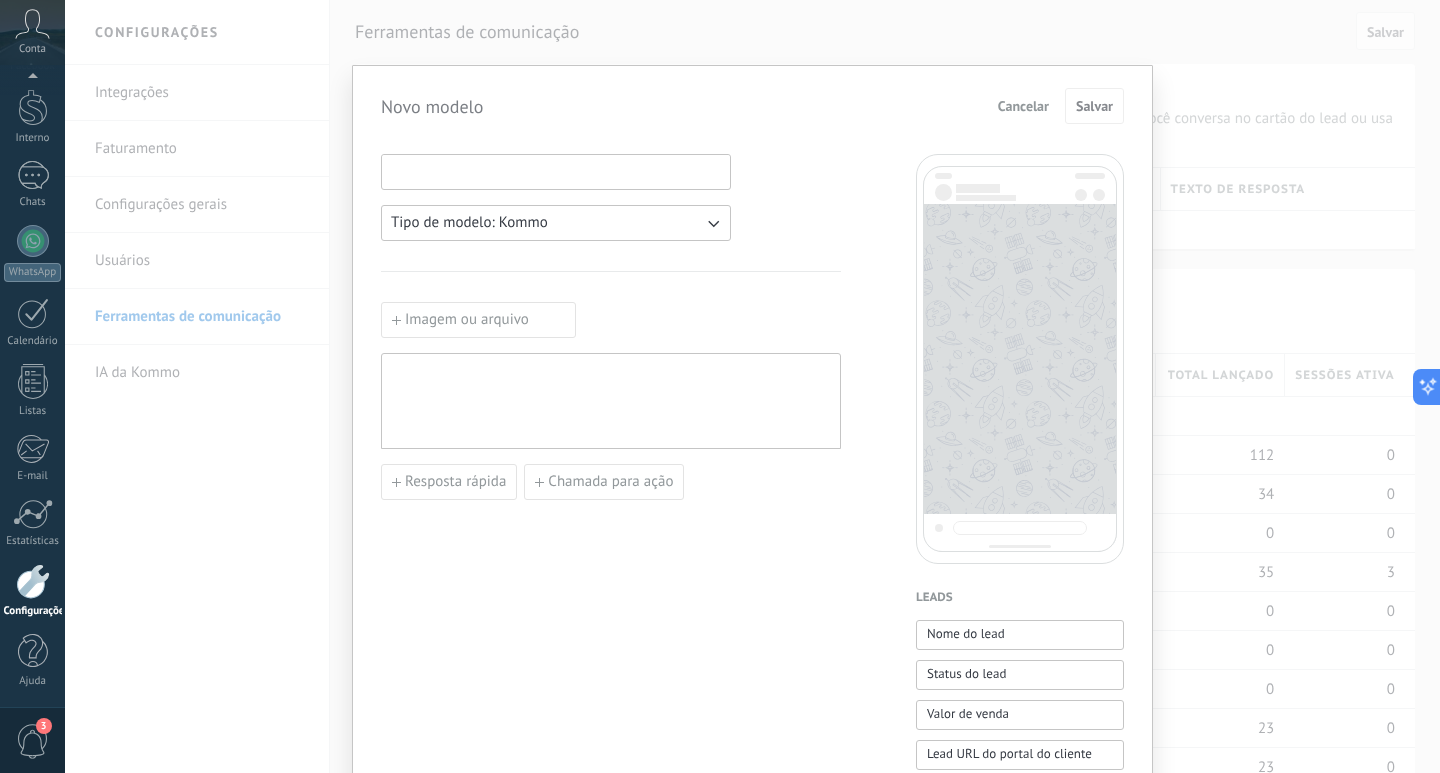 click at bounding box center (556, 171) 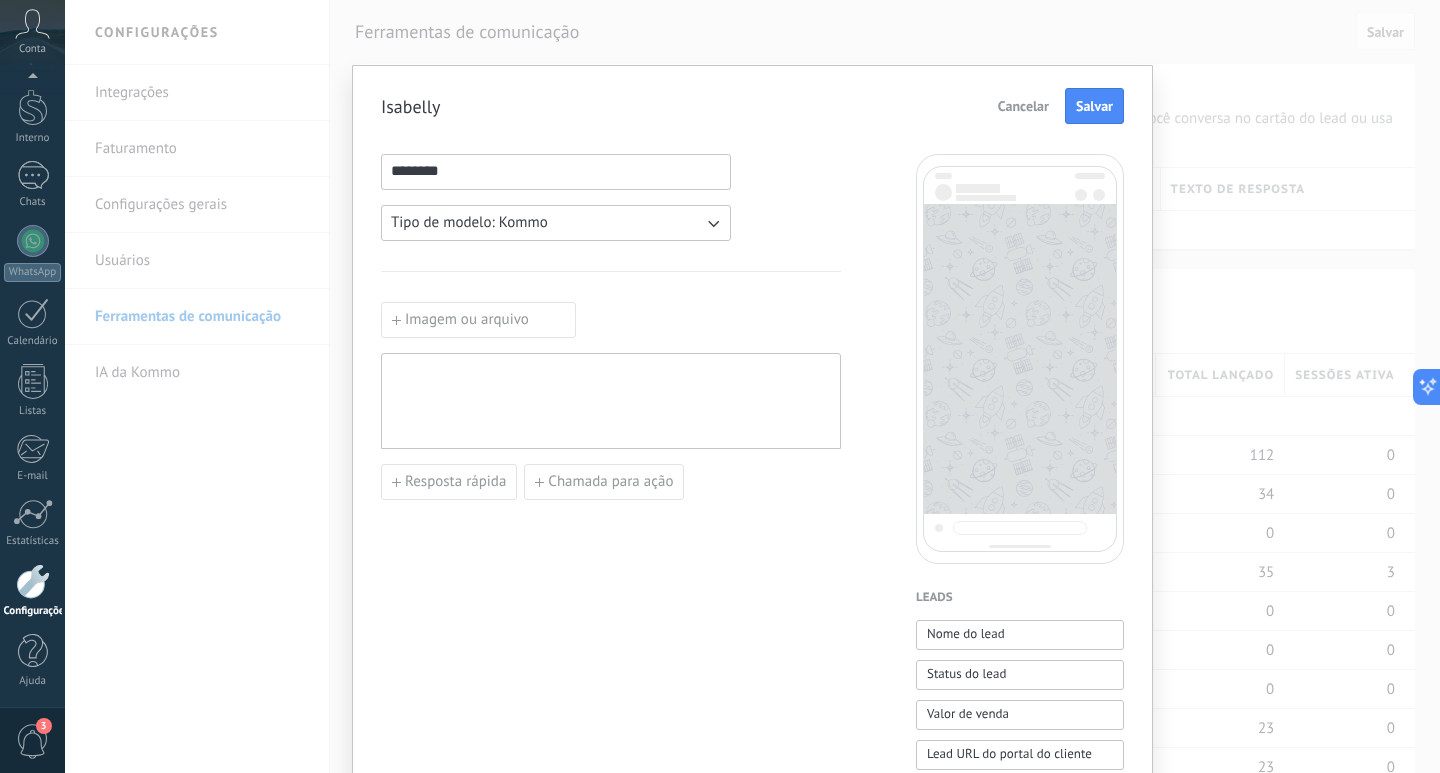 type on "********" 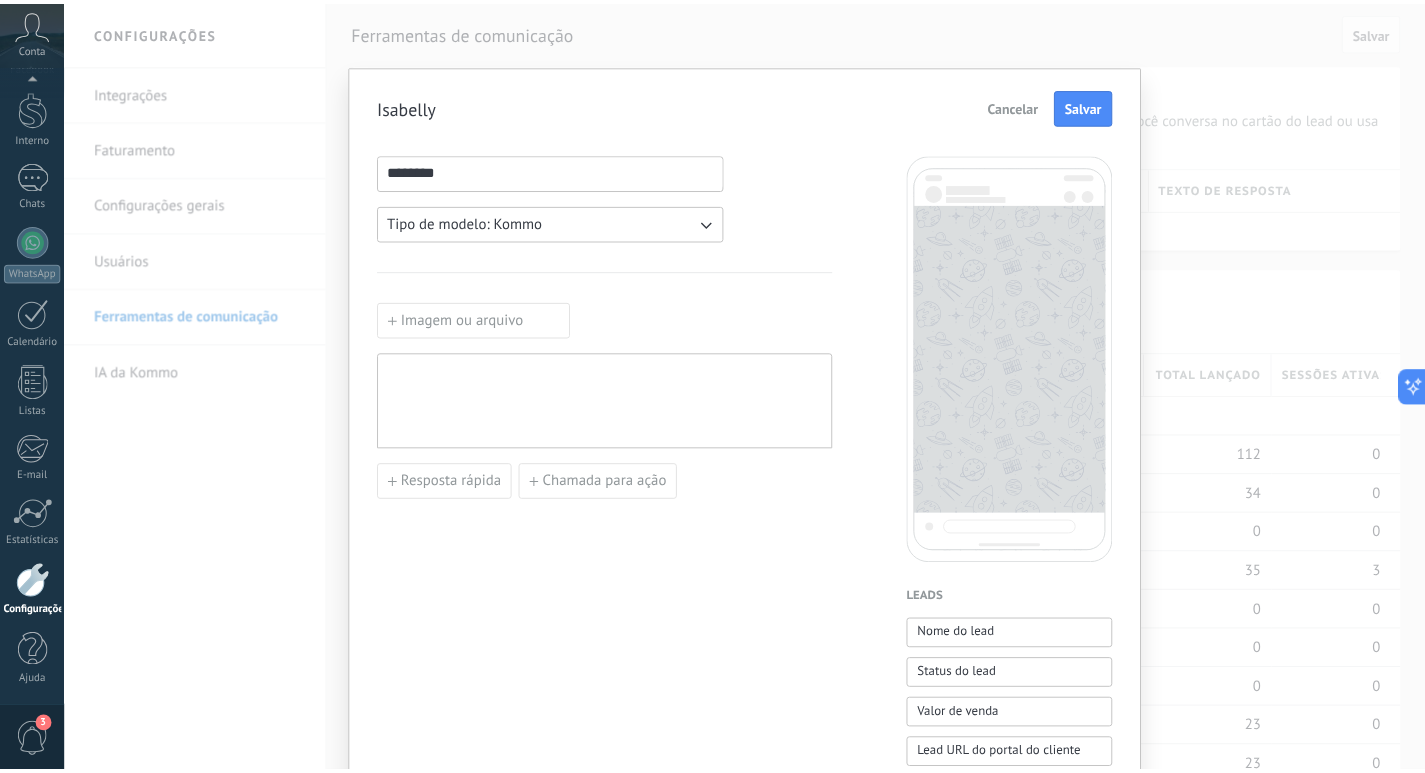 scroll, scrollTop: 0, scrollLeft: 0, axis: both 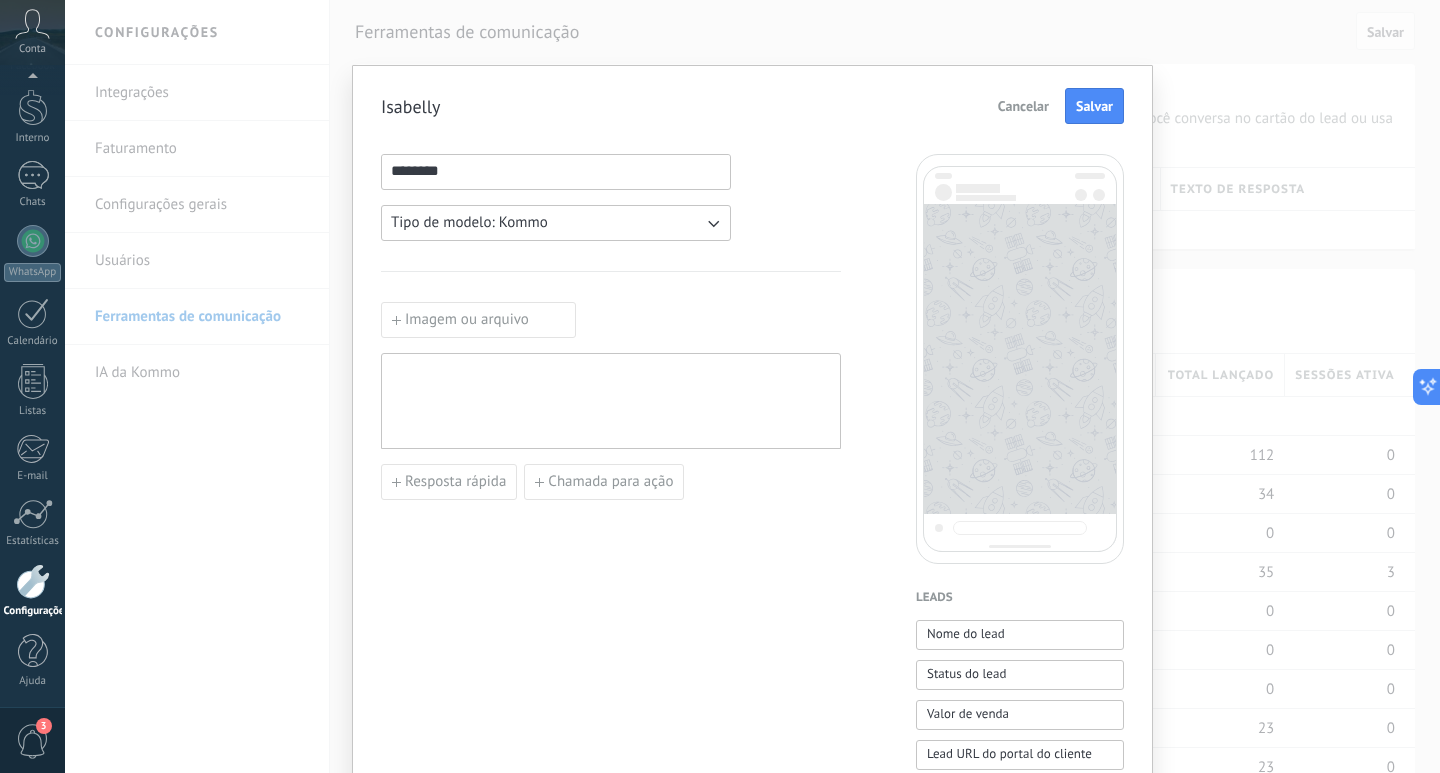type 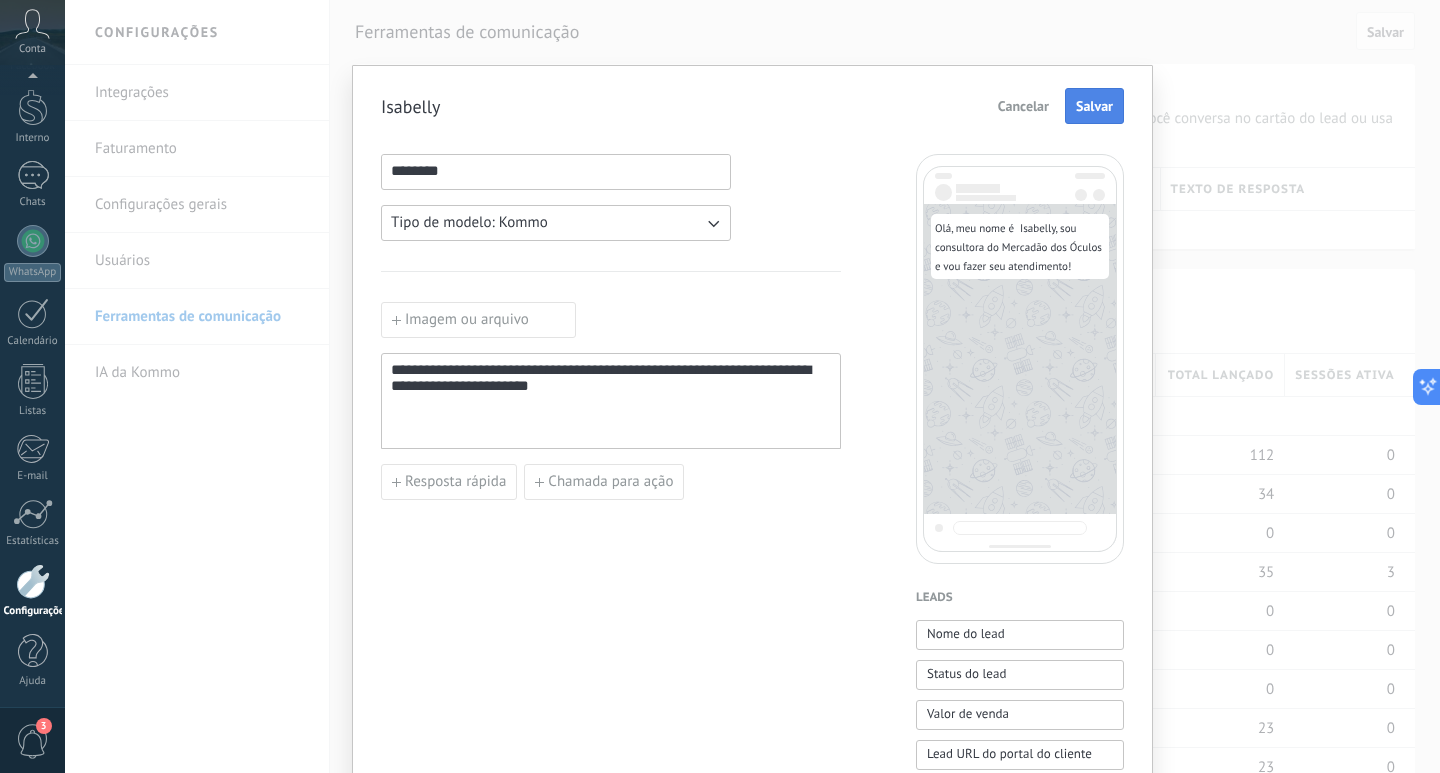 click on "Salvar" at bounding box center (1094, 106) 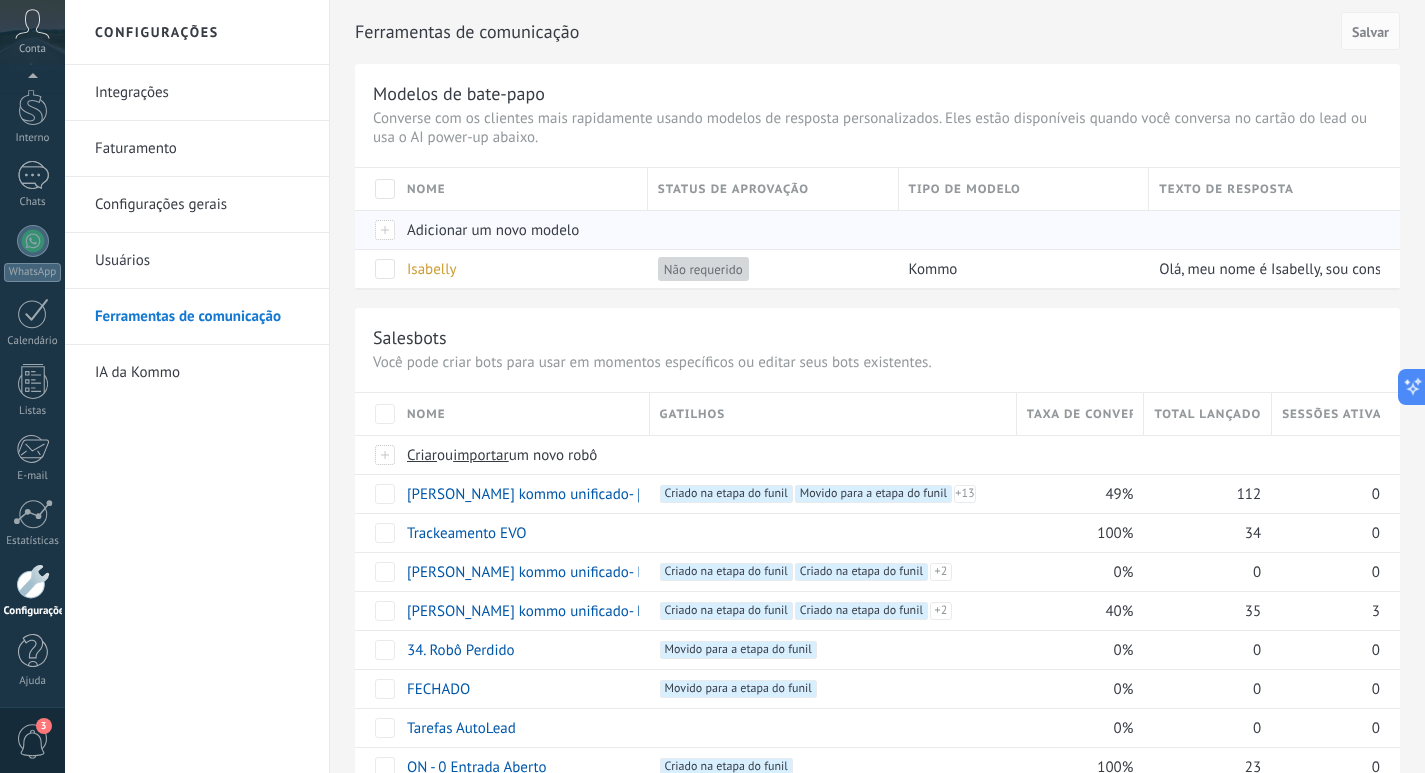 click on "Adicionar um novo modelo" at bounding box center [493, 230] 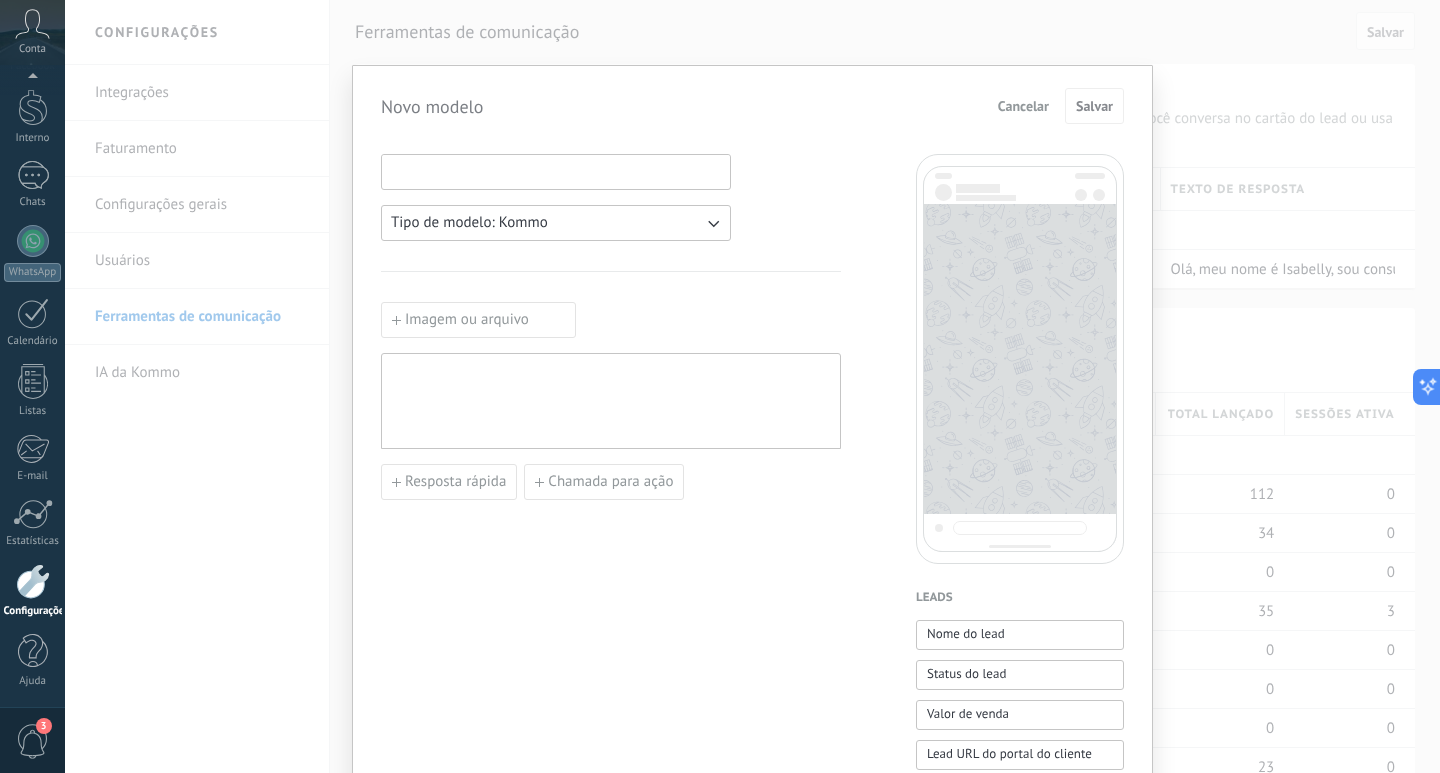 click at bounding box center (556, 171) 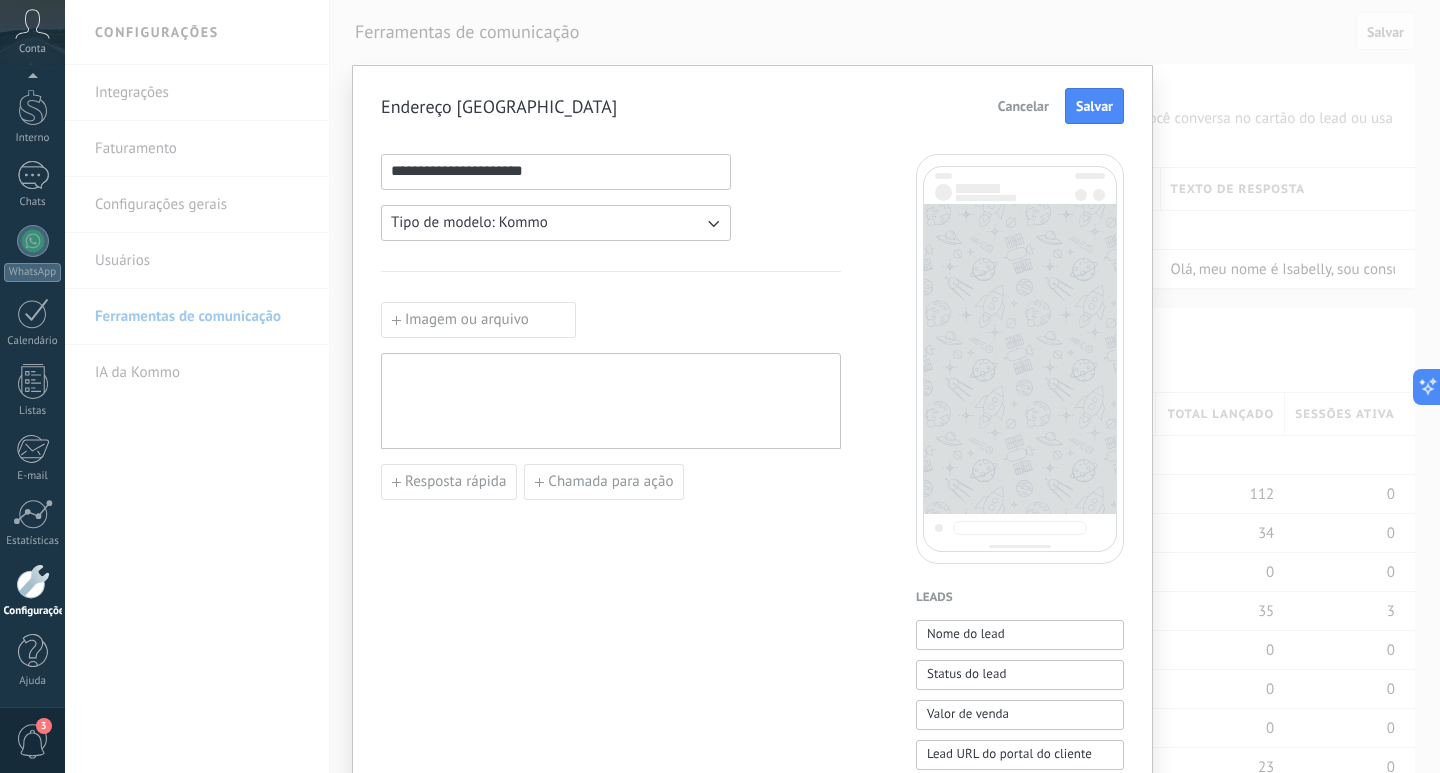 type on "**********" 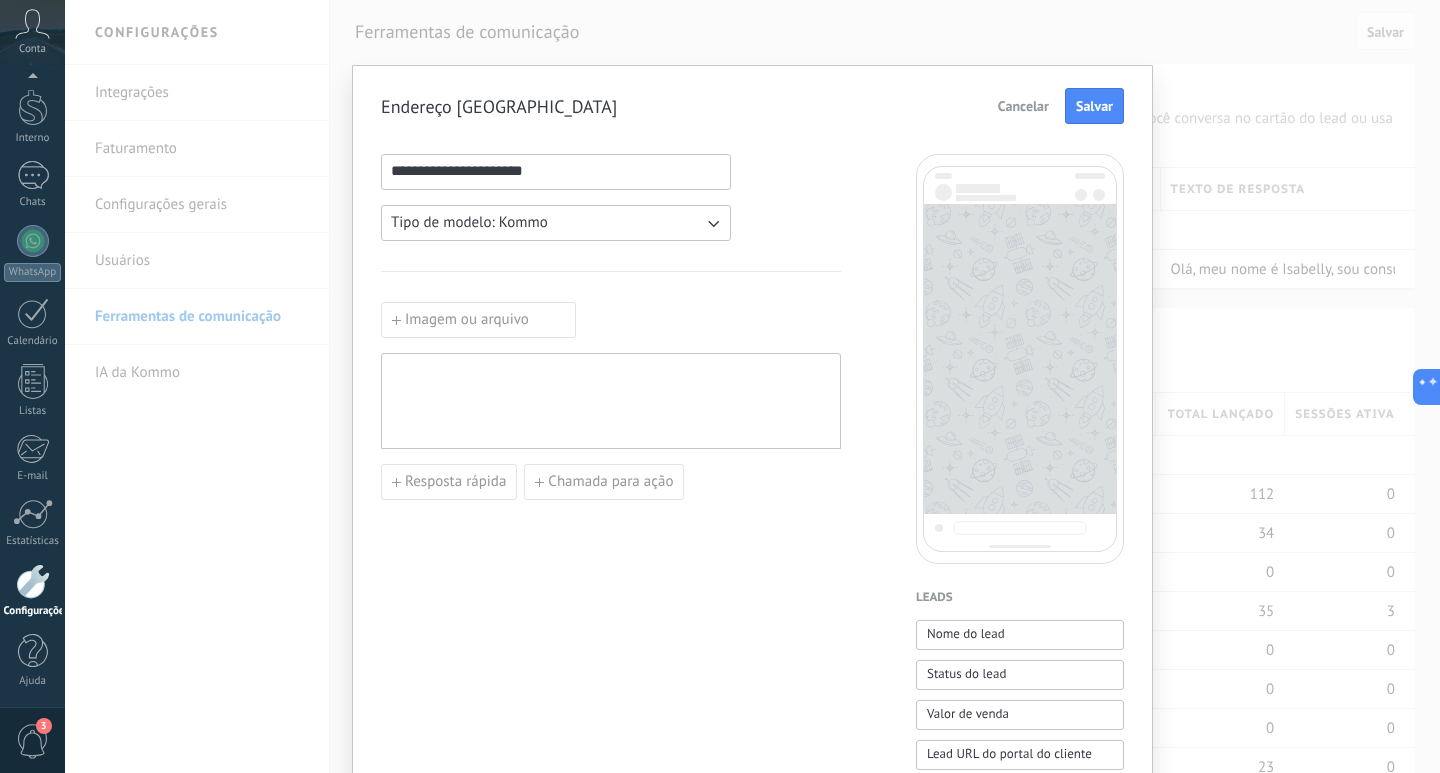type 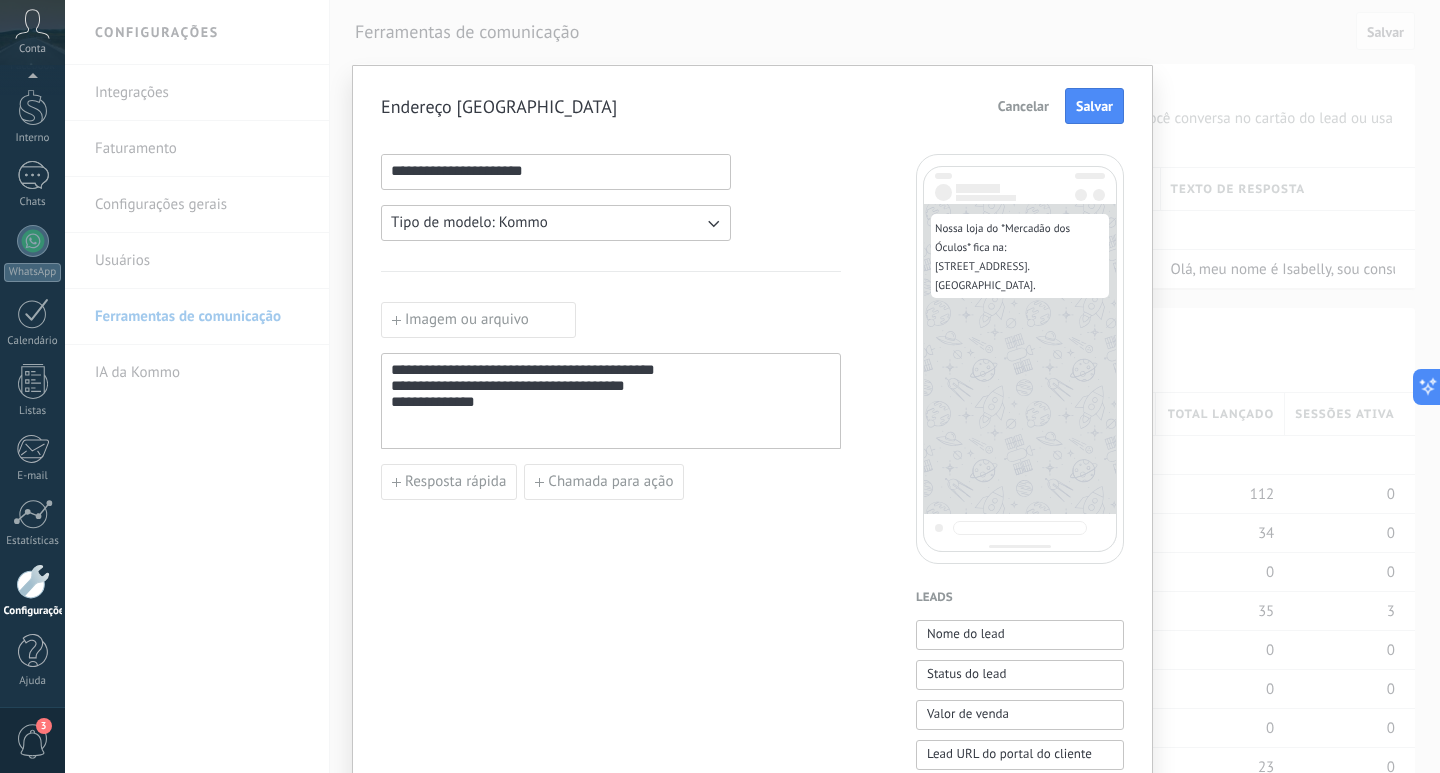 drag, startPoint x: 505, startPoint y: 371, endPoint x: 733, endPoint y: 563, distance: 298.07382 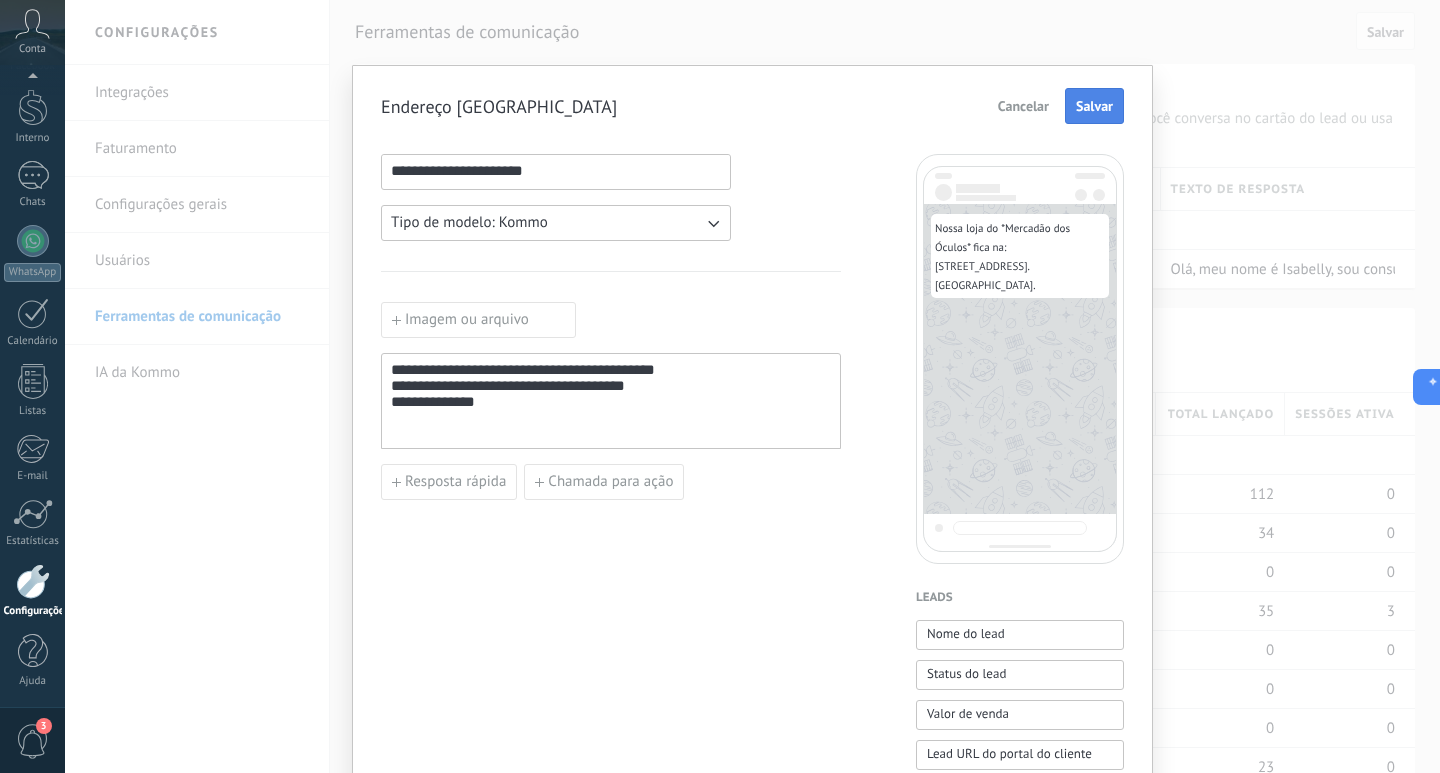 click on "Salvar" at bounding box center [1094, 106] 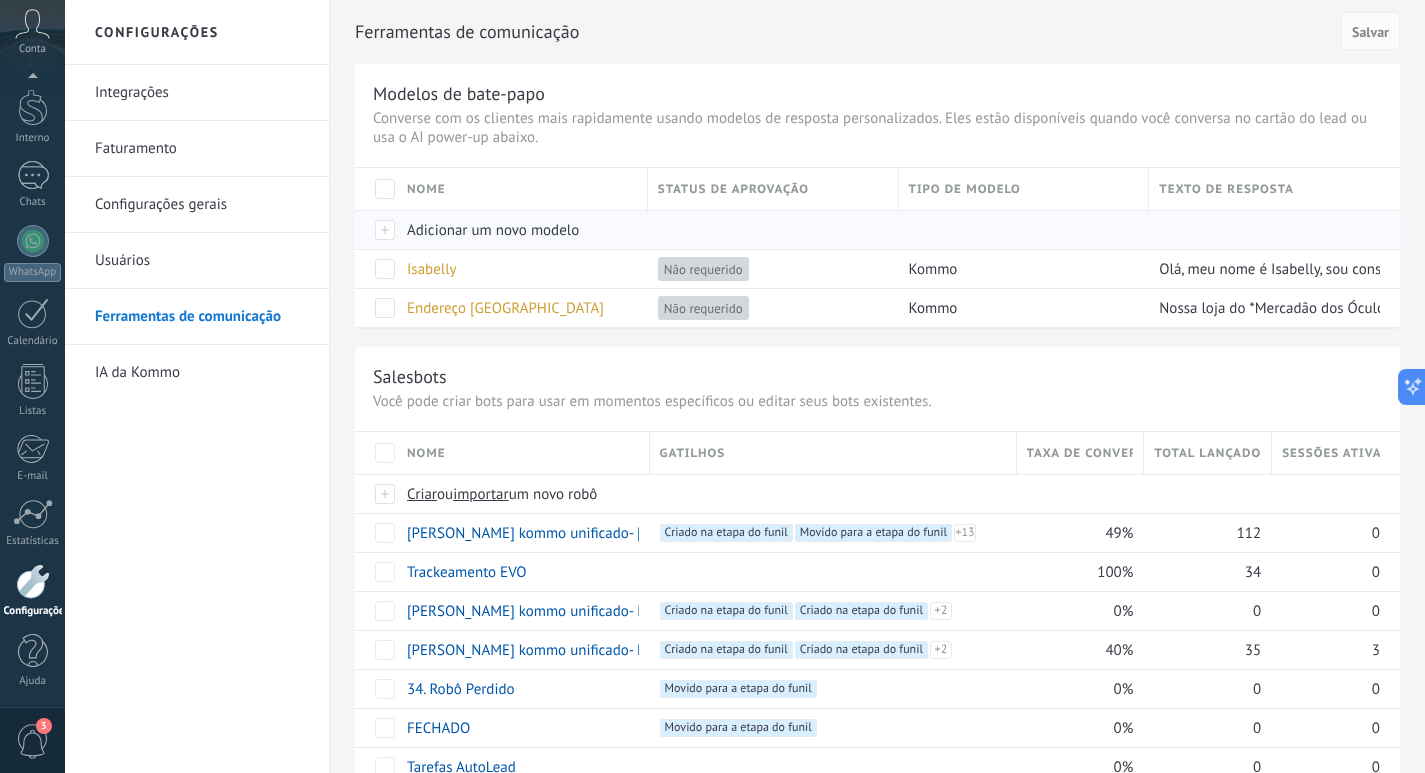 click on "Adicionar um novo modelo" at bounding box center [517, 230] 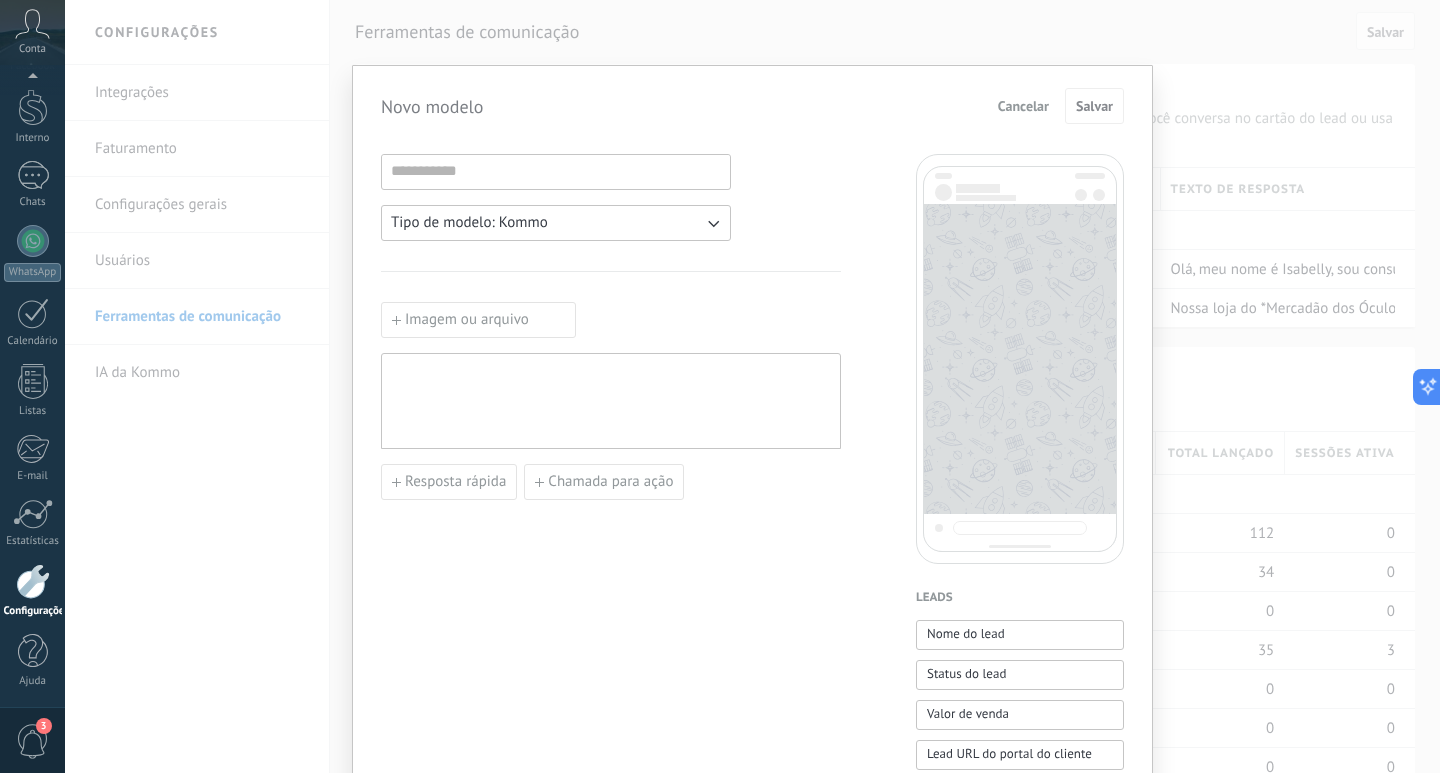 drag, startPoint x: 995, startPoint y: 109, endPoint x: 747, endPoint y: 265, distance: 292.98465 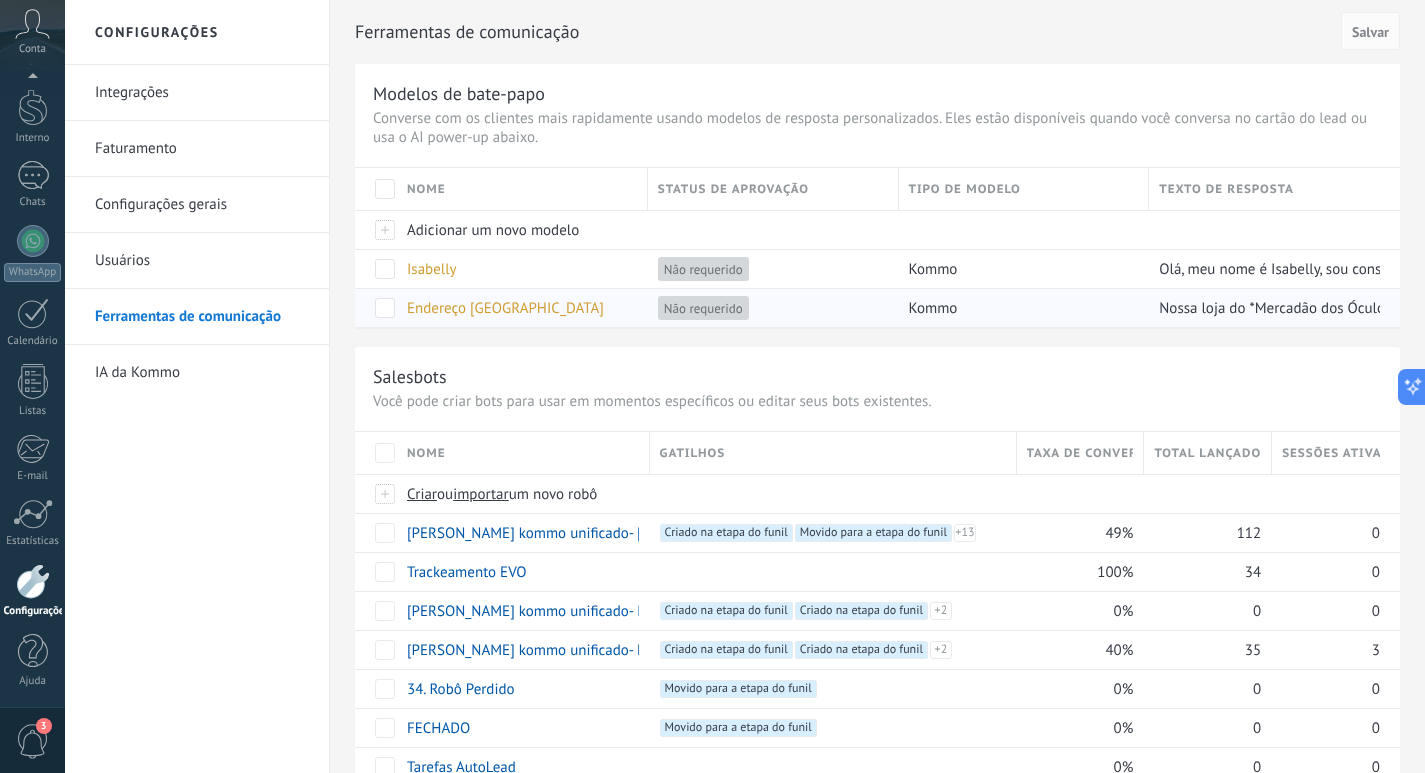 click on "Endereço [GEOGRAPHIC_DATA]" at bounding box center (505, 308) 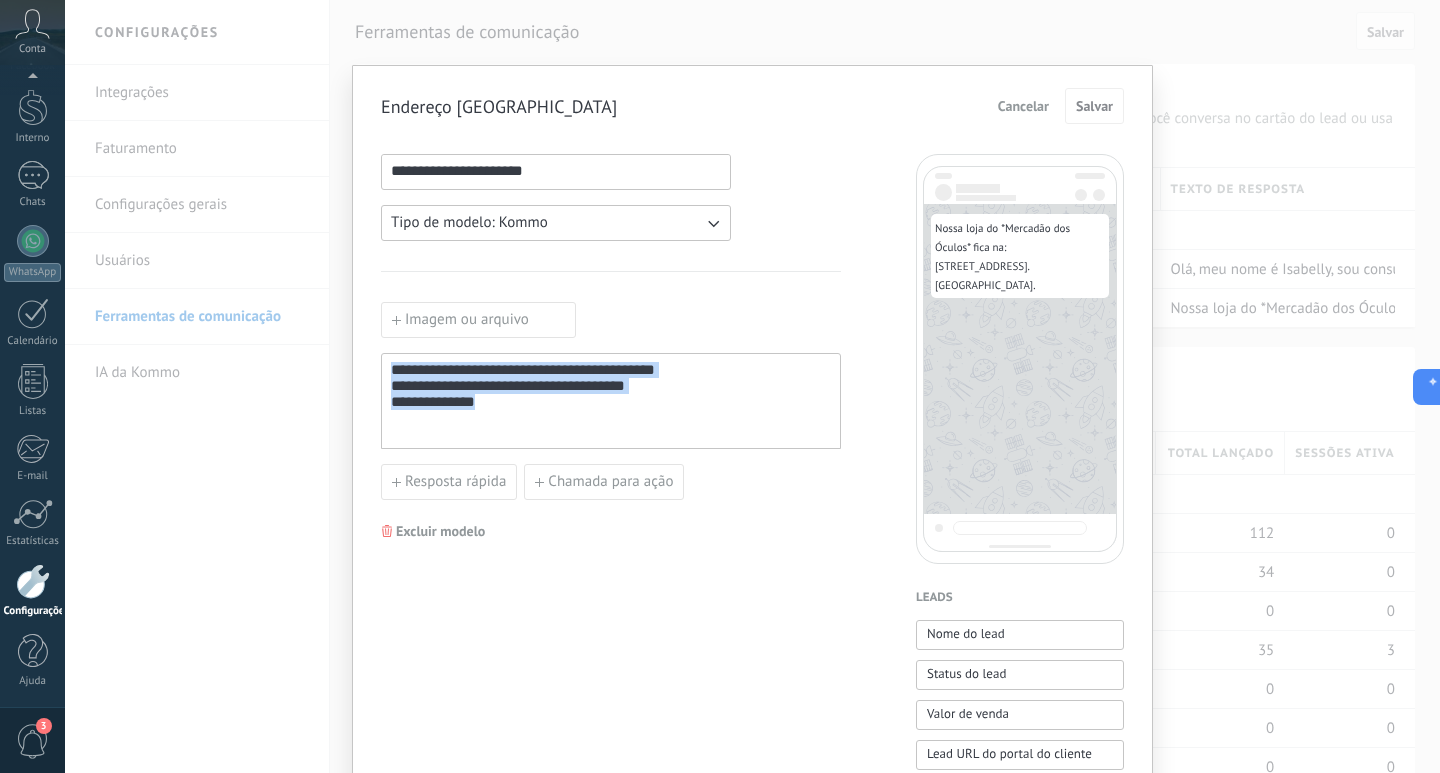 drag, startPoint x: 553, startPoint y: 424, endPoint x: 359, endPoint y: 357, distance: 205.24376 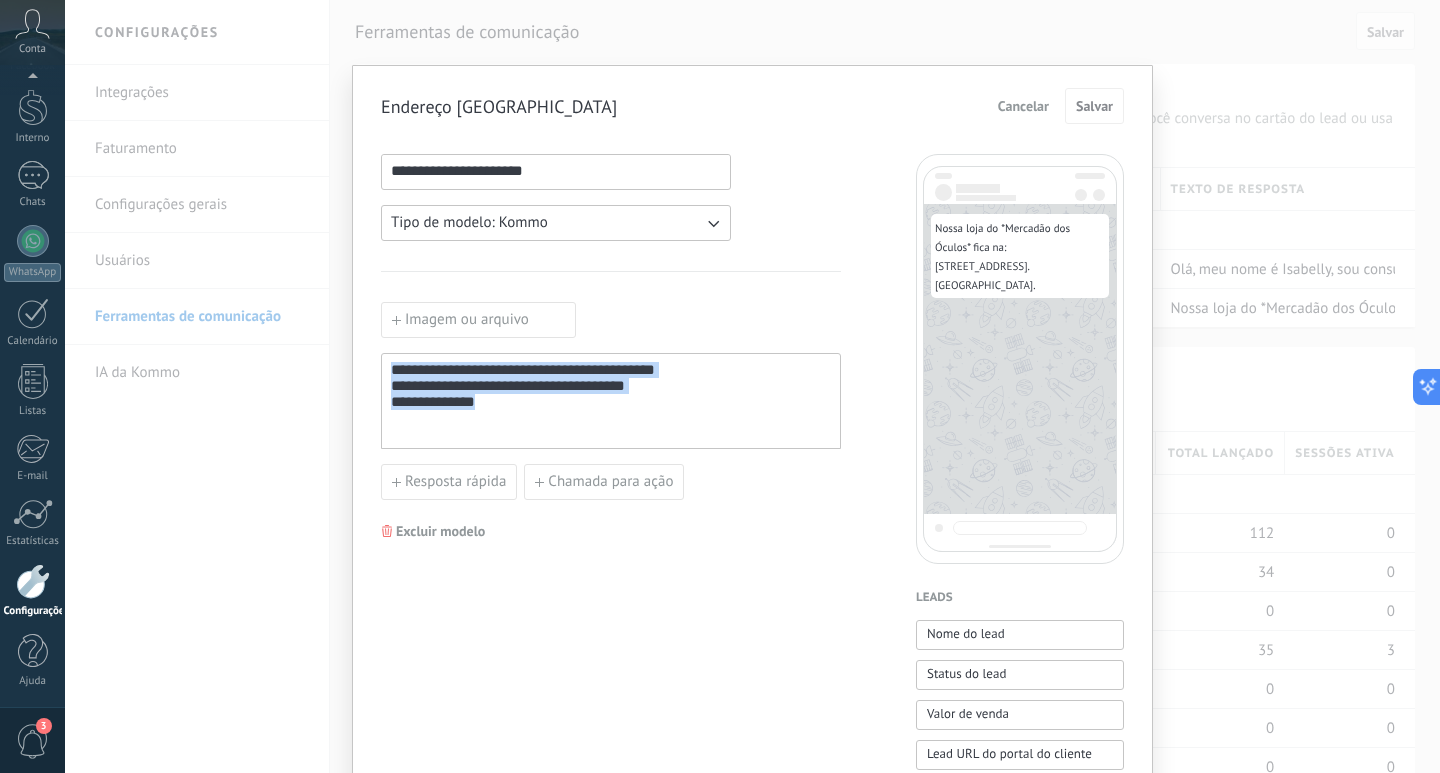copy on "**********" 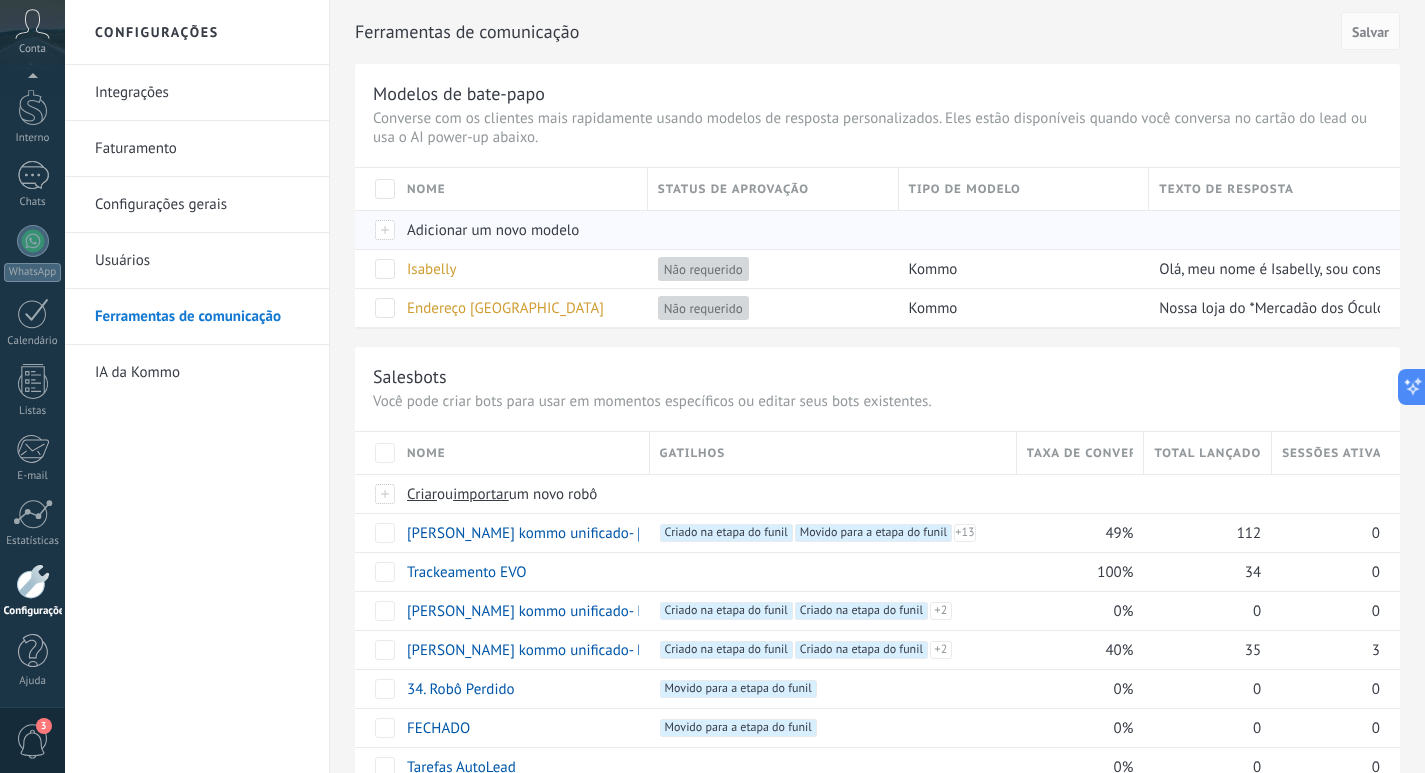 click on "Adicionar um novo modelo" at bounding box center (493, 230) 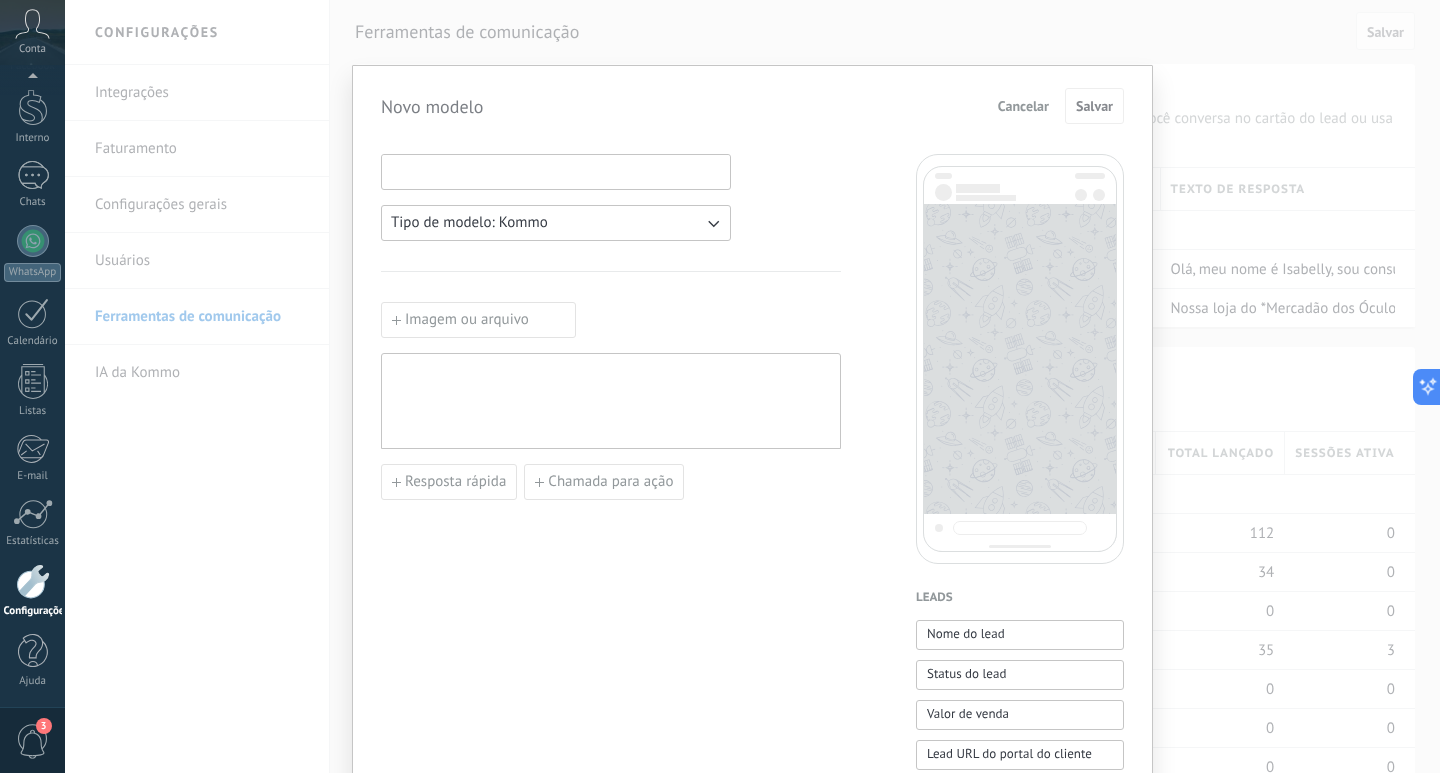 click at bounding box center [556, 171] 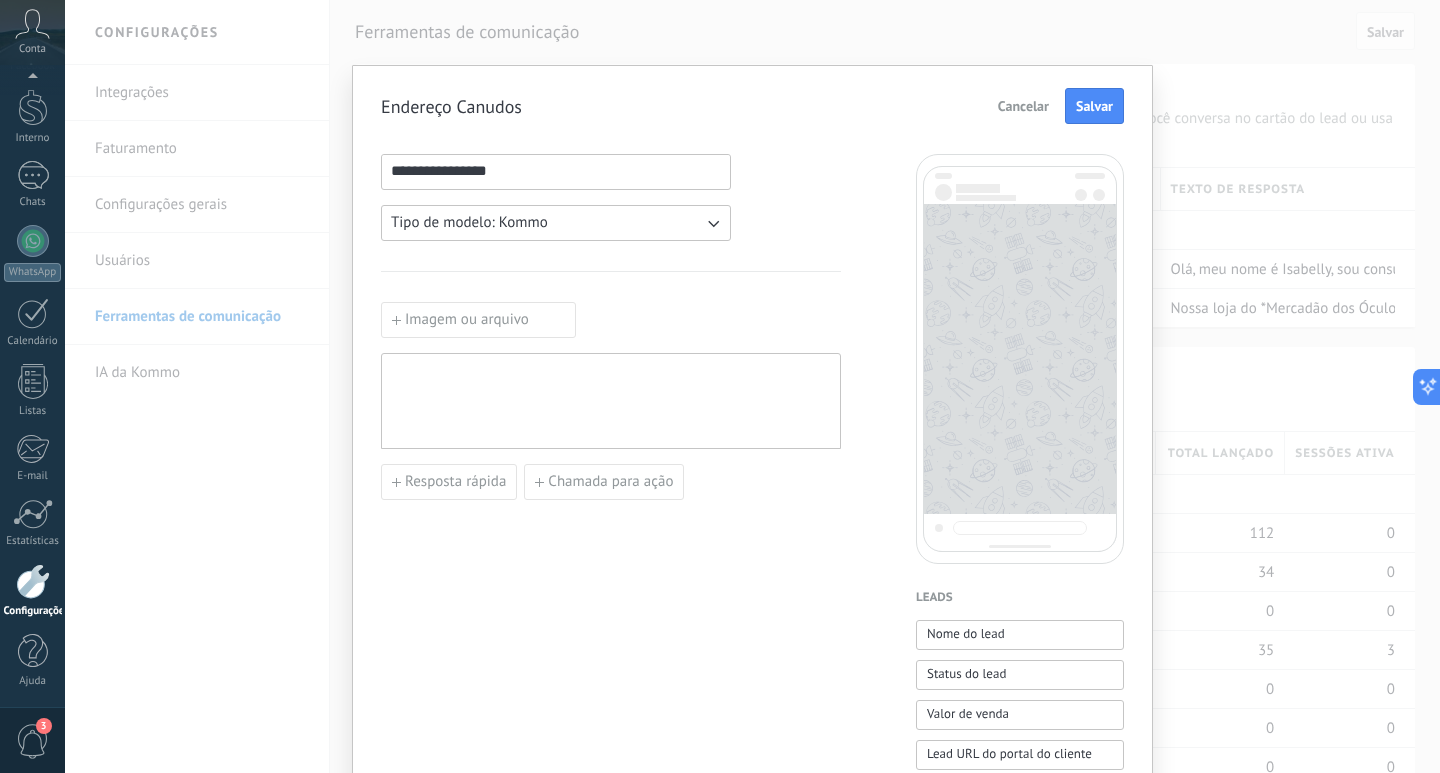 type on "**********" 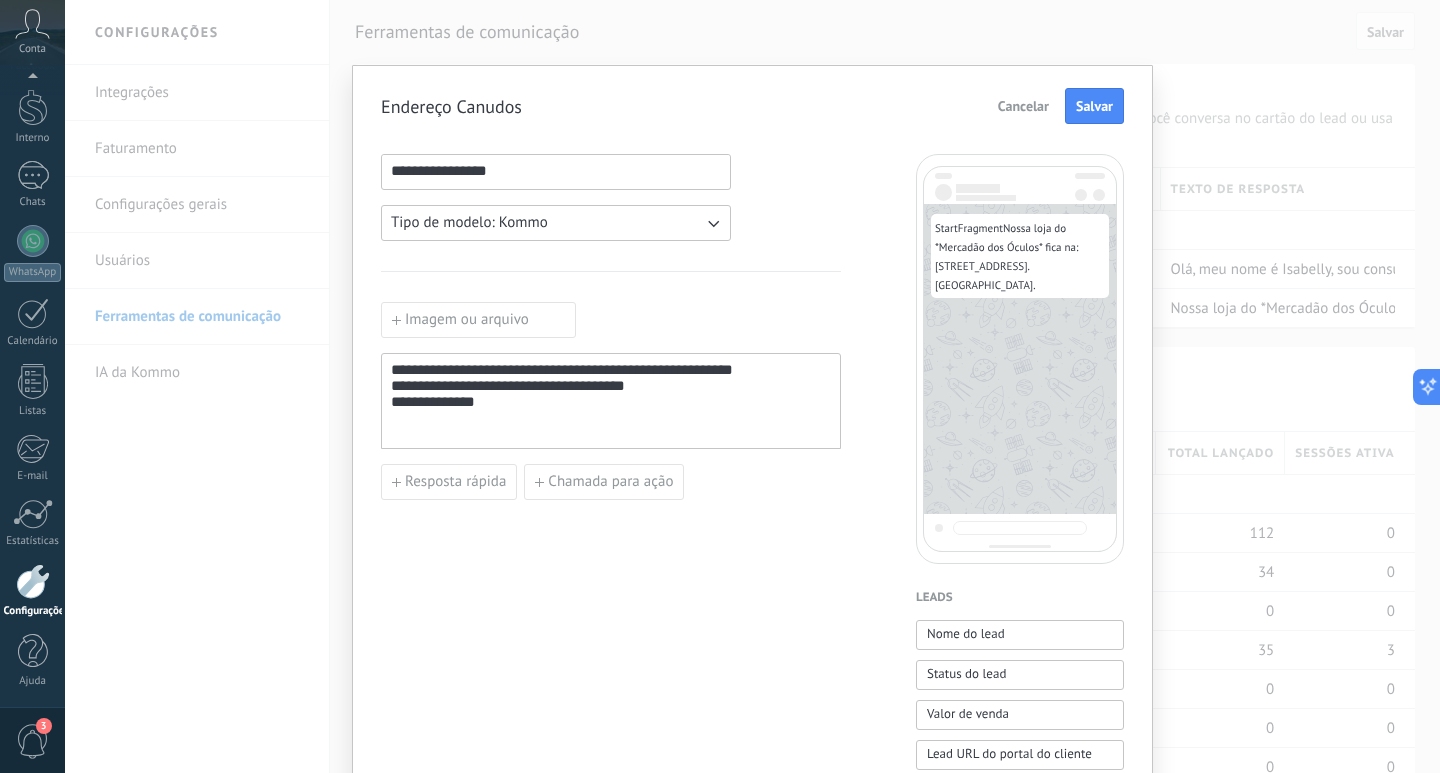 click on "**********" at bounding box center [611, 401] 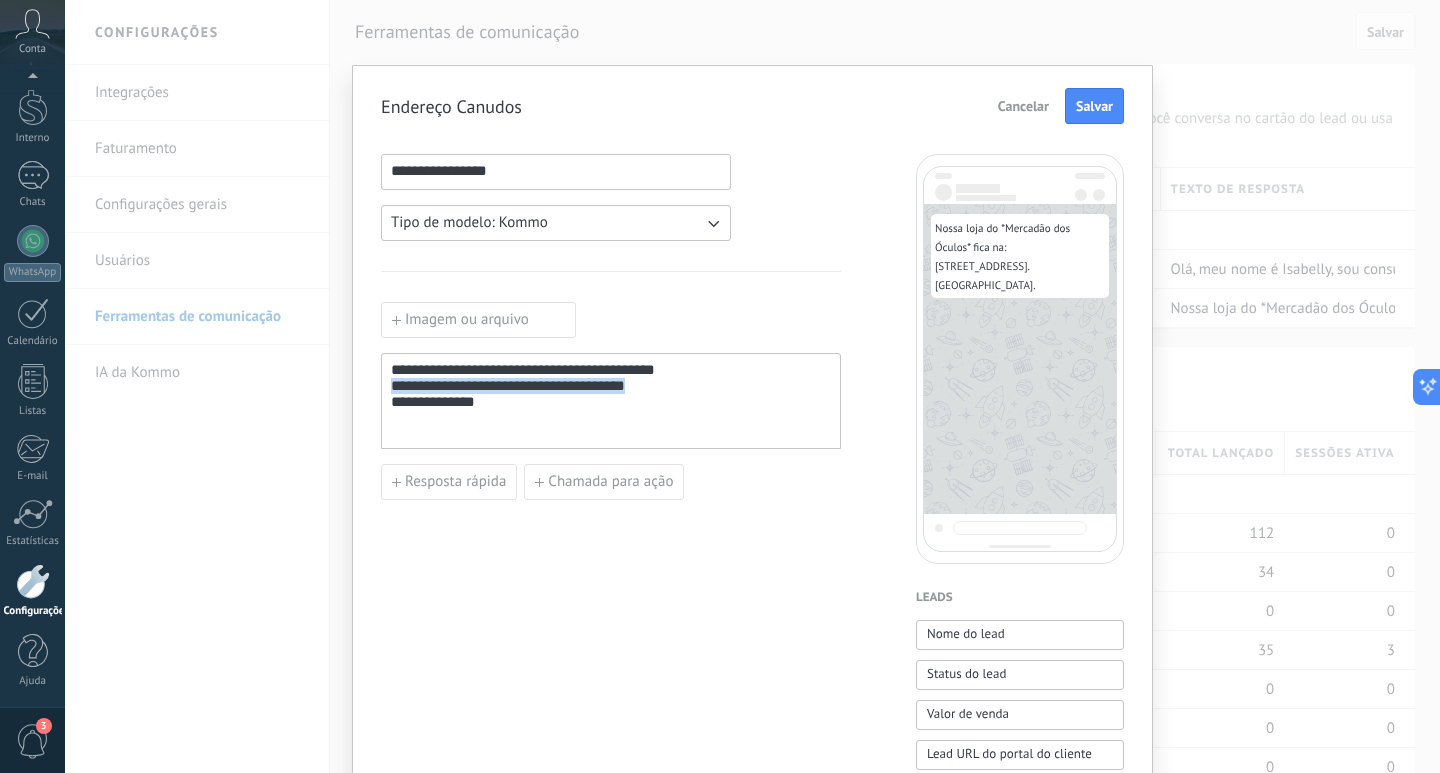 drag, startPoint x: 388, startPoint y: 392, endPoint x: 624, endPoint y: 397, distance: 236.05296 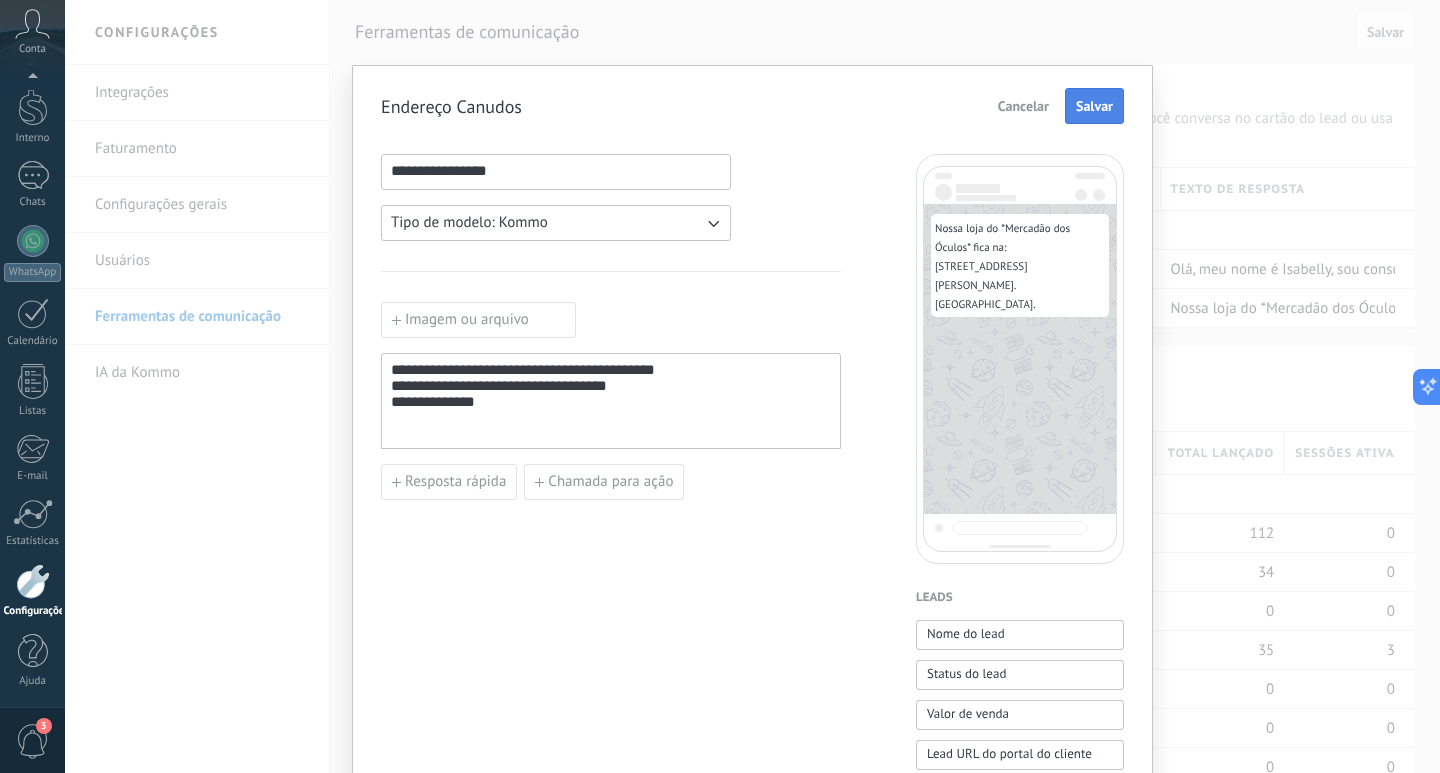 click on "Salvar" at bounding box center [1094, 106] 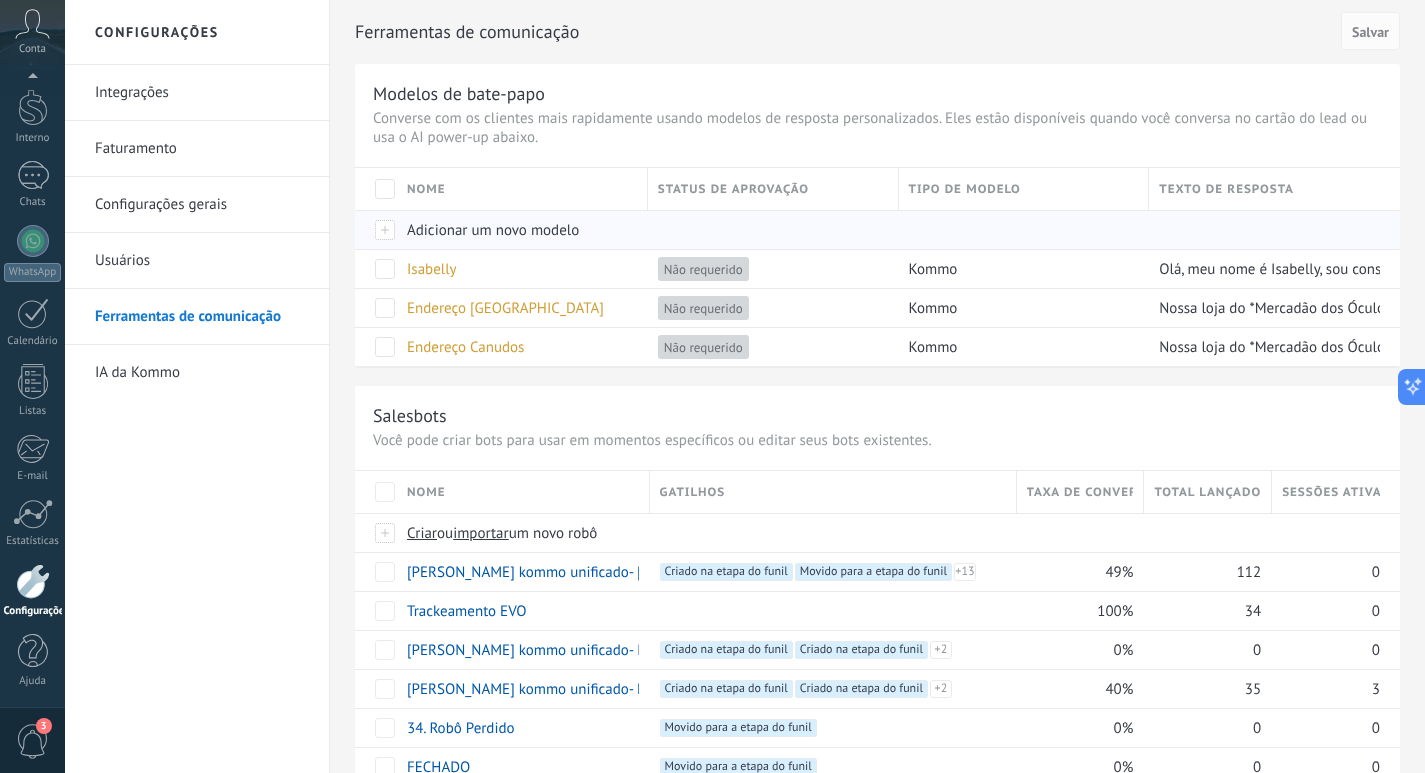 click on "Adicionar um novo modelo" at bounding box center (493, 230) 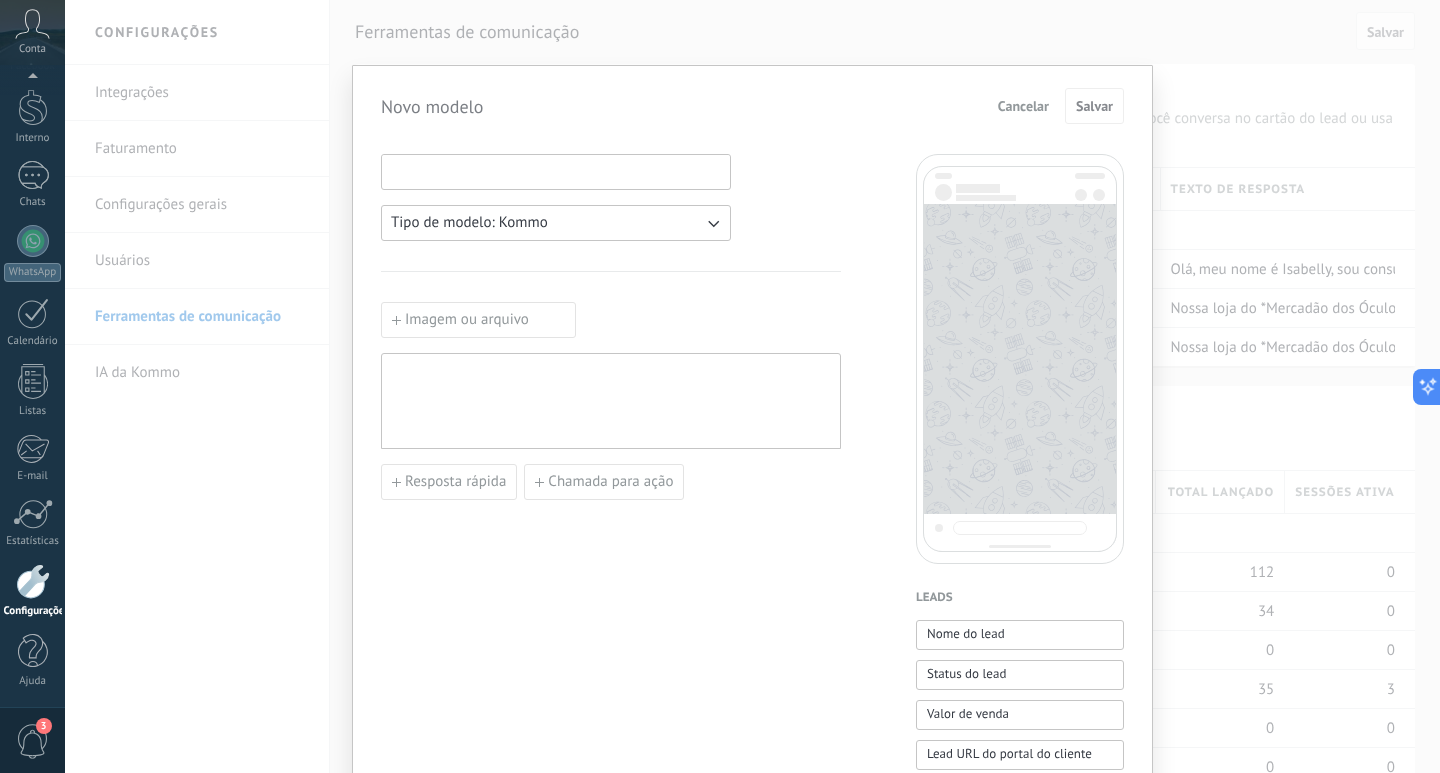 click at bounding box center [556, 171] 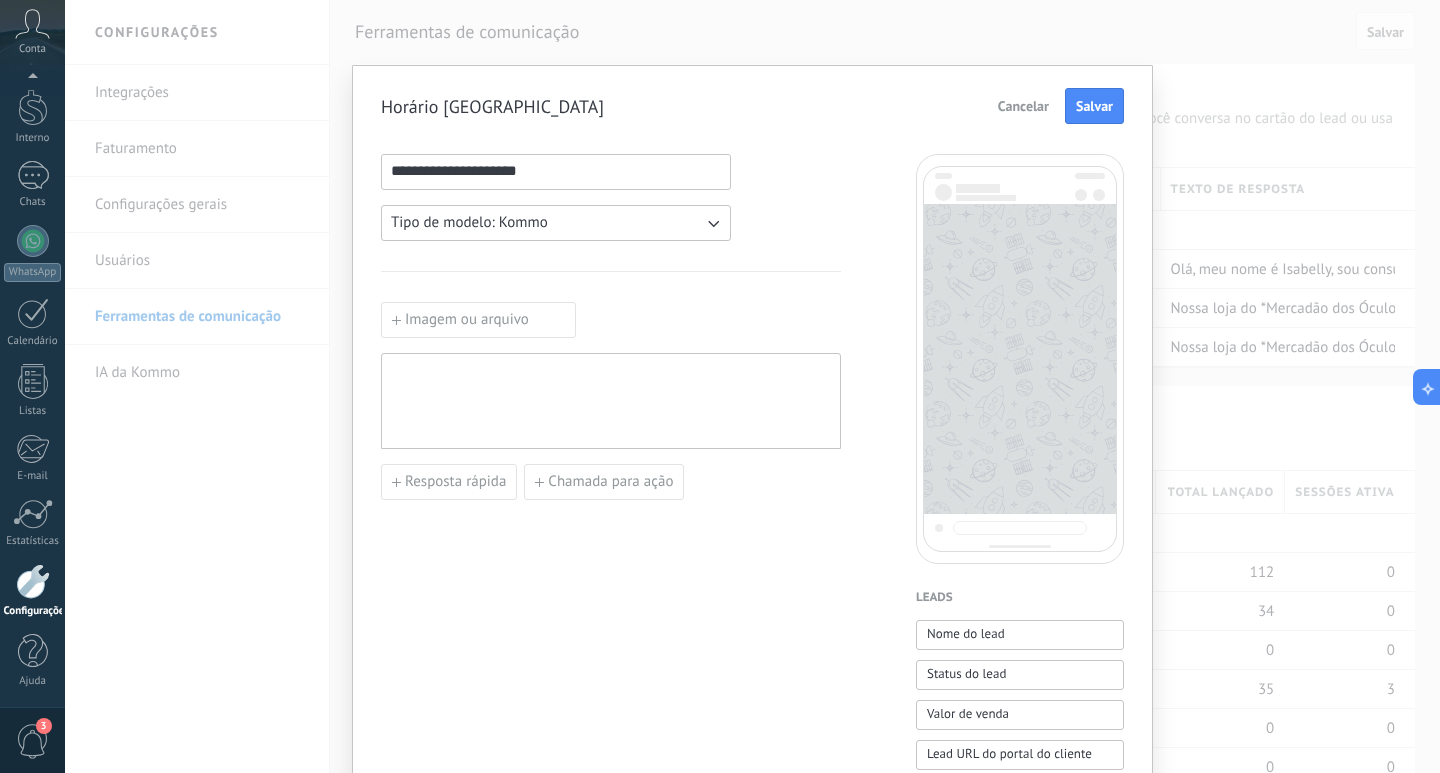 type on "**********" 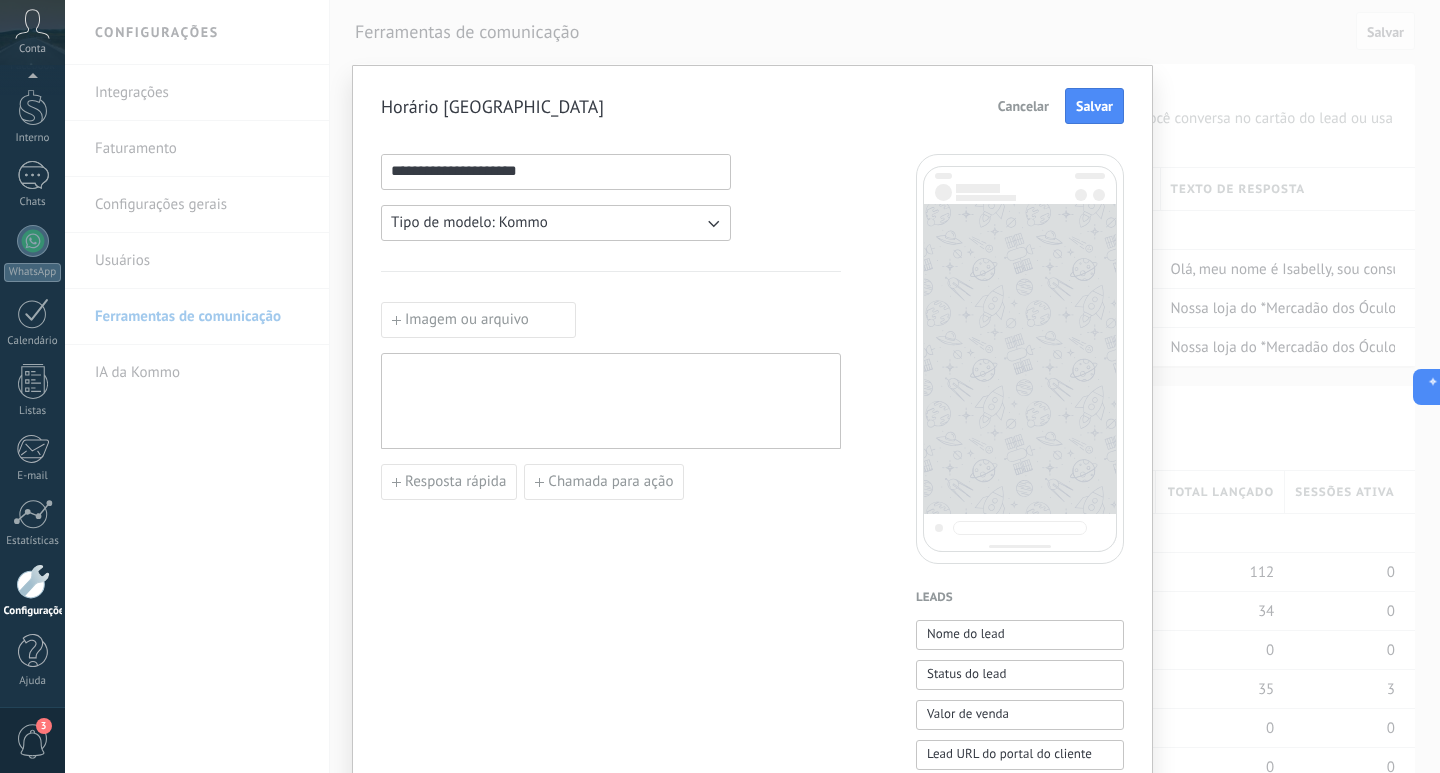 click at bounding box center (611, 401) 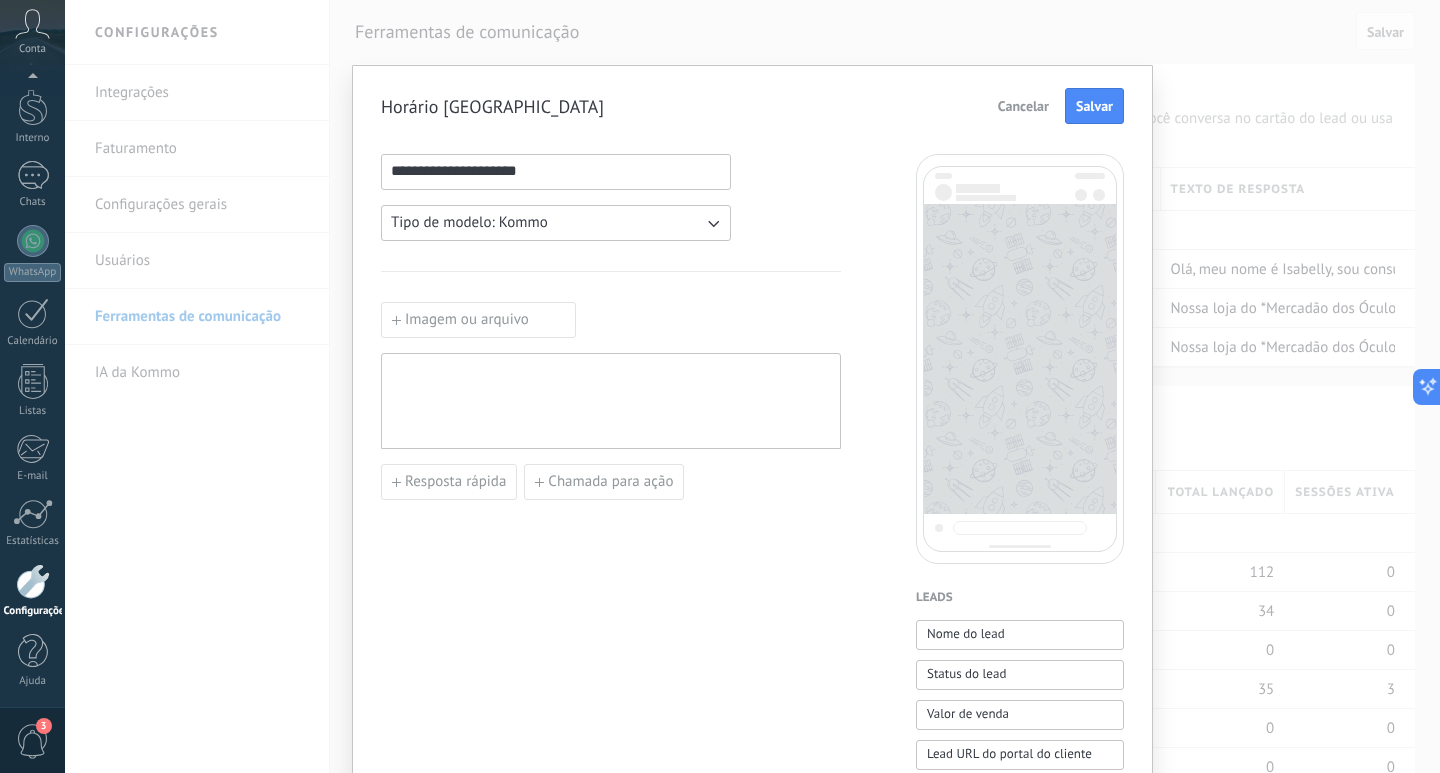 type 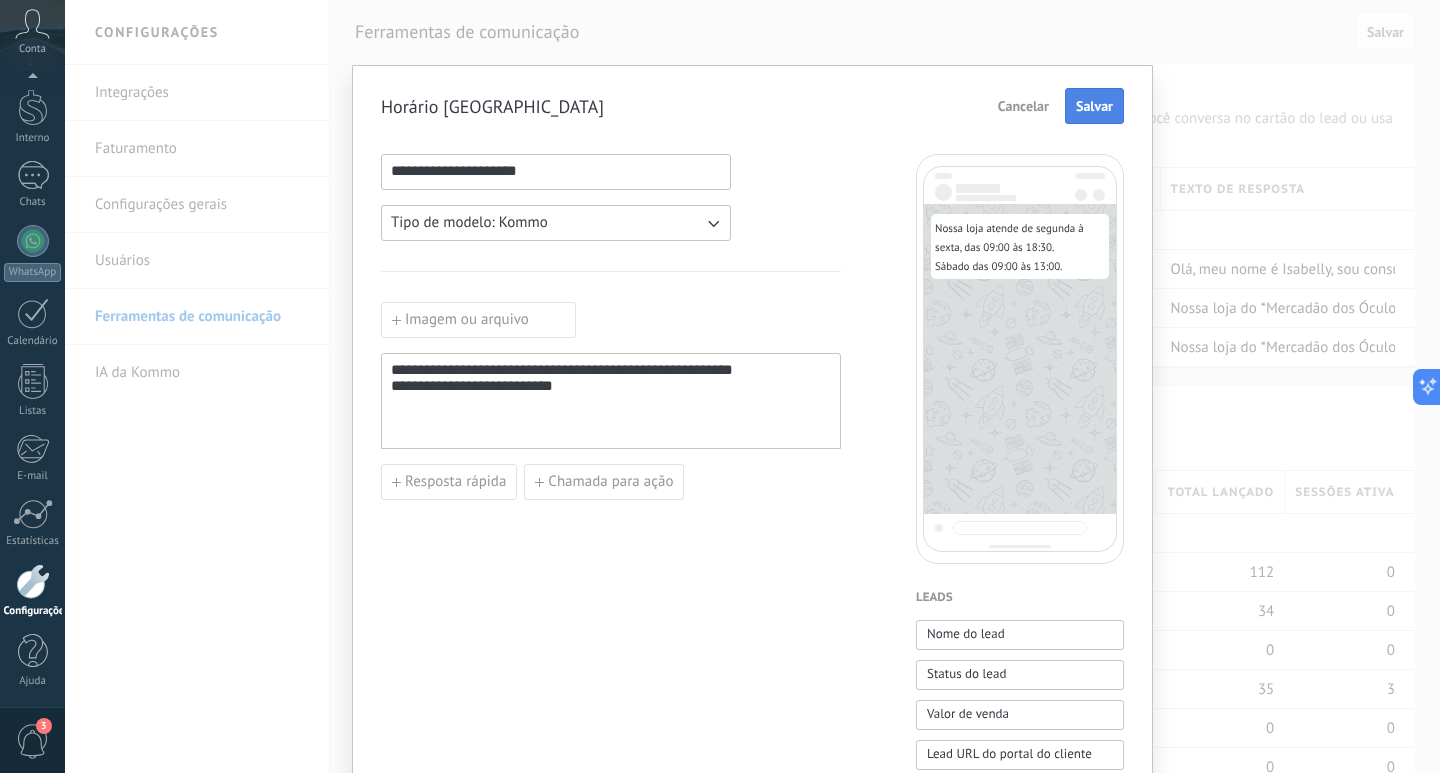 click on "Salvar" at bounding box center [1094, 106] 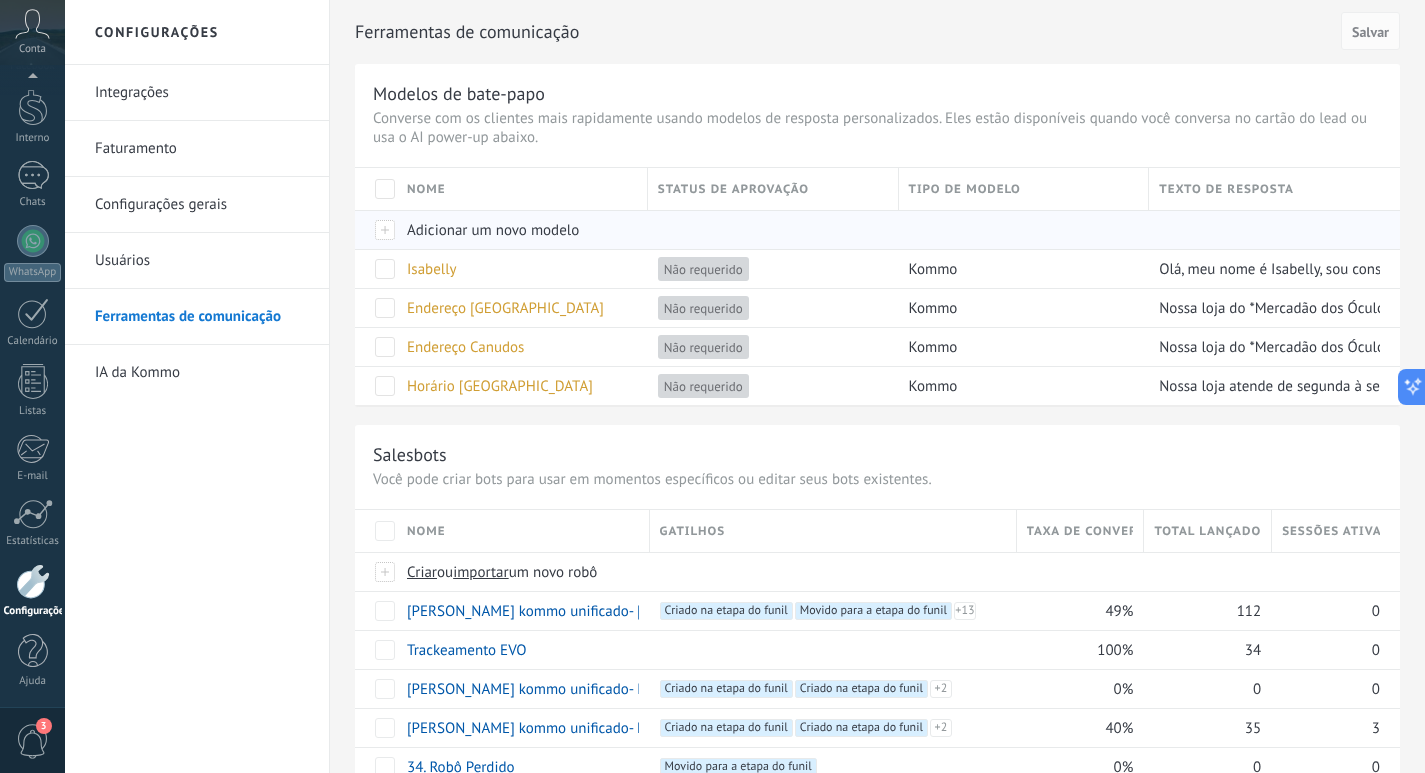 click on "Adicionar um novo modelo" at bounding box center [493, 230] 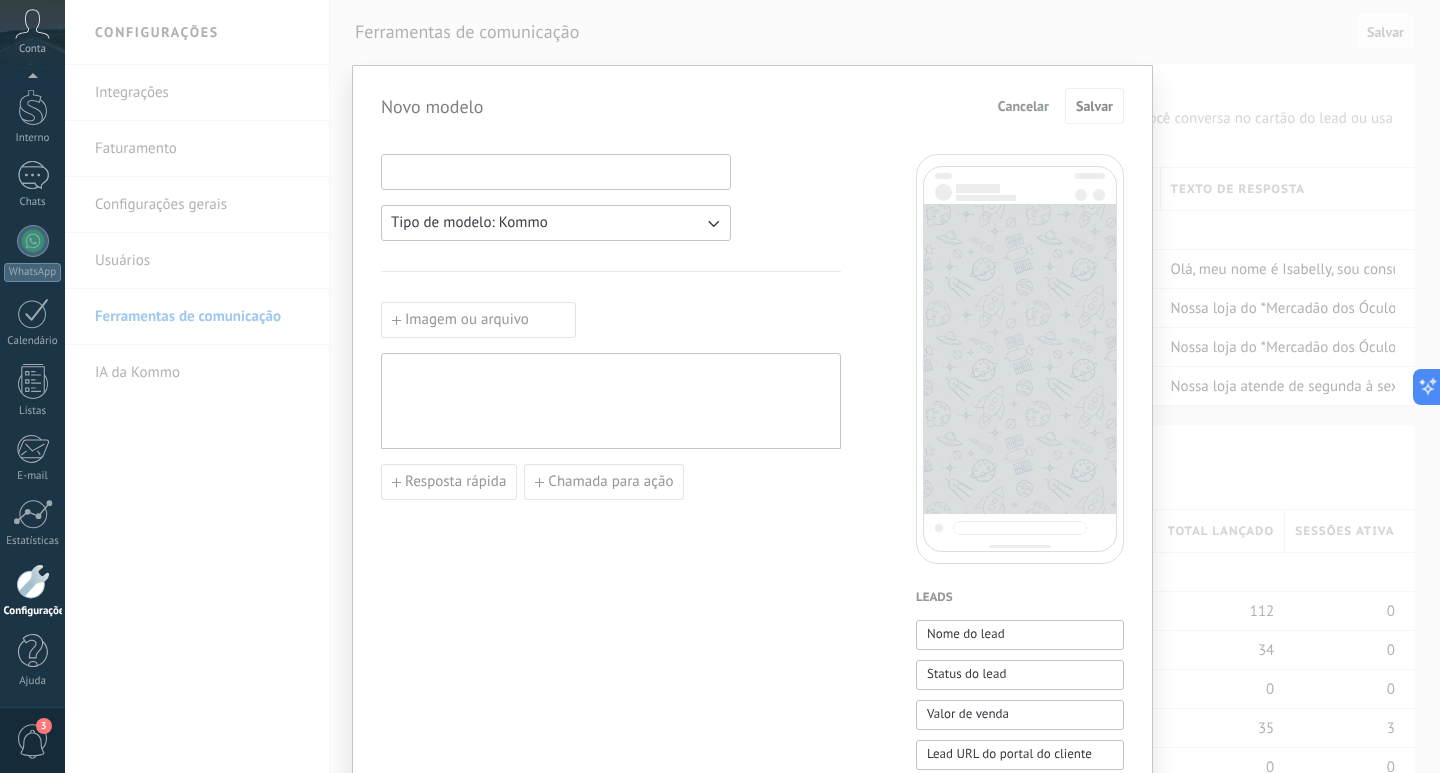 click at bounding box center [556, 171] 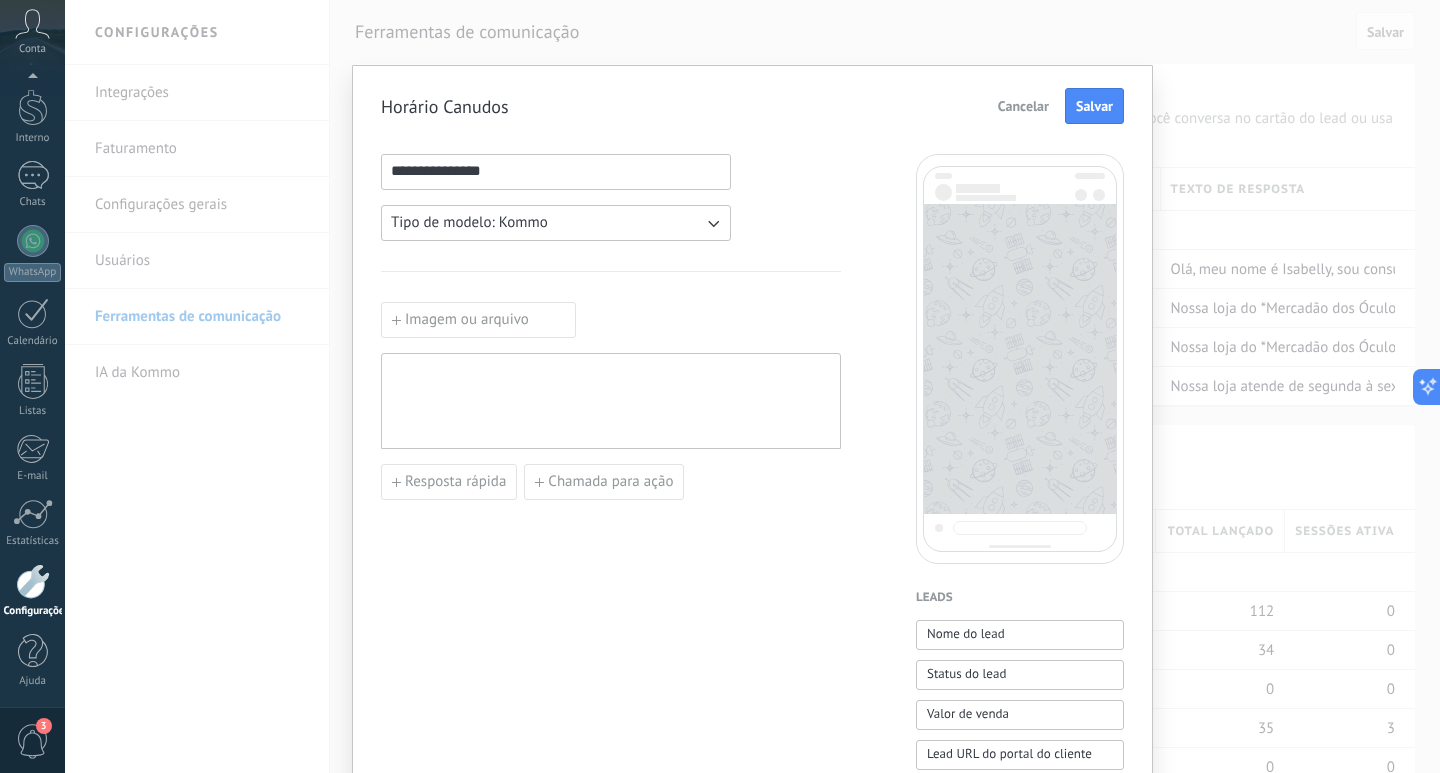 type on "**********" 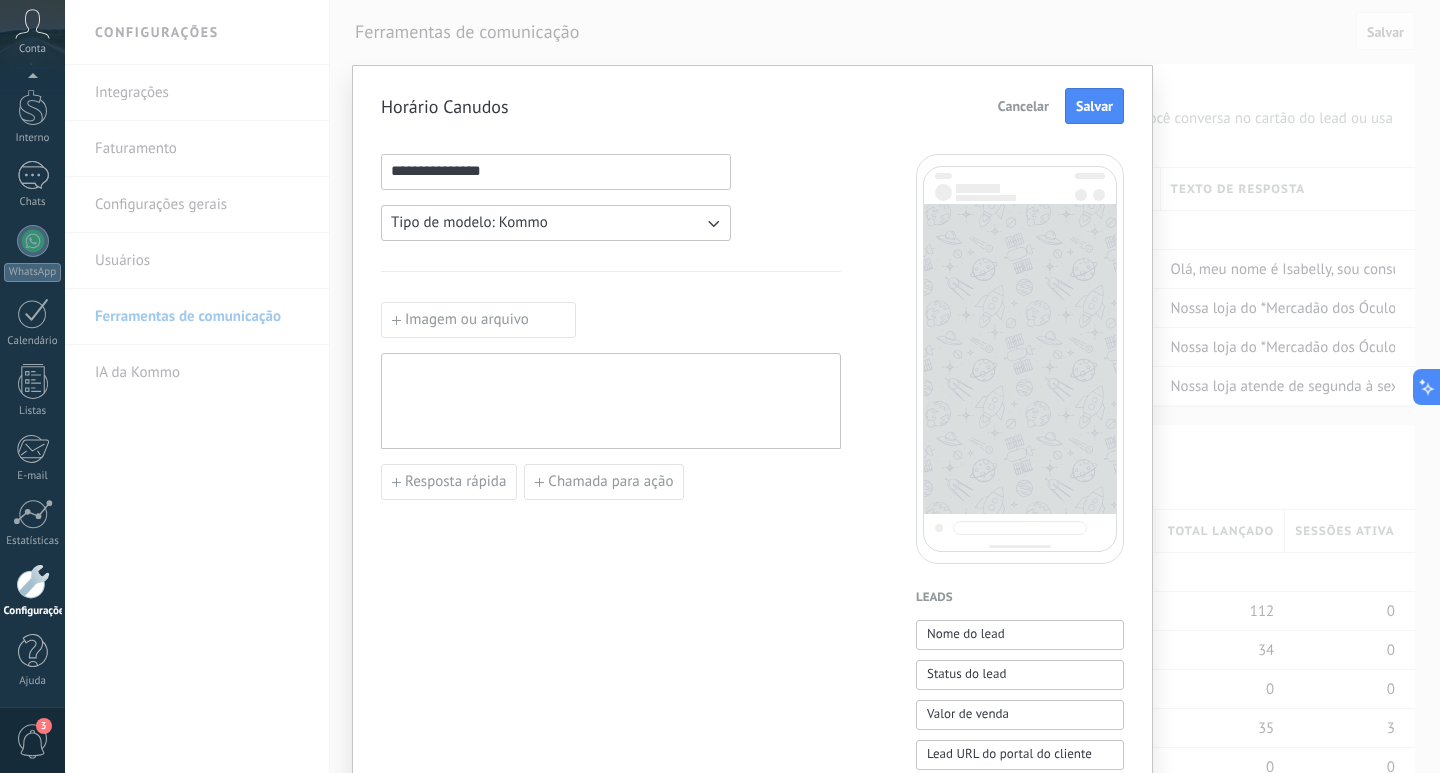 type 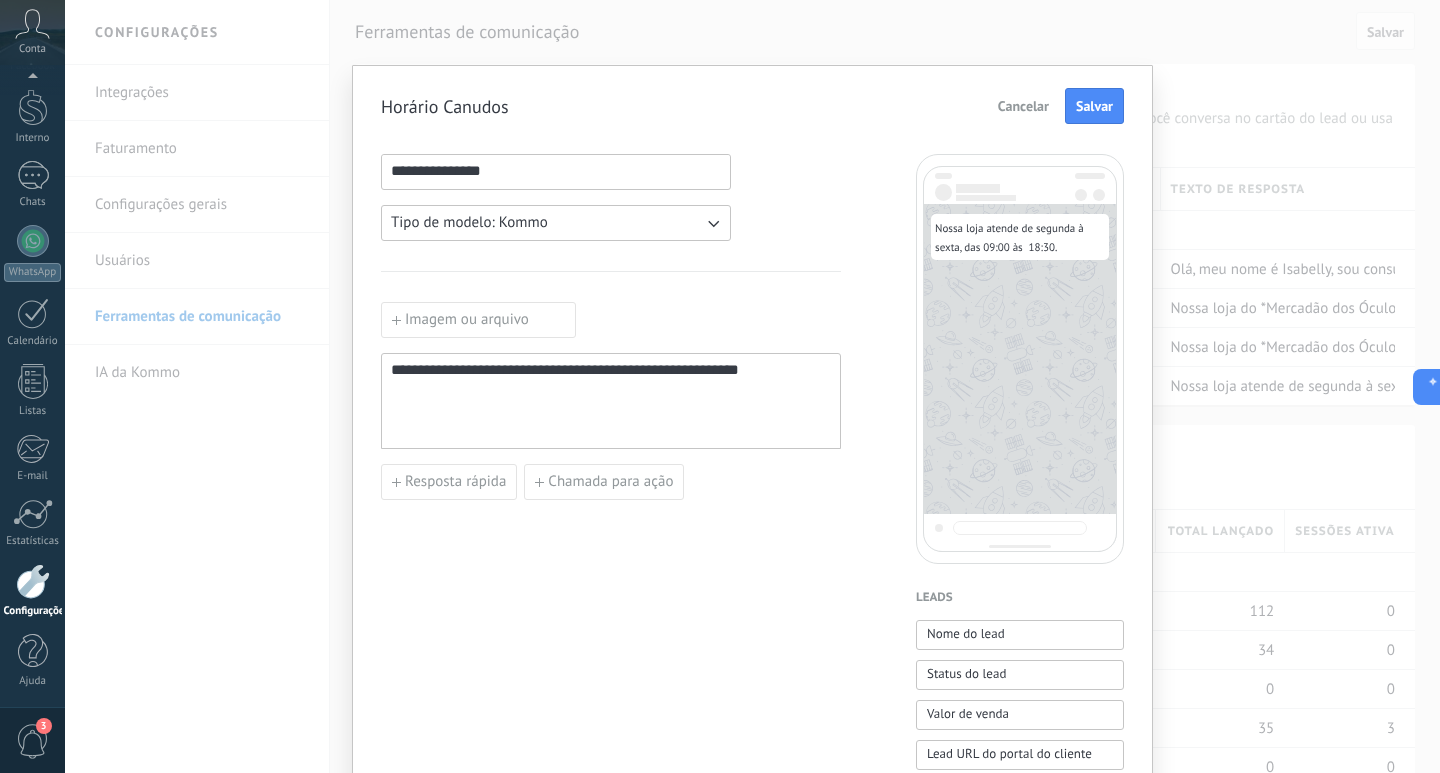 drag, startPoint x: 713, startPoint y: 376, endPoint x: 728, endPoint y: 397, distance: 25.806976 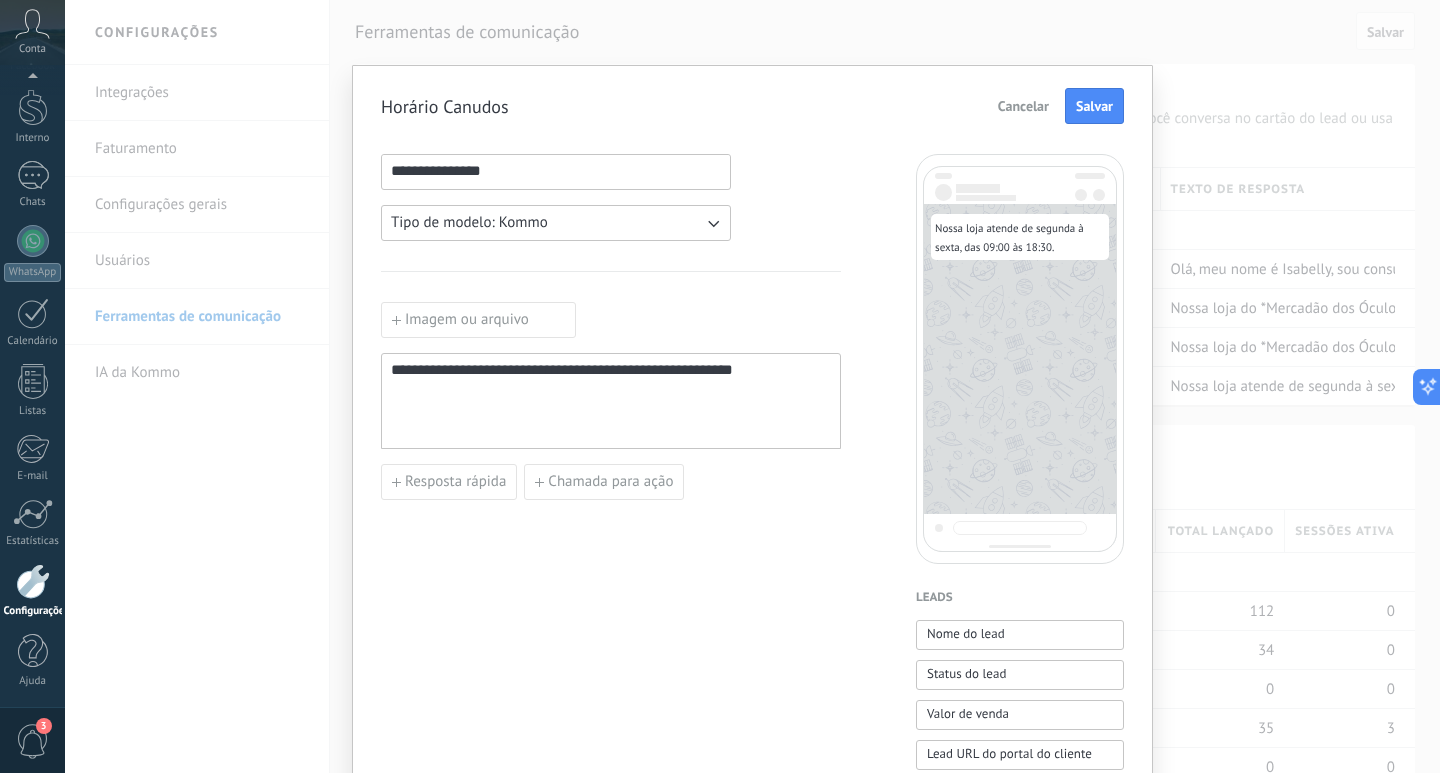 click on "**********" at bounding box center (611, 401) 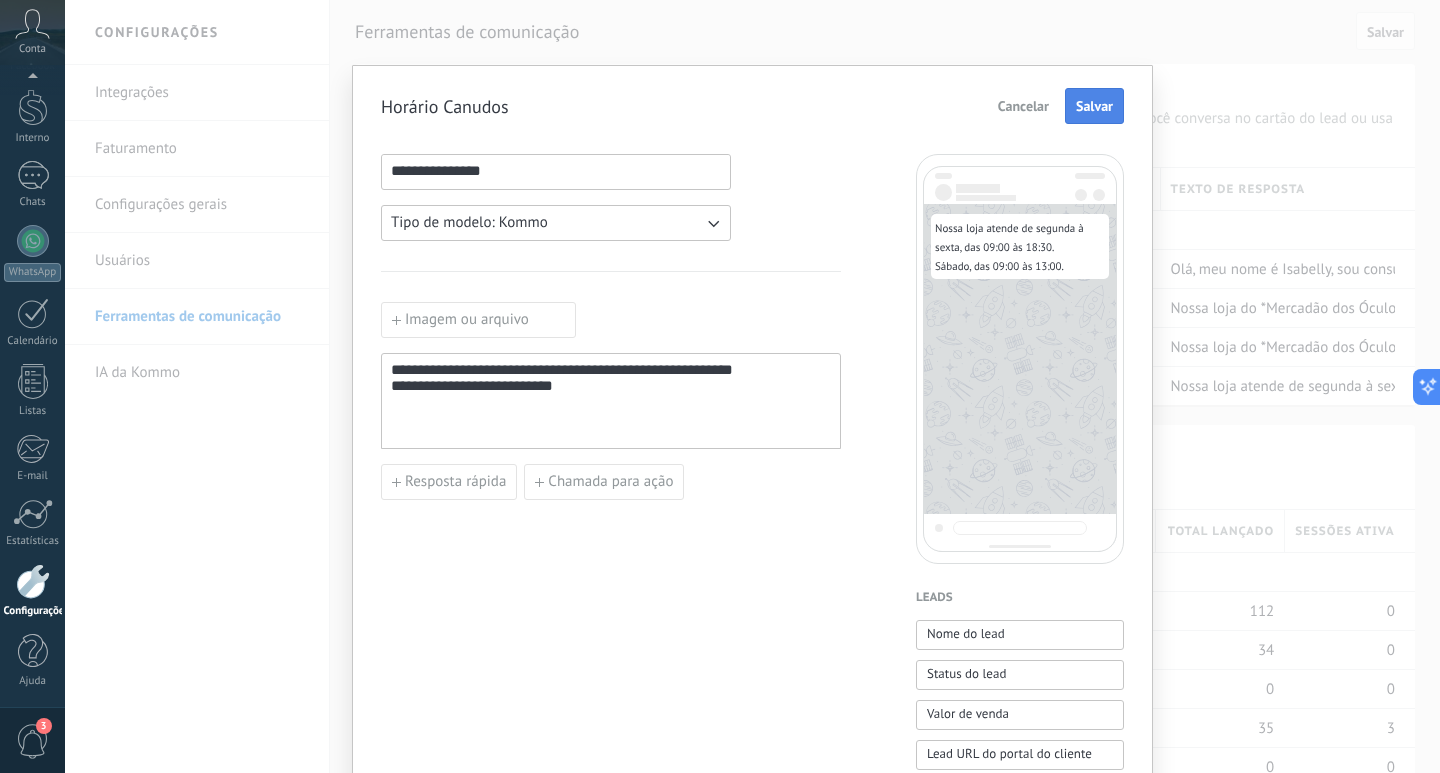 click on "Salvar" at bounding box center (1094, 106) 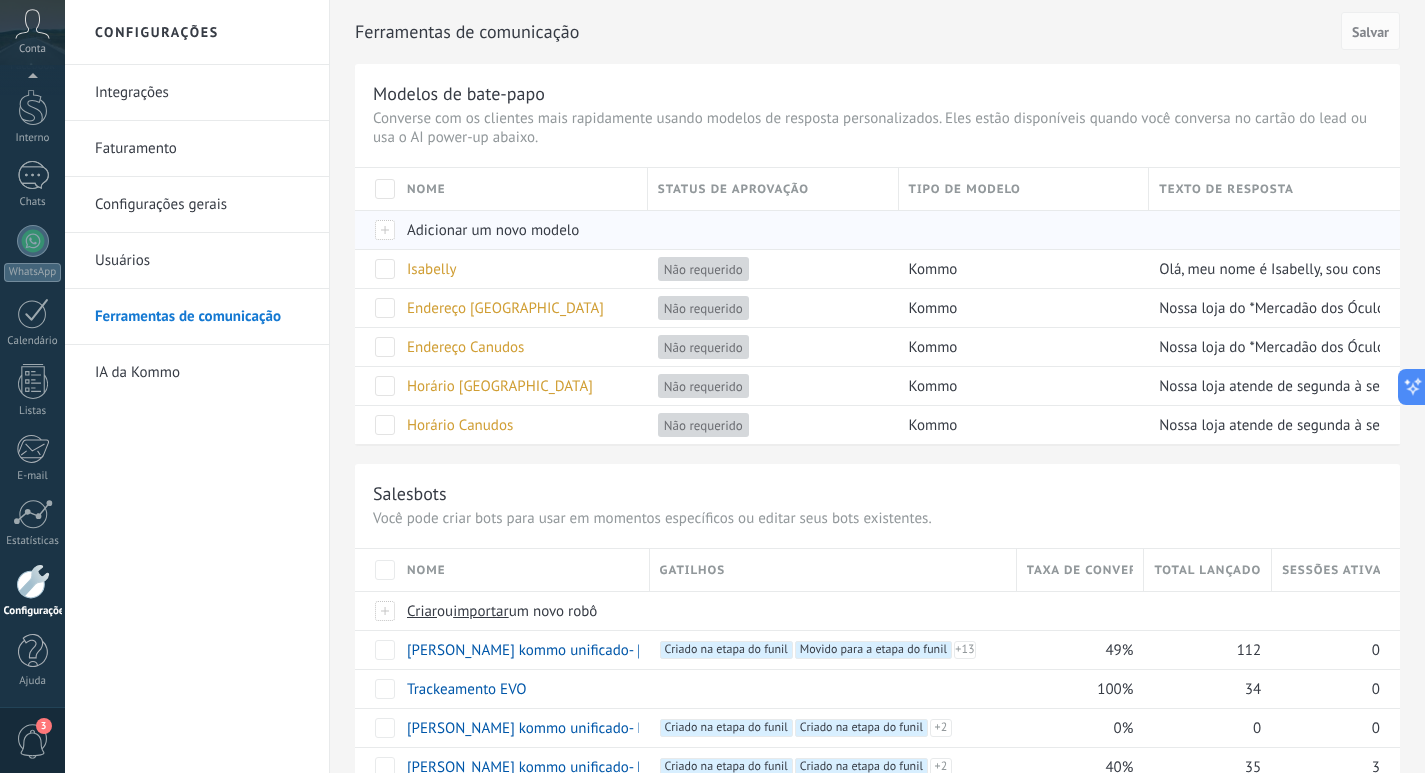 click on "Adicionar um novo modelo" at bounding box center (493, 230) 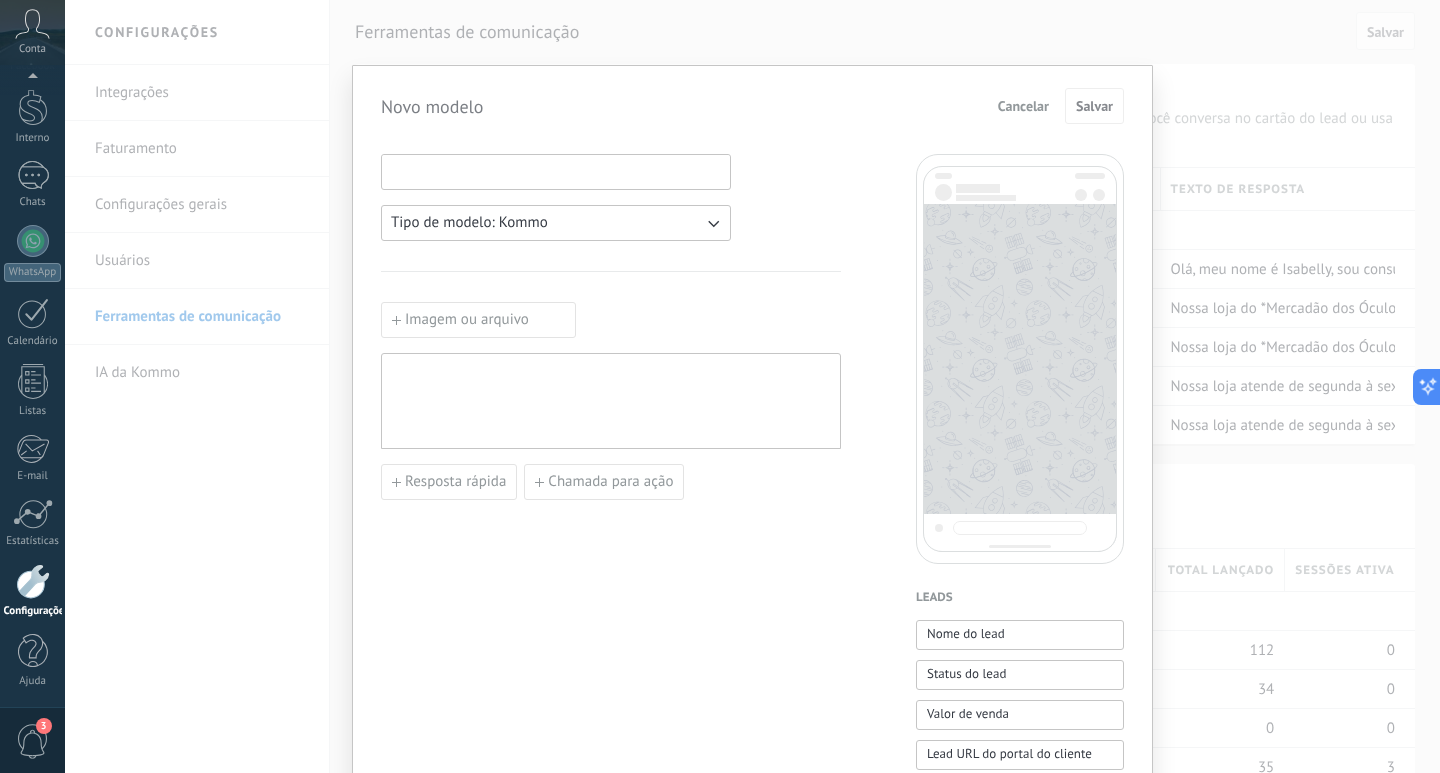 click at bounding box center (556, 171) 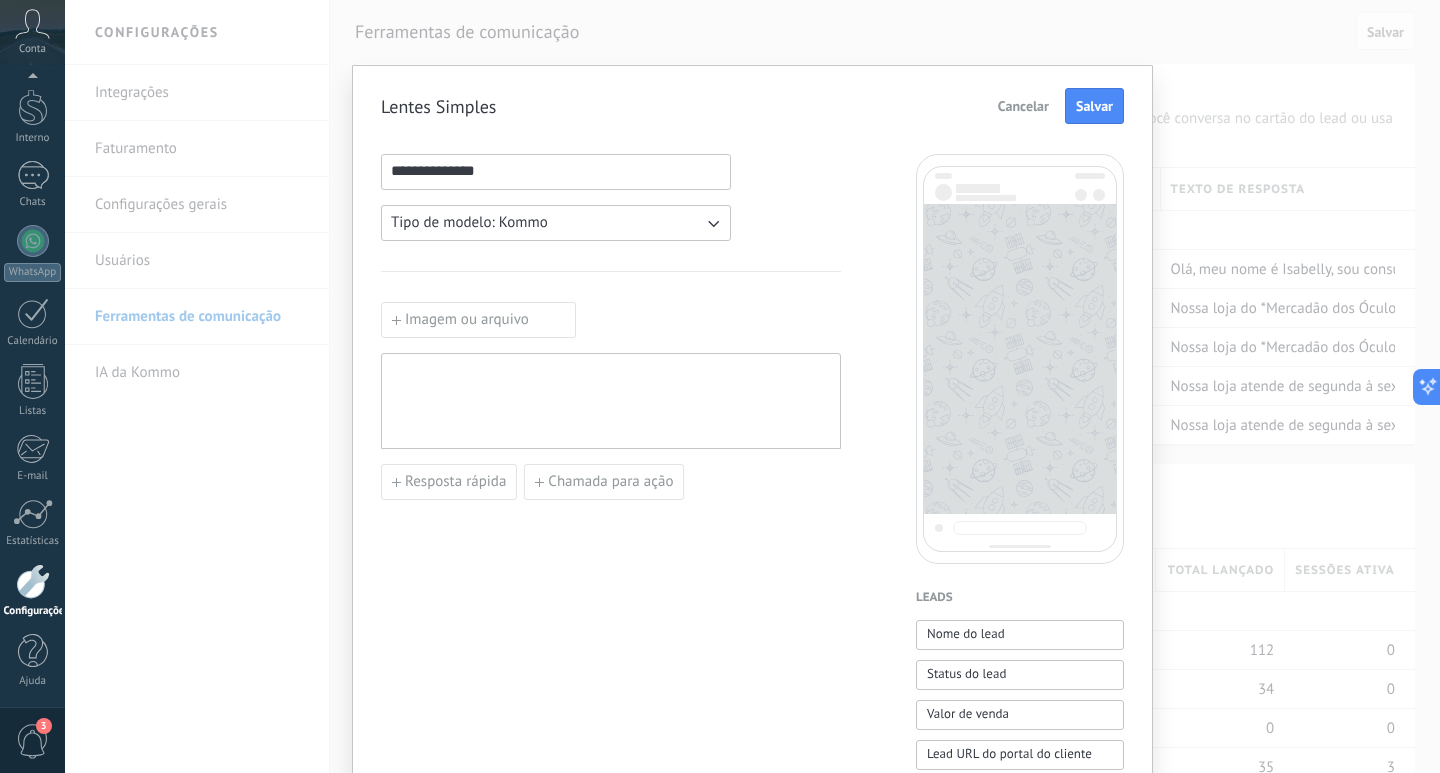 type on "**********" 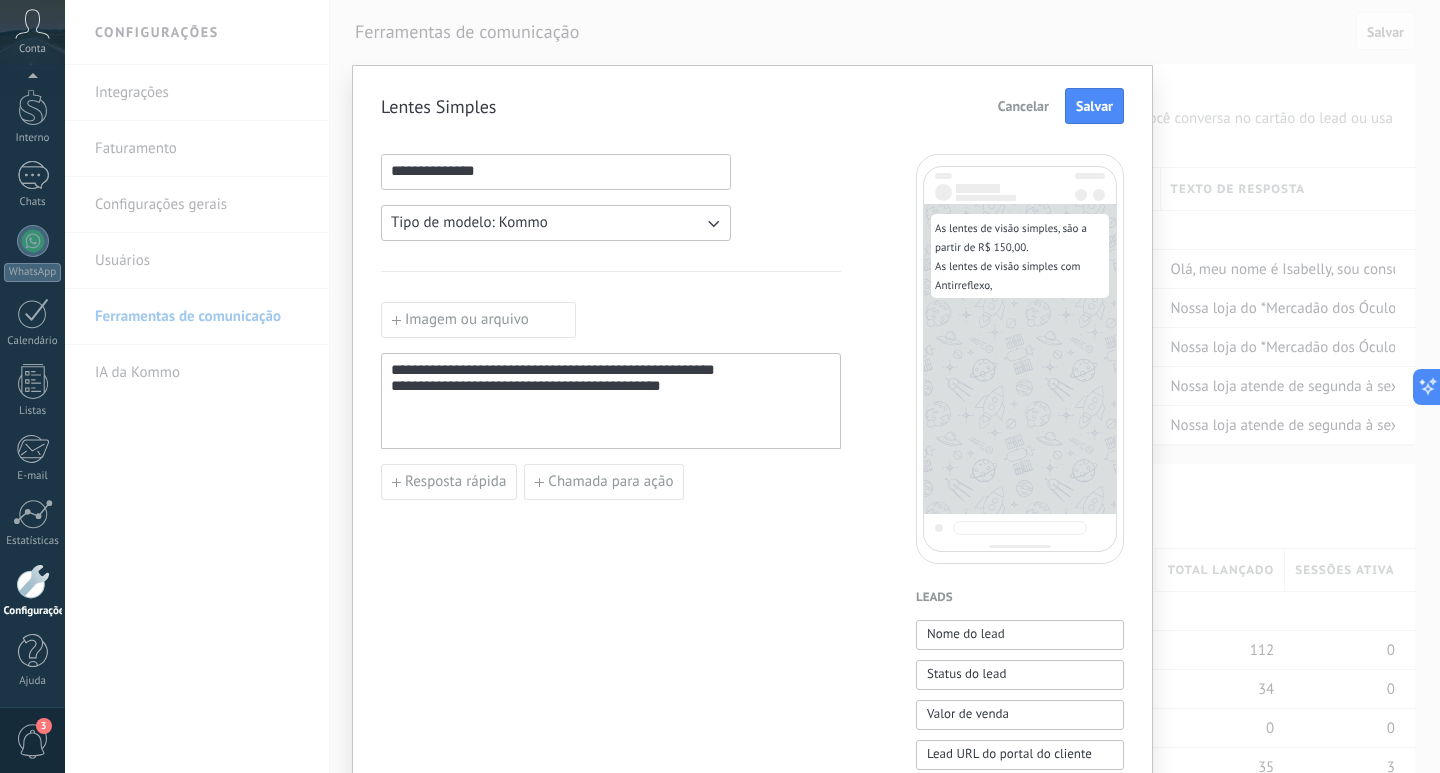 drag, startPoint x: 620, startPoint y: 394, endPoint x: 732, endPoint y: 409, distance: 113 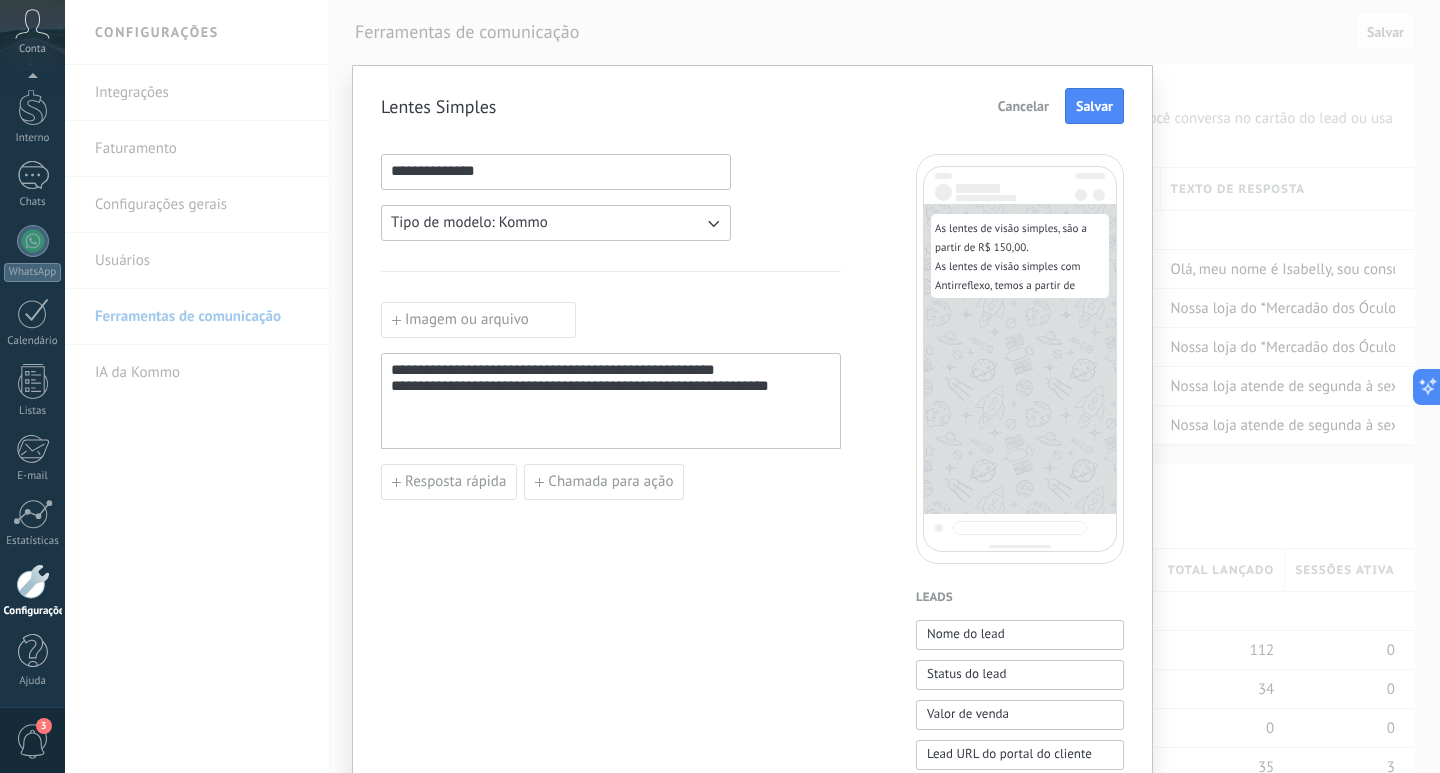 click on "**********" at bounding box center [611, 401] 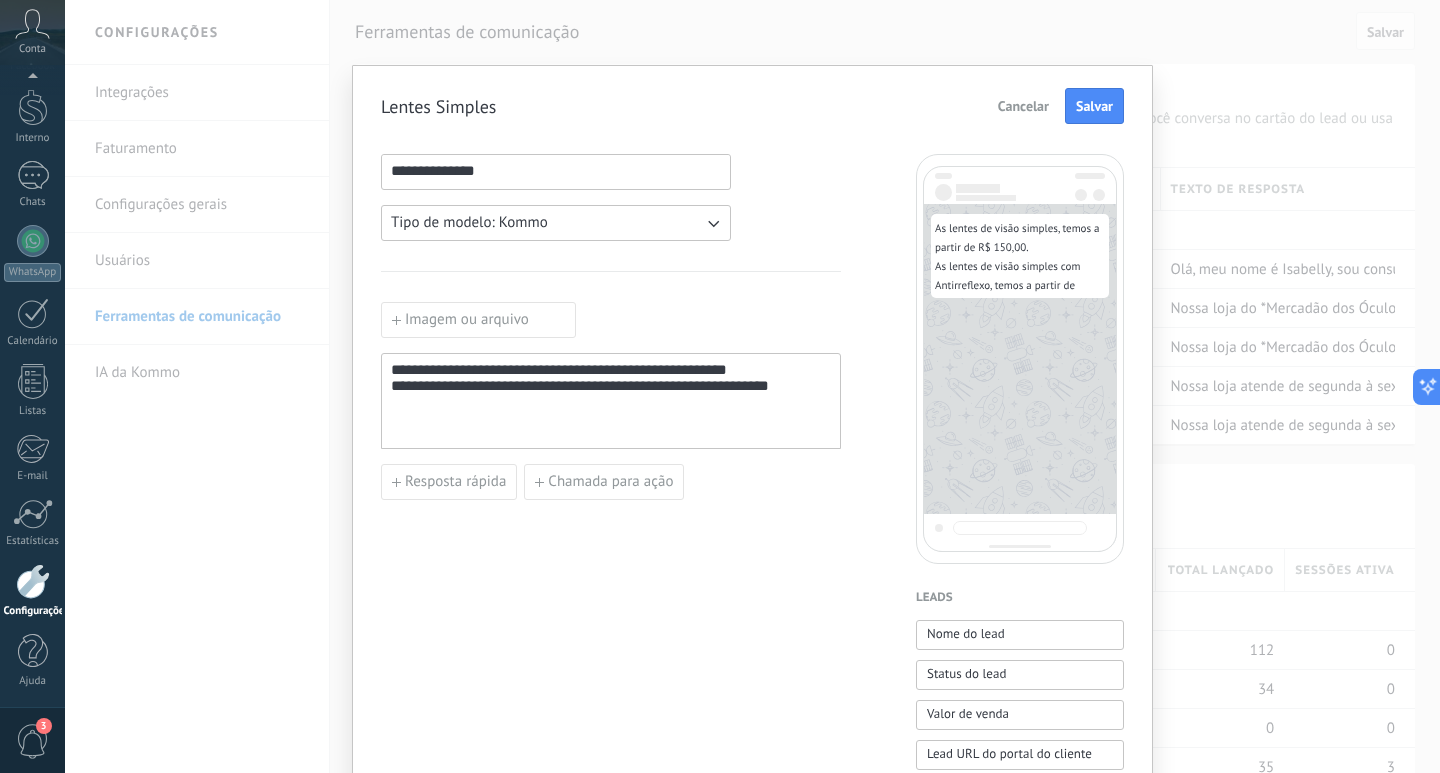 click on "**********" at bounding box center [611, 401] 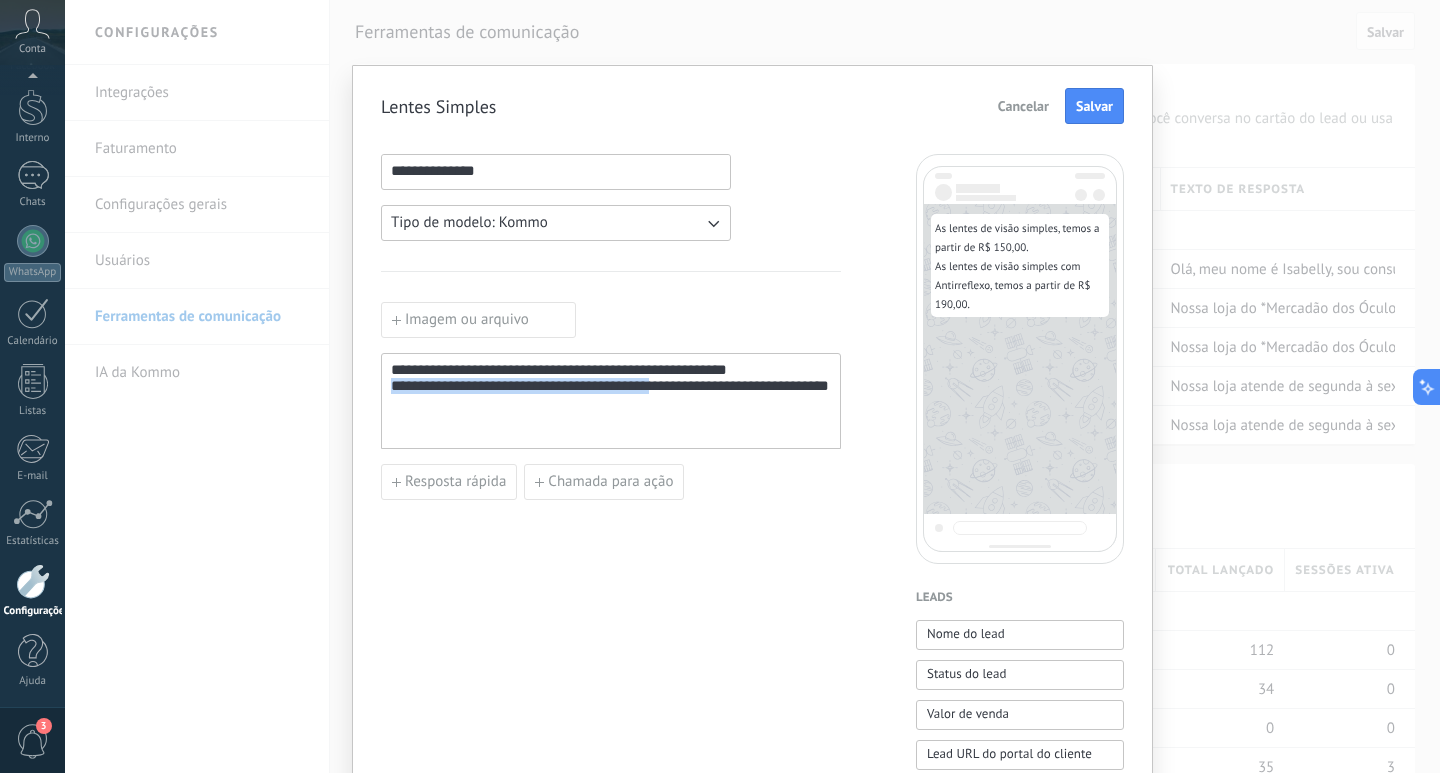 drag, startPoint x: 664, startPoint y: 395, endPoint x: 387, endPoint y: 393, distance: 277.00723 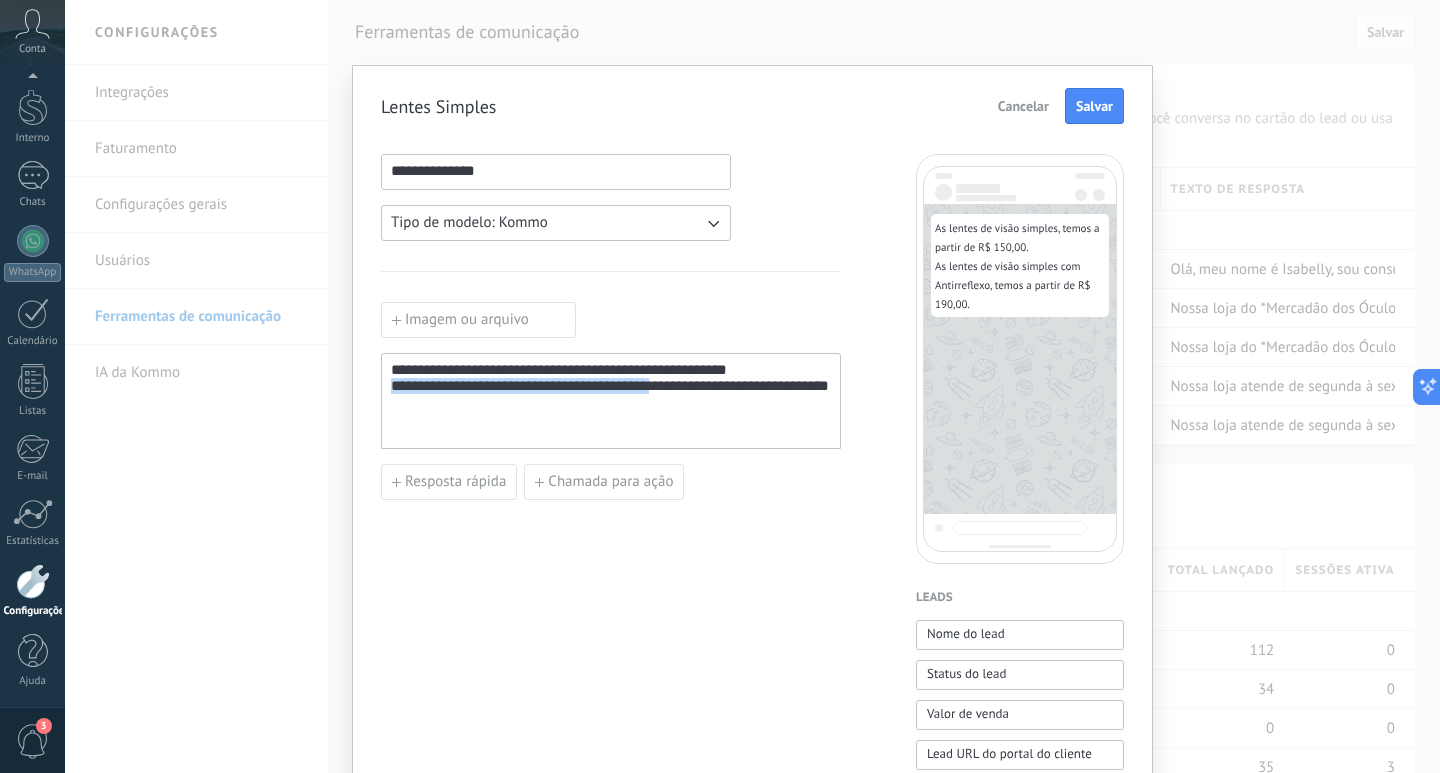 copy on "**********" 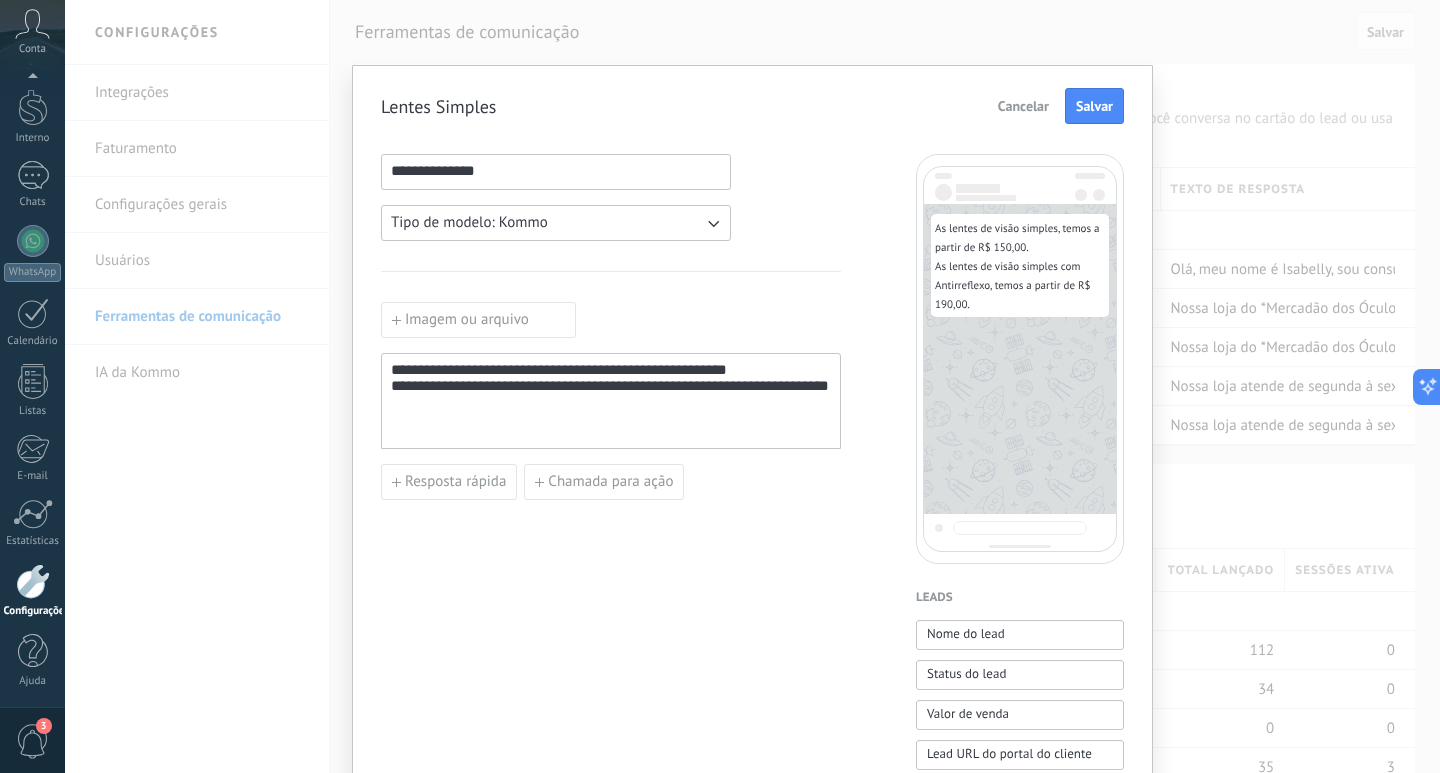 click on "**********" at bounding box center [611, 401] 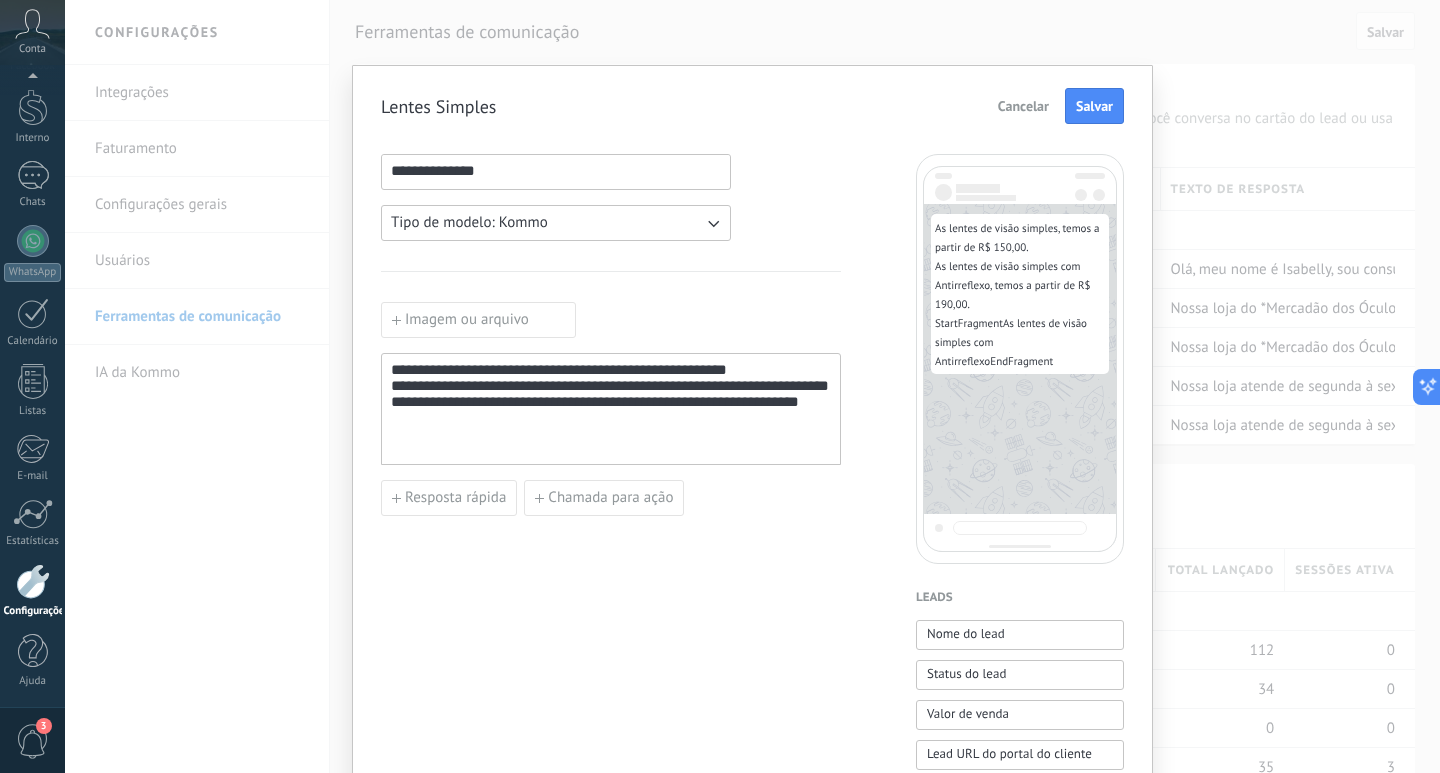 click on "**********" at bounding box center [611, 409] 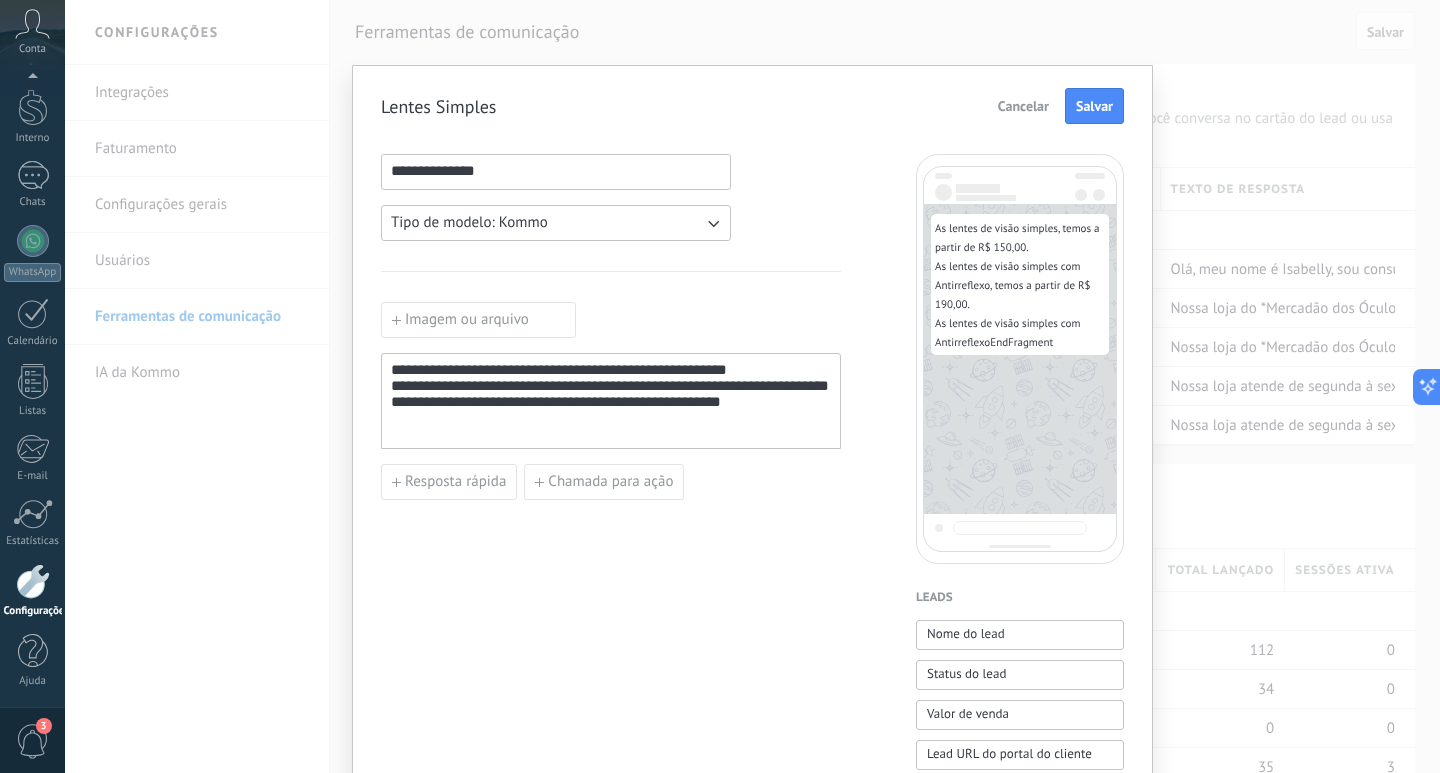 click on "**********" at bounding box center (611, 401) 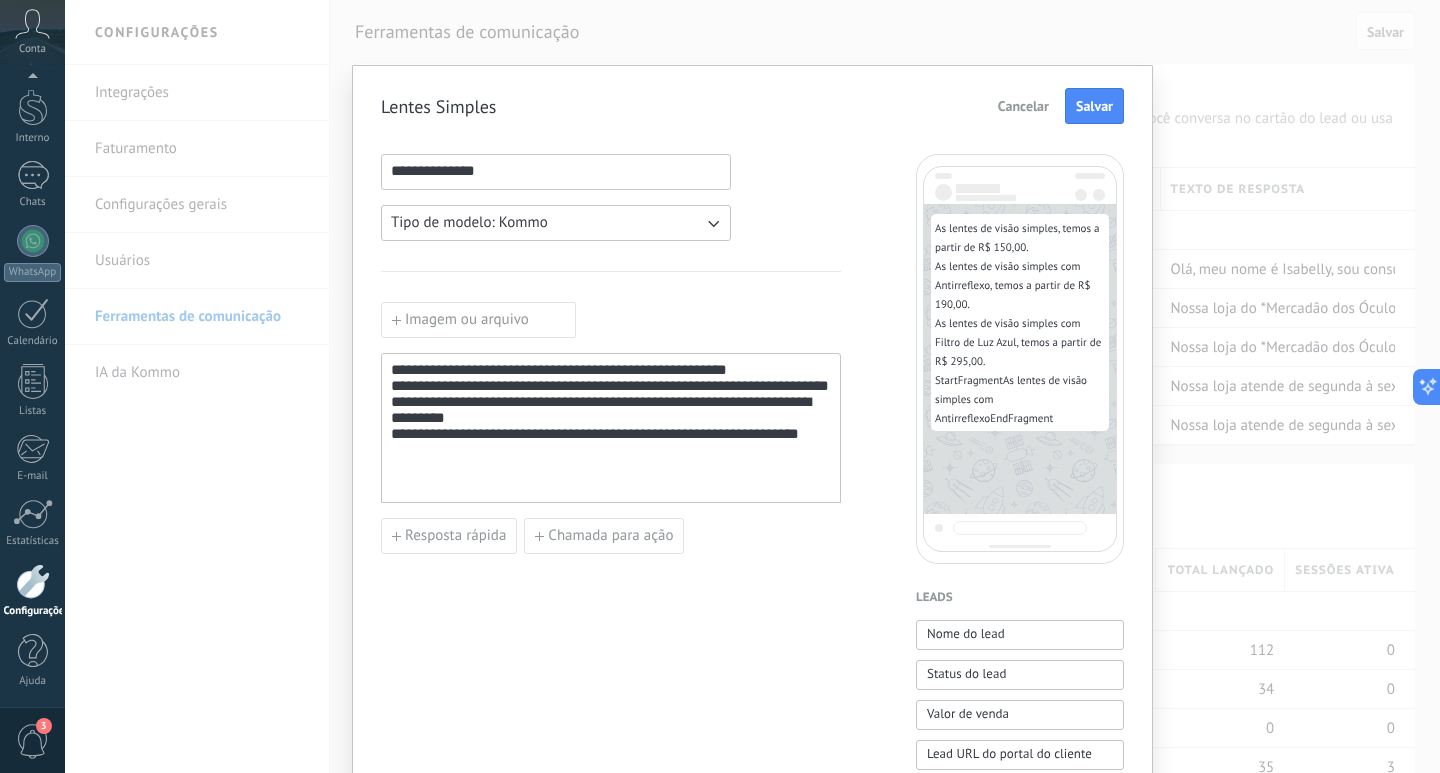 click on "**********" at bounding box center (611, 428) 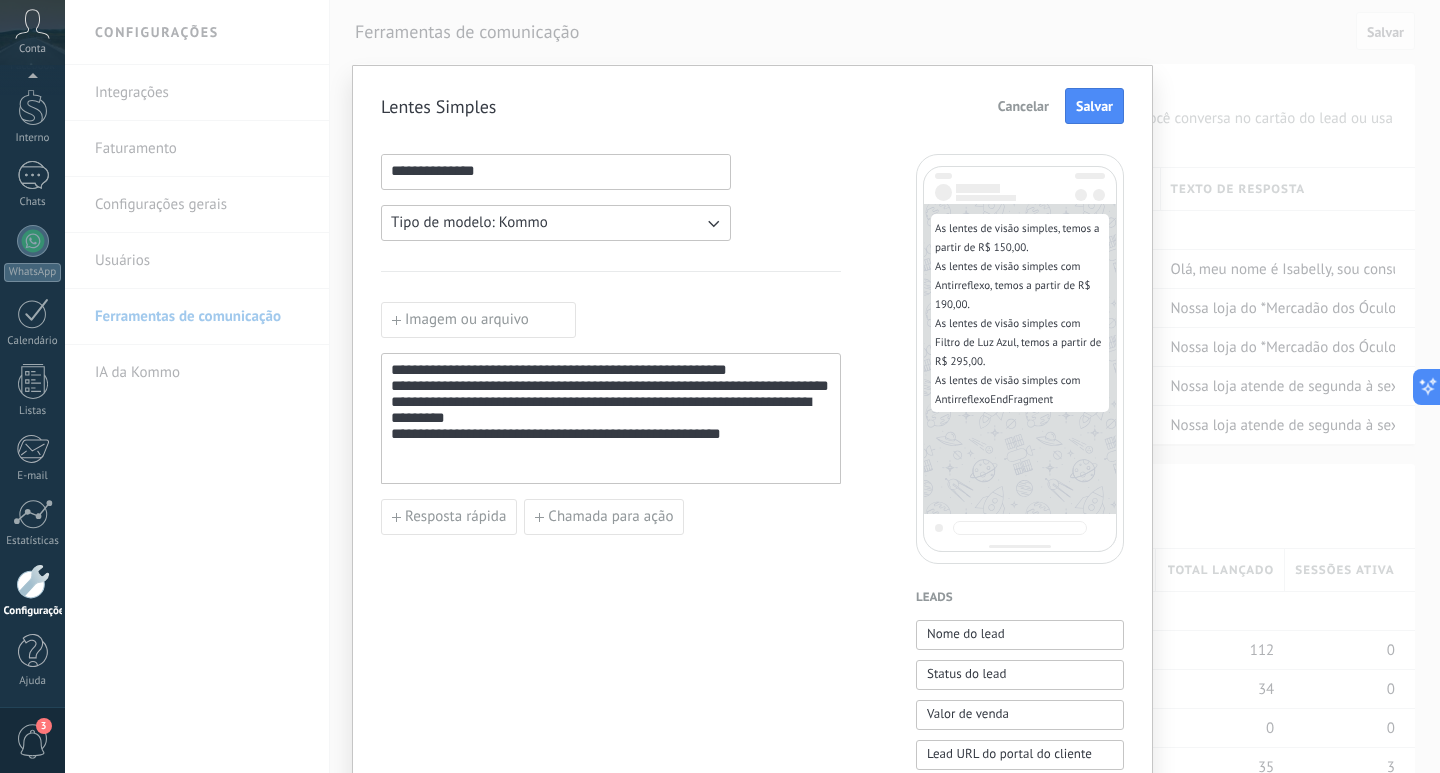 click on "**********" at bounding box center [611, 419] 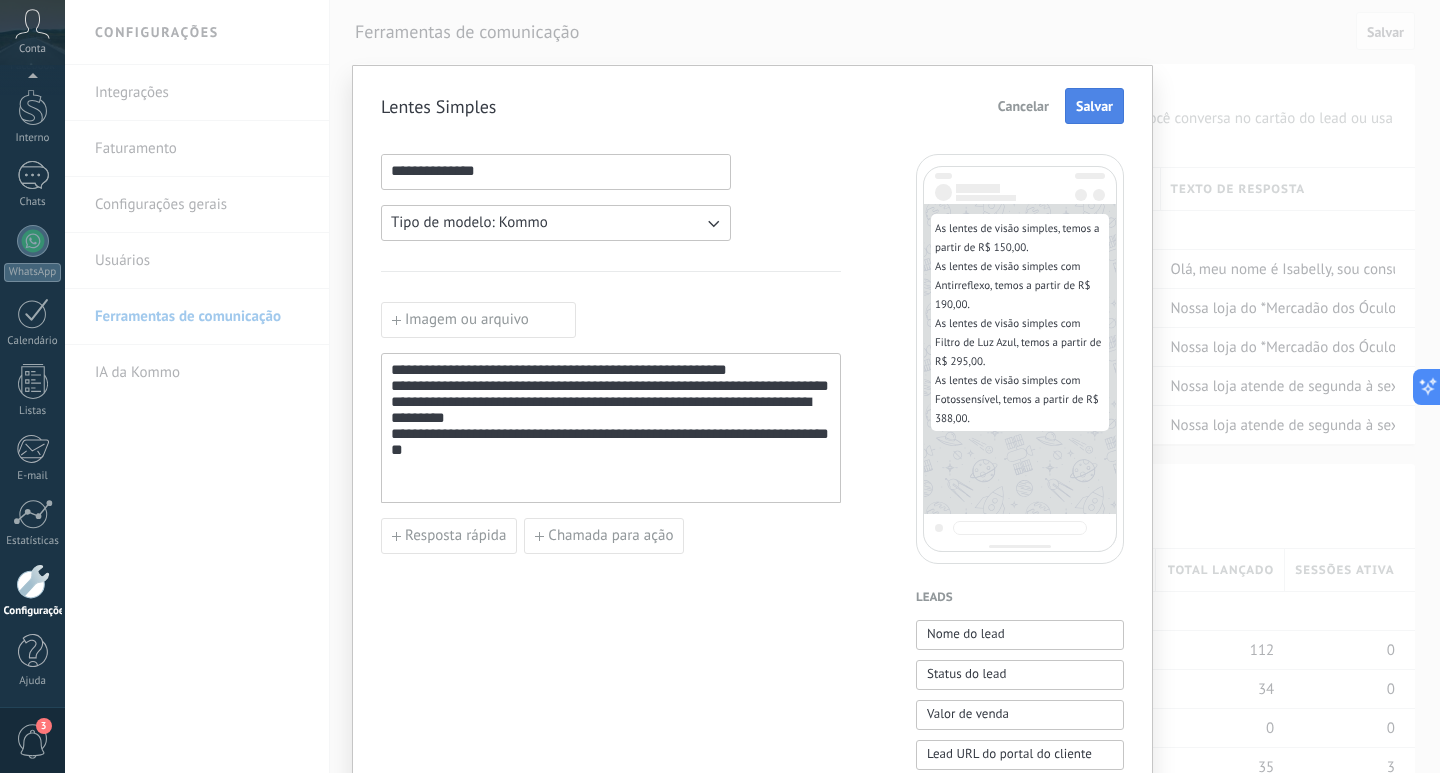 click on "Salvar" at bounding box center [1094, 106] 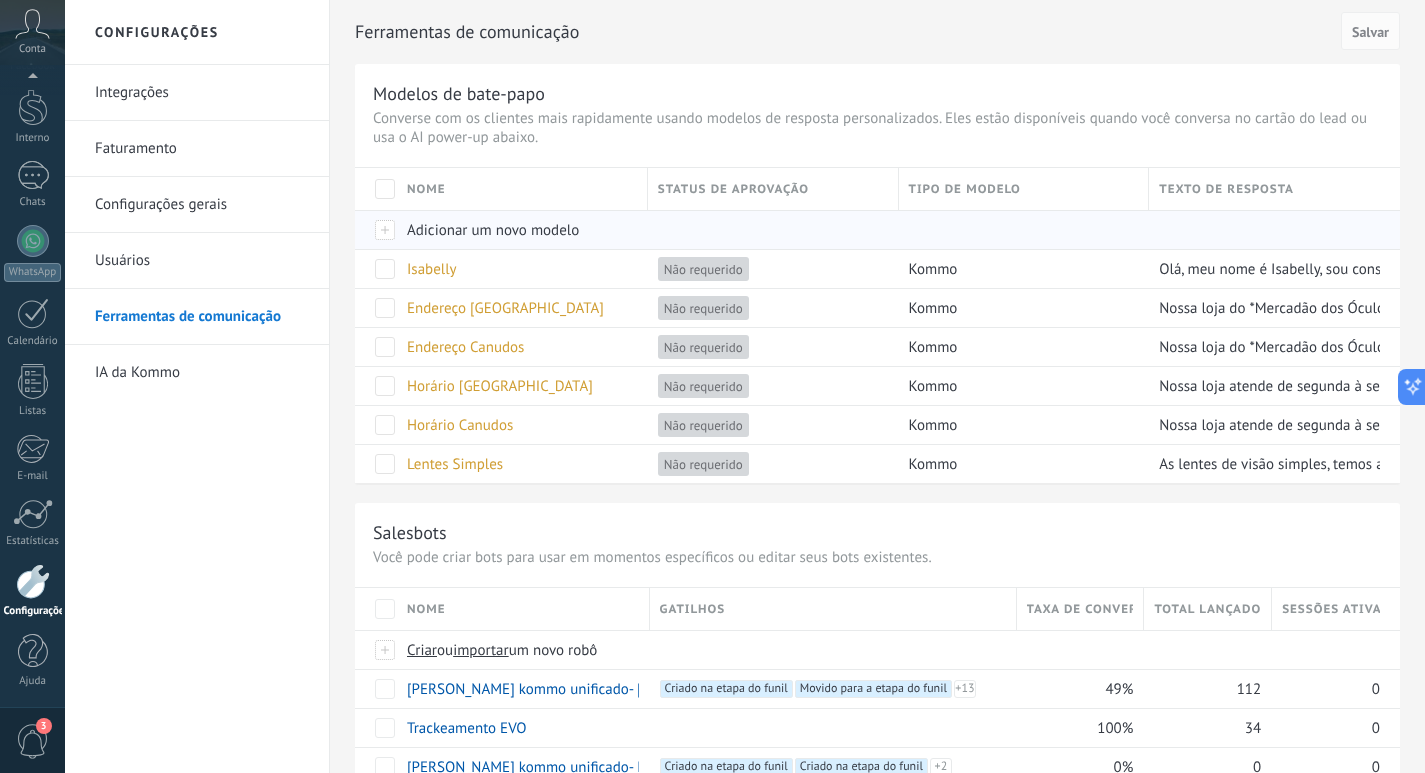 click on "Adicionar um novo modelo" at bounding box center [493, 230] 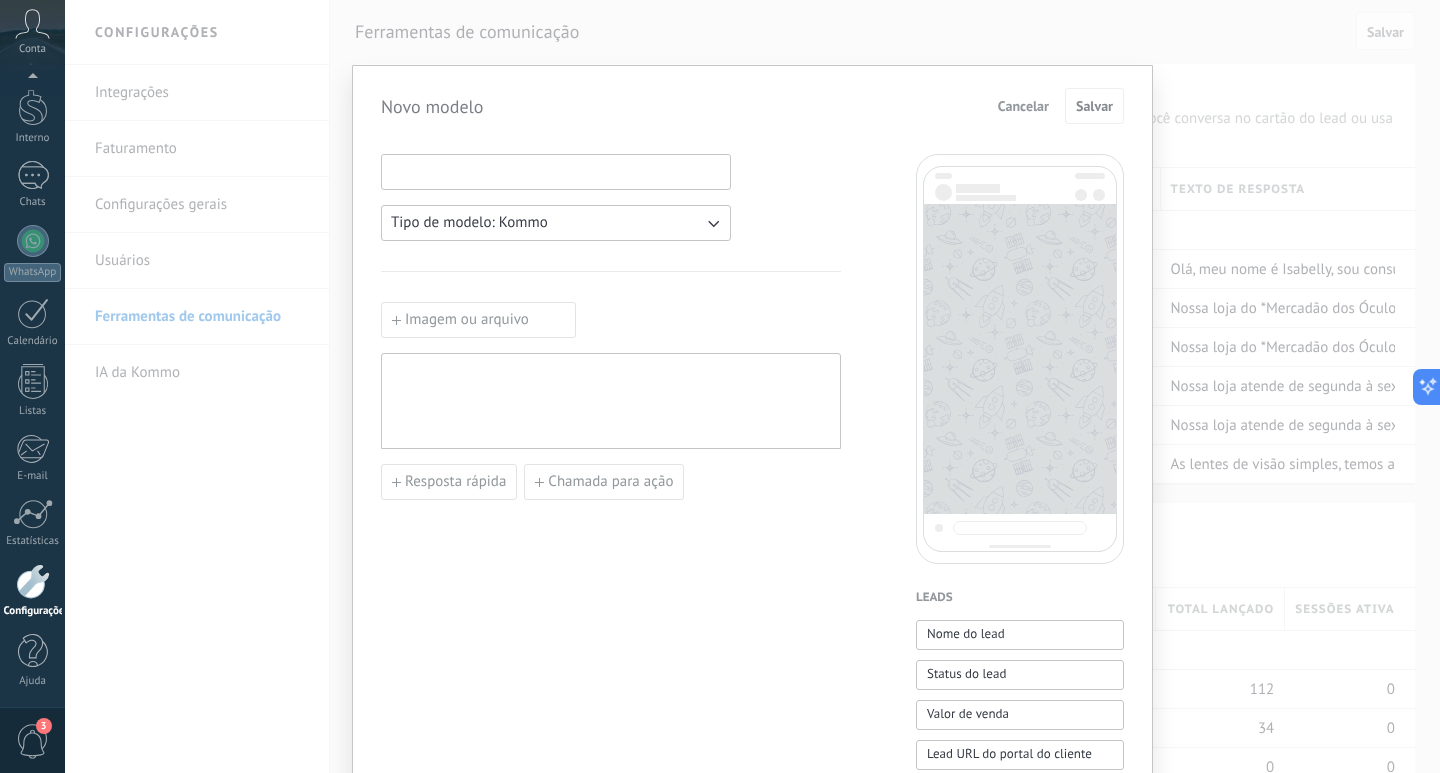 click at bounding box center (556, 171) 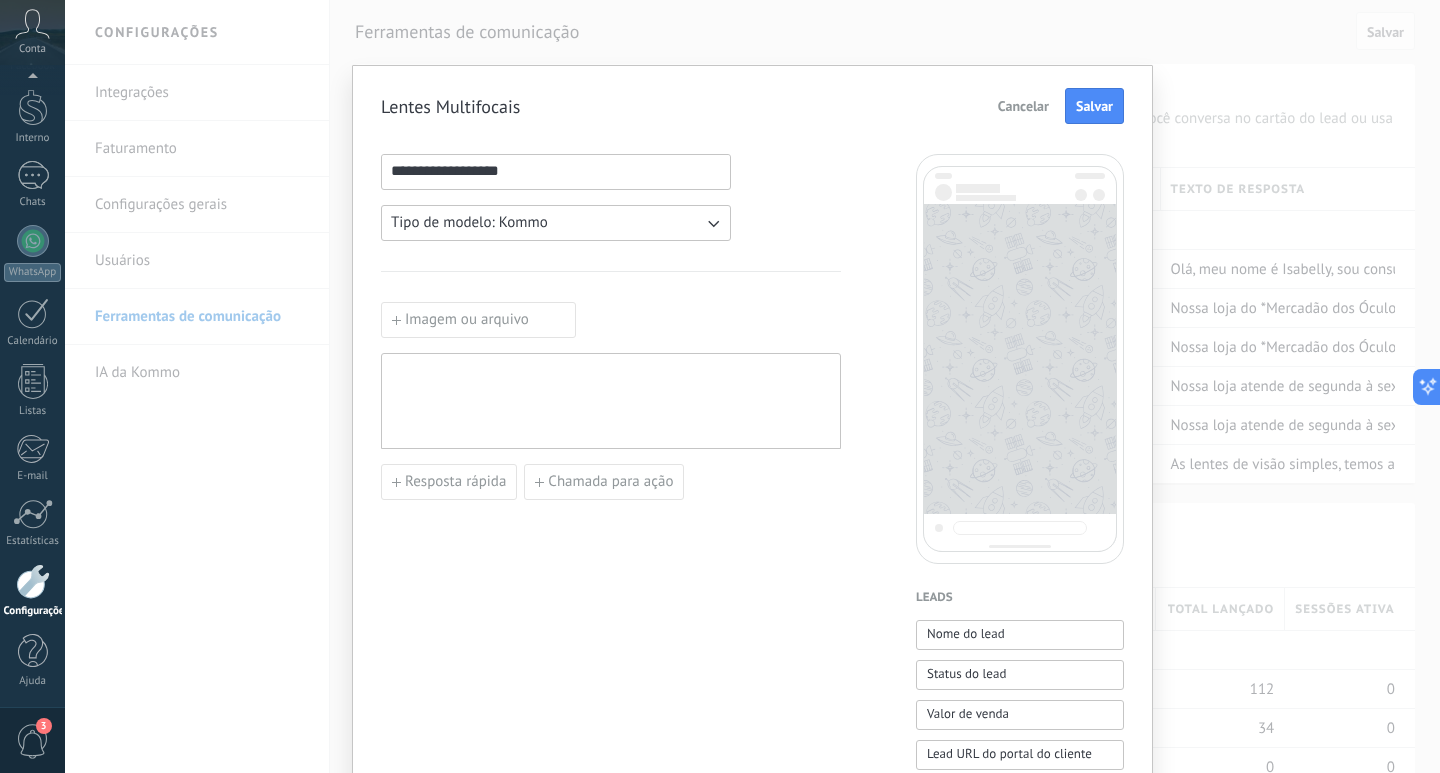 type on "**********" 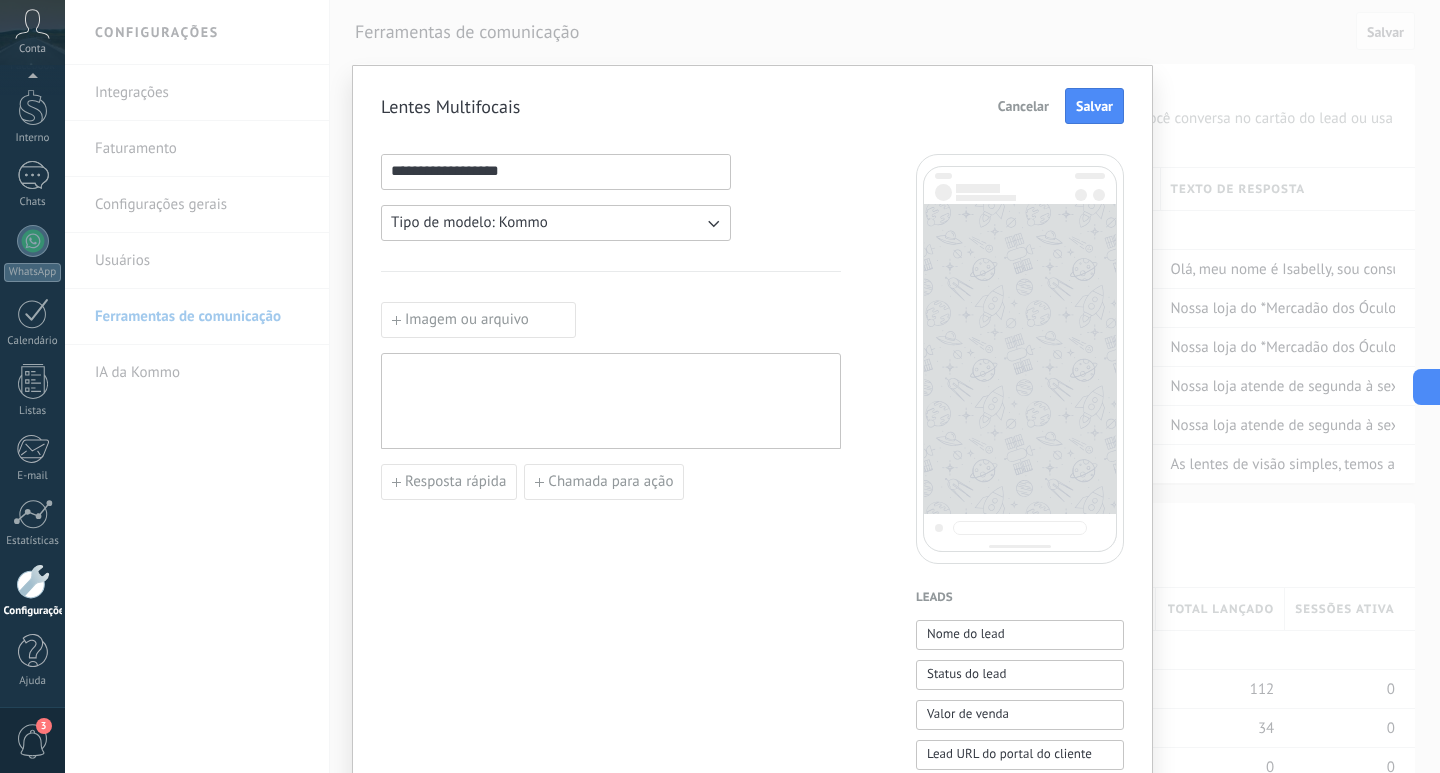 click at bounding box center (611, 401) 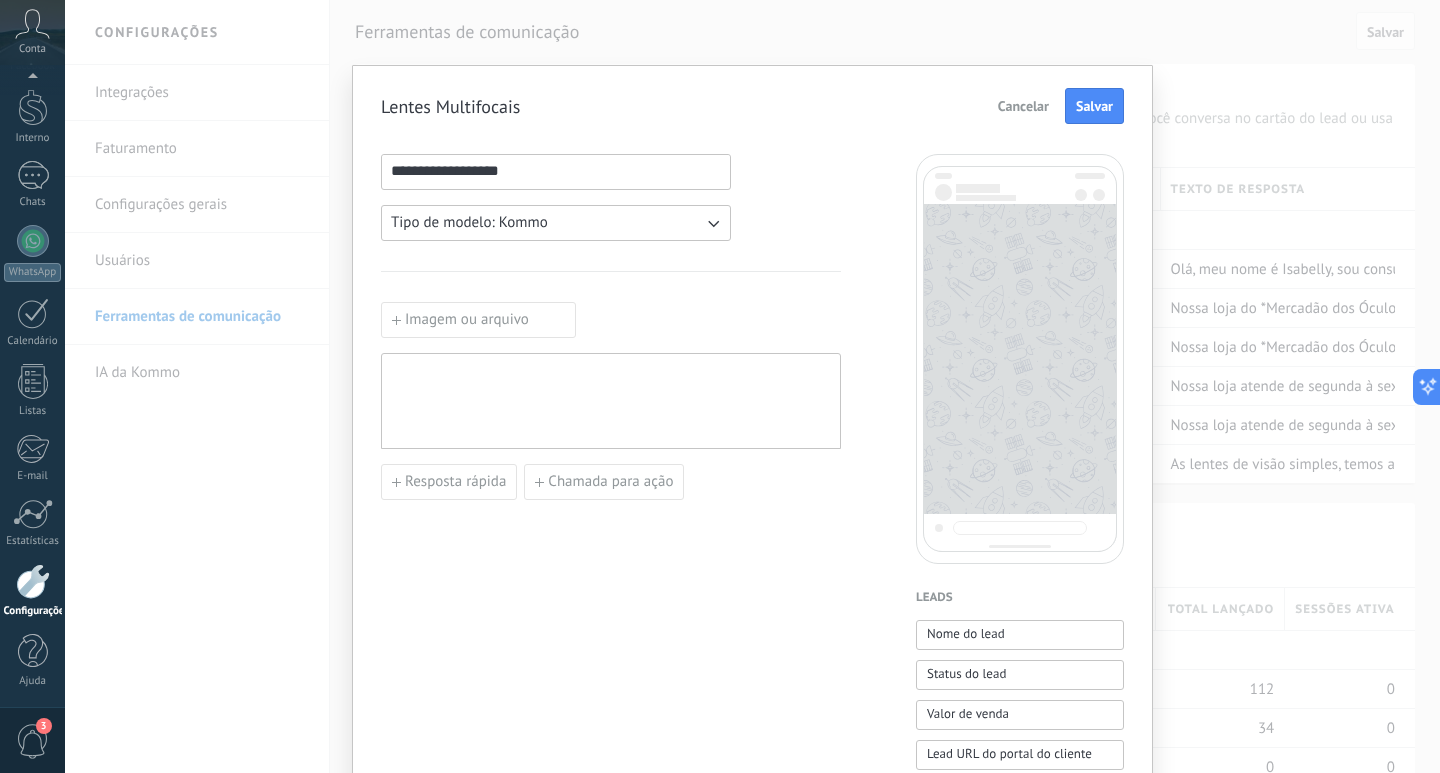 click at bounding box center [611, 401] 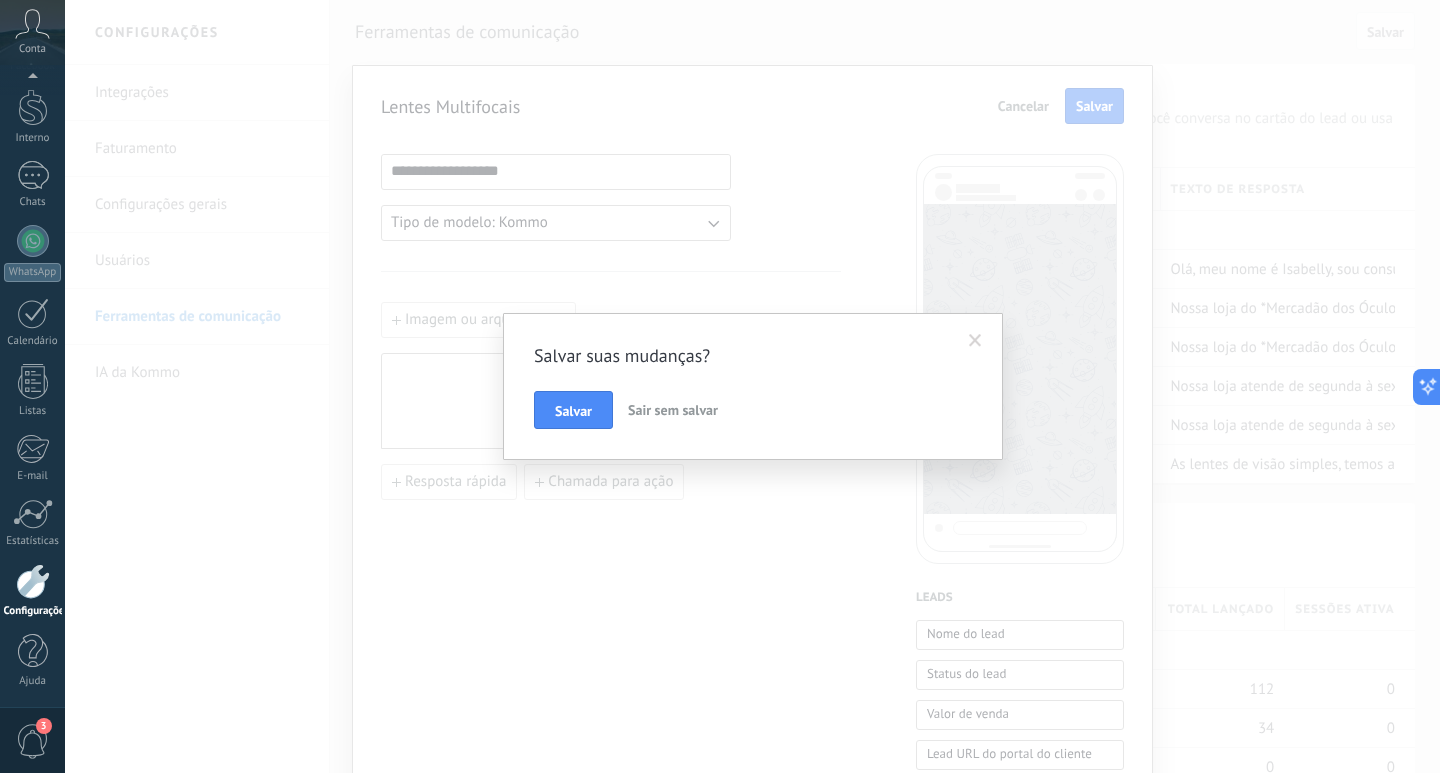 click at bounding box center [975, 341] 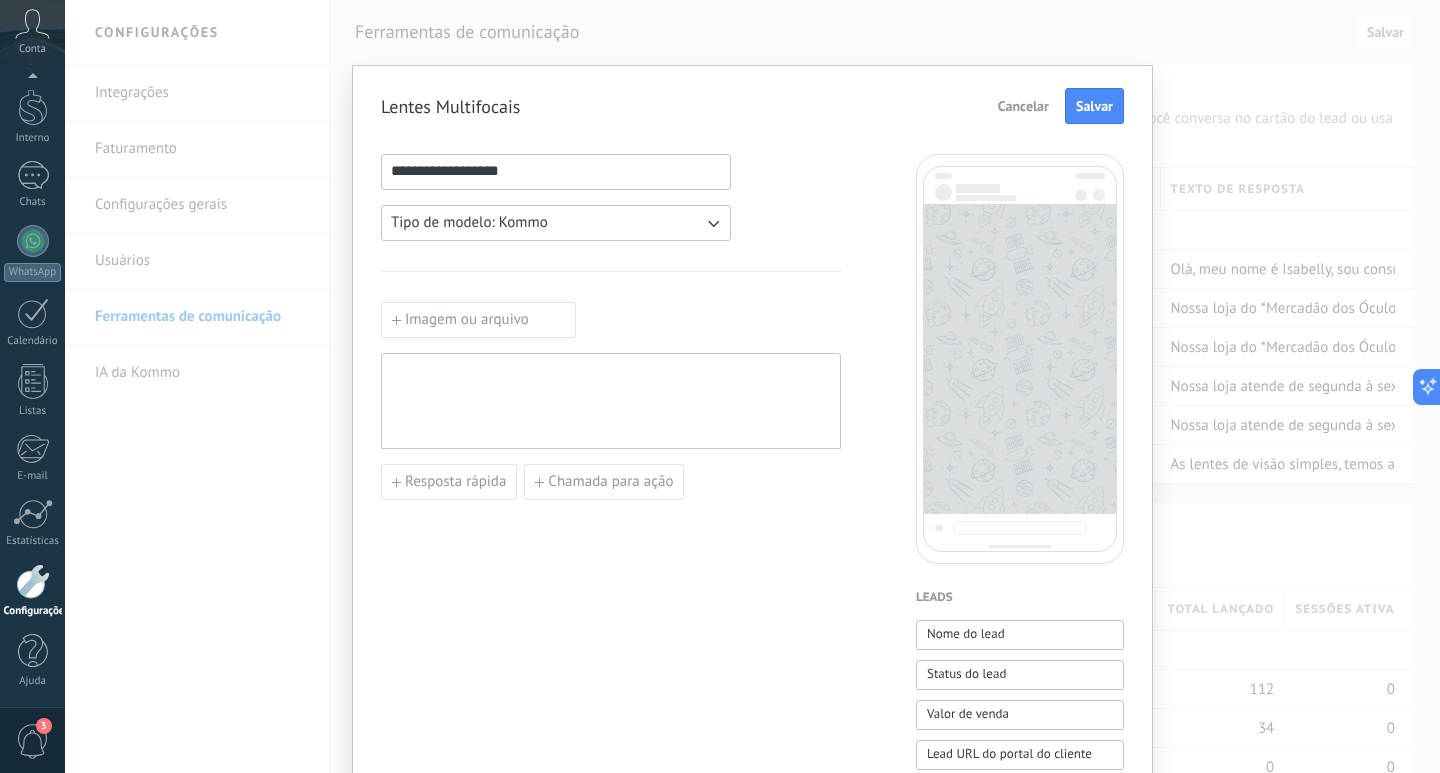 drag, startPoint x: 412, startPoint y: 400, endPoint x: 414, endPoint y: 434, distance: 34.058773 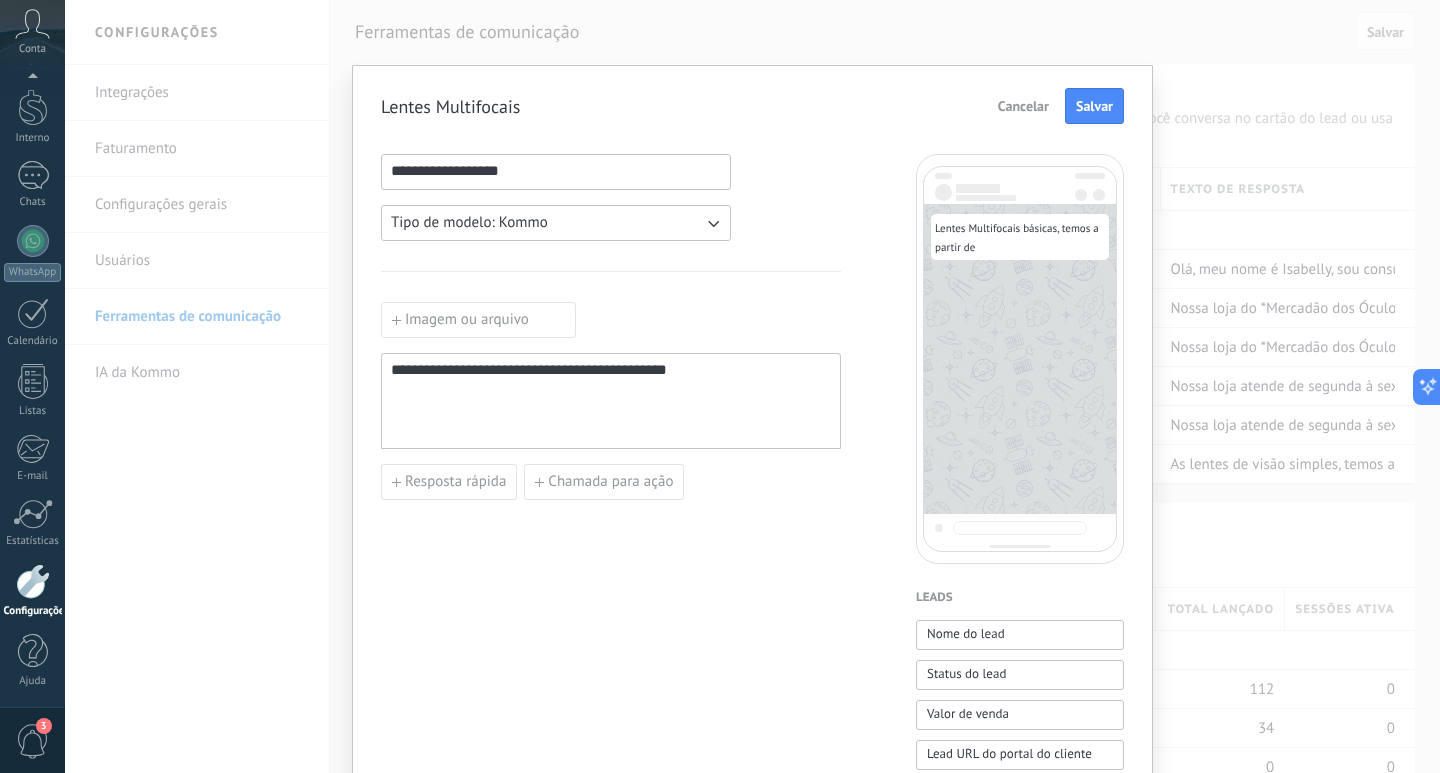 click on "**********" at bounding box center [611, 401] 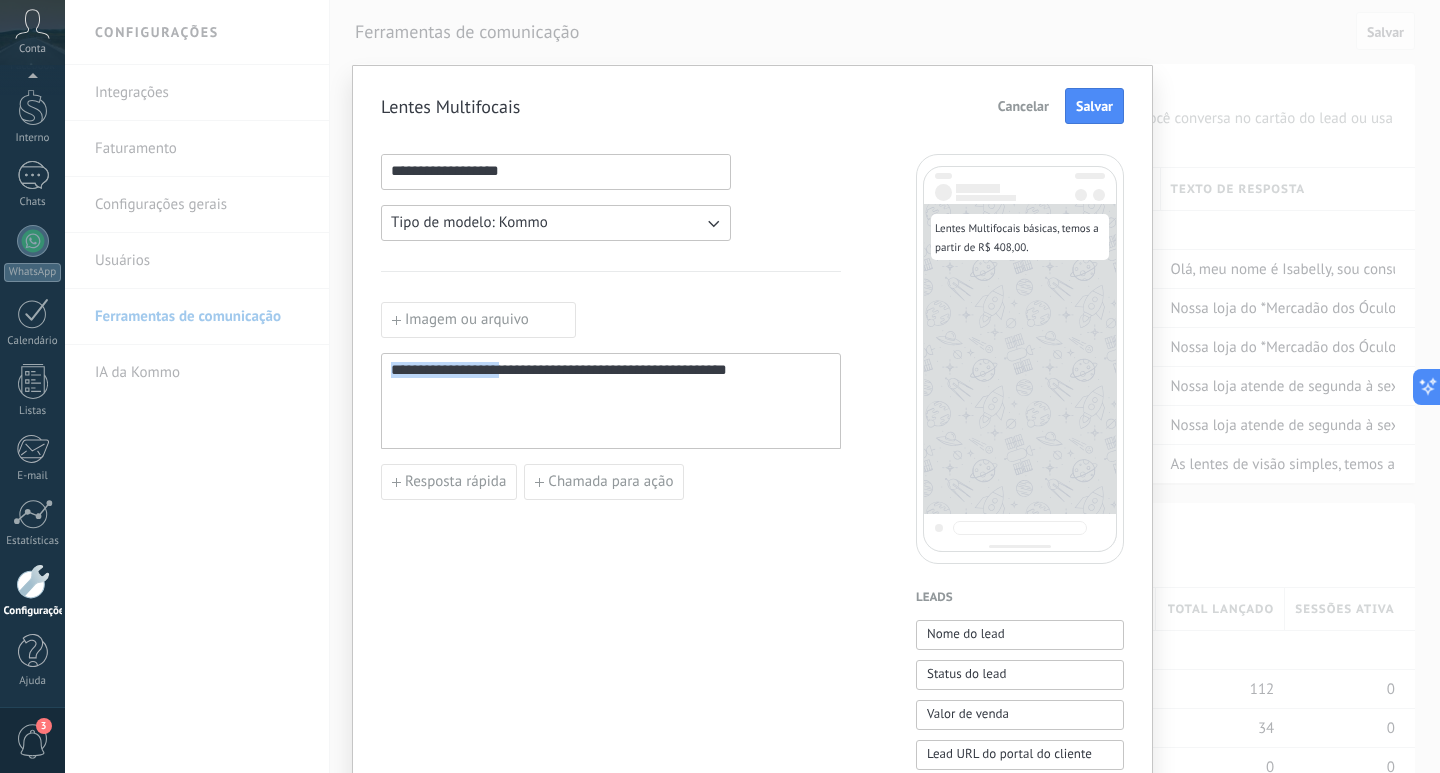 drag, startPoint x: 503, startPoint y: 375, endPoint x: 386, endPoint y: 379, distance: 117.06836 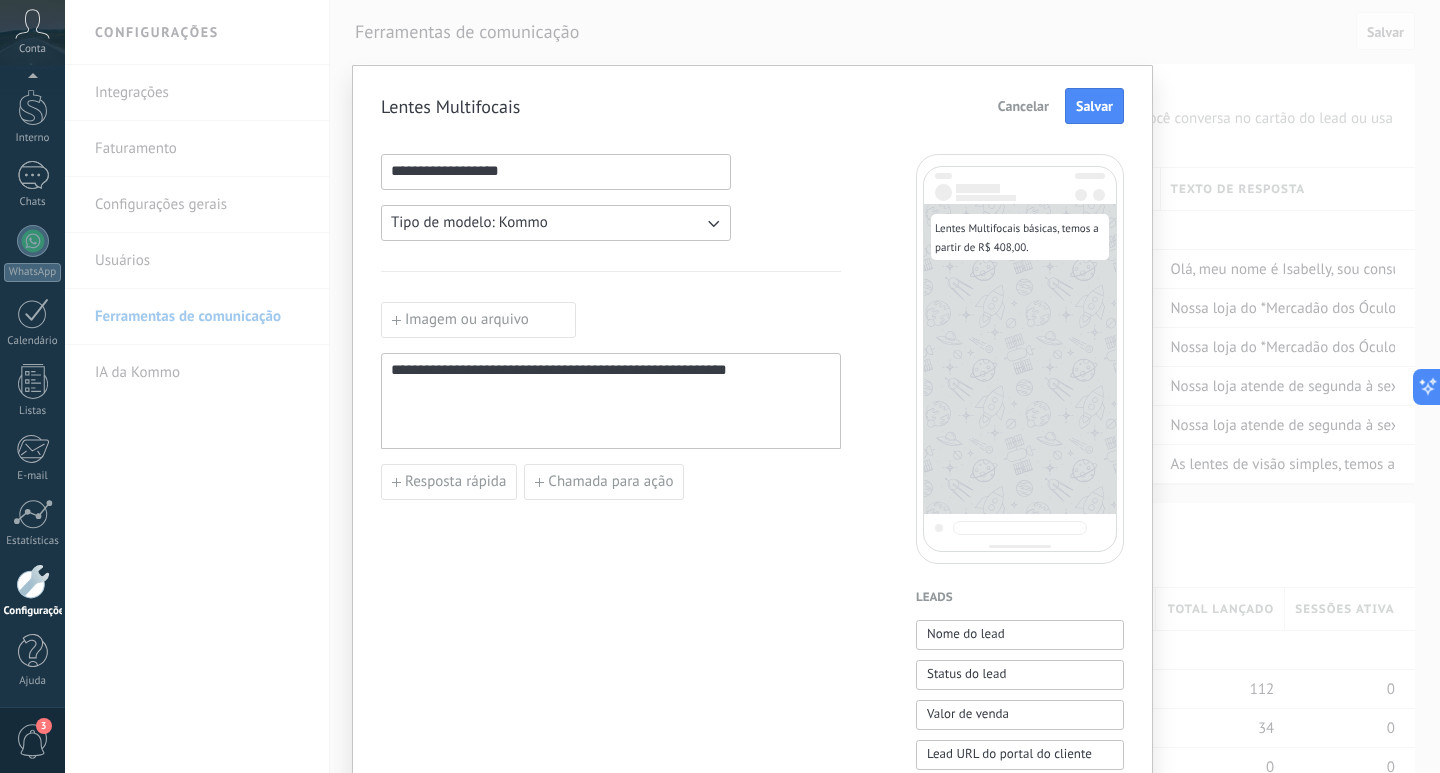 click on "**********" at bounding box center (611, 401) 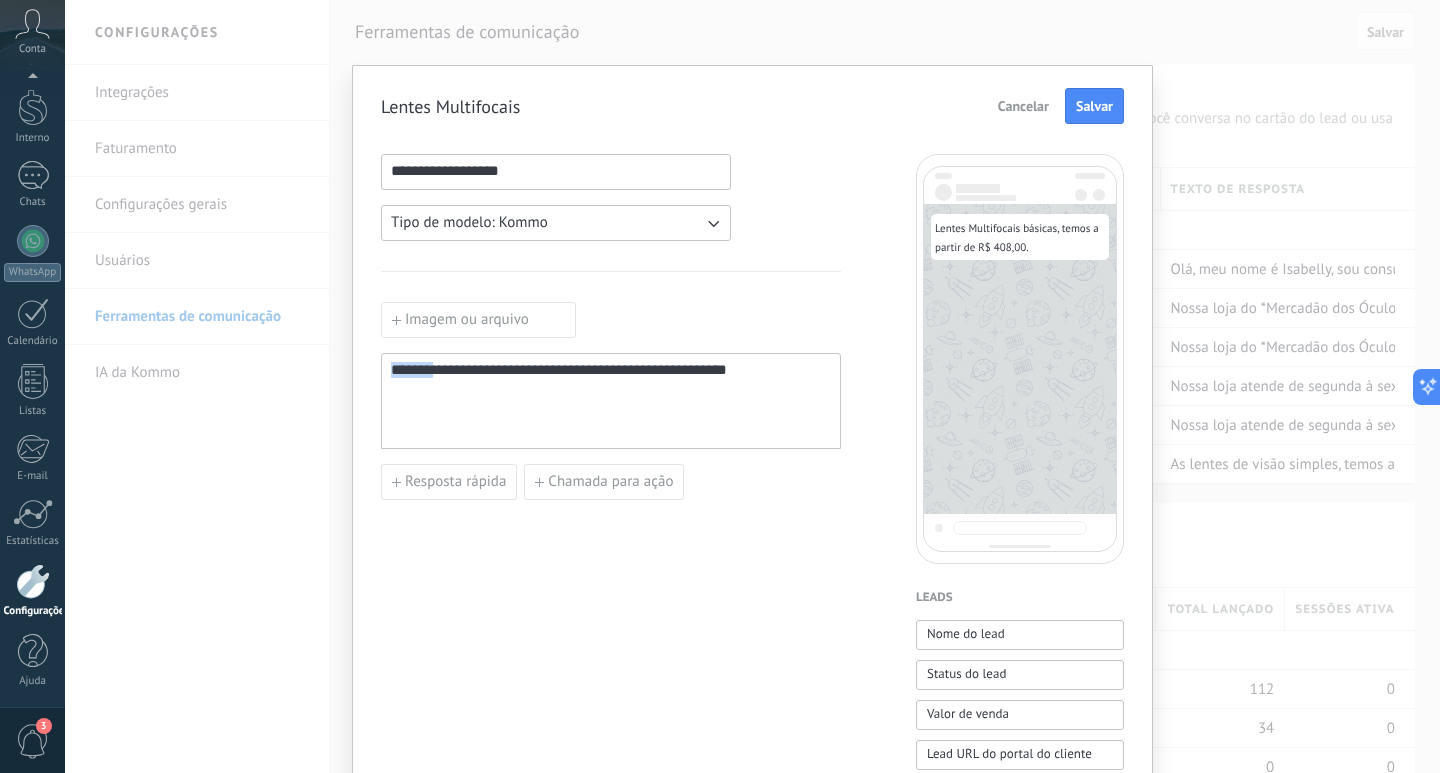 click on "**********" at bounding box center (611, 401) 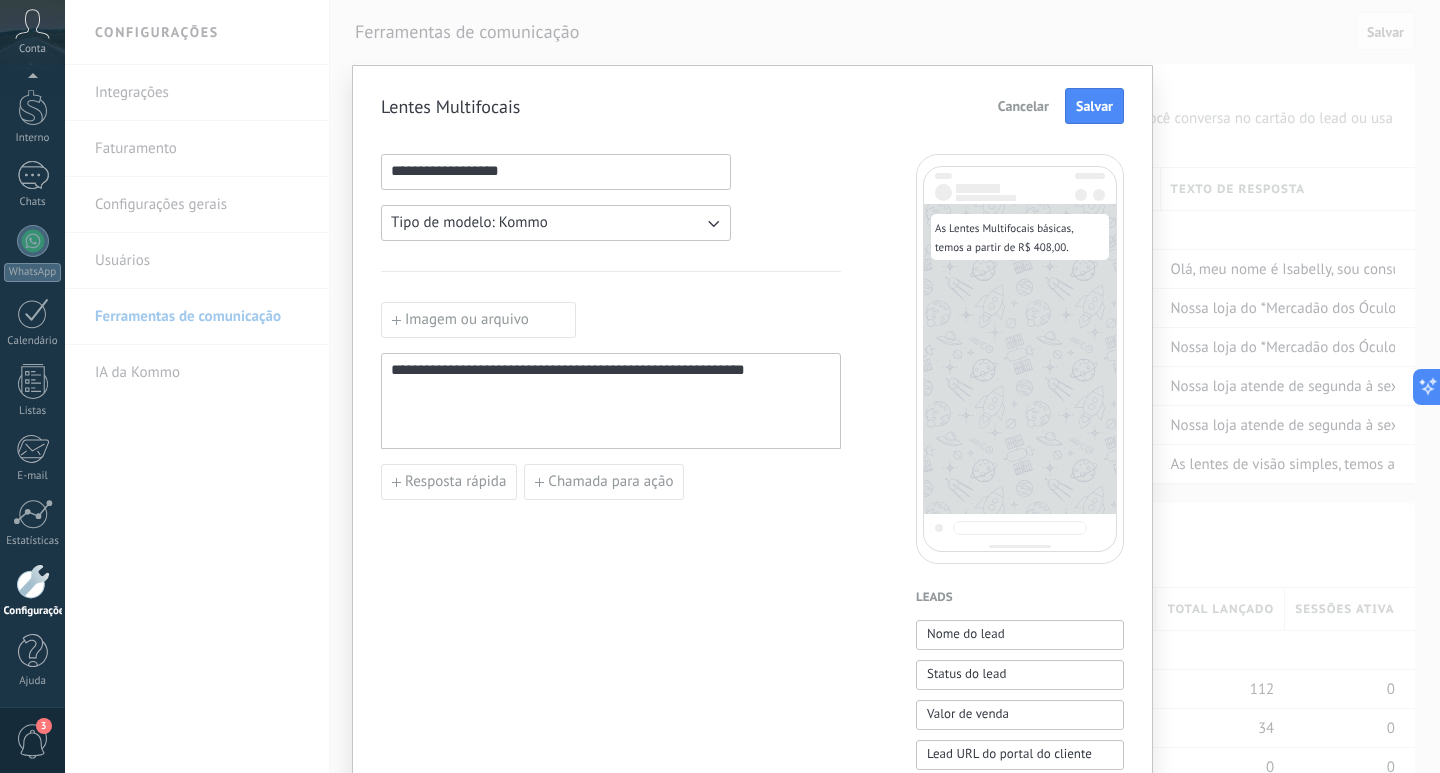 click on "**********" at bounding box center [611, 401] 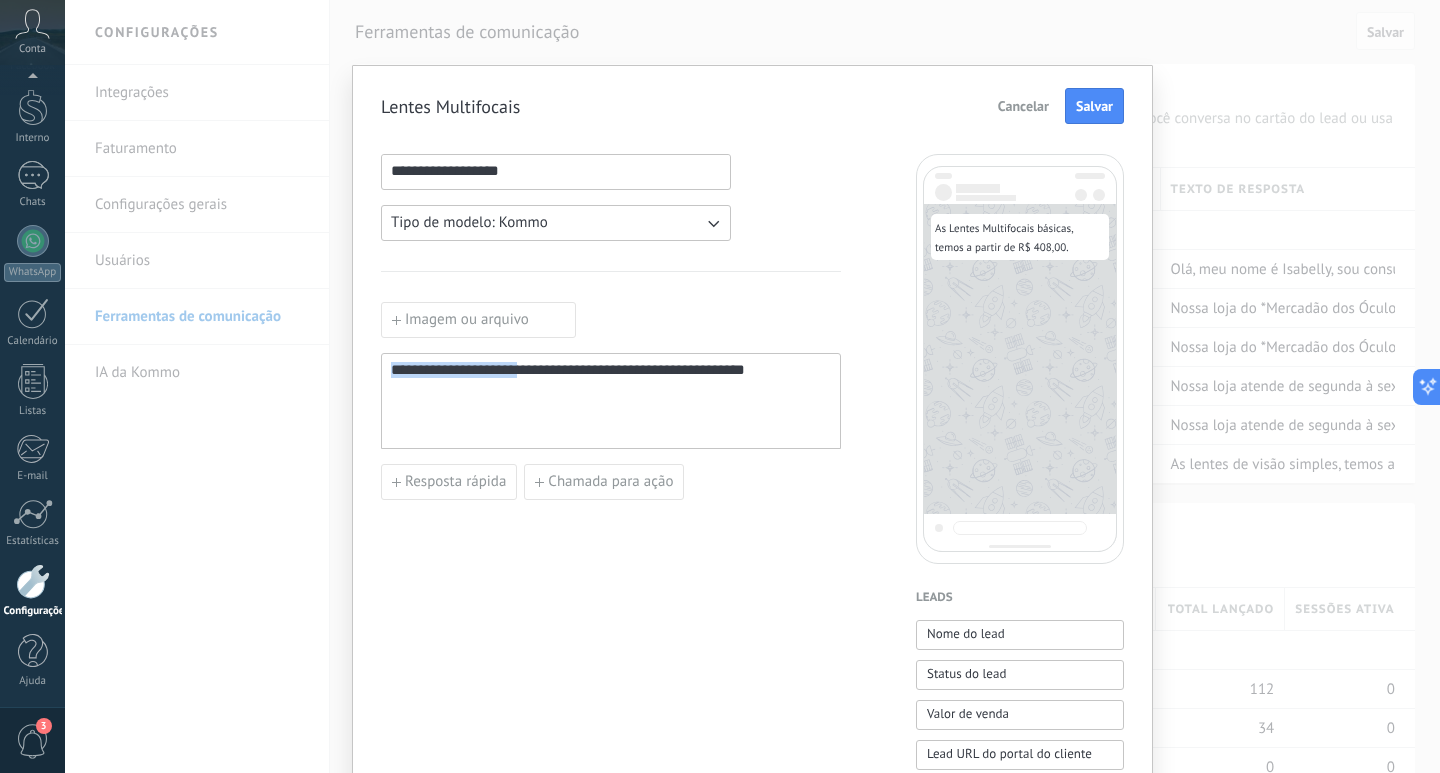 drag, startPoint x: 518, startPoint y: 374, endPoint x: 388, endPoint y: 381, distance: 130.18832 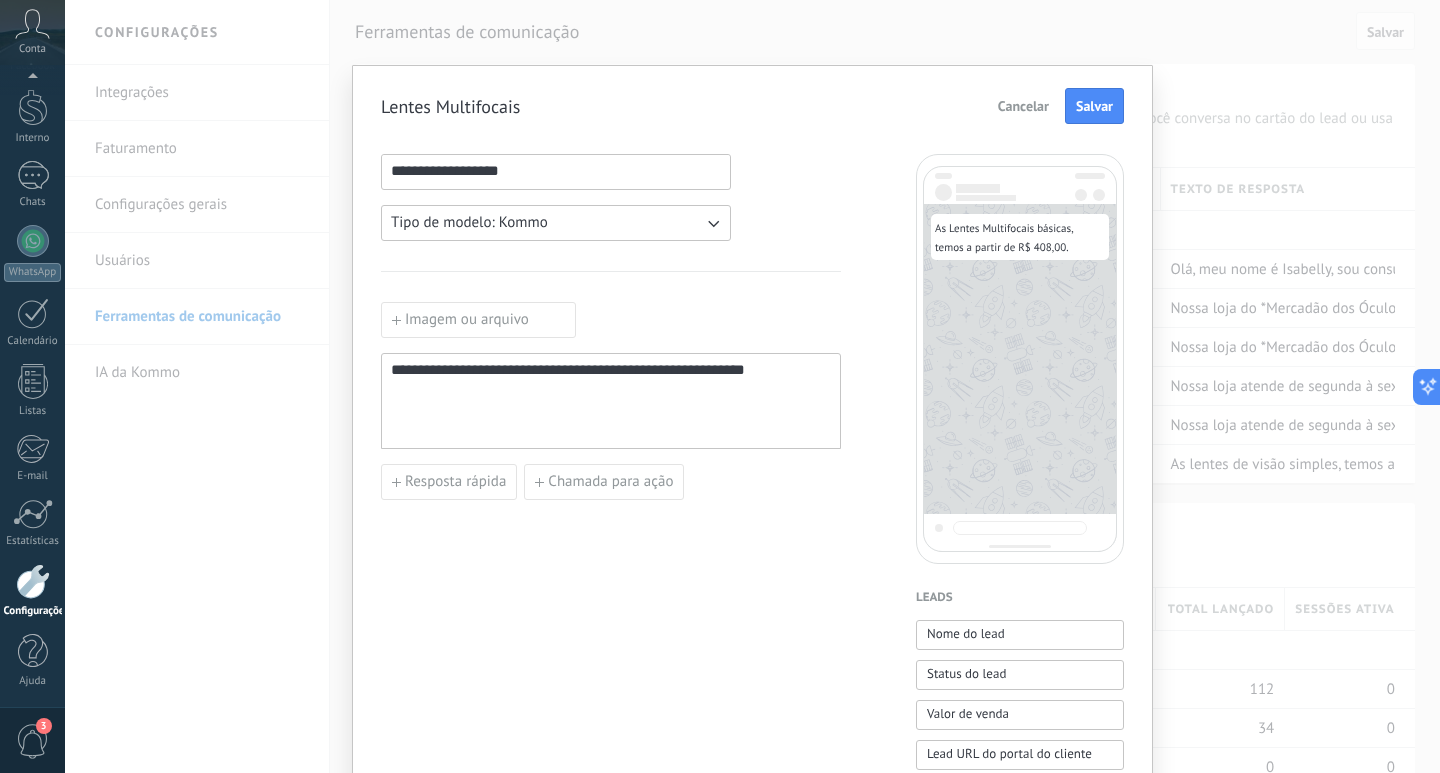 click on "**********" at bounding box center [611, 401] 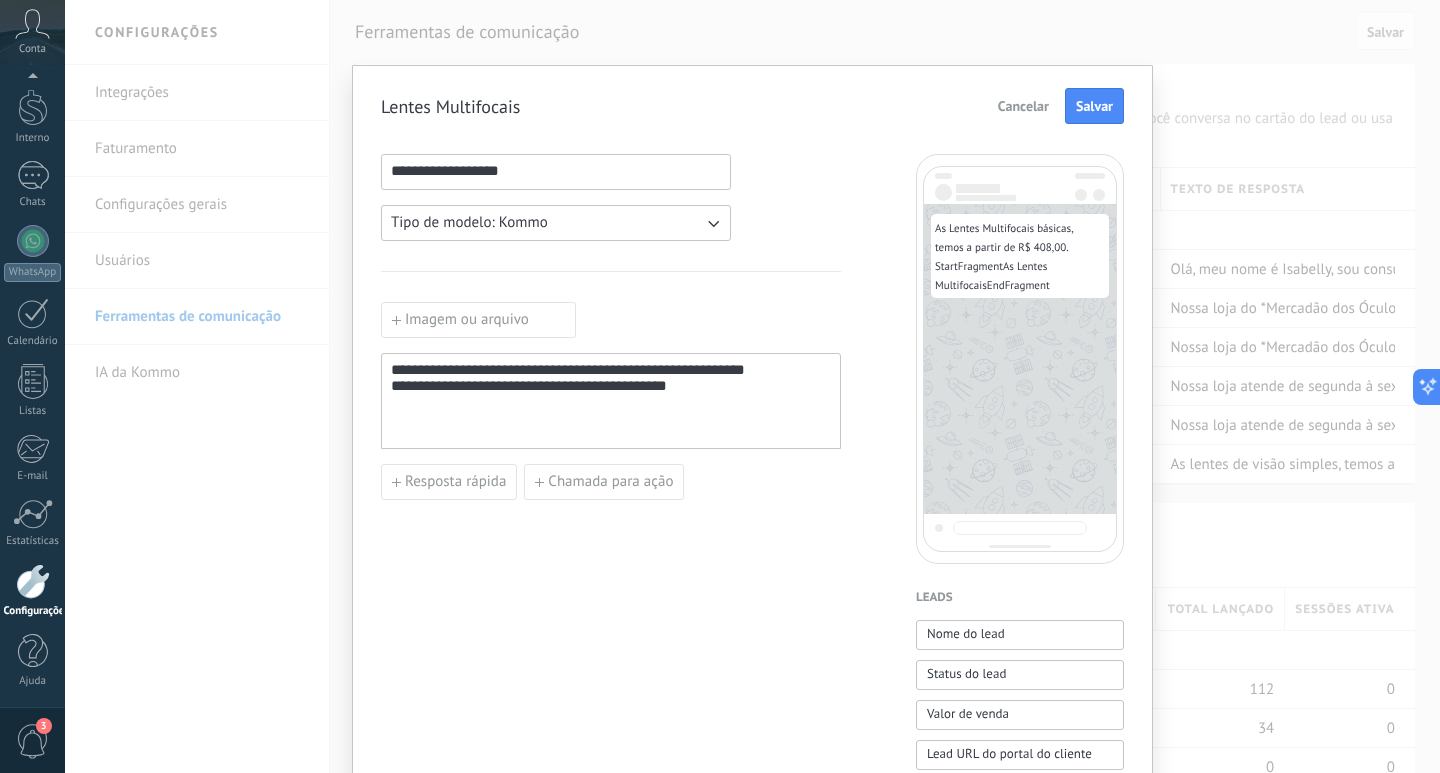 click on "**********" at bounding box center [611, 401] 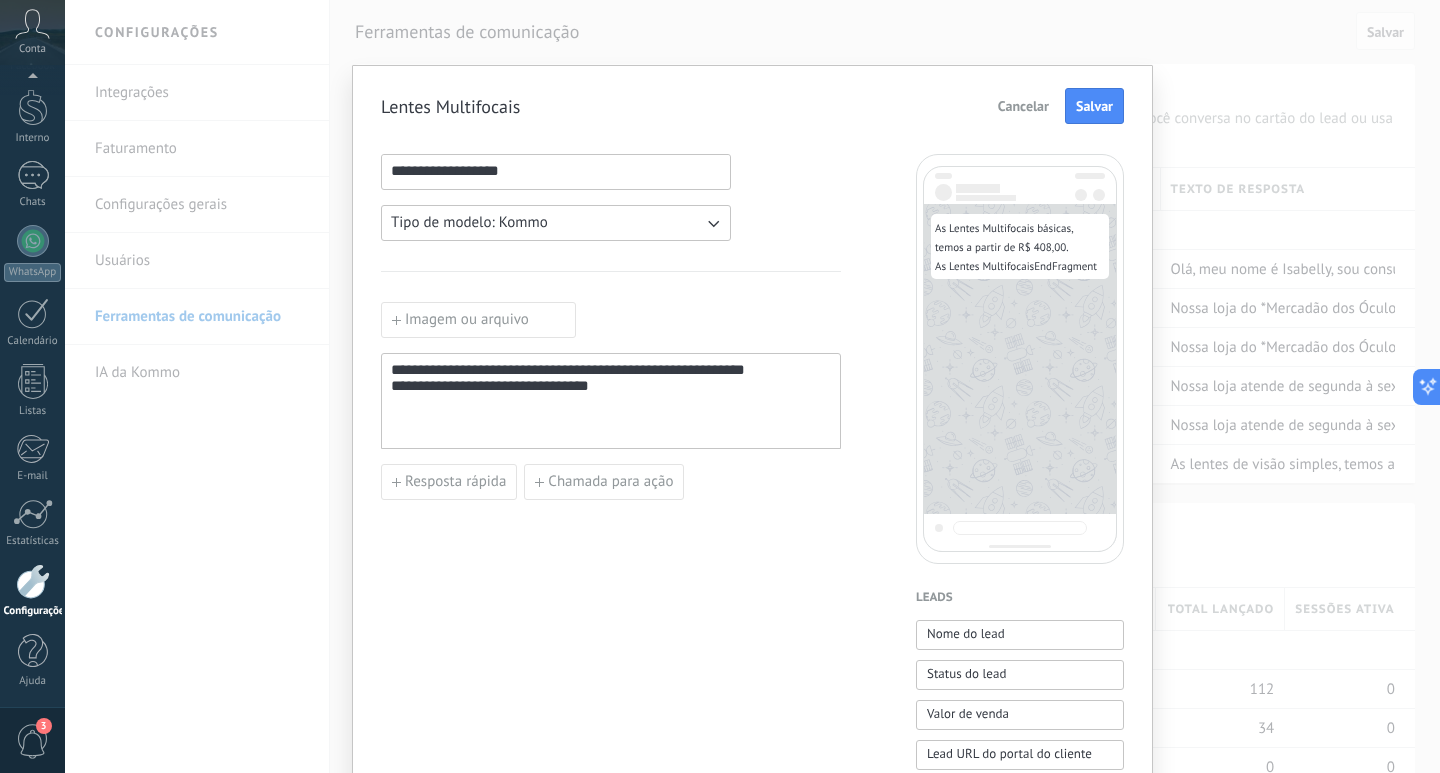 click on "**********" at bounding box center [611, 401] 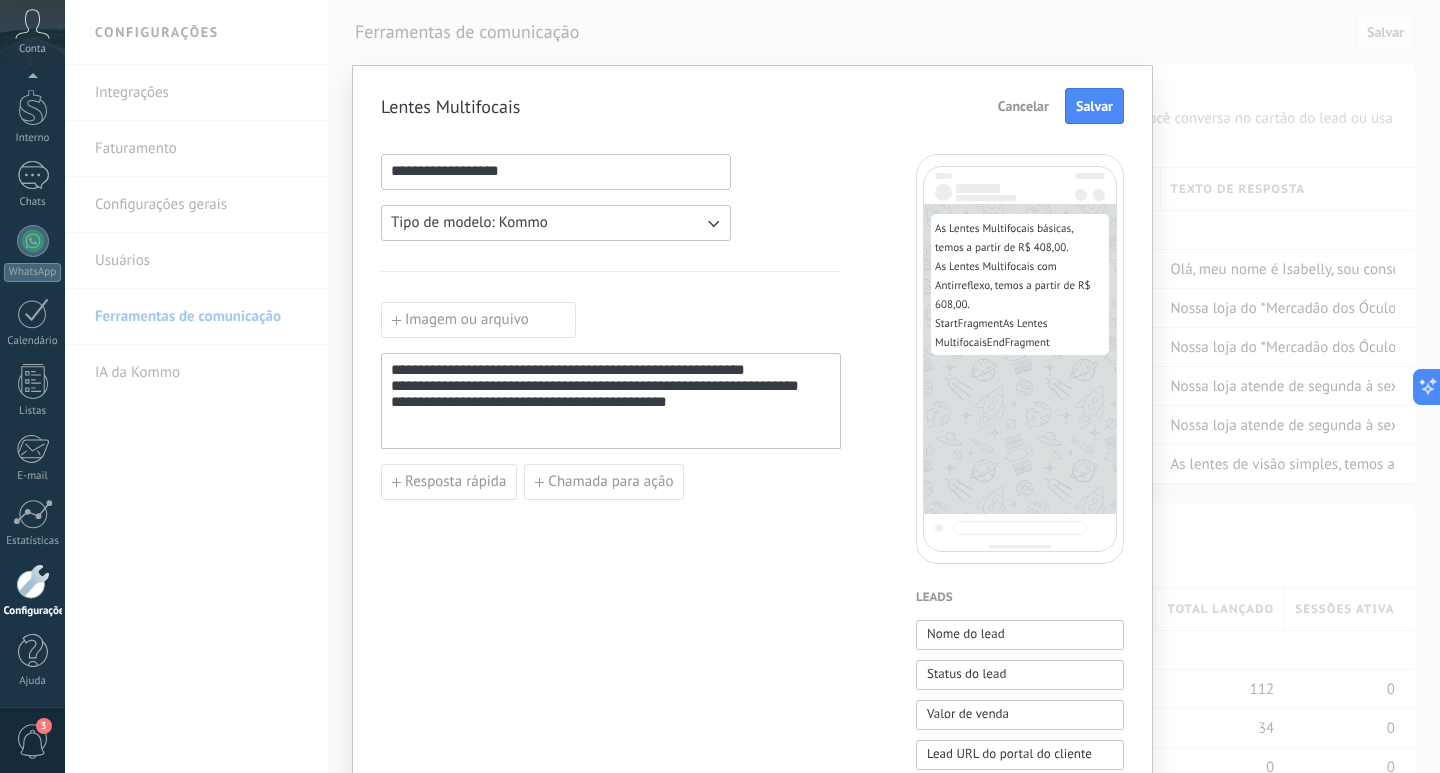 click on "**********" at bounding box center (611, 401) 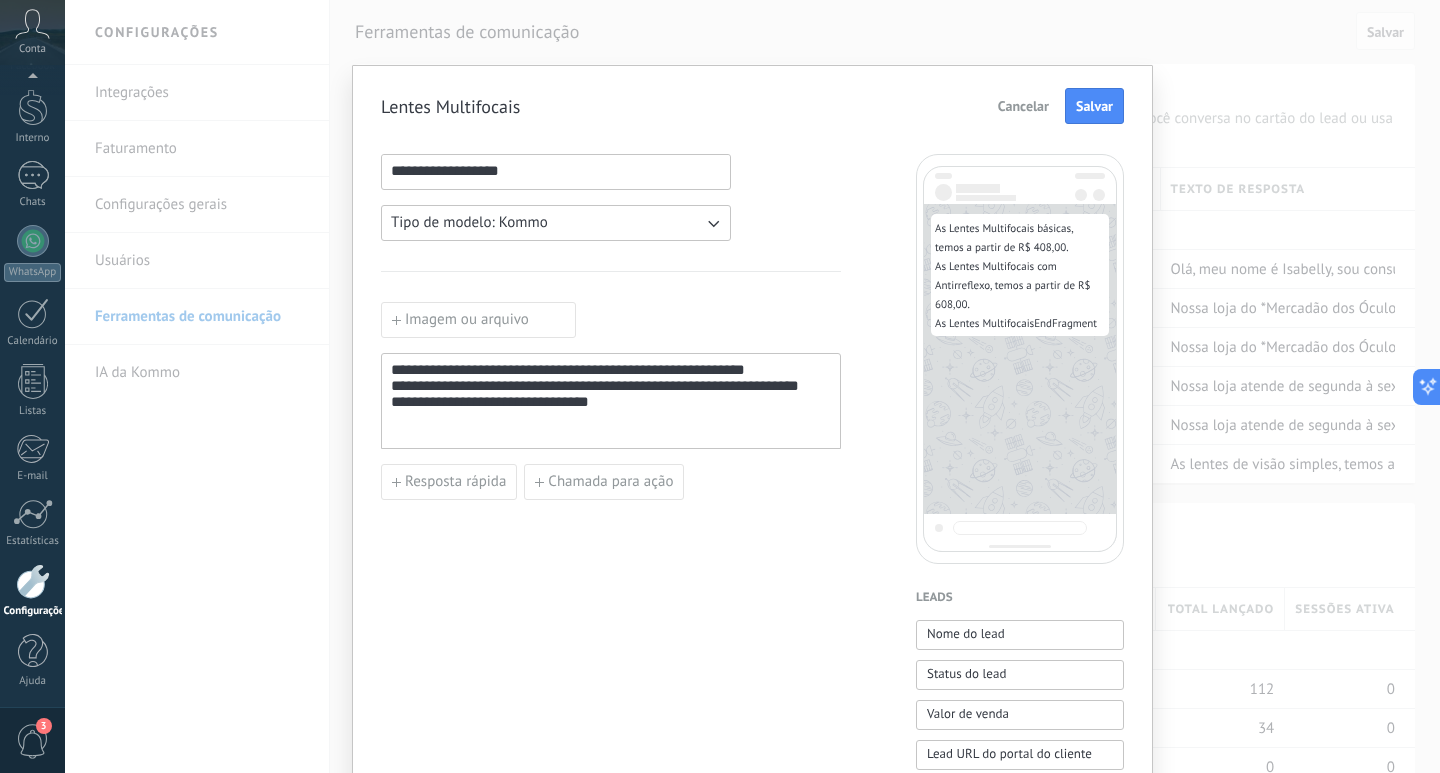 click on "**********" at bounding box center [611, 401] 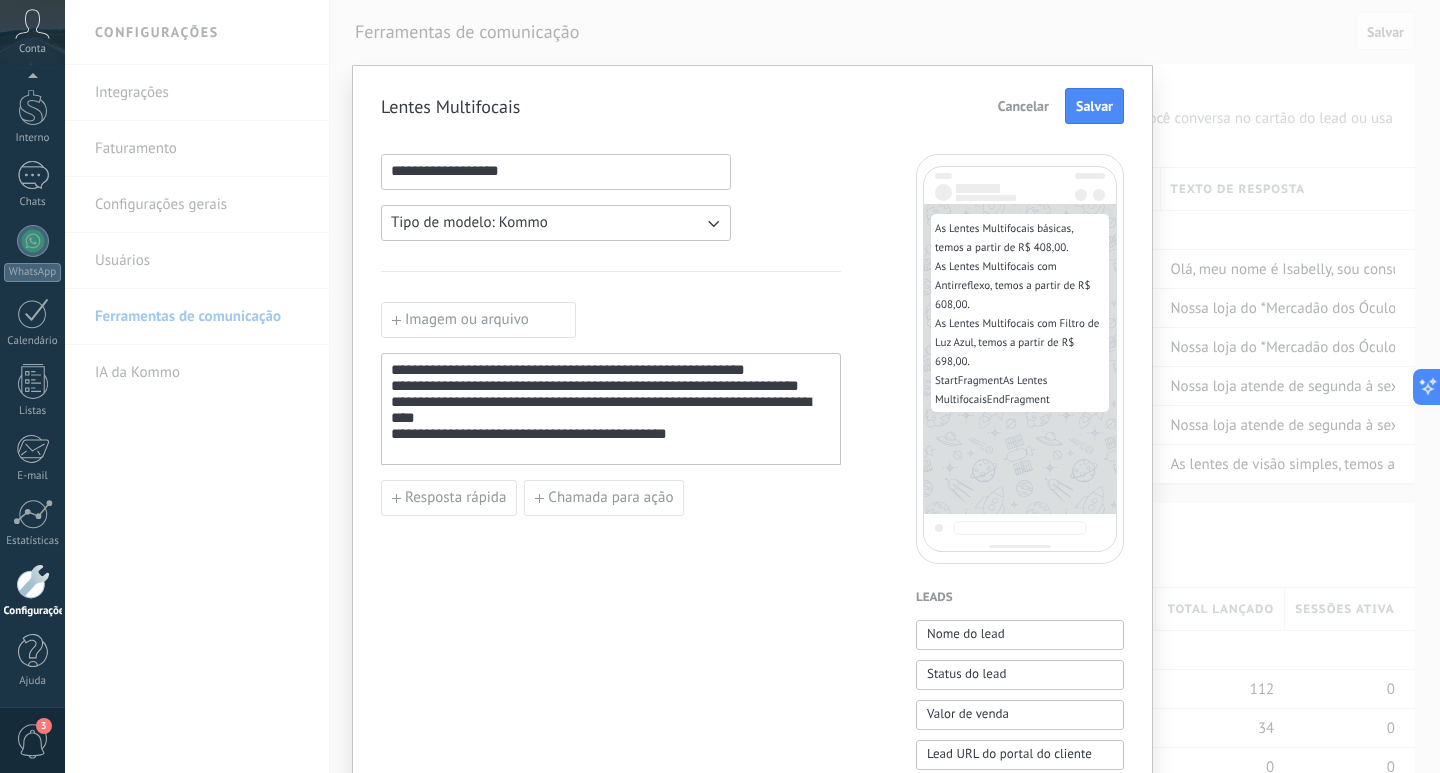 click on "**********" at bounding box center (611, 409) 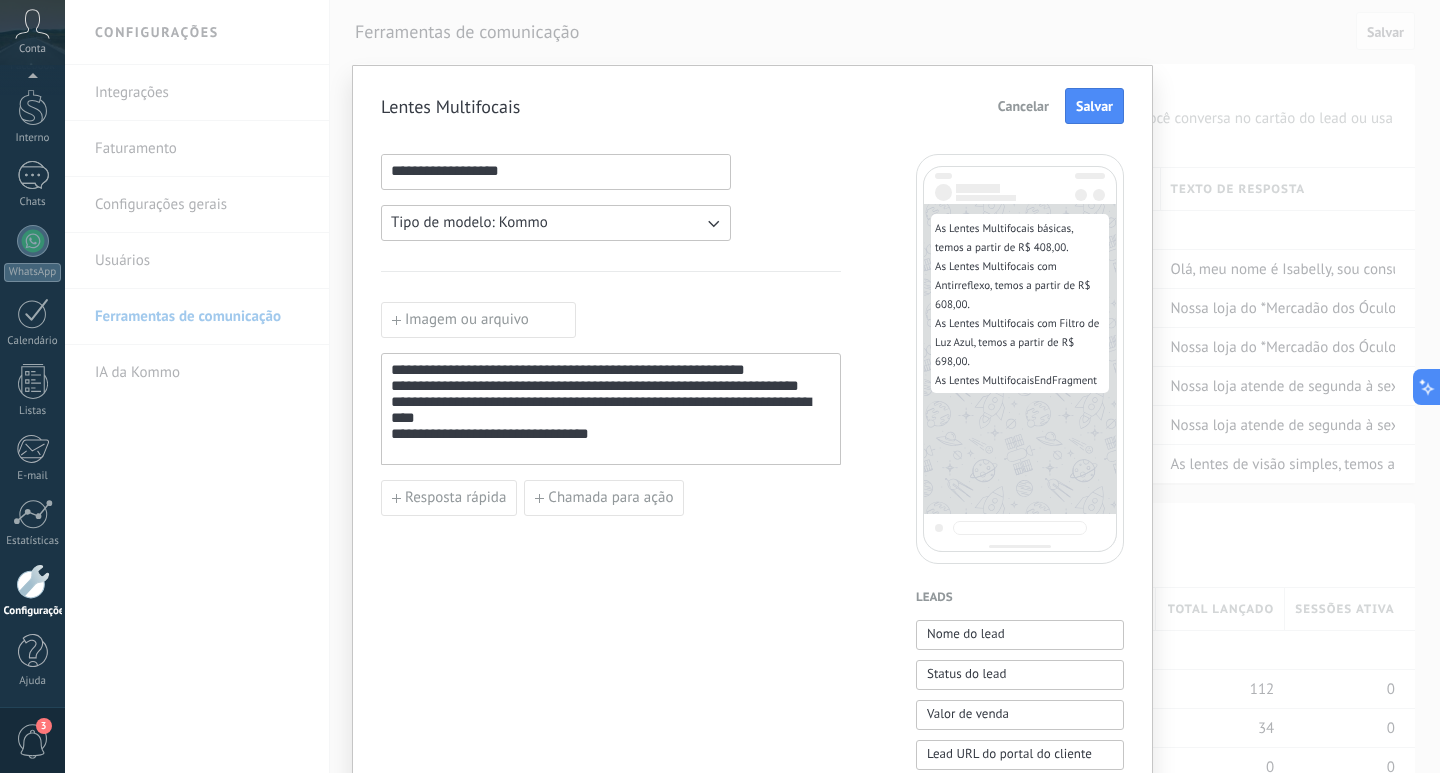 click on "**********" at bounding box center (611, 409) 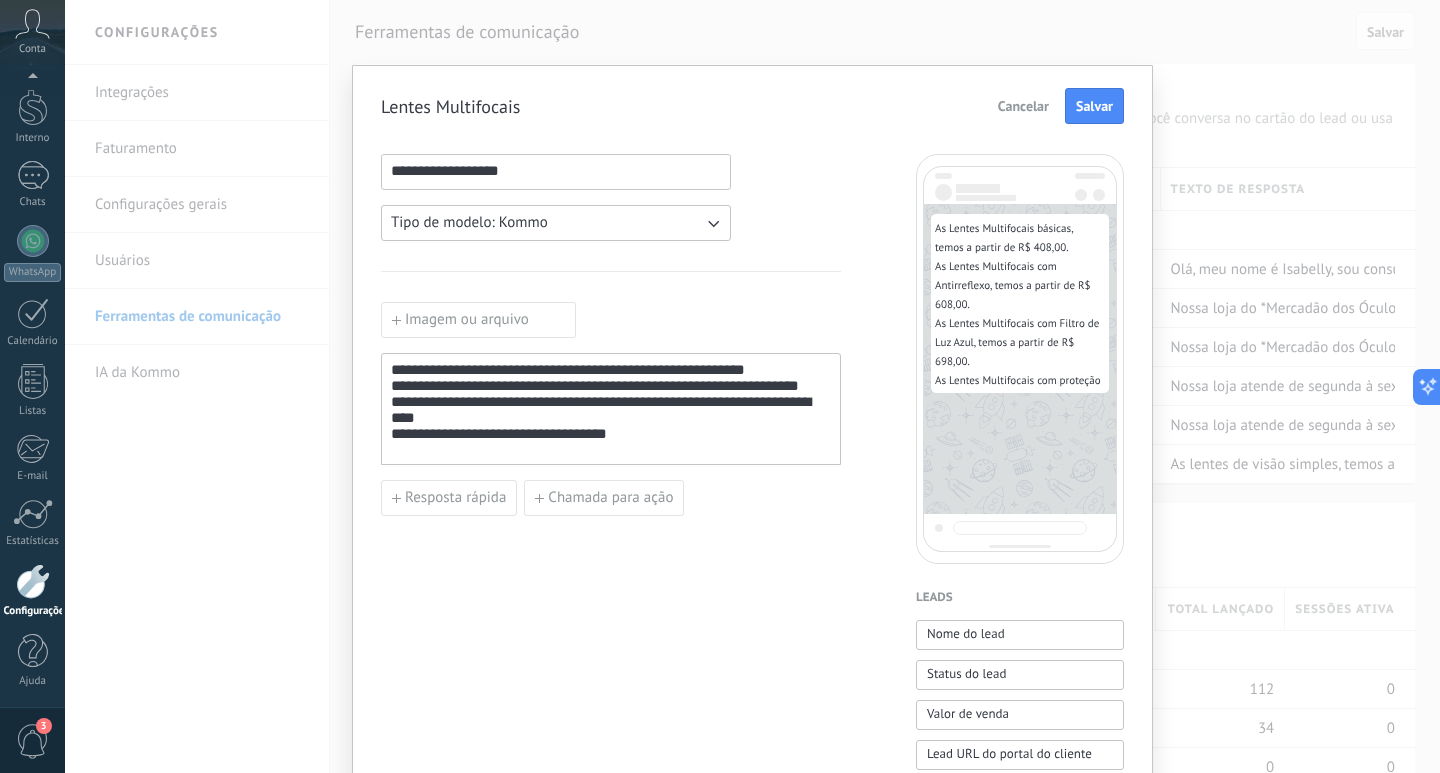 drag, startPoint x: 586, startPoint y: 448, endPoint x: 706, endPoint y: 482, distance: 124.723694 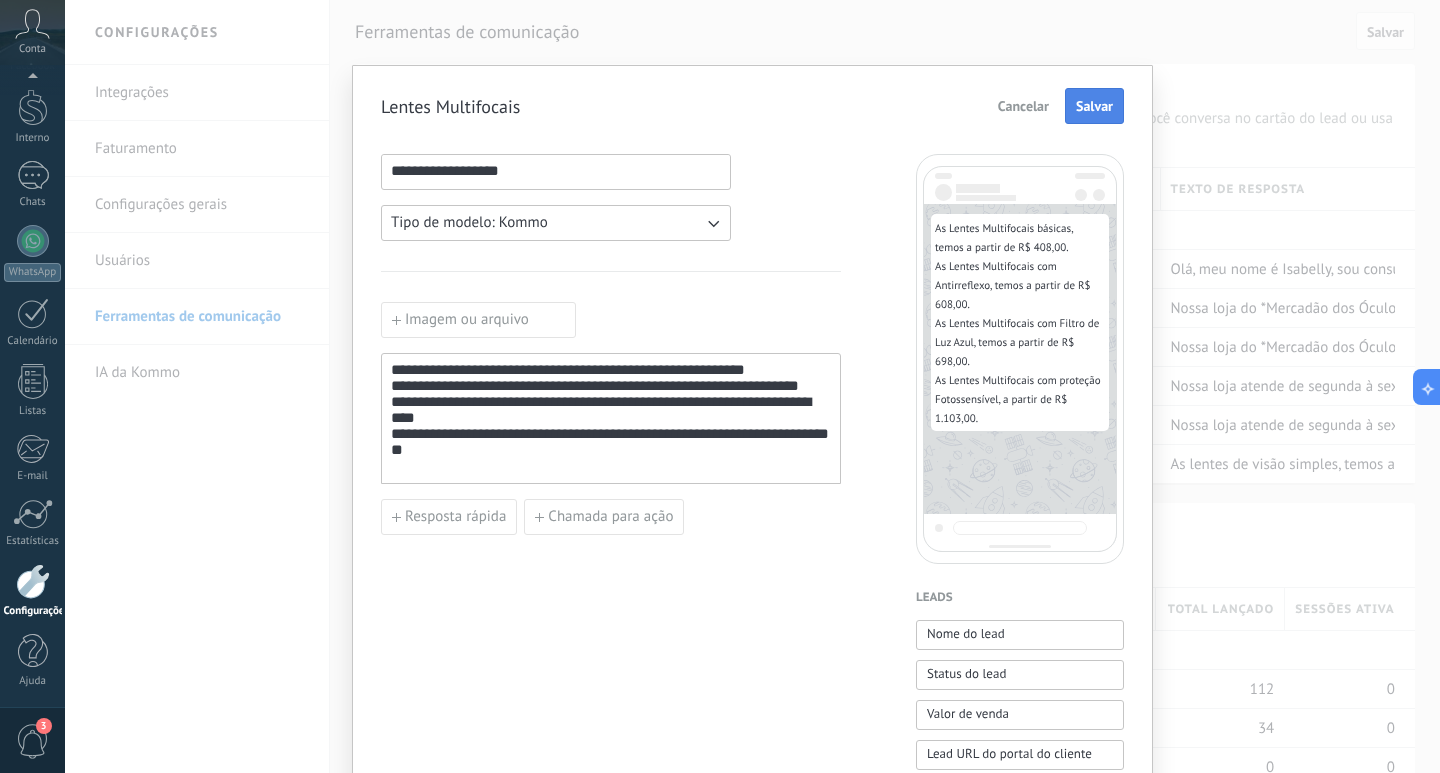 click on "Salvar" at bounding box center (1094, 106) 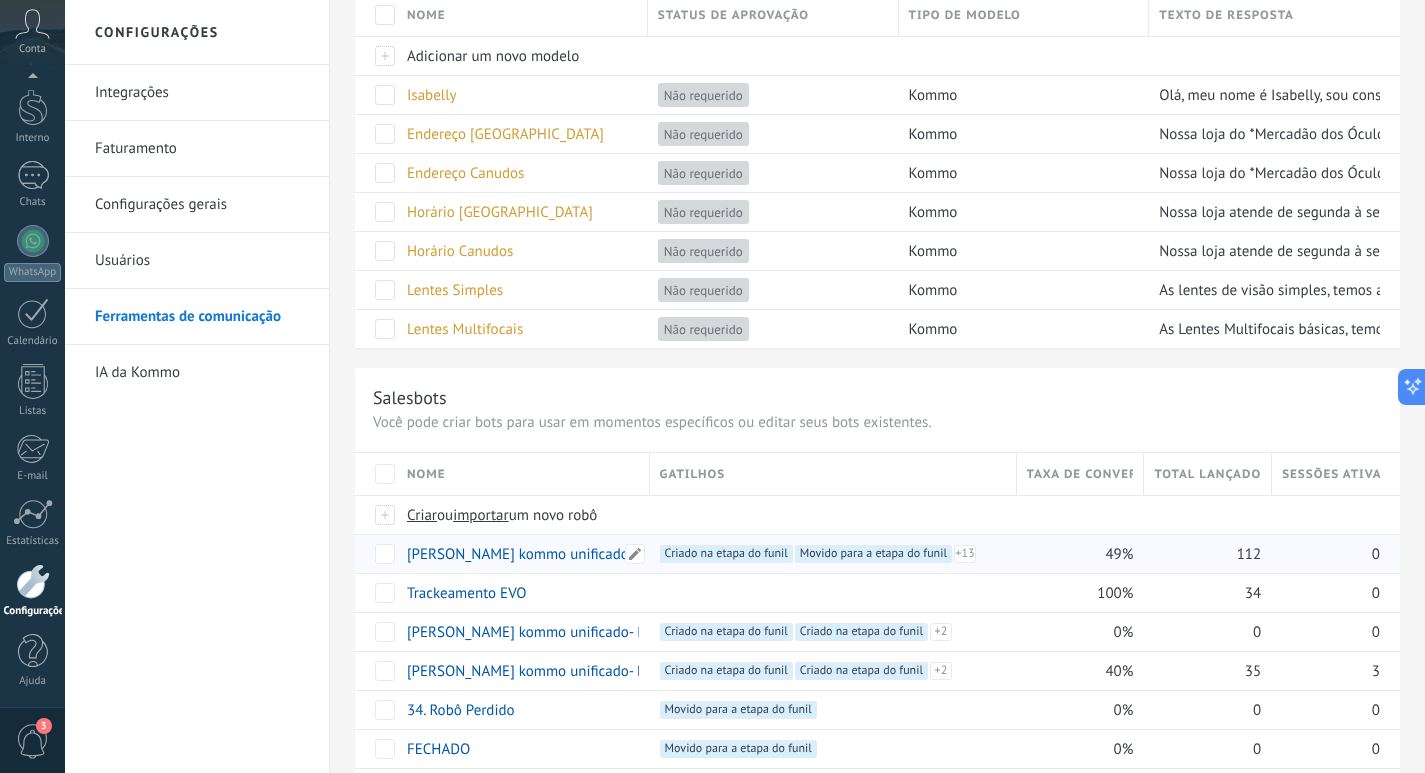 scroll, scrollTop: 0, scrollLeft: 0, axis: both 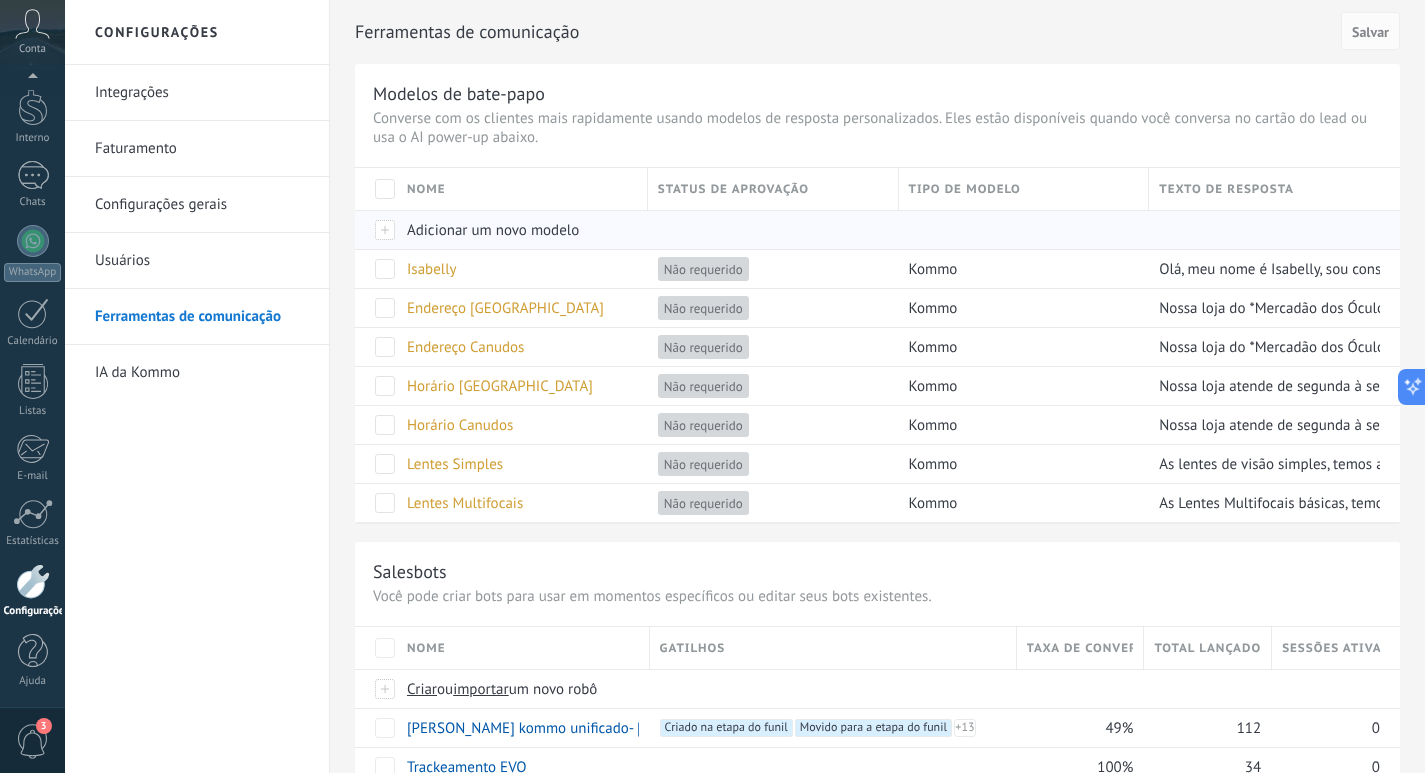 click on "Adicionar um novo modelo" at bounding box center (493, 230) 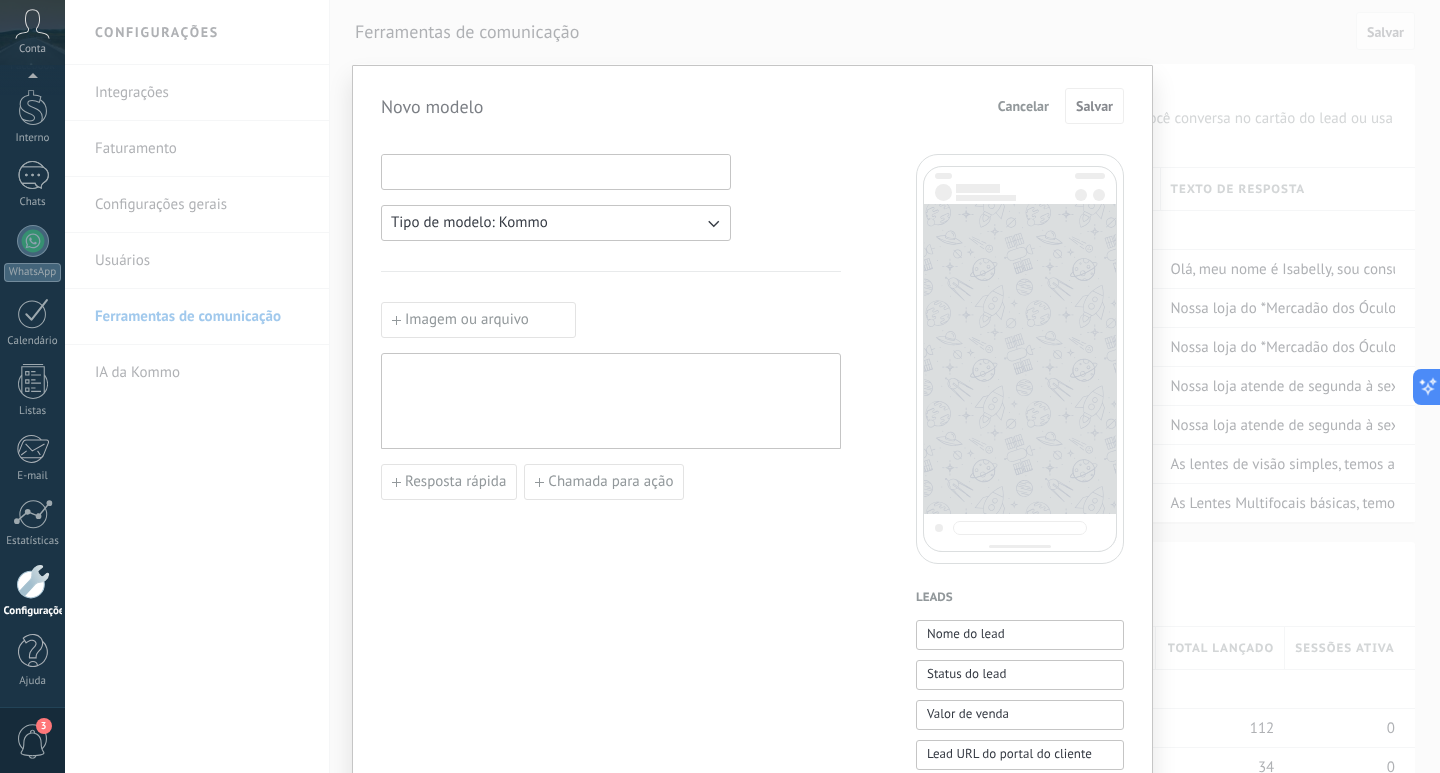 click at bounding box center (556, 171) 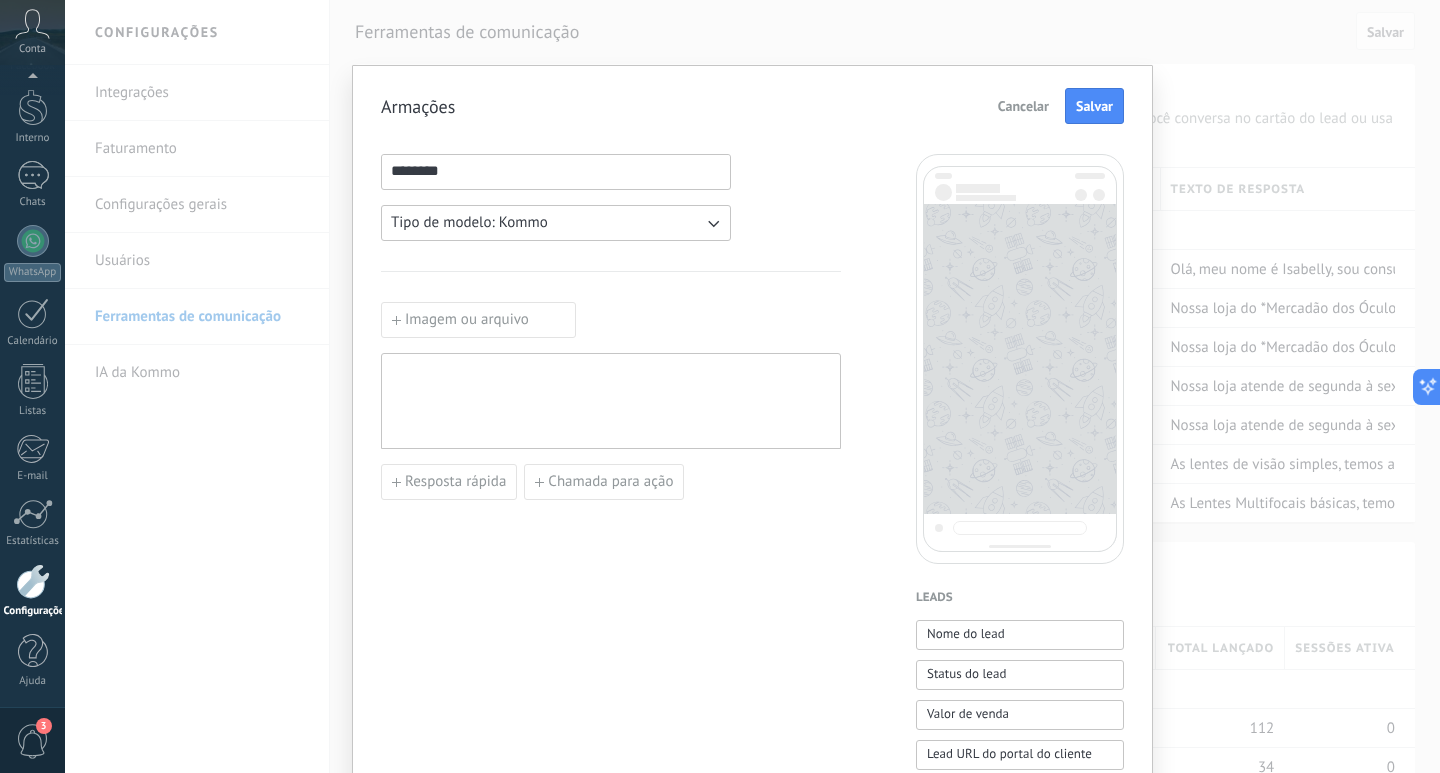 type on "********" 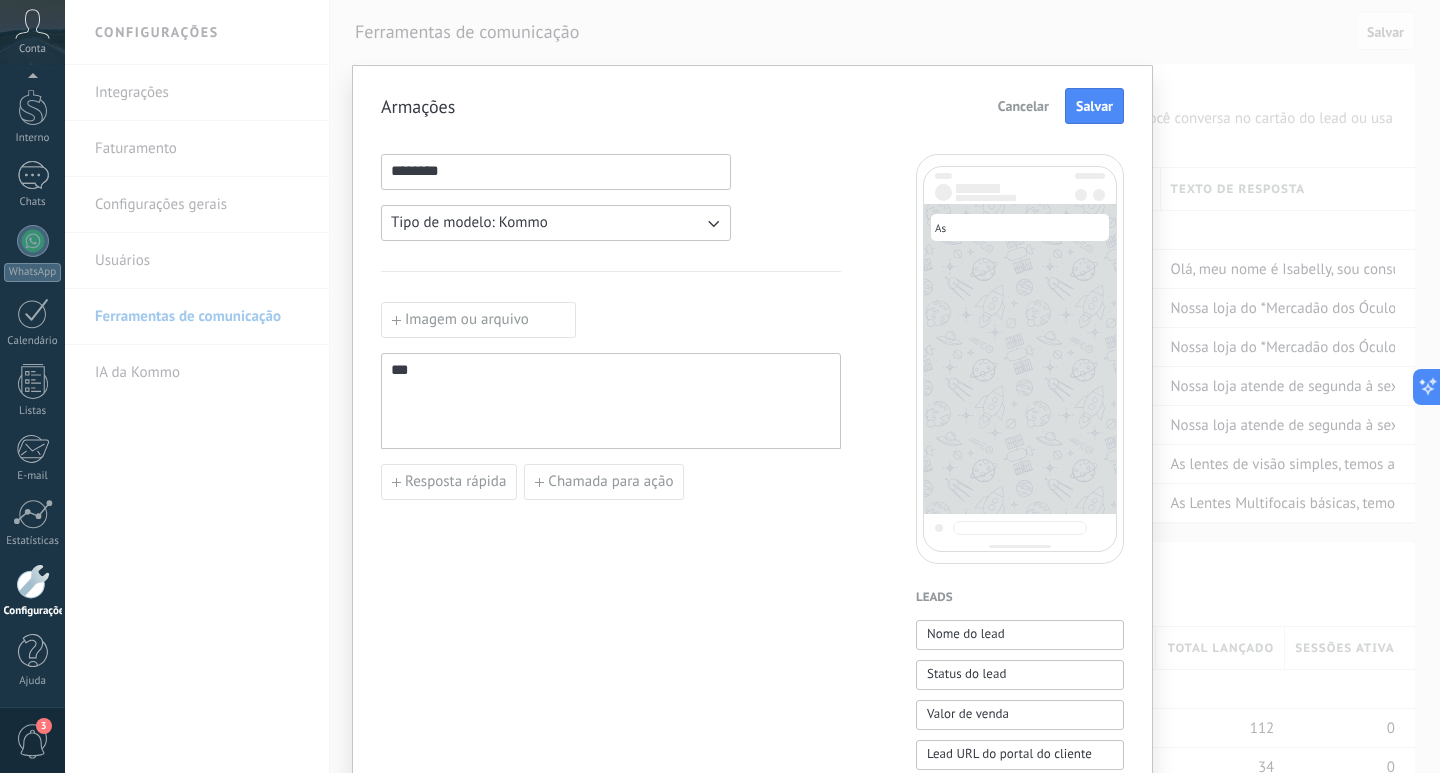 click on "**" at bounding box center (611, 401) 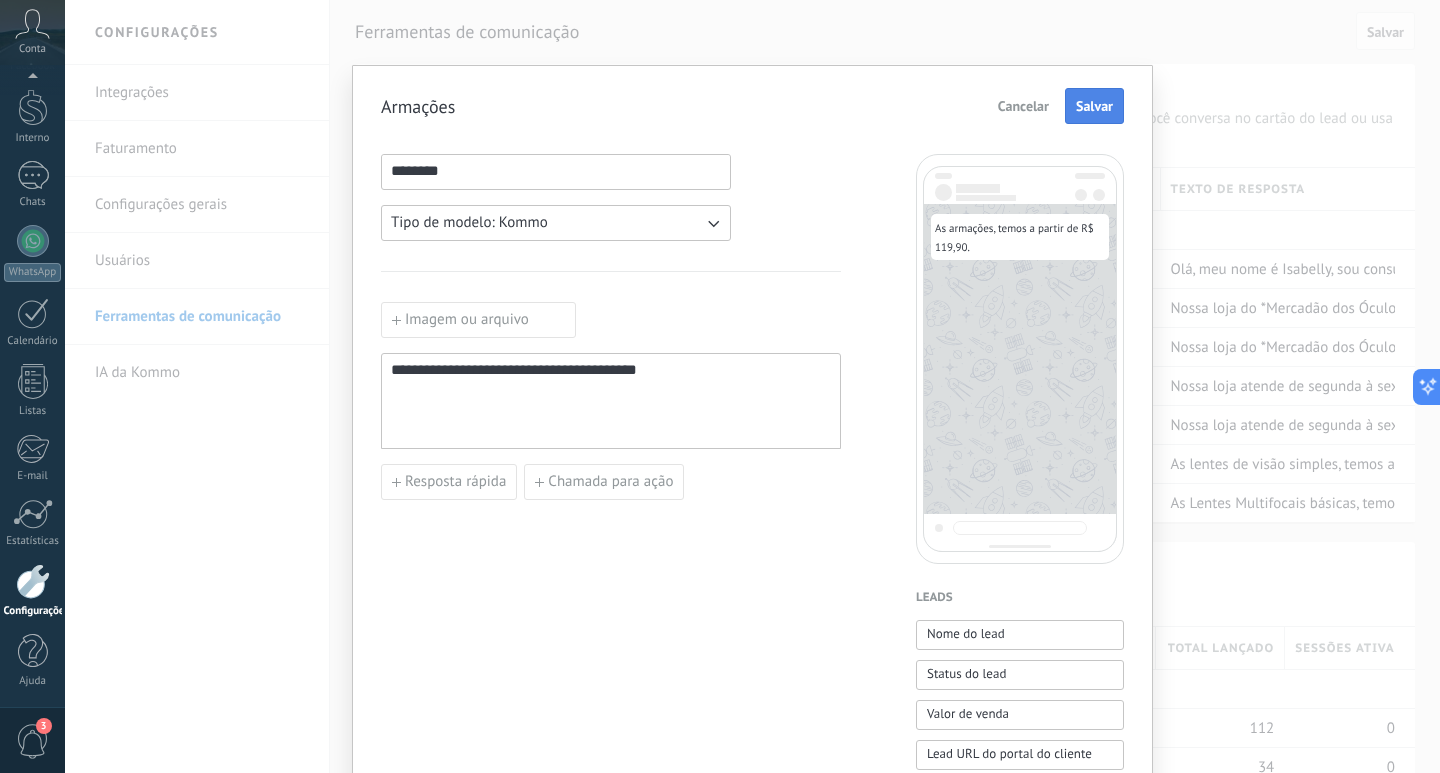 click on "Salvar" at bounding box center (1094, 106) 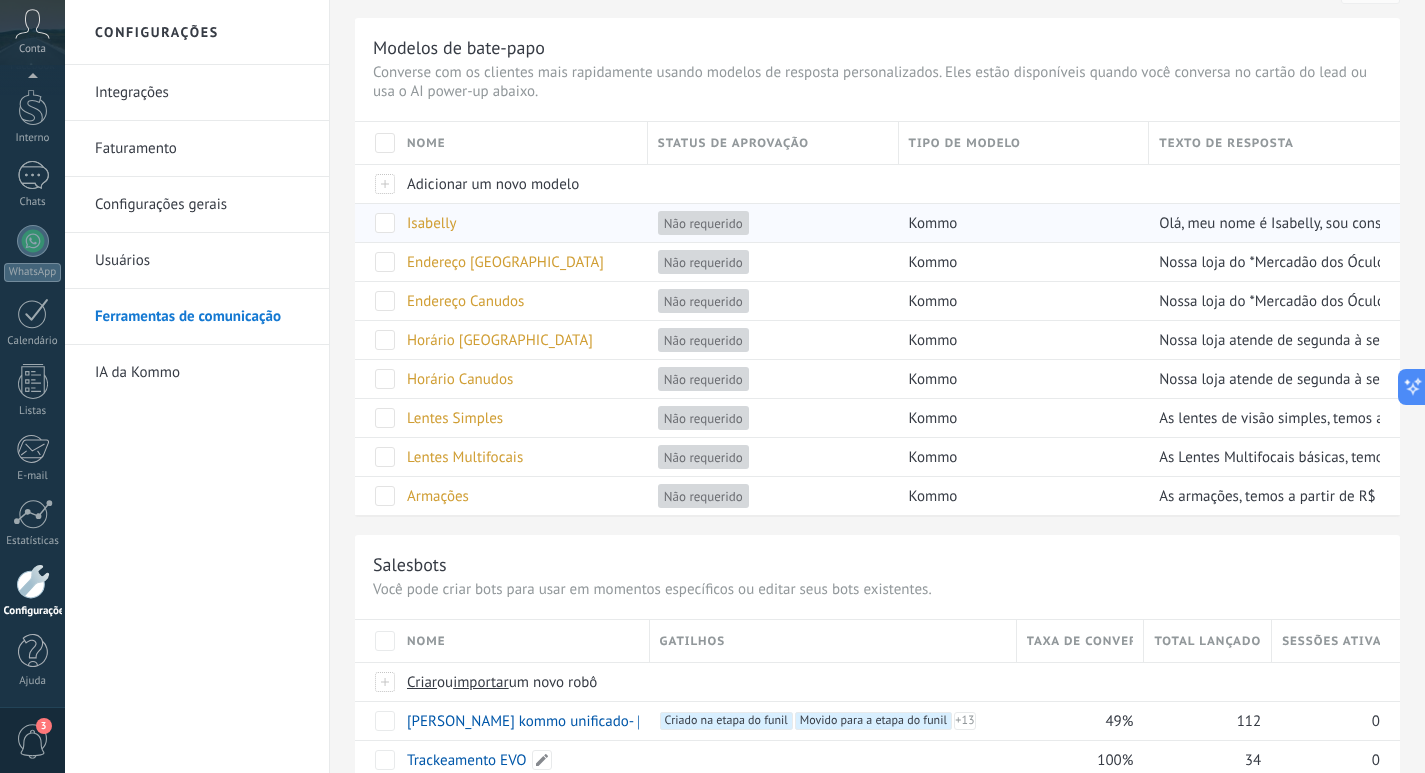 scroll, scrollTop: 0, scrollLeft: 0, axis: both 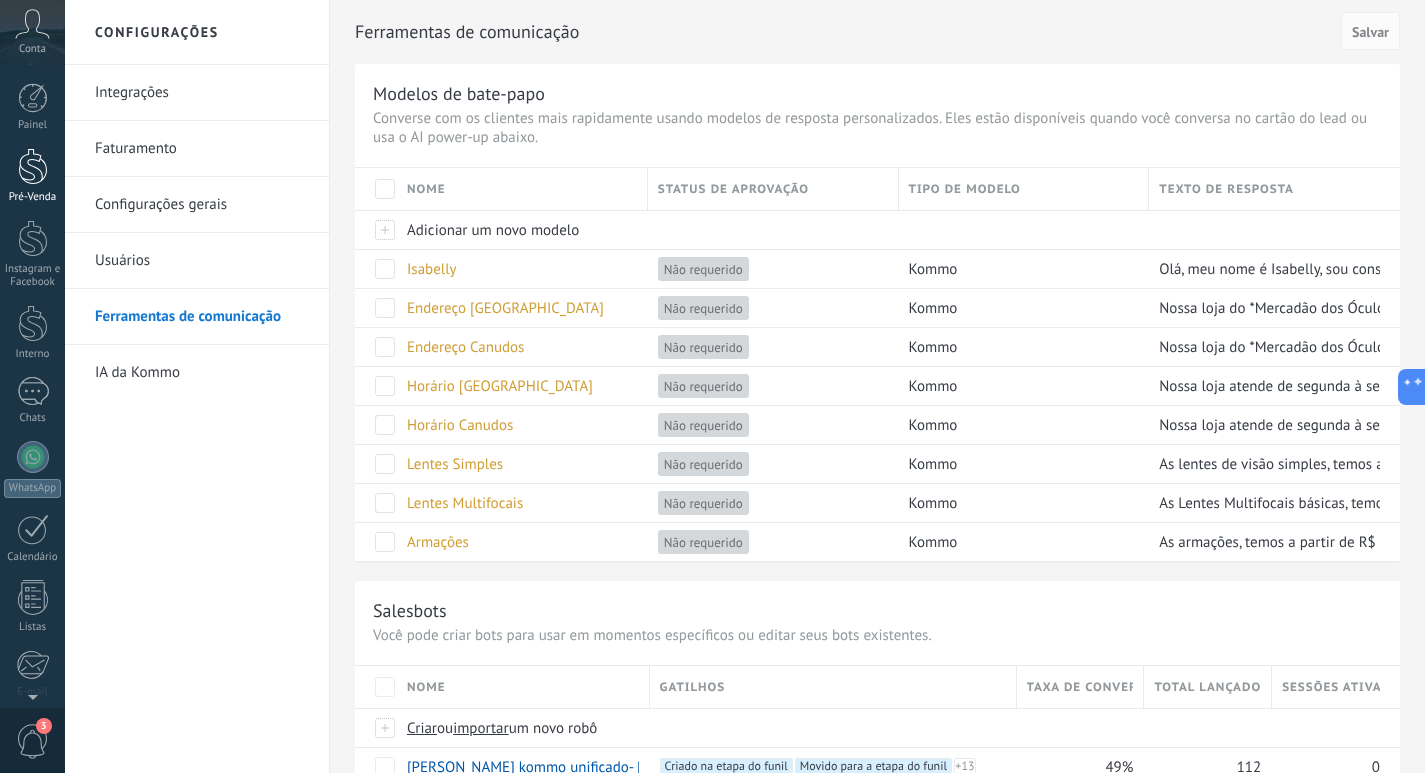 click at bounding box center [33, 166] 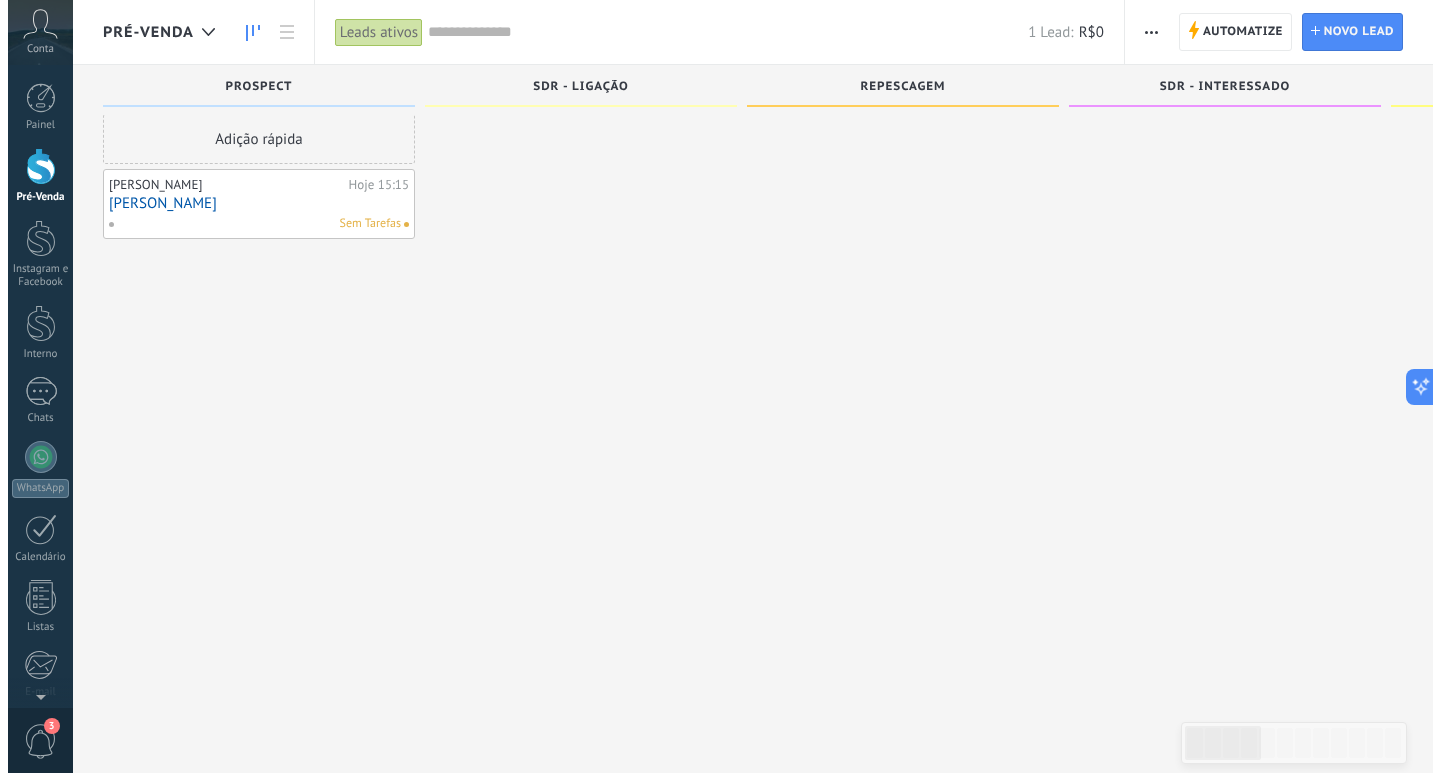 scroll, scrollTop: 19, scrollLeft: 0, axis: vertical 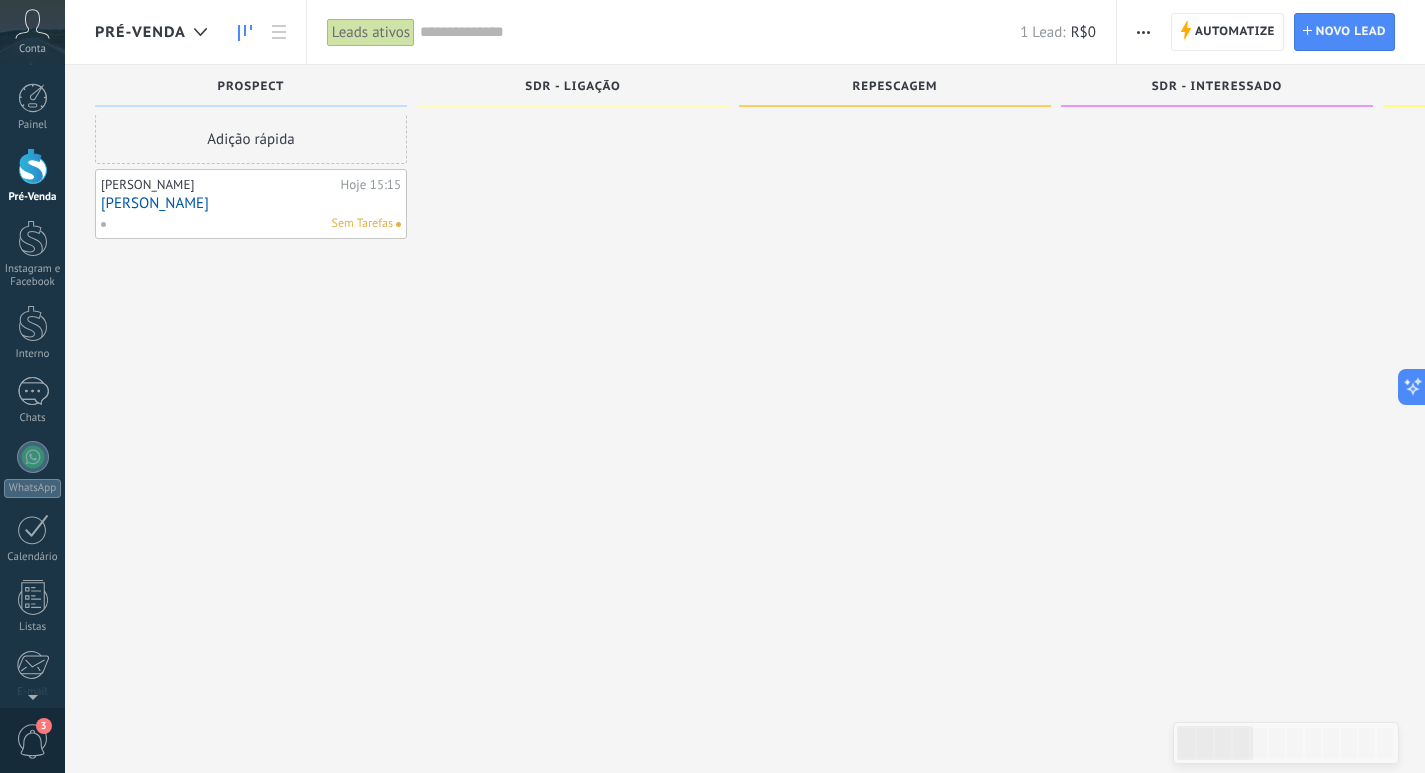 click on "[PERSON_NAME]" at bounding box center (251, 203) 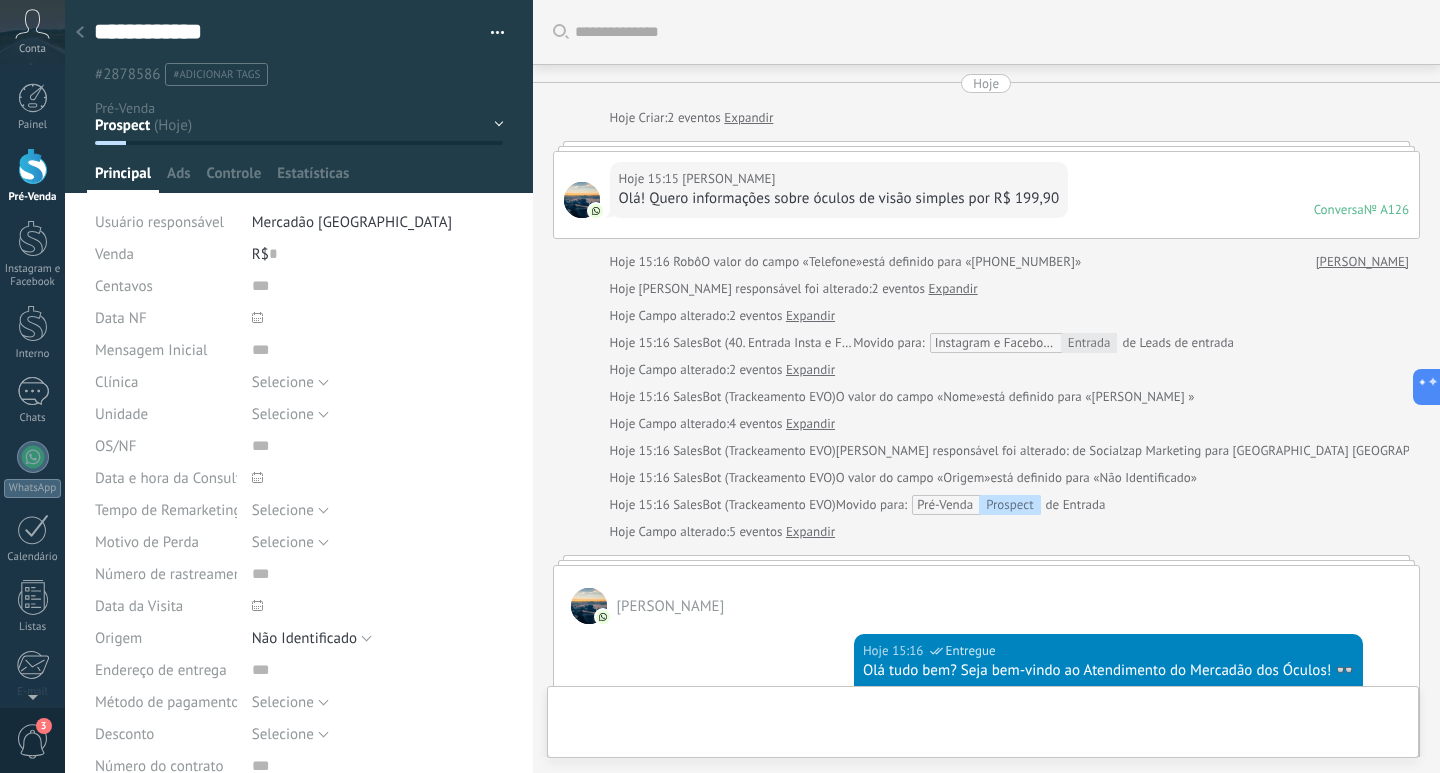 scroll, scrollTop: 0, scrollLeft: 0, axis: both 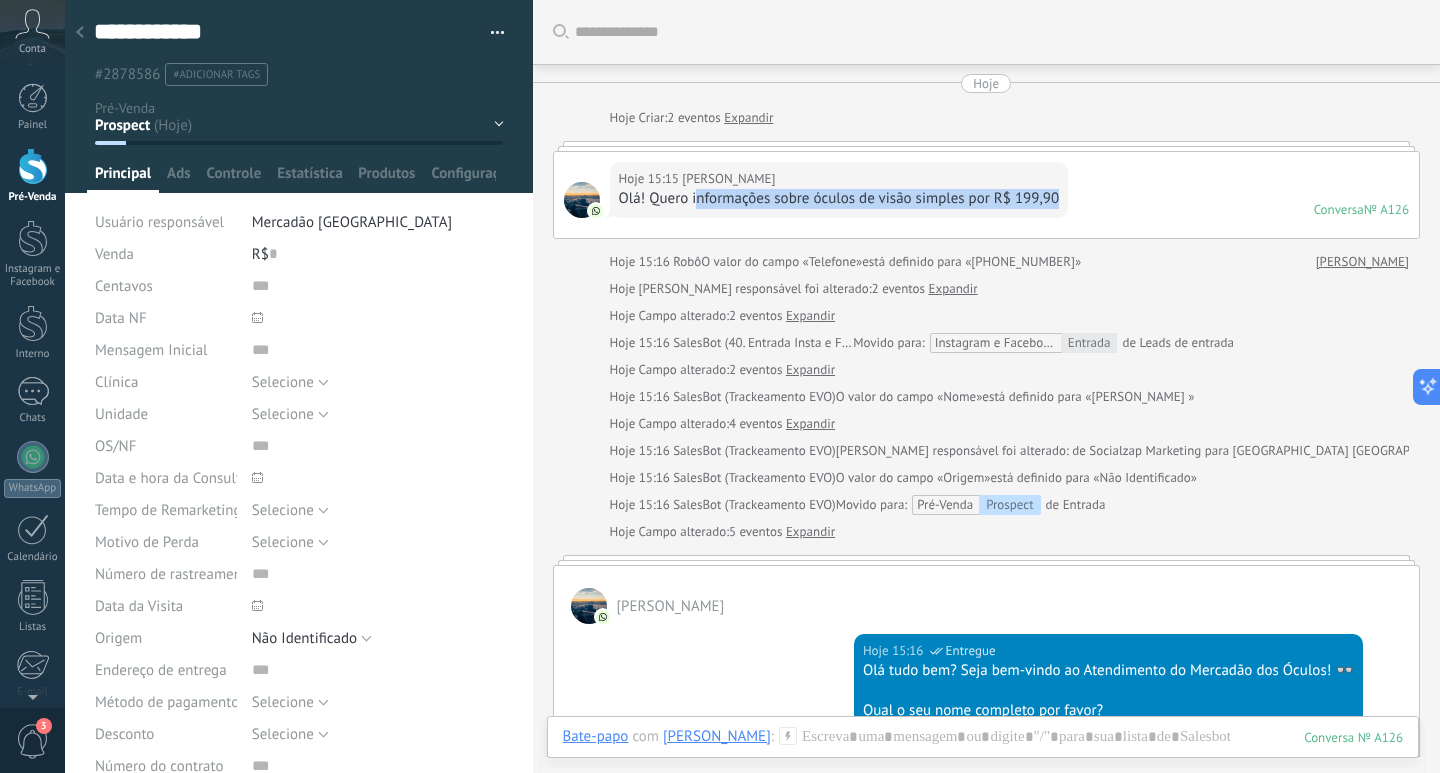 drag, startPoint x: 700, startPoint y: 202, endPoint x: 1064, endPoint y: 200, distance: 364.0055 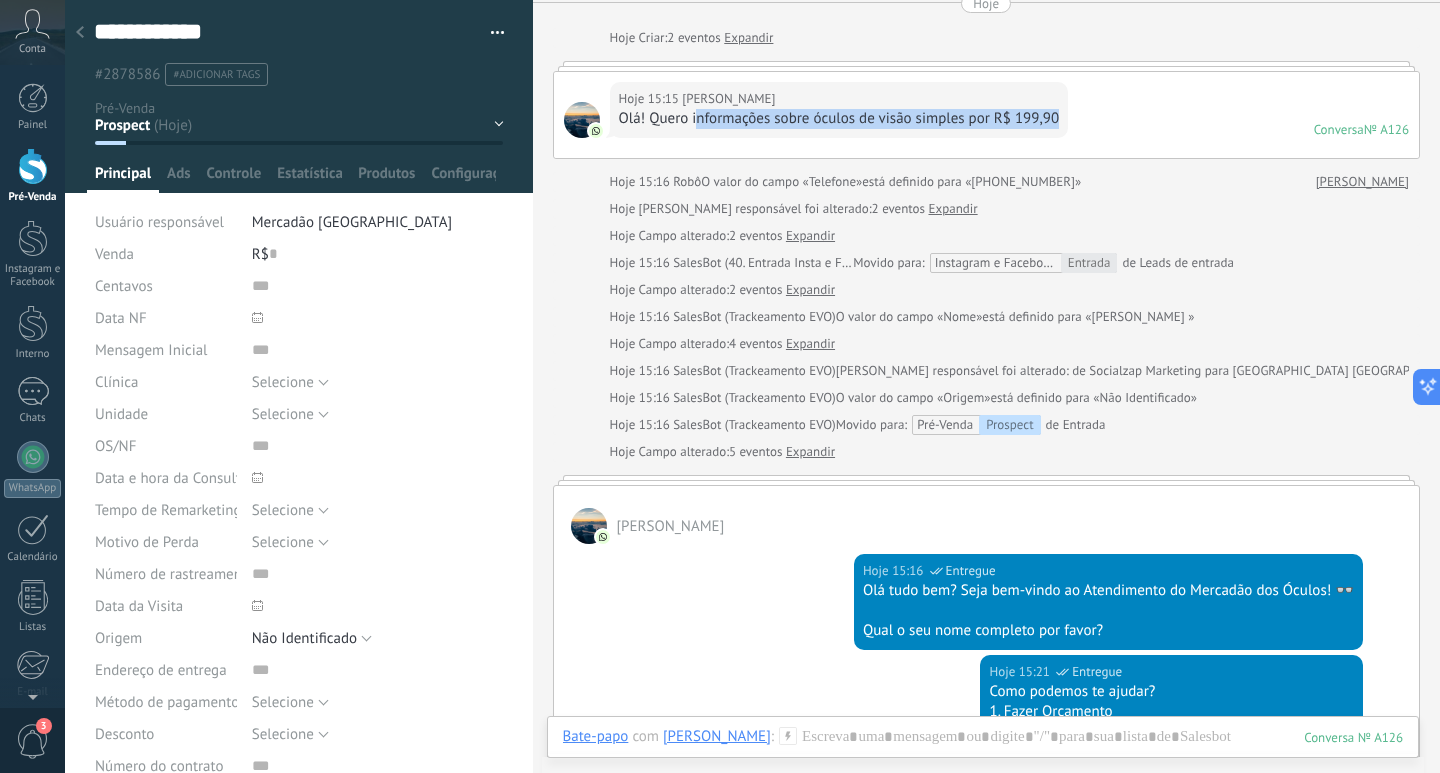 scroll, scrollTop: 200, scrollLeft: 0, axis: vertical 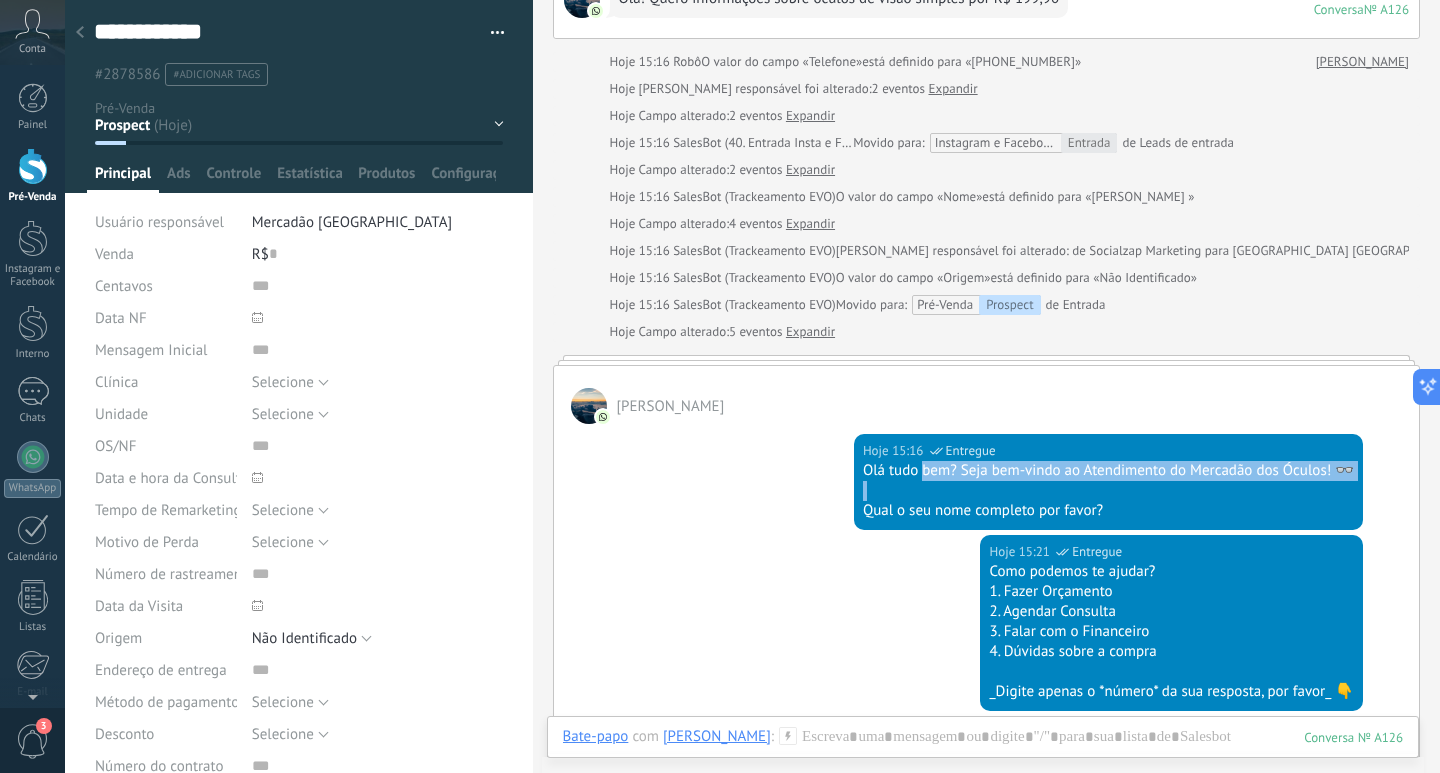 drag, startPoint x: 913, startPoint y: 476, endPoint x: 1023, endPoint y: 498, distance: 112.17843 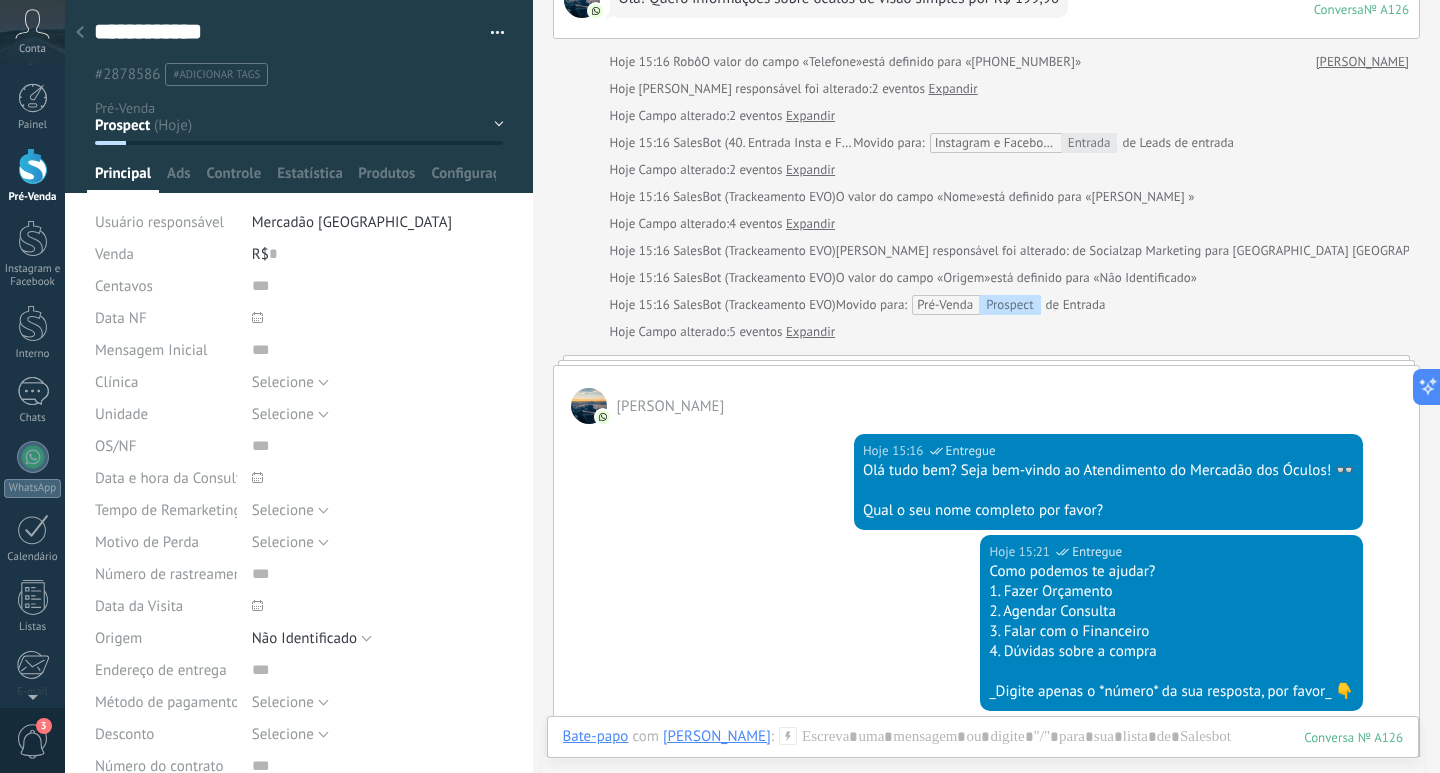 click on "Qual o seu nome completo por favor?" at bounding box center (1108, 511) 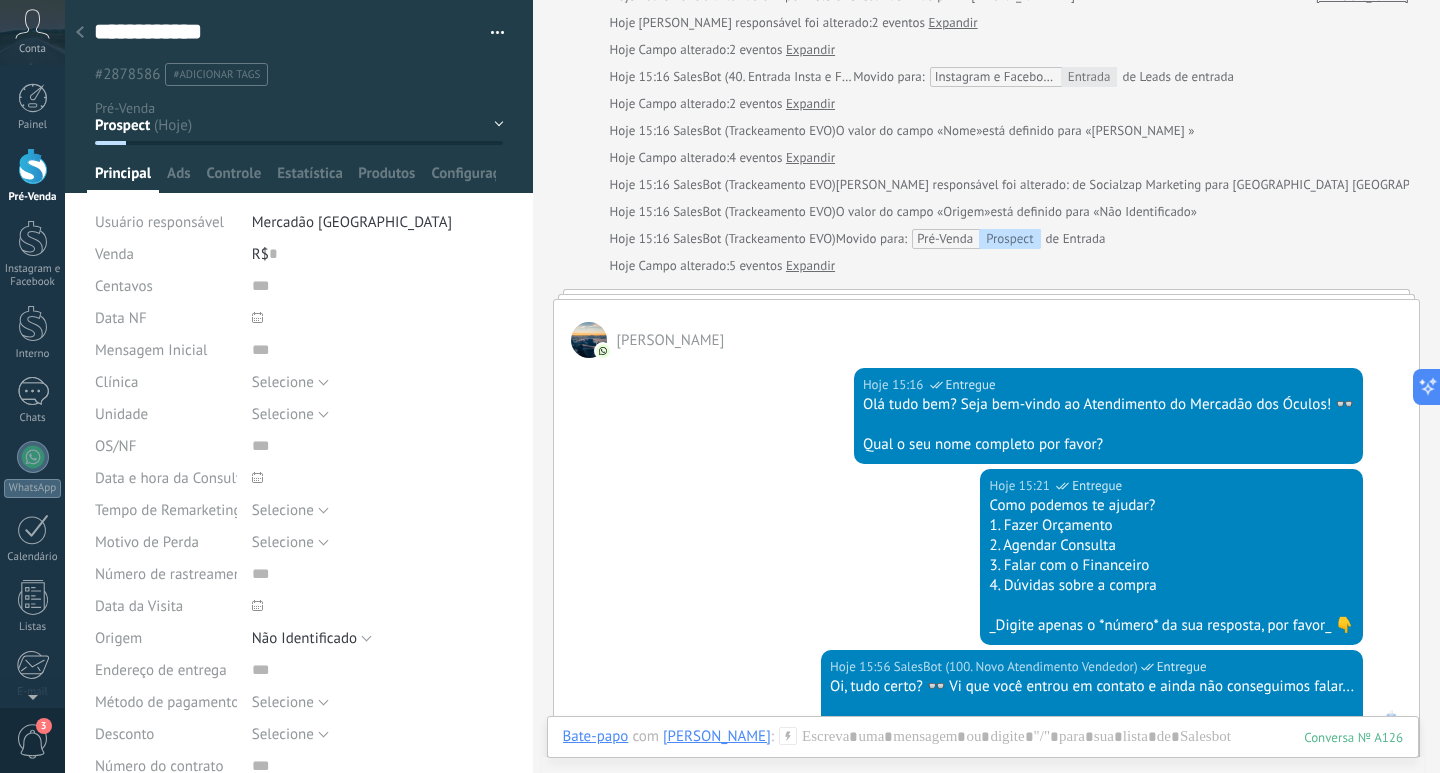 scroll, scrollTop: 300, scrollLeft: 0, axis: vertical 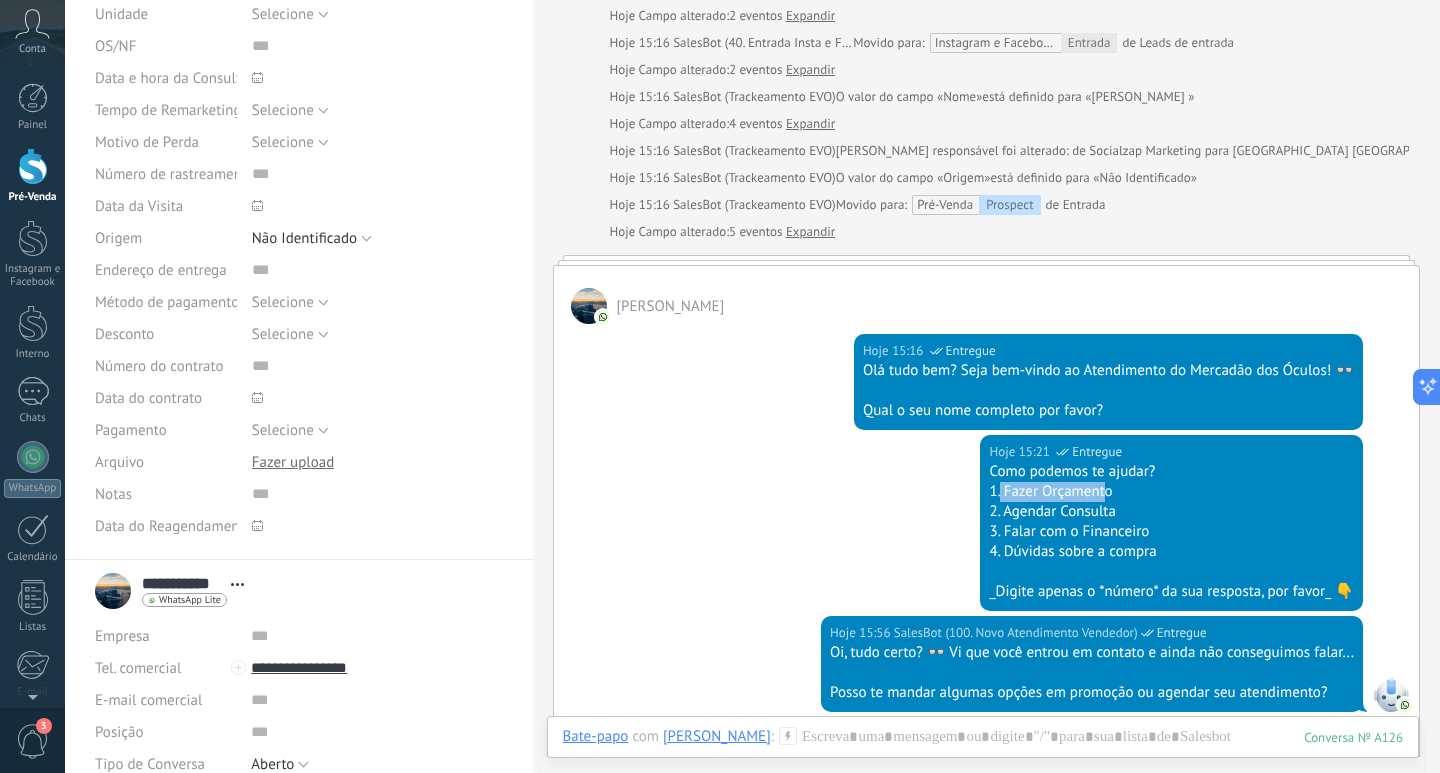 click on "1. Fazer Orçamento" at bounding box center (1171, 492) 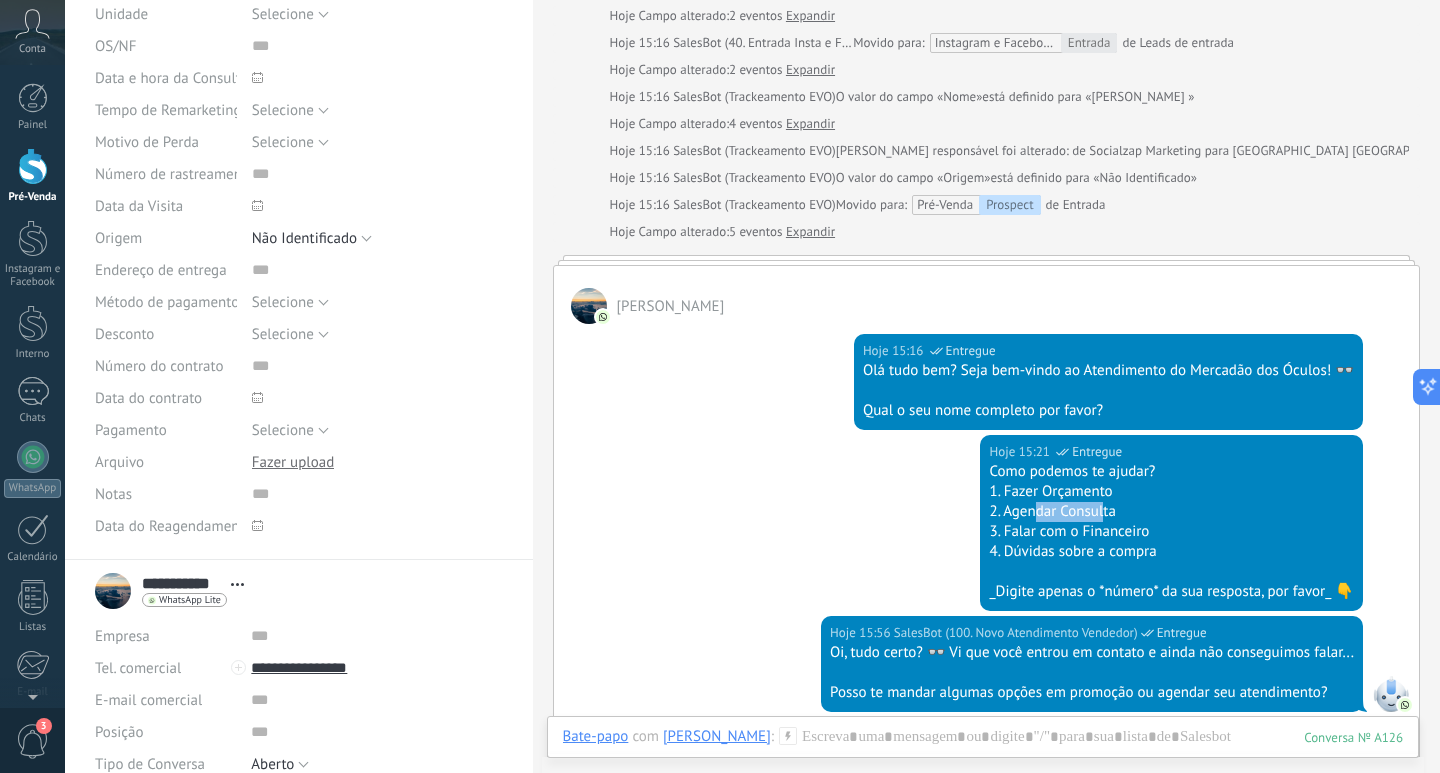 drag, startPoint x: 1035, startPoint y: 511, endPoint x: 1110, endPoint y: 513, distance: 75.026665 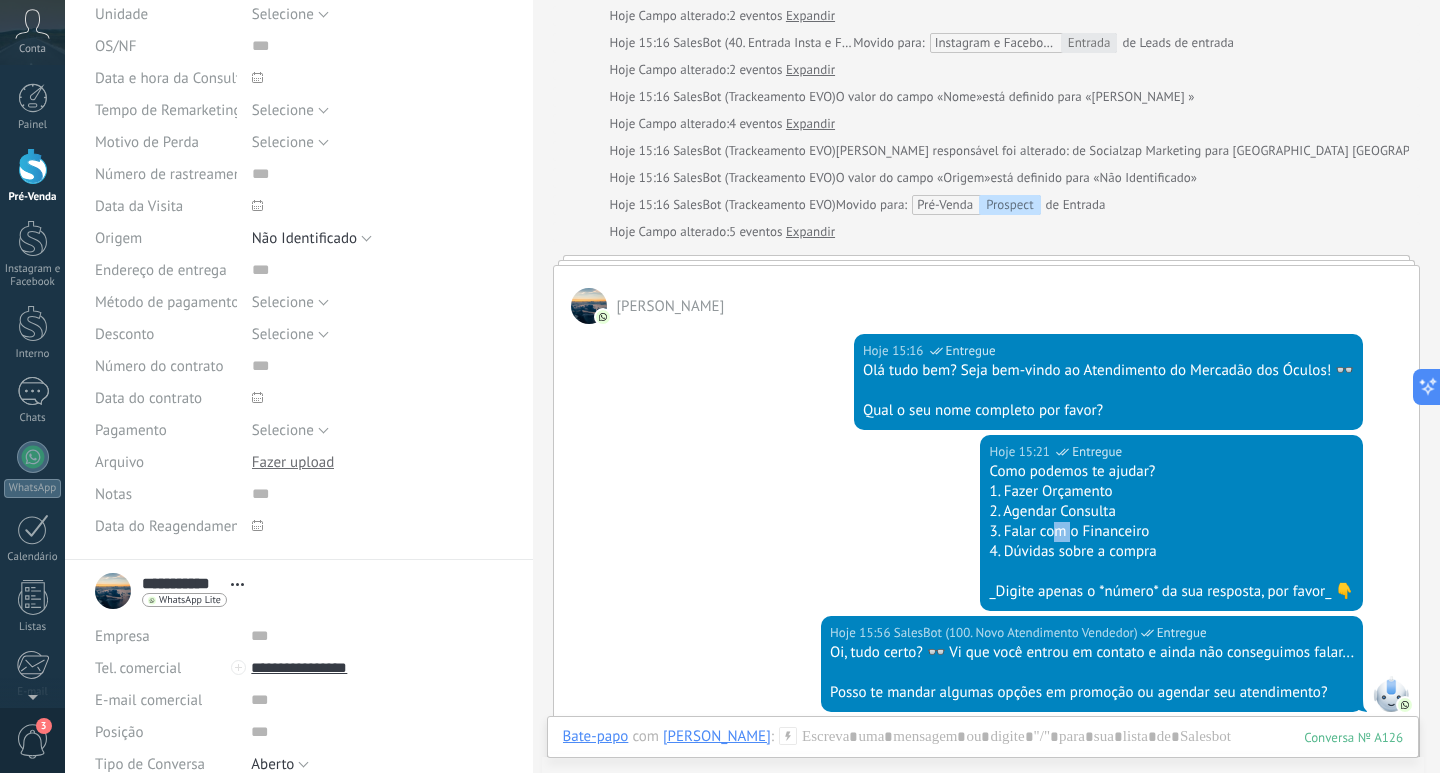 drag, startPoint x: 1056, startPoint y: 528, endPoint x: 1100, endPoint y: 523, distance: 44.28318 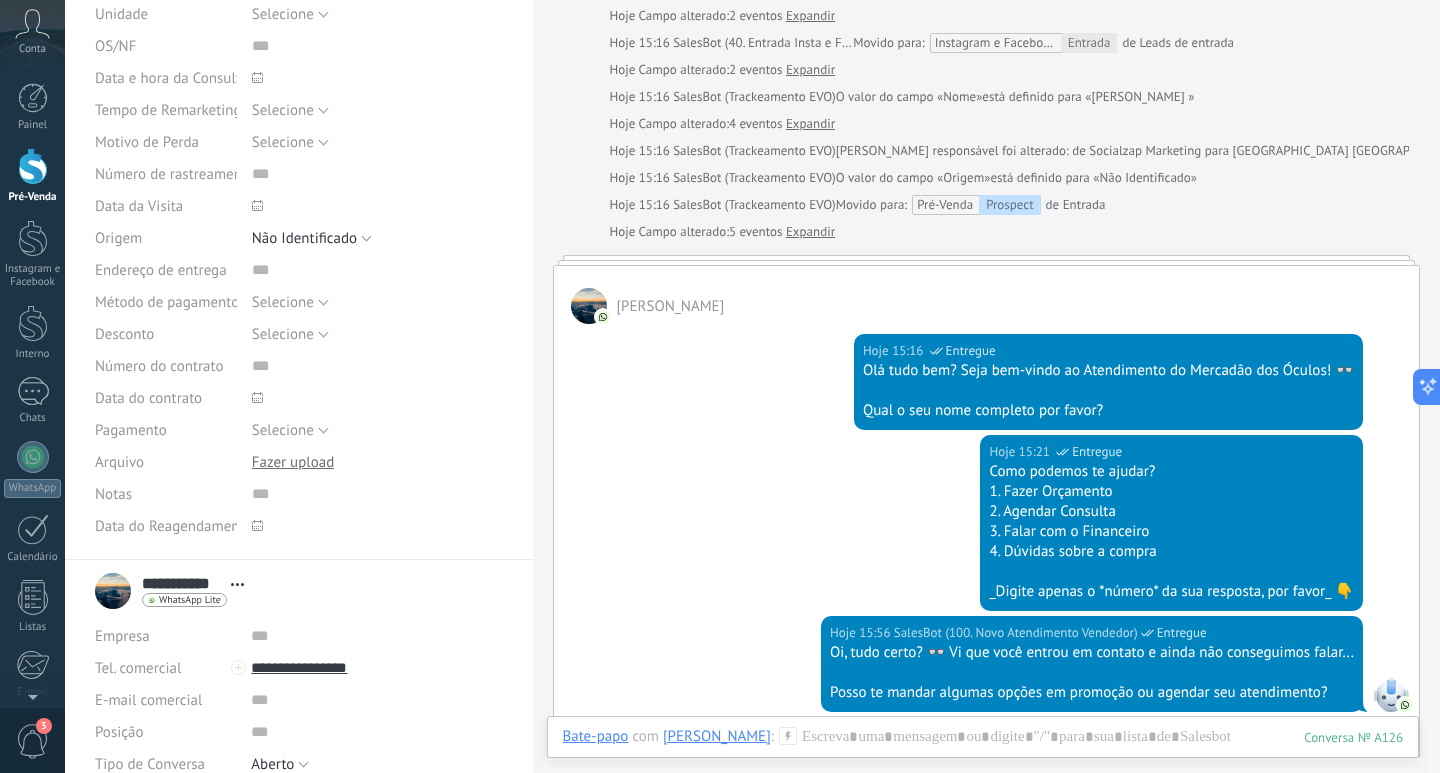drag, startPoint x: 1072, startPoint y: 553, endPoint x: 1124, endPoint y: 555, distance: 52.03845 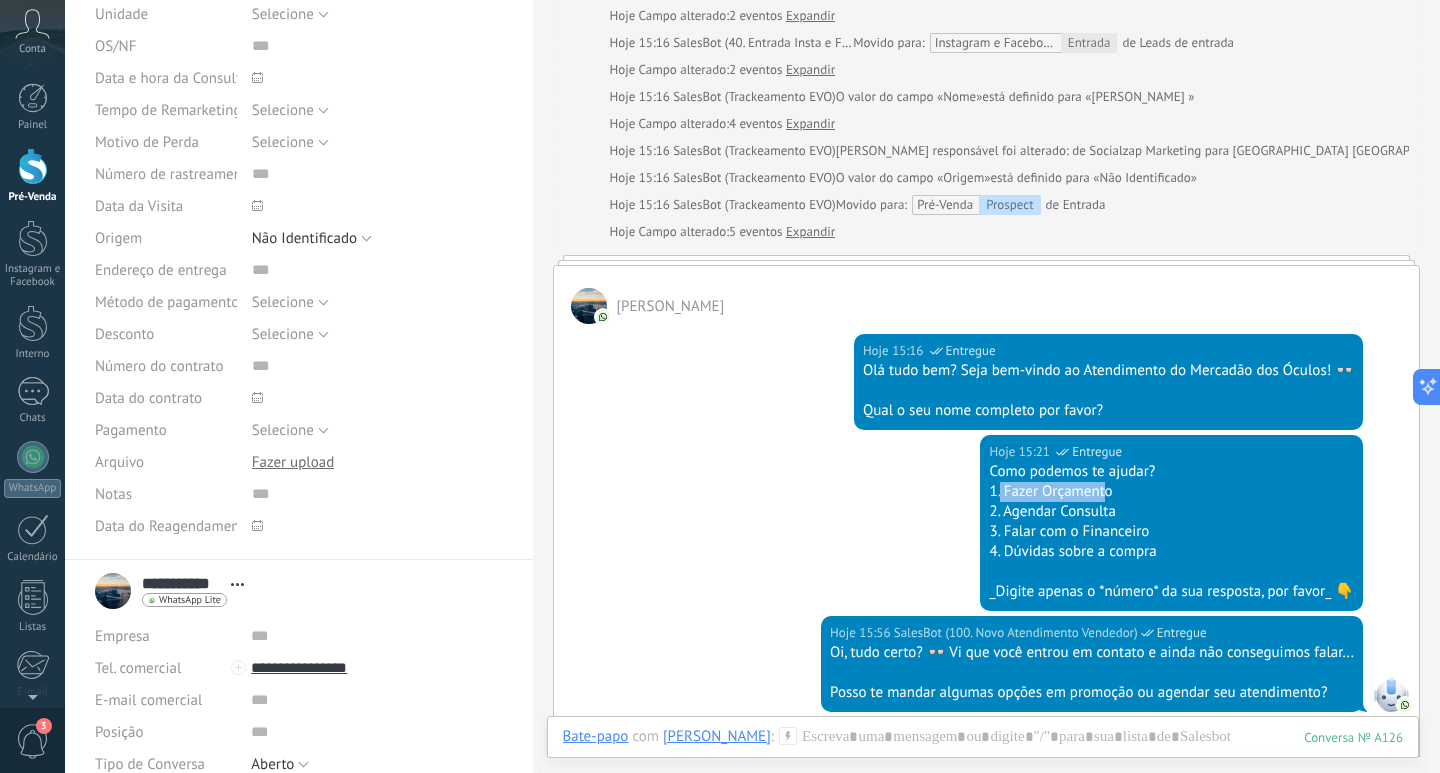 drag, startPoint x: 995, startPoint y: 494, endPoint x: 1102, endPoint y: 495, distance: 107.00467 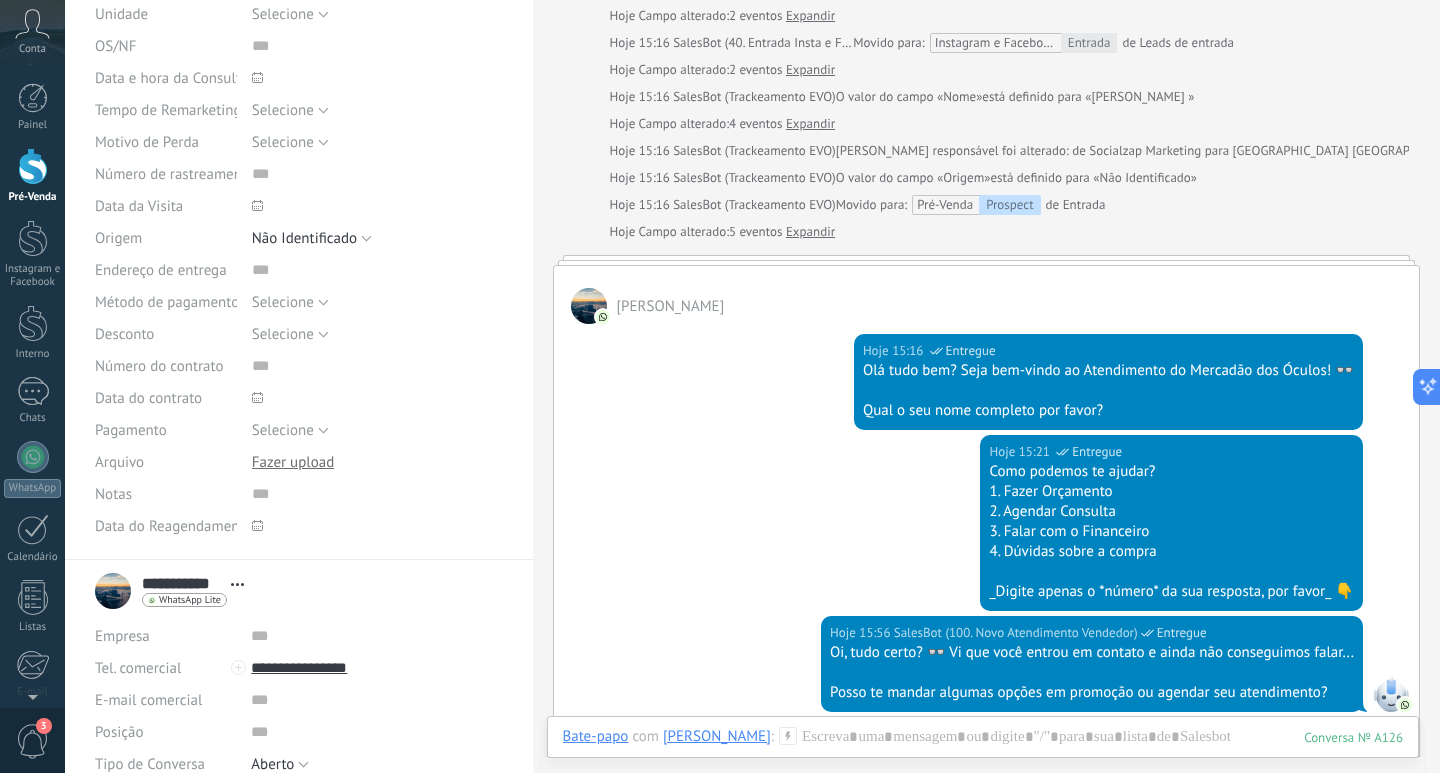 click on "Hoje 15:21 SalesBot (100. Novo Atendimento Vendedor)  Entregue Como podemos te ajudar?  1. Fazer Orçamento  2. Agendar Consulta  3. Falar com o Financeiro  4. Dúvidas sobre a compra    _Digite apenas o *número* da sua resposta, por favor_ 👇" at bounding box center [987, 525] 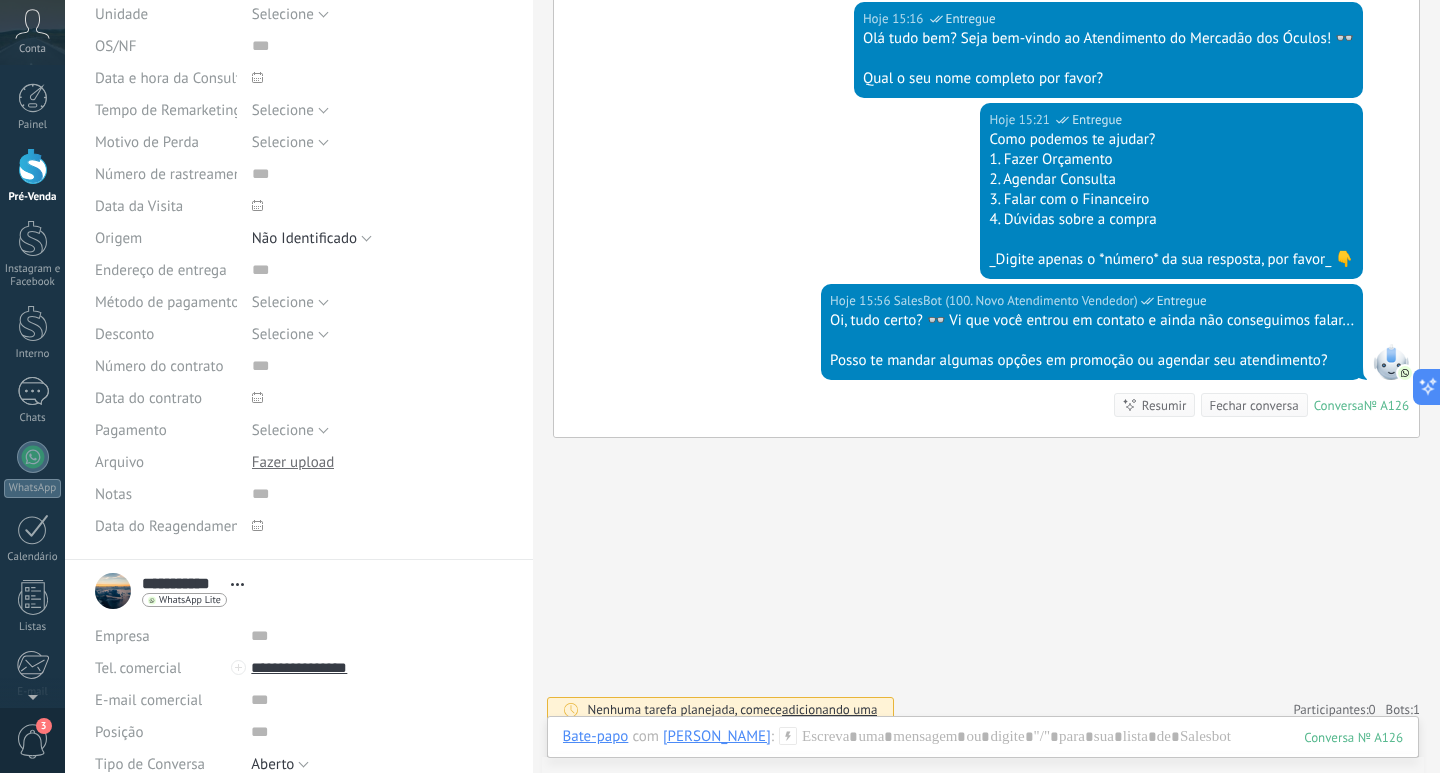 scroll, scrollTop: 646, scrollLeft: 0, axis: vertical 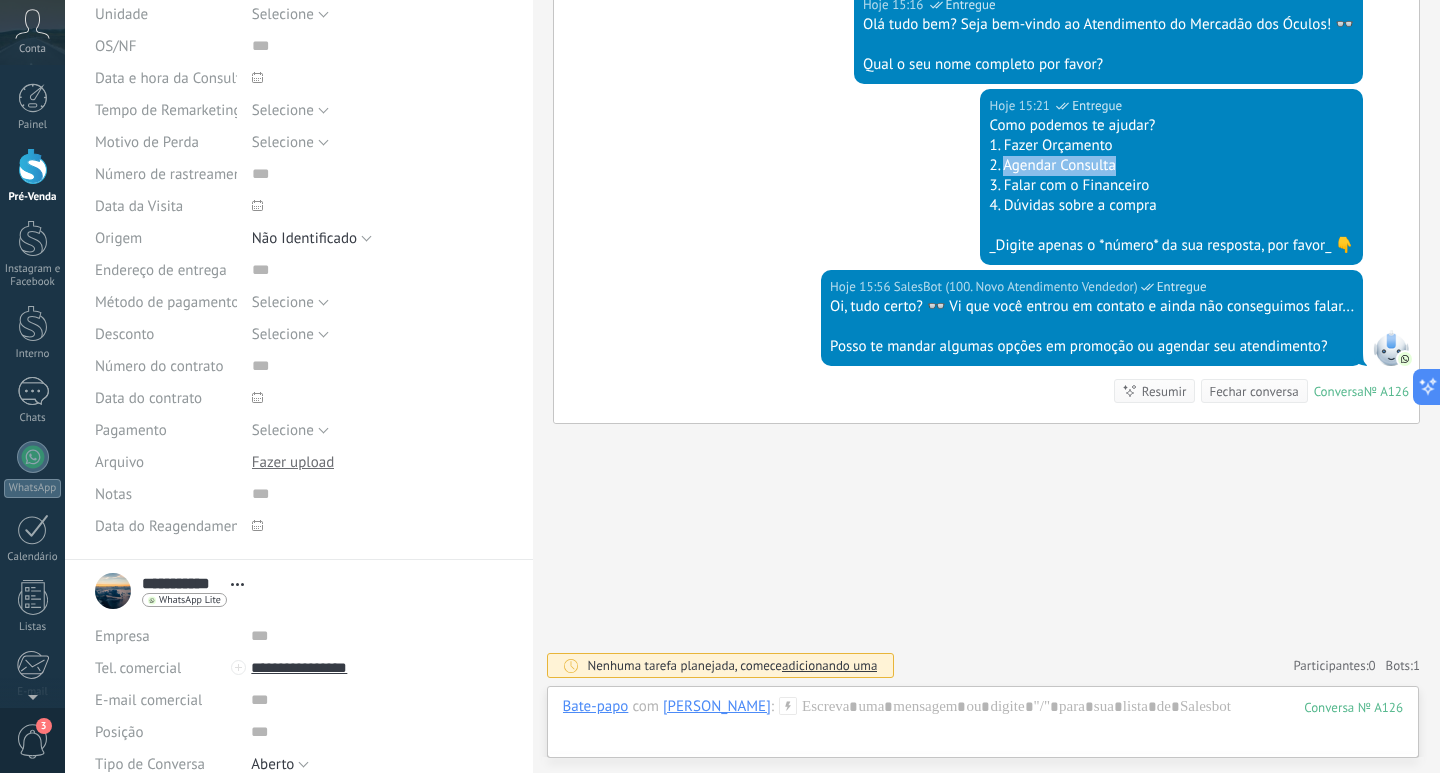 drag, startPoint x: 999, startPoint y: 163, endPoint x: 1115, endPoint y: 167, distance: 116.06895 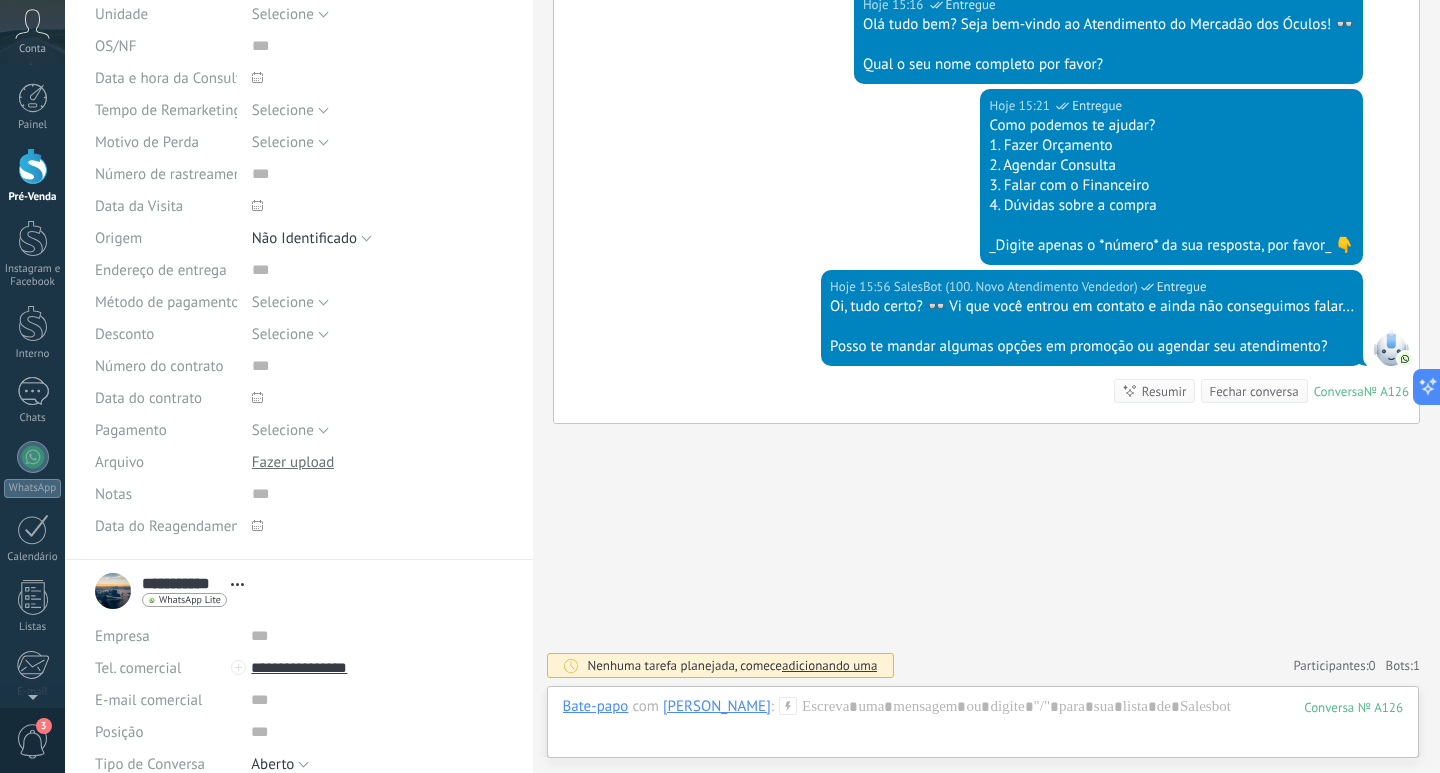 click on "2. Agendar Consulta" at bounding box center [1171, 166] 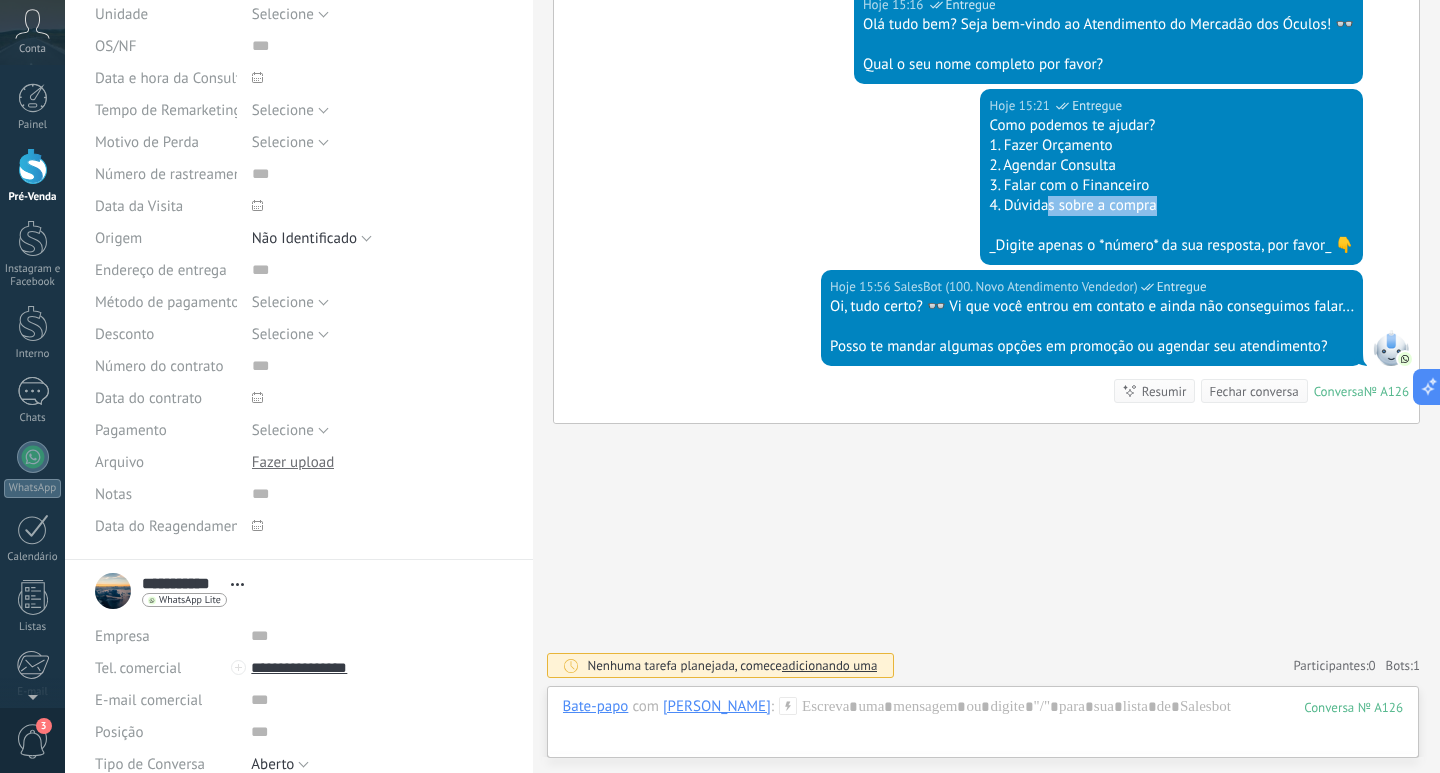 drag, startPoint x: 1053, startPoint y: 210, endPoint x: 1274, endPoint y: 204, distance: 221.08144 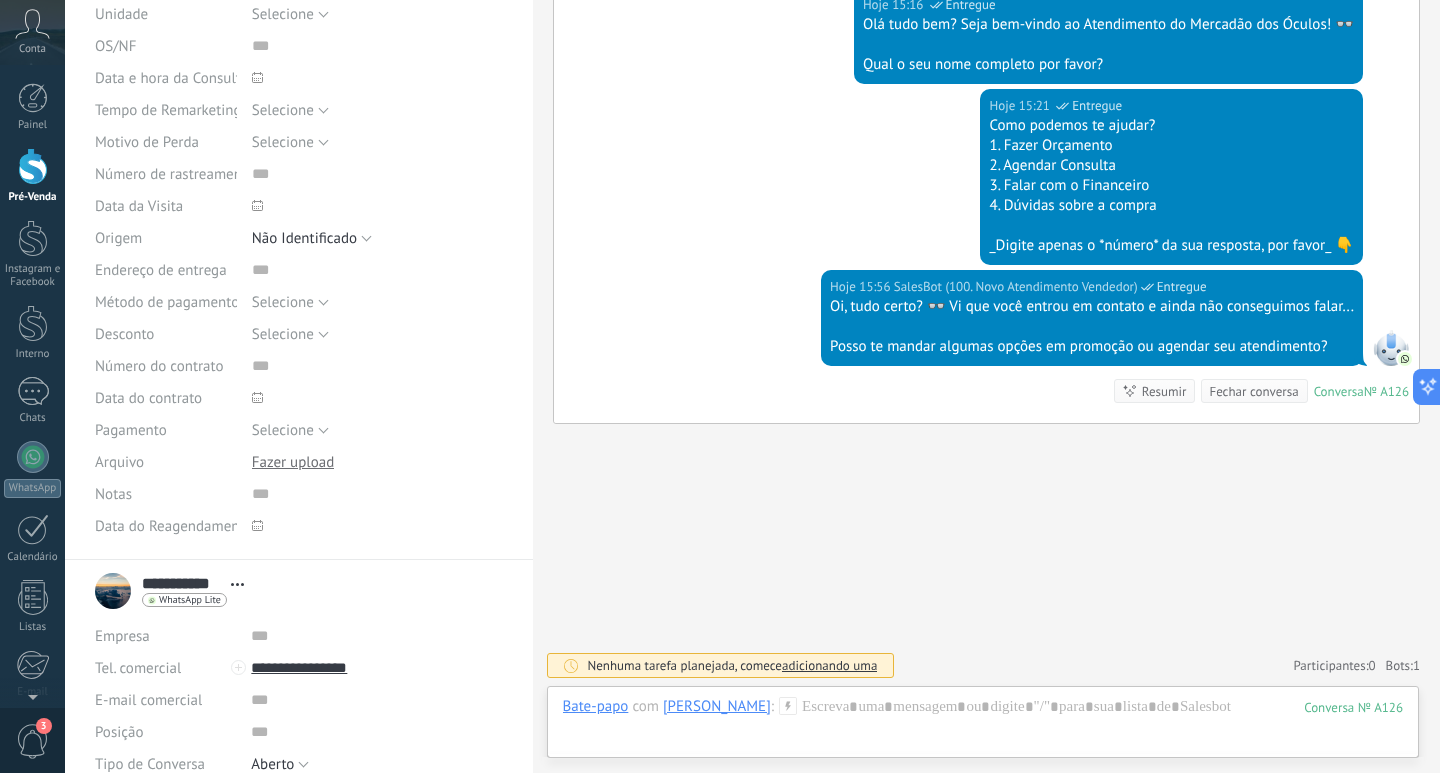 click on "4. Dúvidas sobre a compra" at bounding box center [1171, 206] 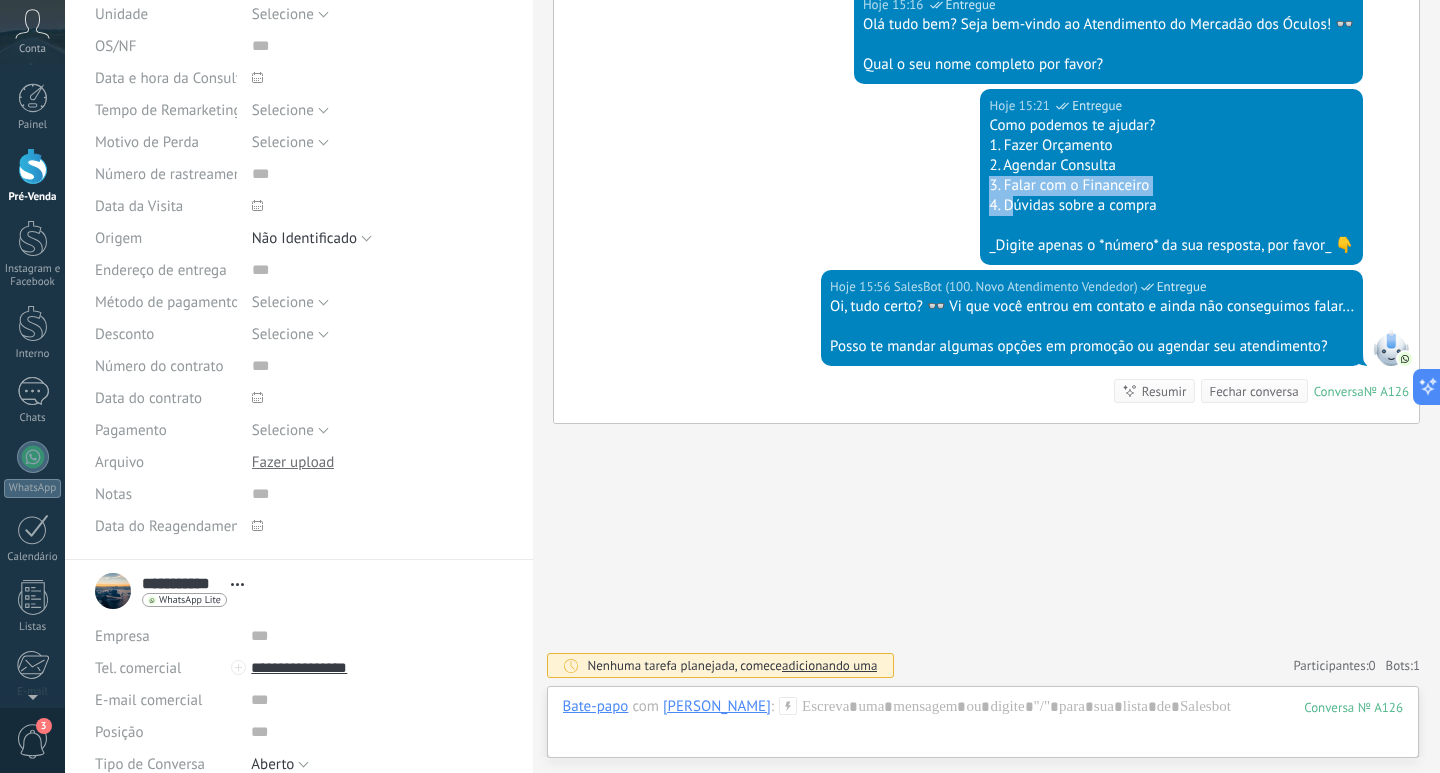 drag, startPoint x: 987, startPoint y: 185, endPoint x: 1044, endPoint y: 206, distance: 60.74537 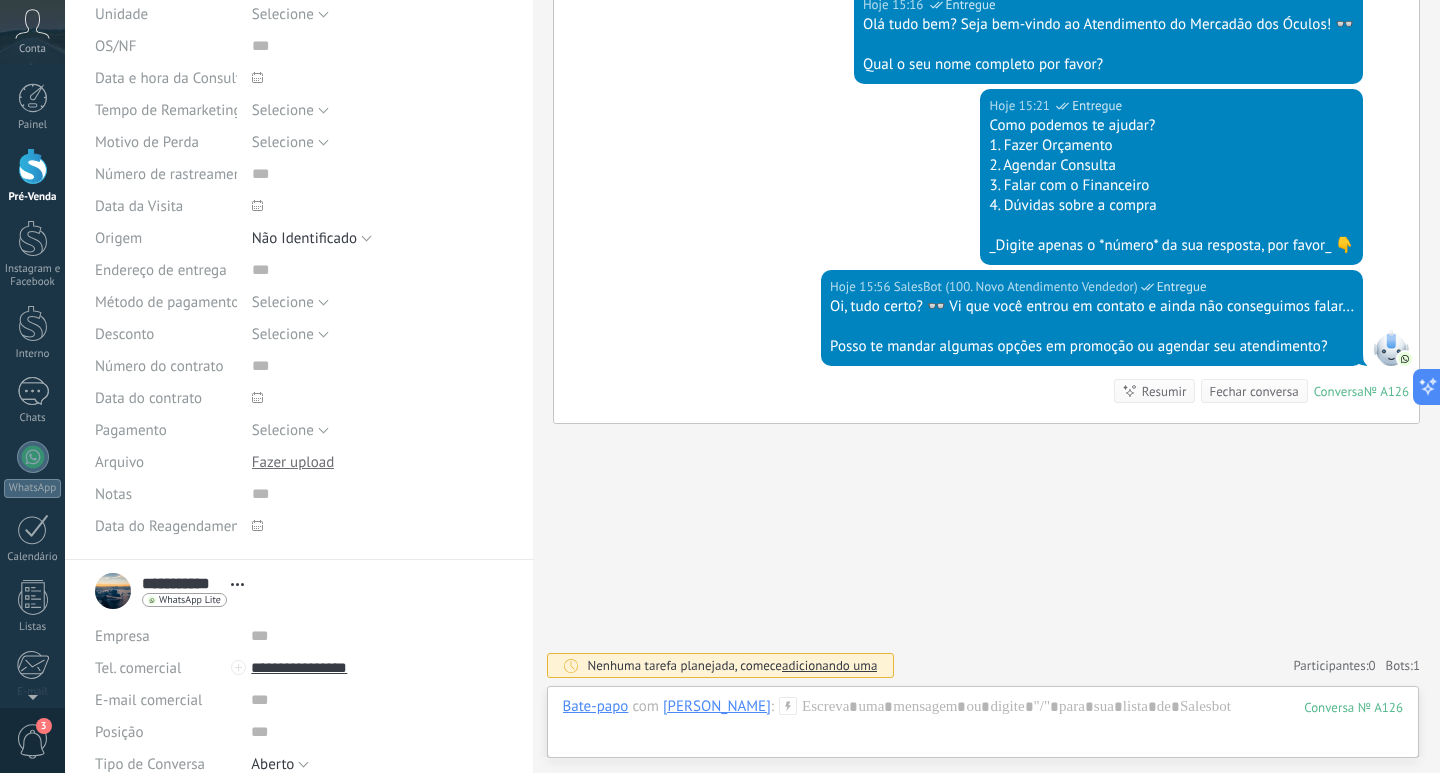 click on "4. Dúvidas sobre a compra" at bounding box center [1171, 206] 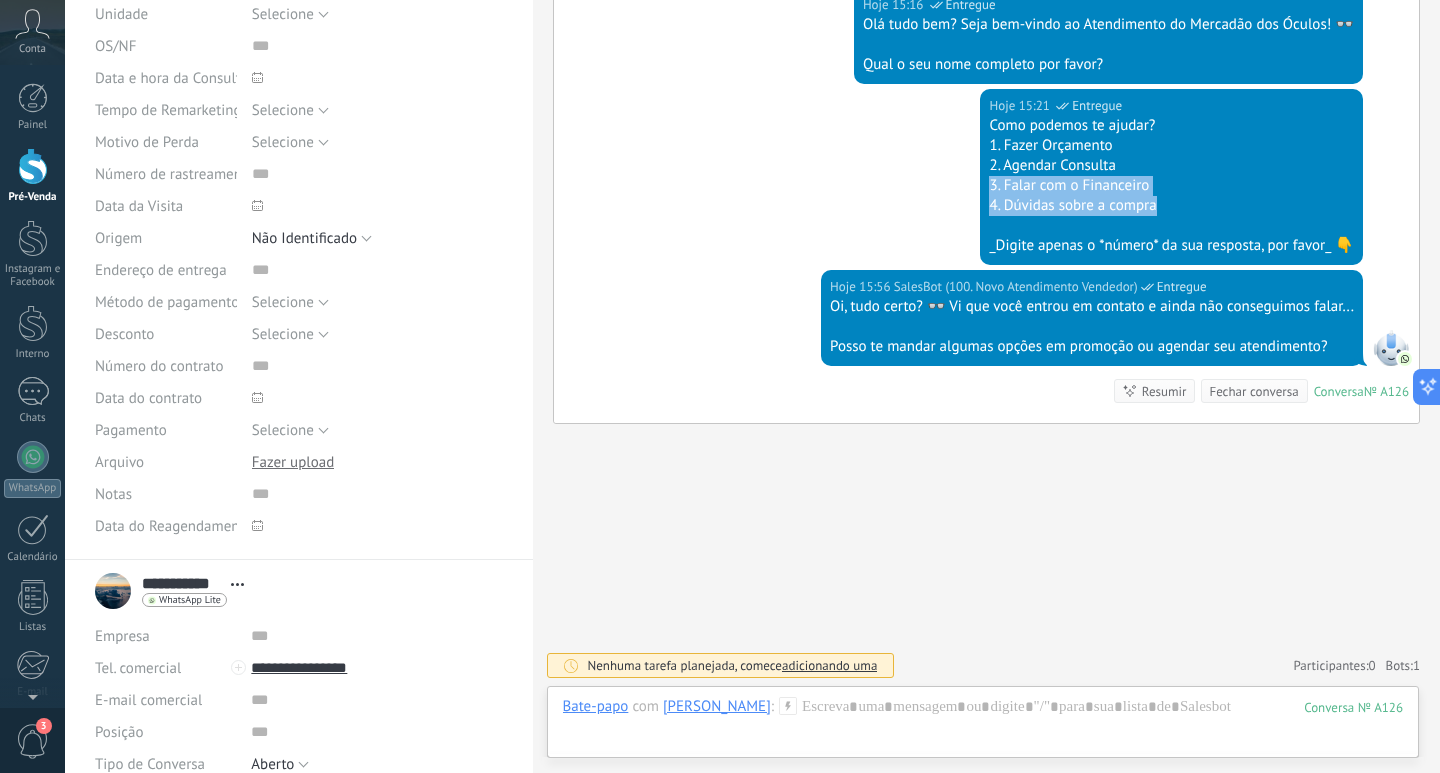 drag, startPoint x: 983, startPoint y: 187, endPoint x: 1154, endPoint y: 212, distance: 172.81783 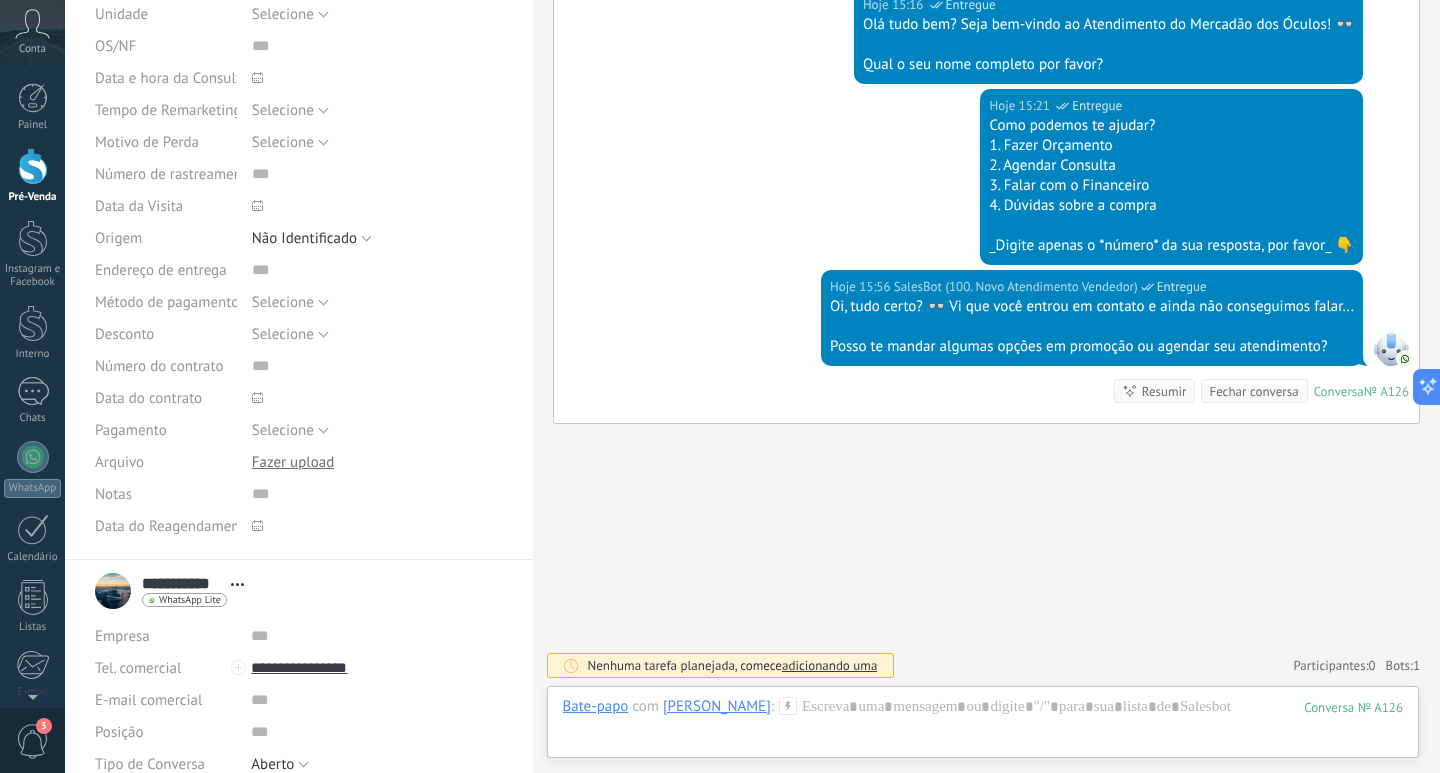 click on "3. Falar com o Financeiro" at bounding box center (1171, 186) 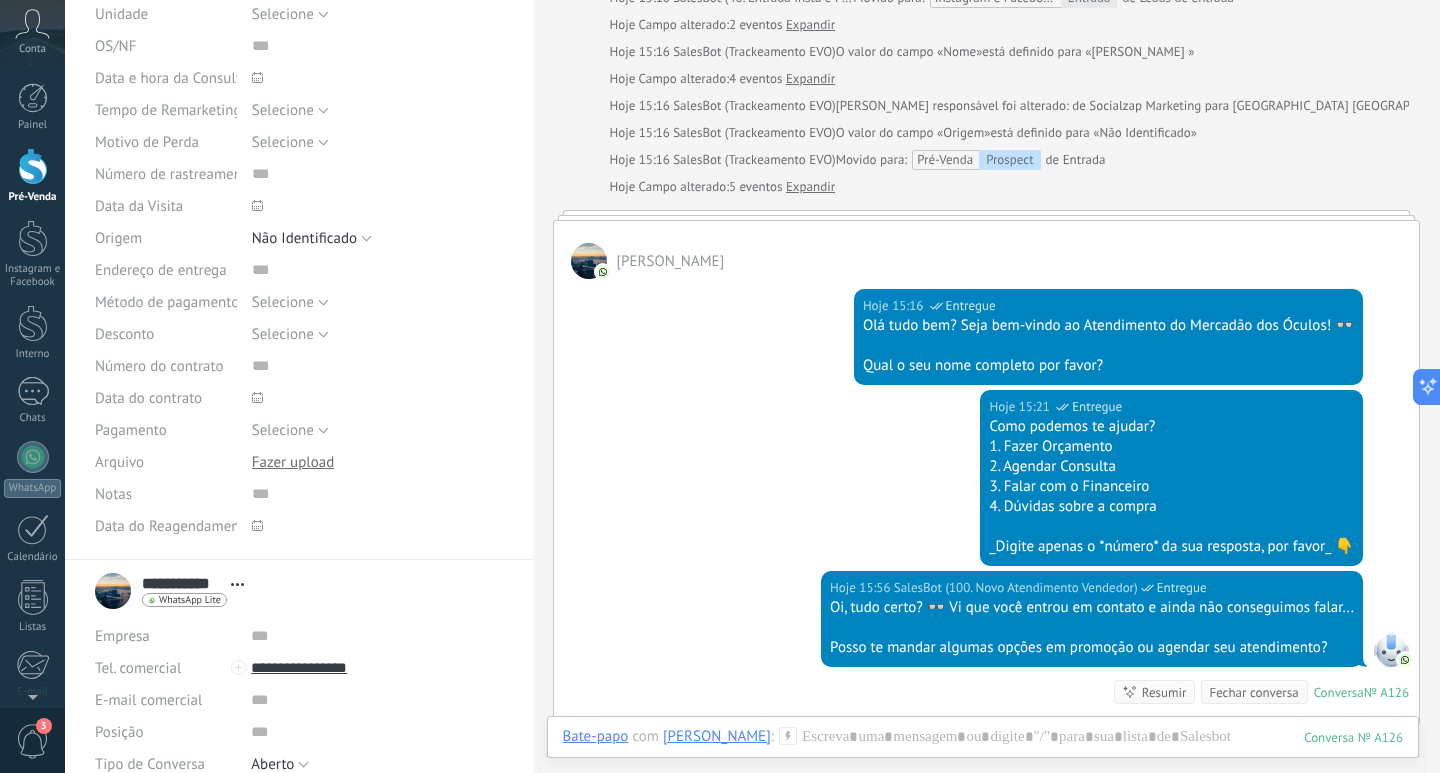 scroll, scrollTop: 646, scrollLeft: 0, axis: vertical 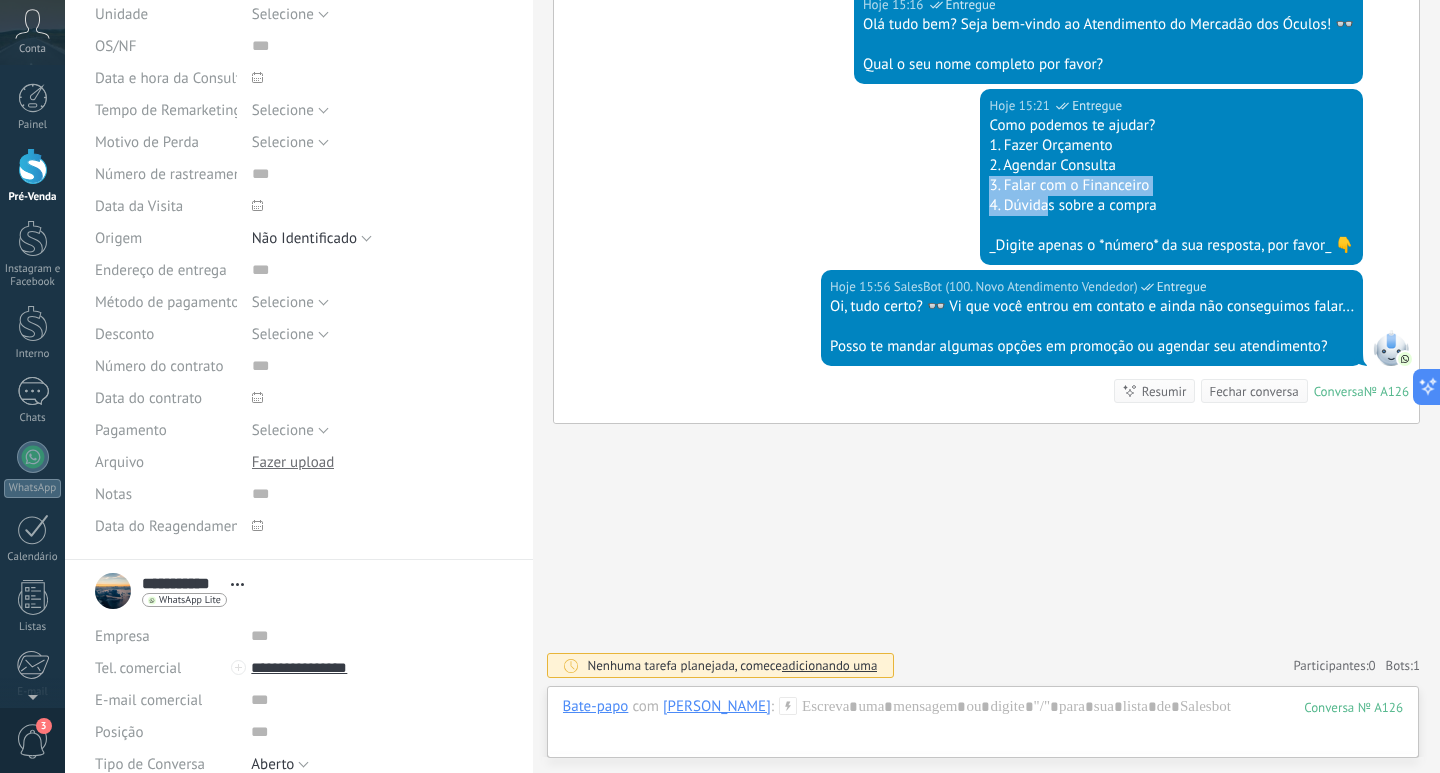 drag, startPoint x: 985, startPoint y: 193, endPoint x: 1109, endPoint y: 203, distance: 124.40257 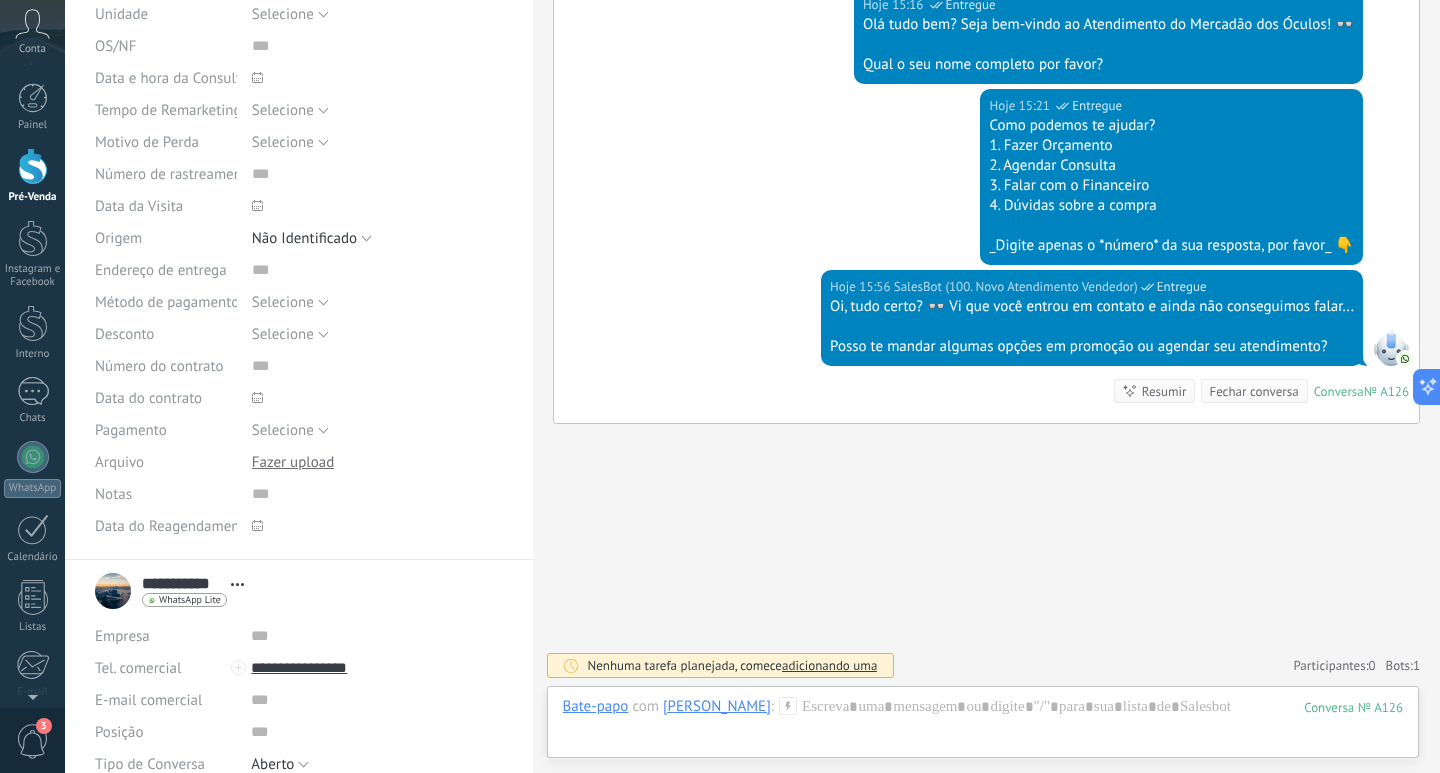 click on "4. Dúvidas sobre a compra" at bounding box center (1171, 206) 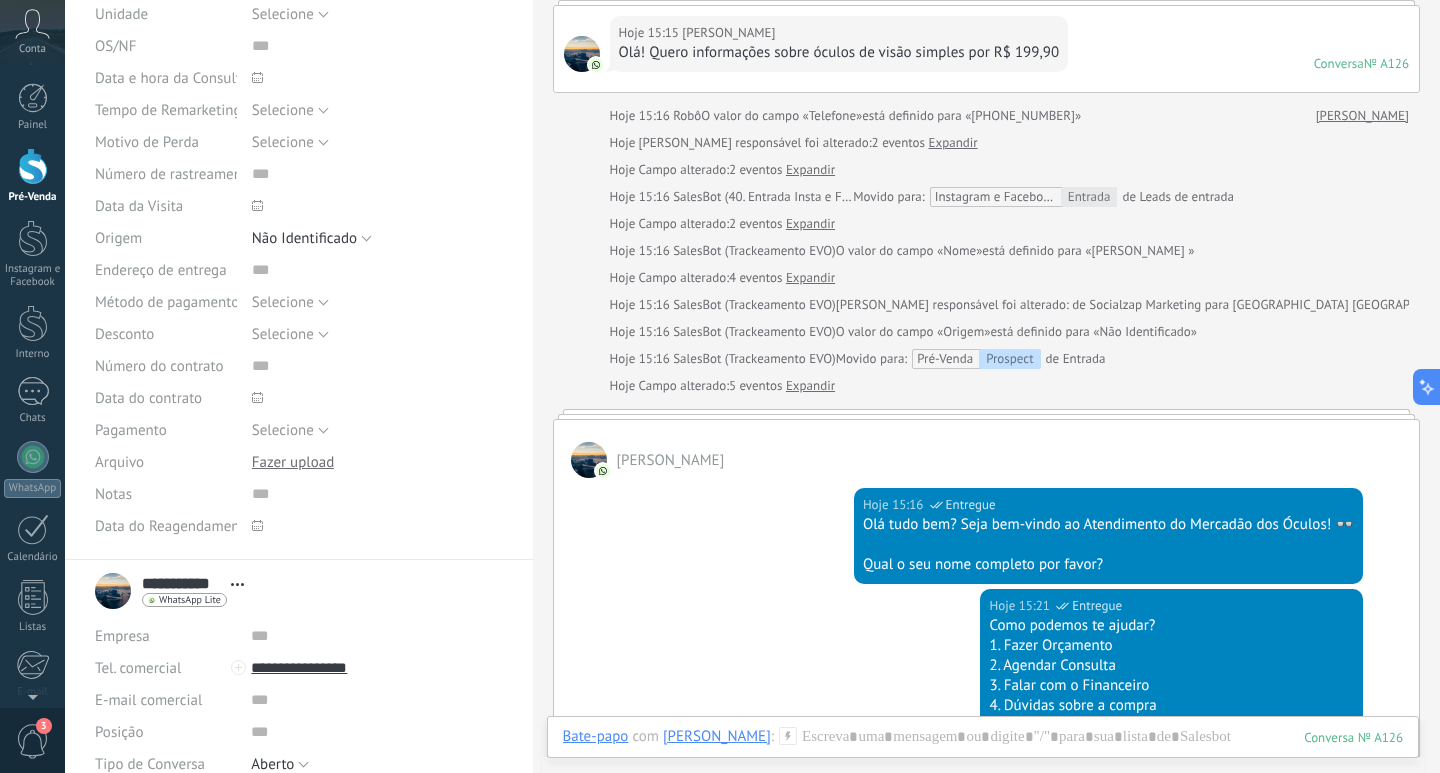 scroll, scrollTop: 0, scrollLeft: 0, axis: both 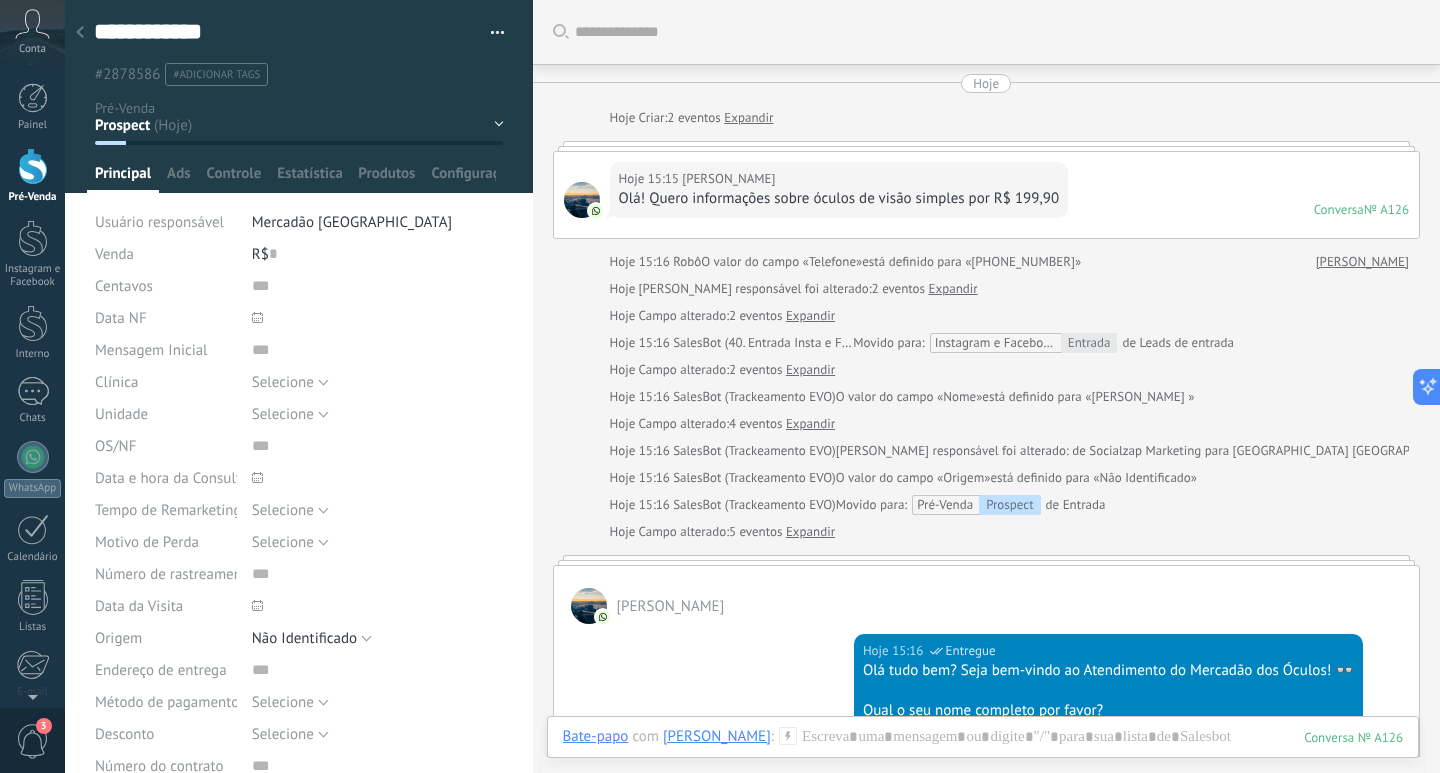 click at bounding box center [33, 166] 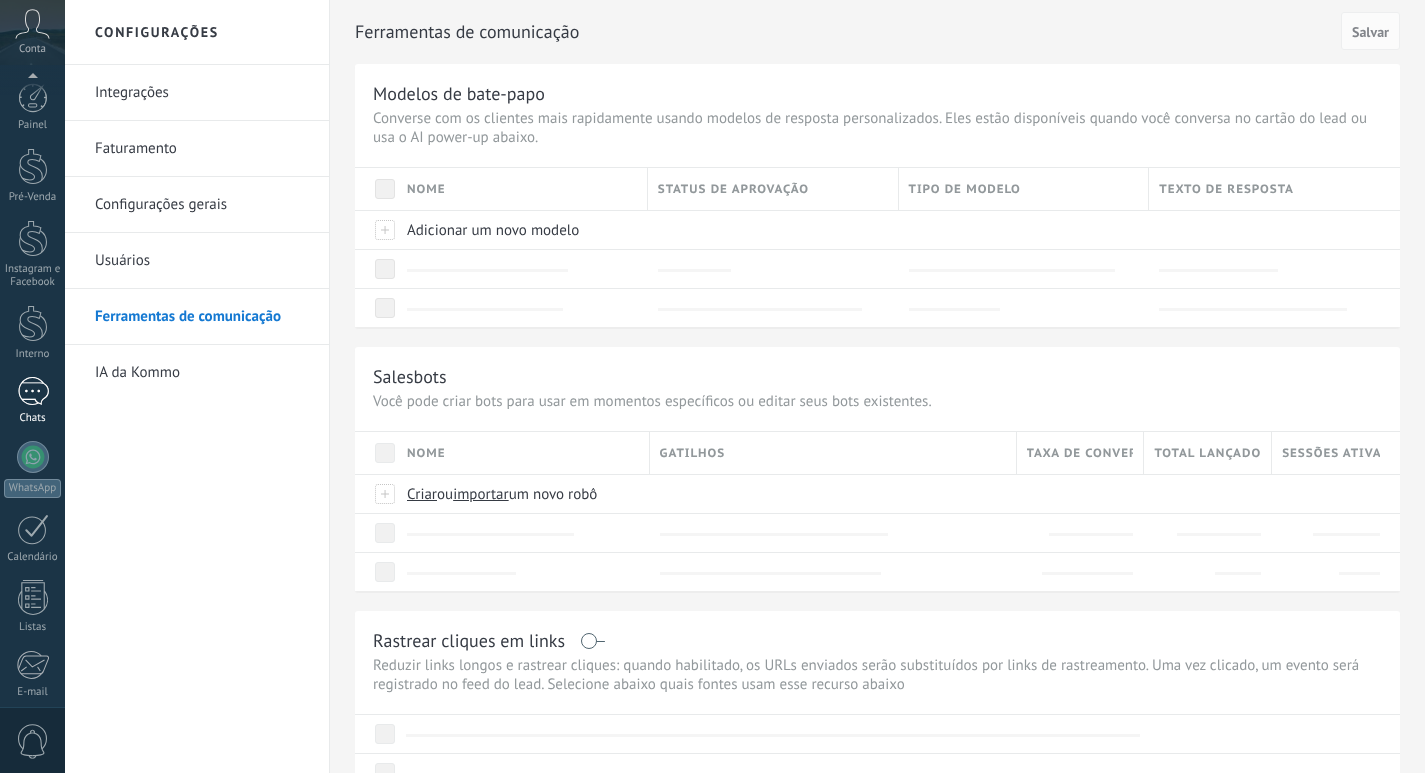 scroll, scrollTop: 0, scrollLeft: 0, axis: both 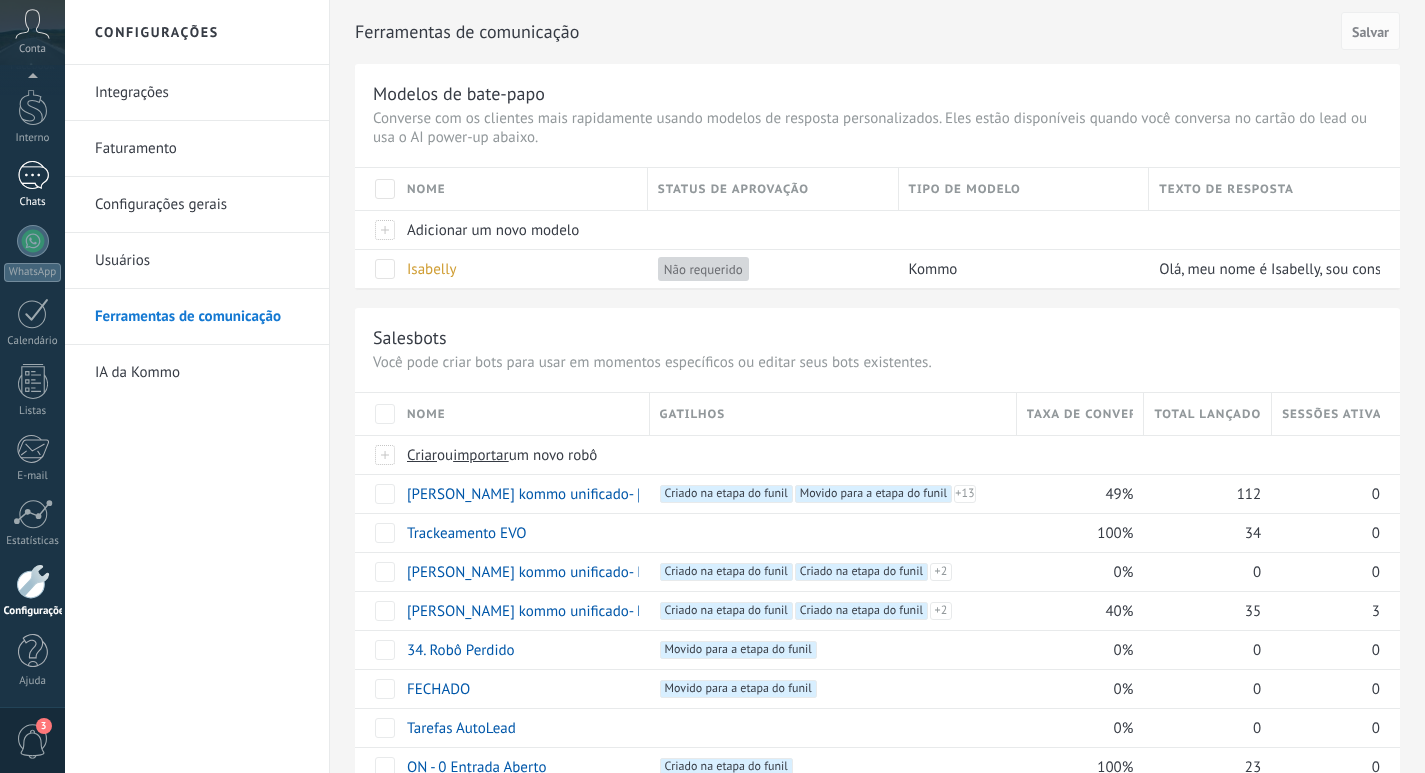 click at bounding box center (33, 175) 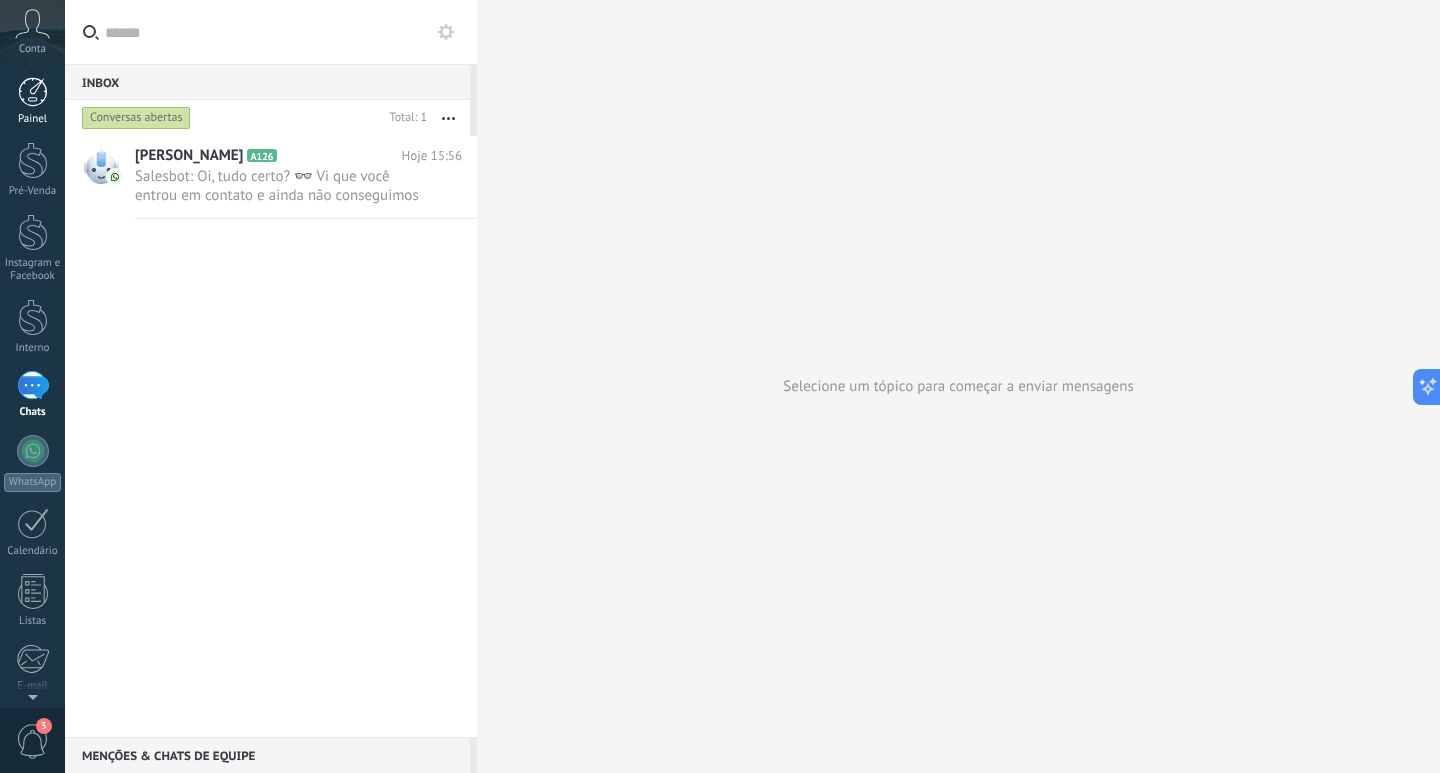 scroll, scrollTop: 0, scrollLeft: 0, axis: both 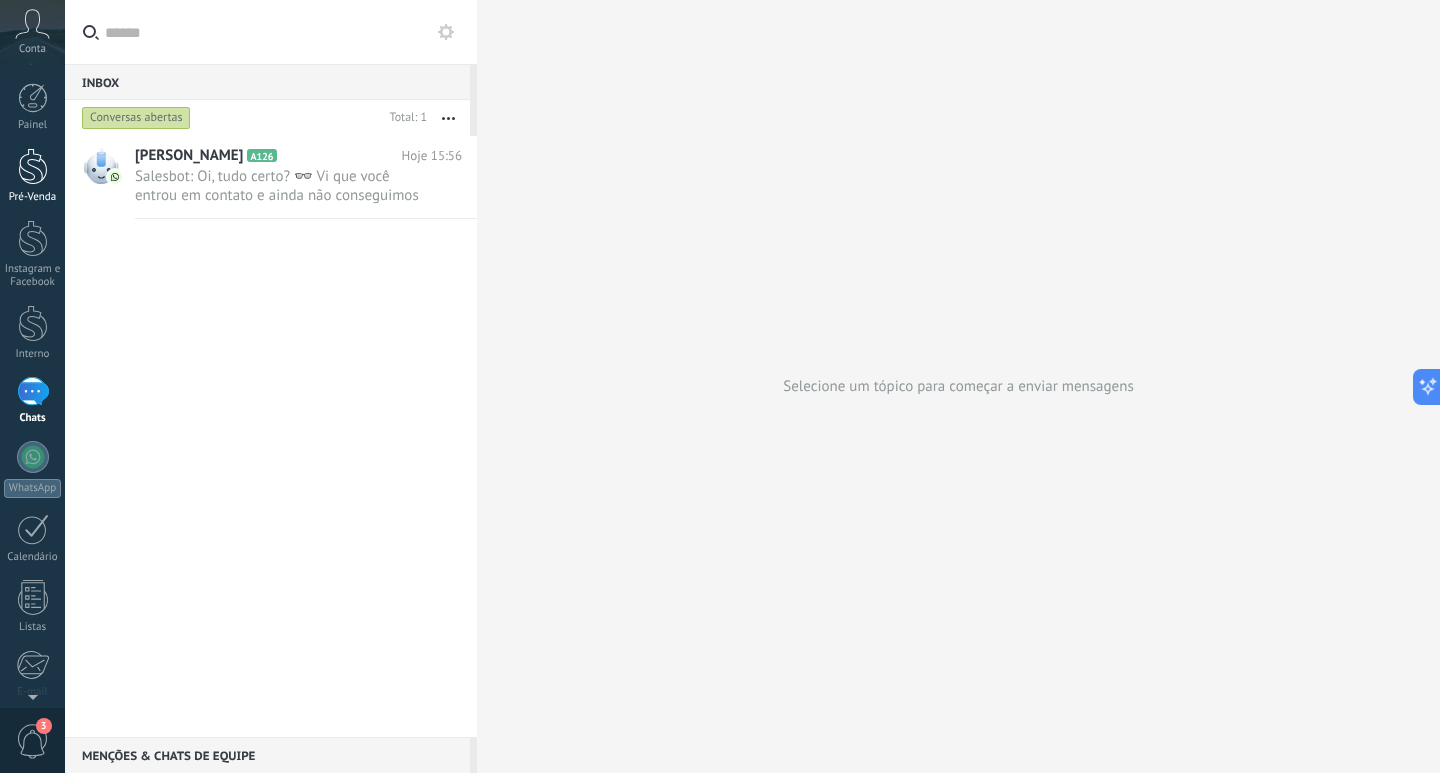 click on "Pré-Venda" at bounding box center [32, 176] 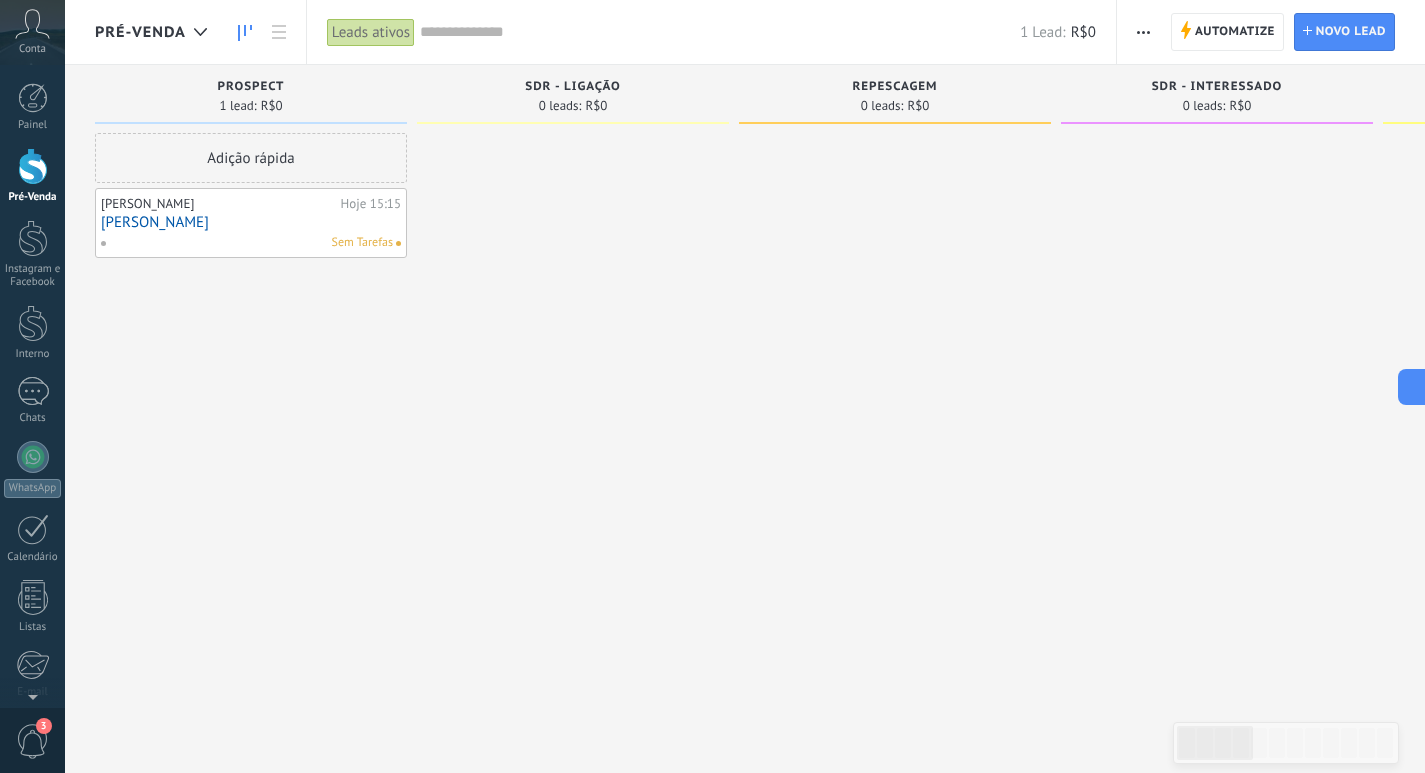 click on "[PERSON_NAME]" at bounding box center [251, 222] 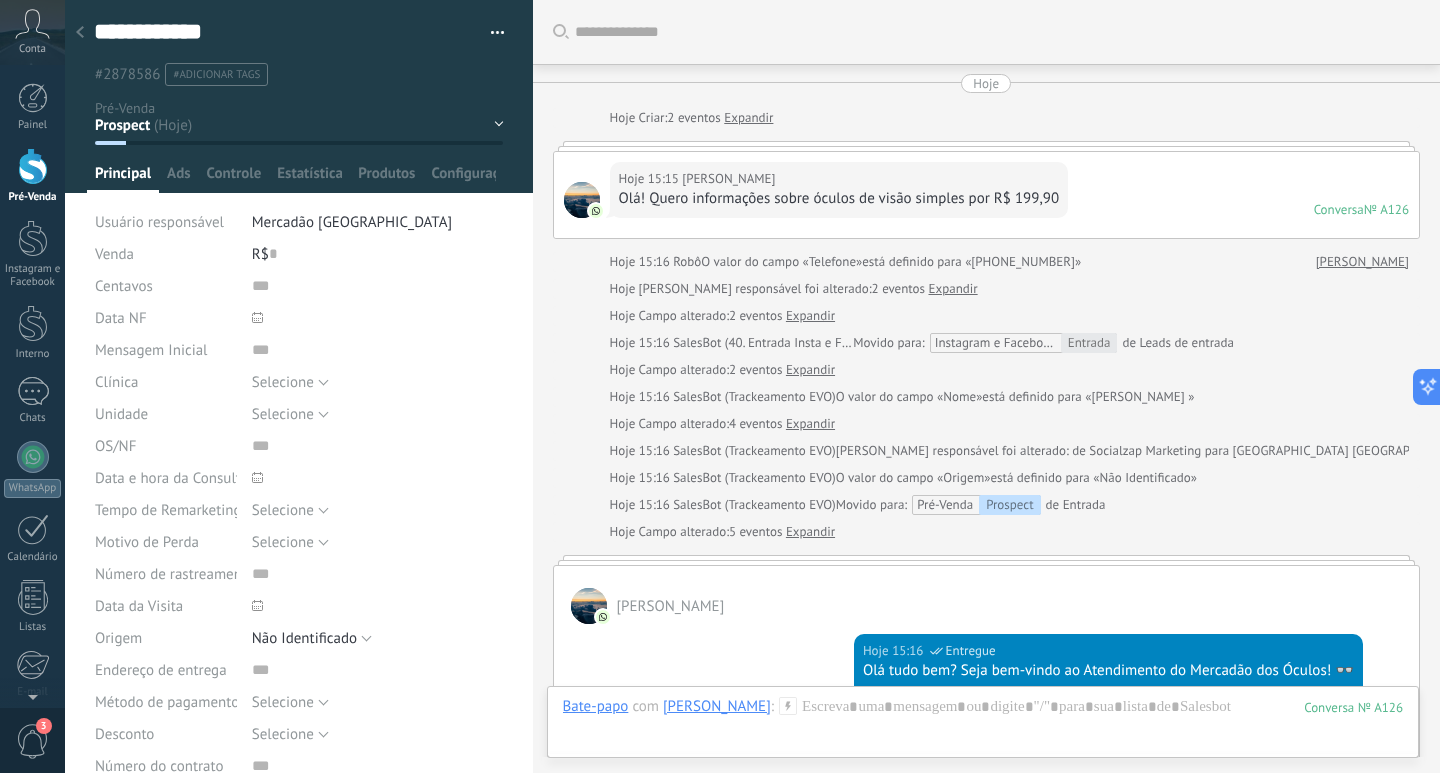 scroll, scrollTop: 646, scrollLeft: 0, axis: vertical 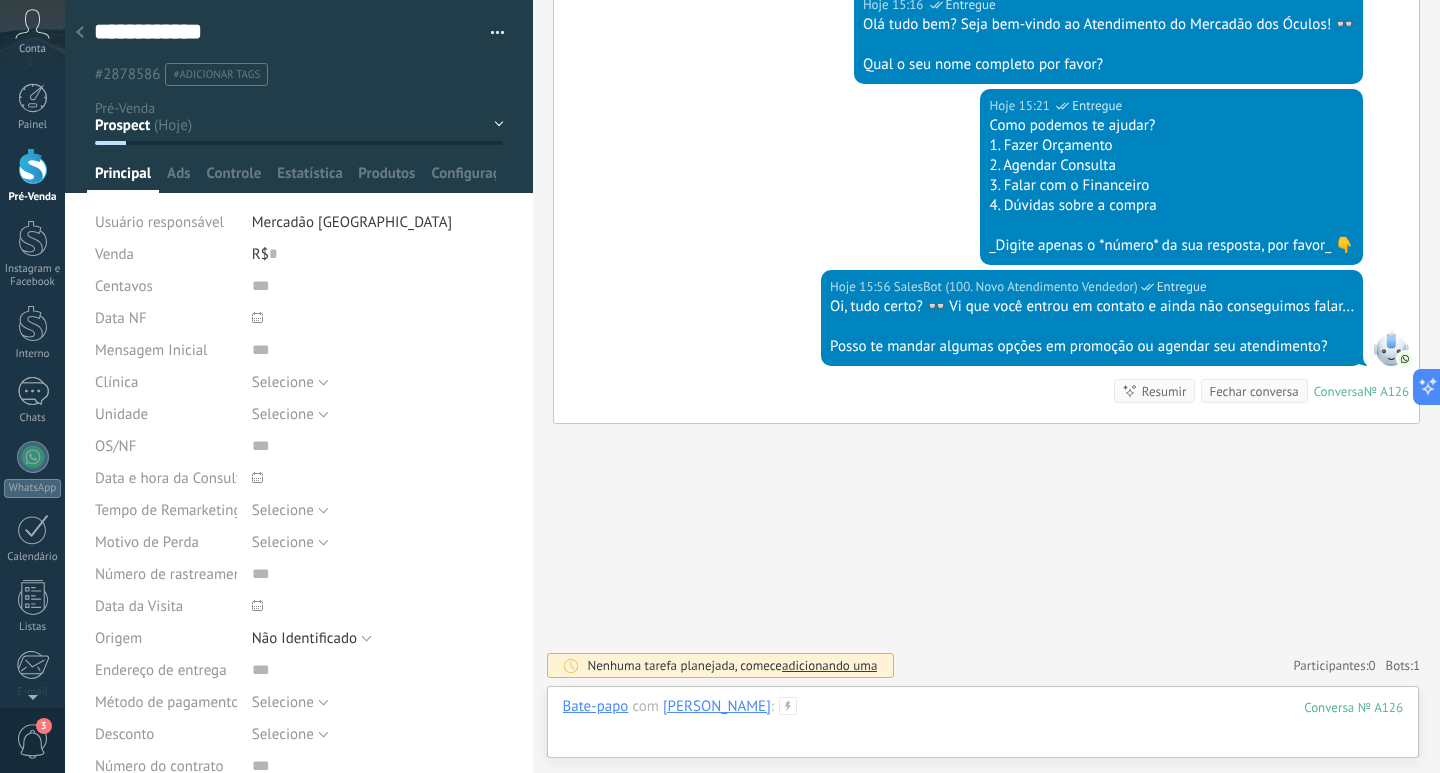 click at bounding box center (983, 727) 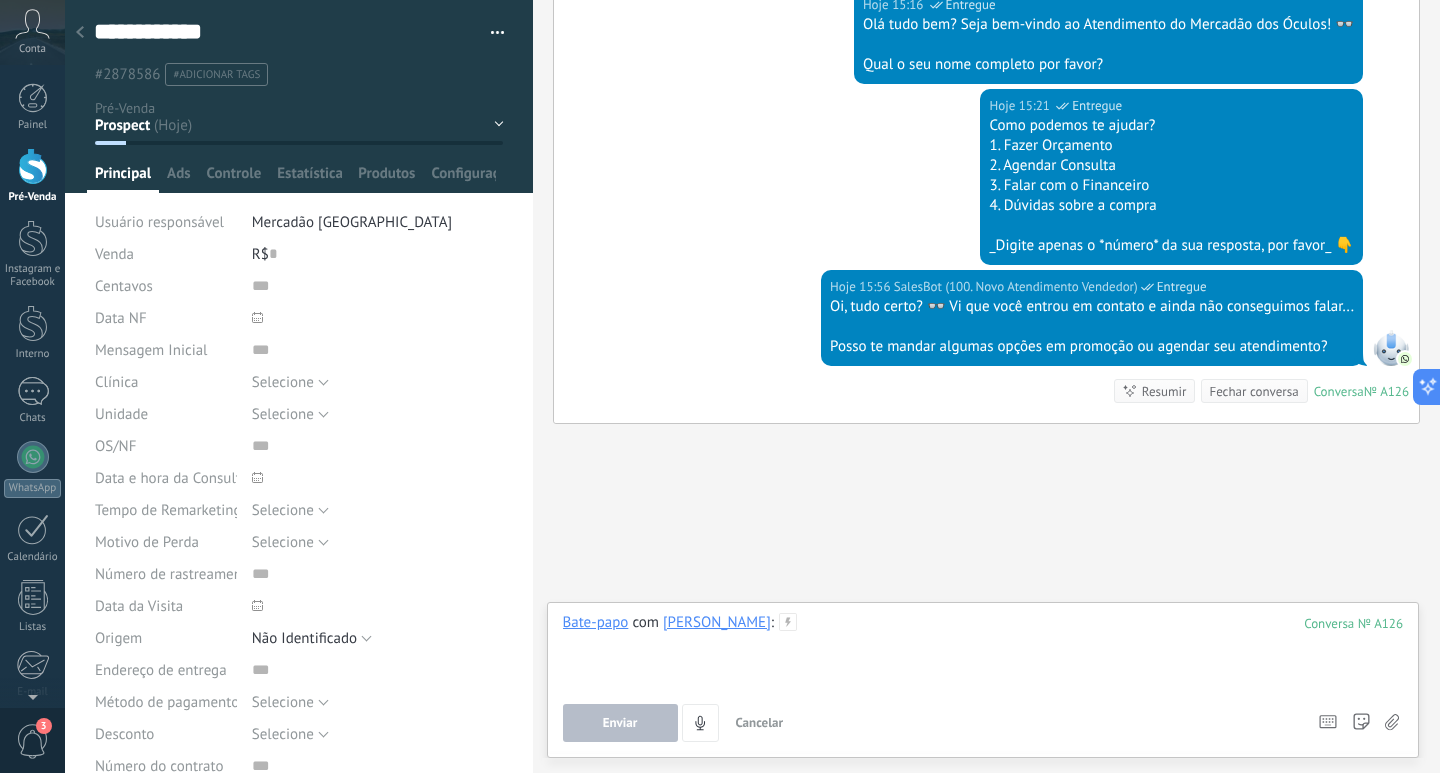 type 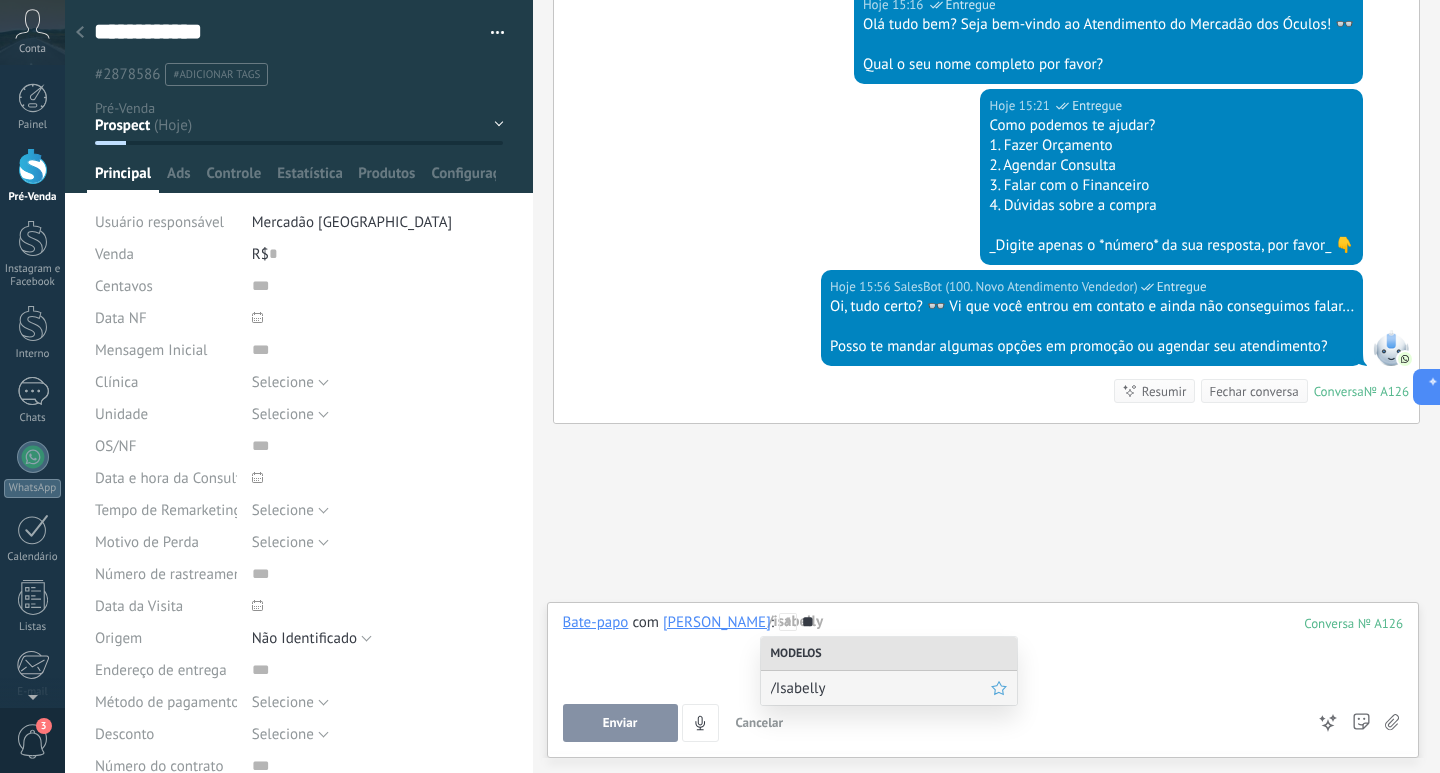 click on "/Isabelly" at bounding box center (881, 688) 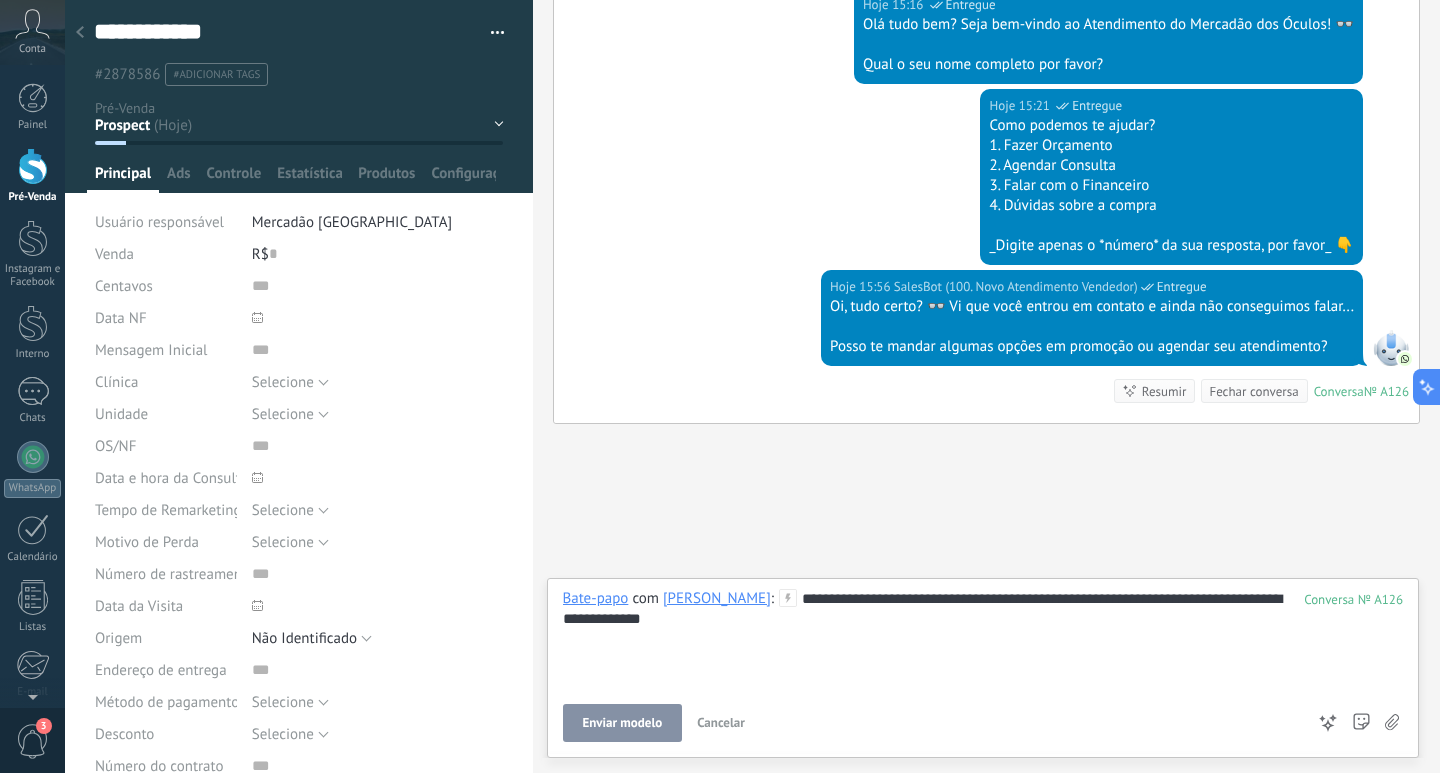click on "Cancelar" at bounding box center [721, 722] 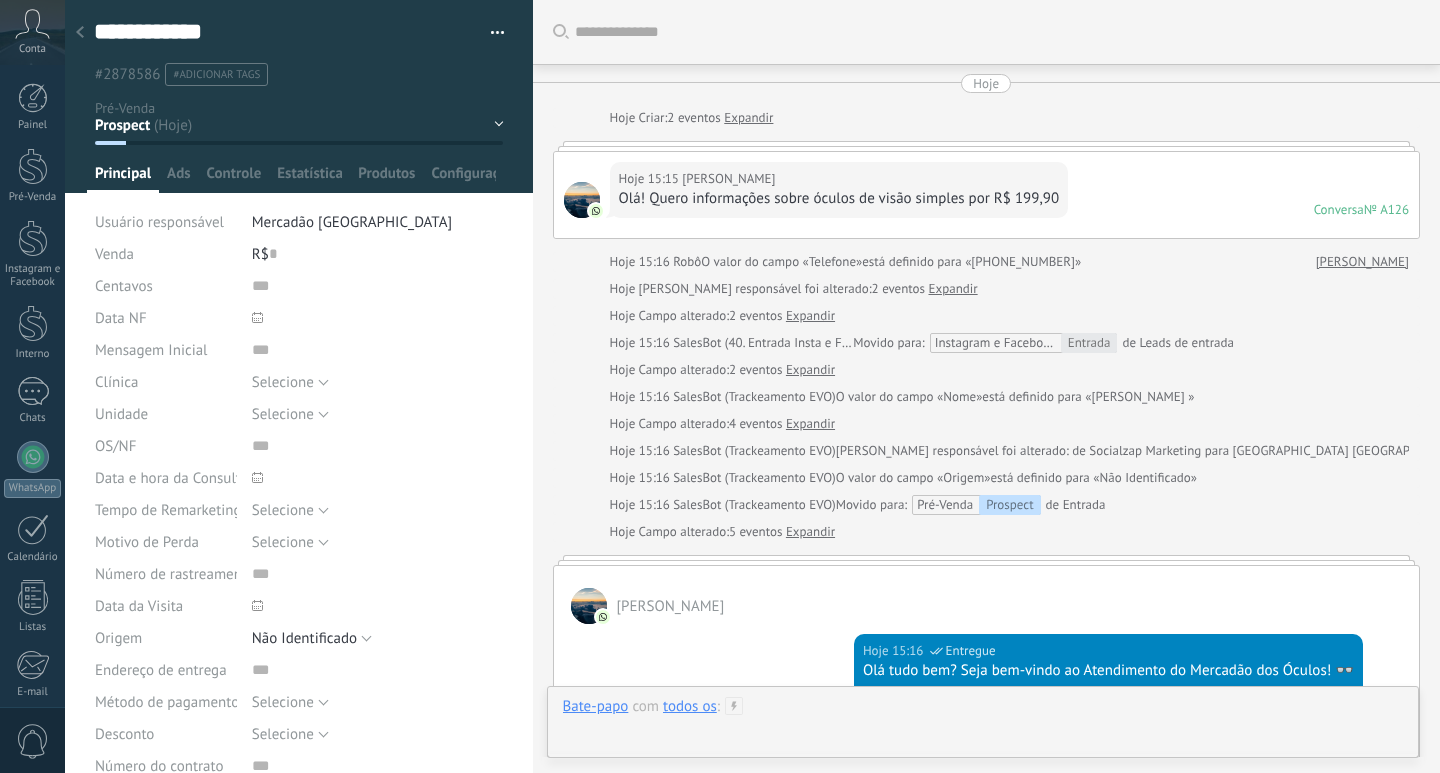 scroll, scrollTop: 0, scrollLeft: 0, axis: both 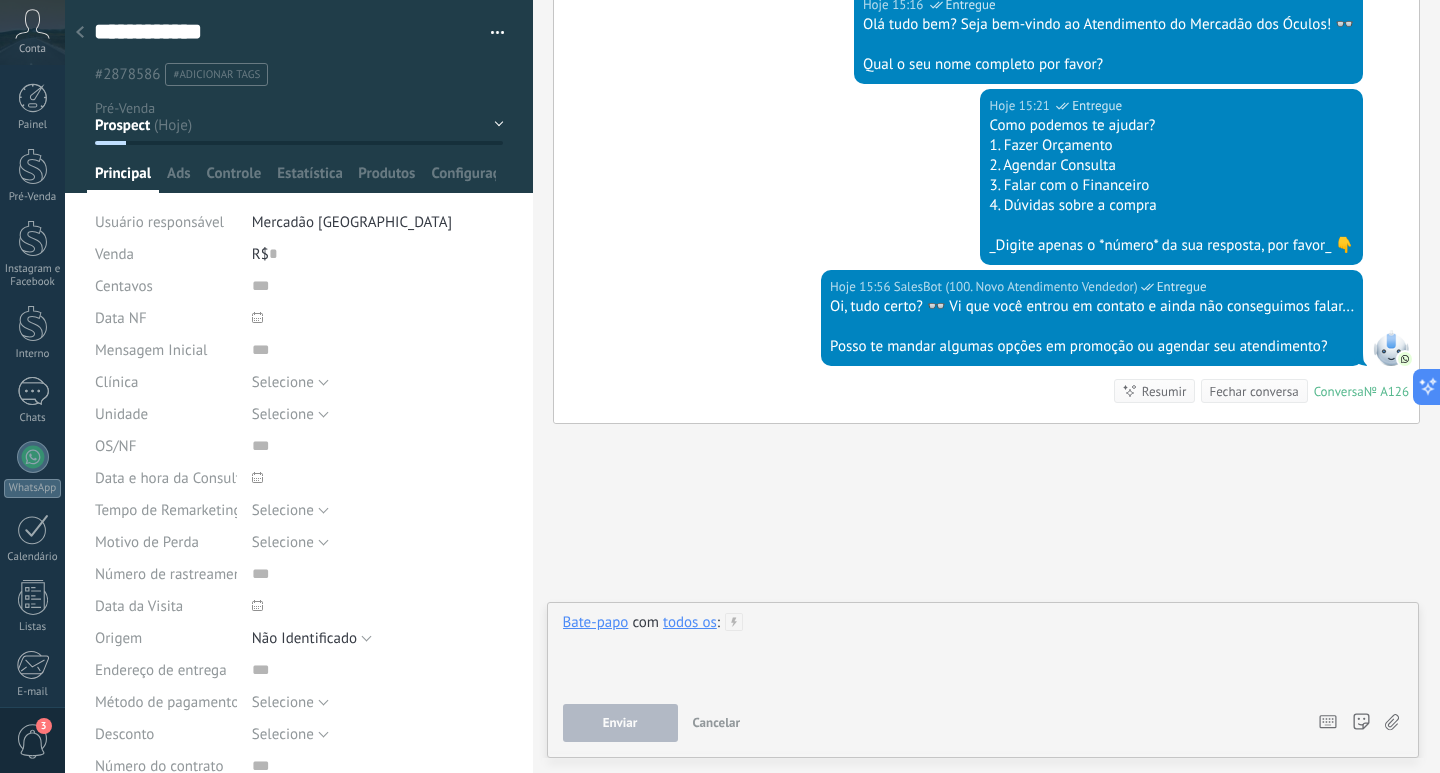 type 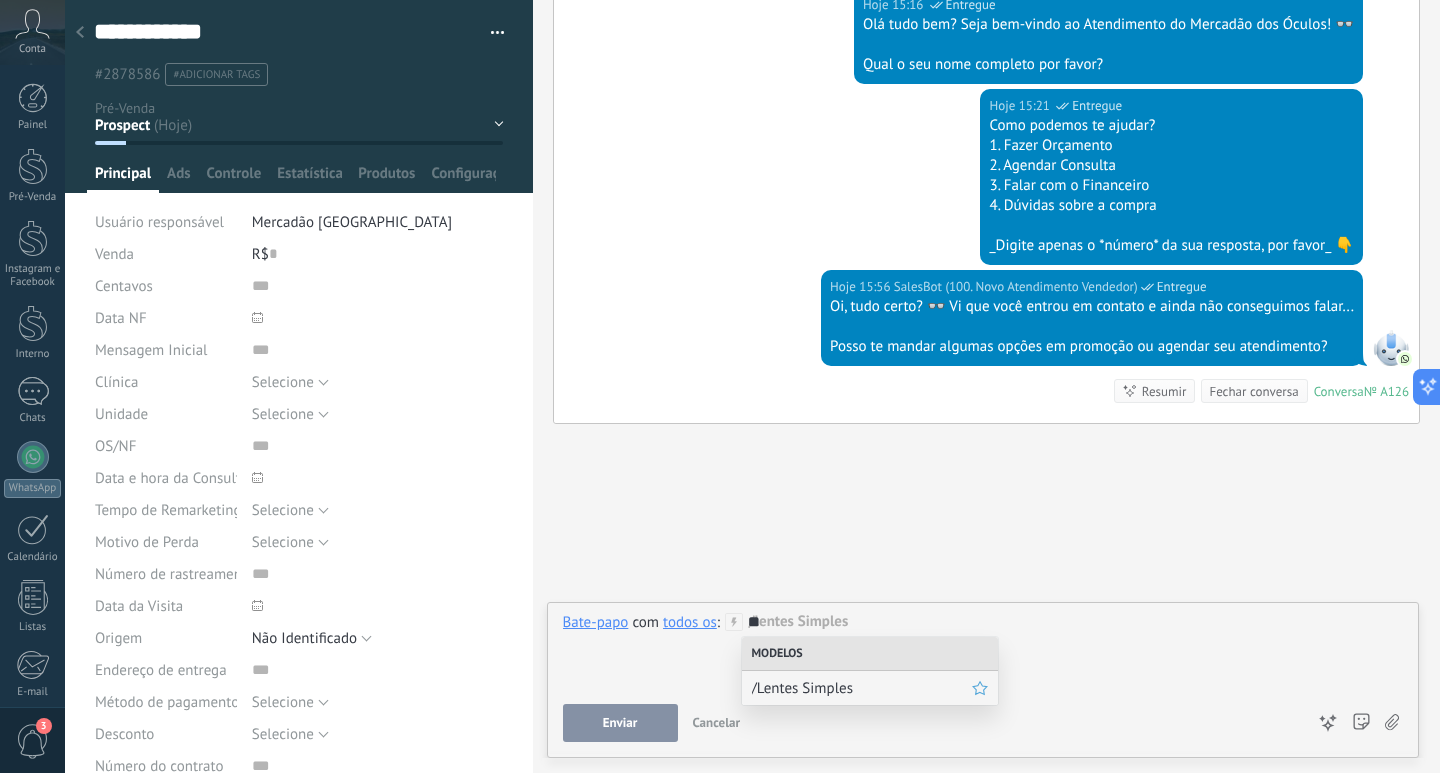 click on "/Lentes Simples" at bounding box center (862, 688) 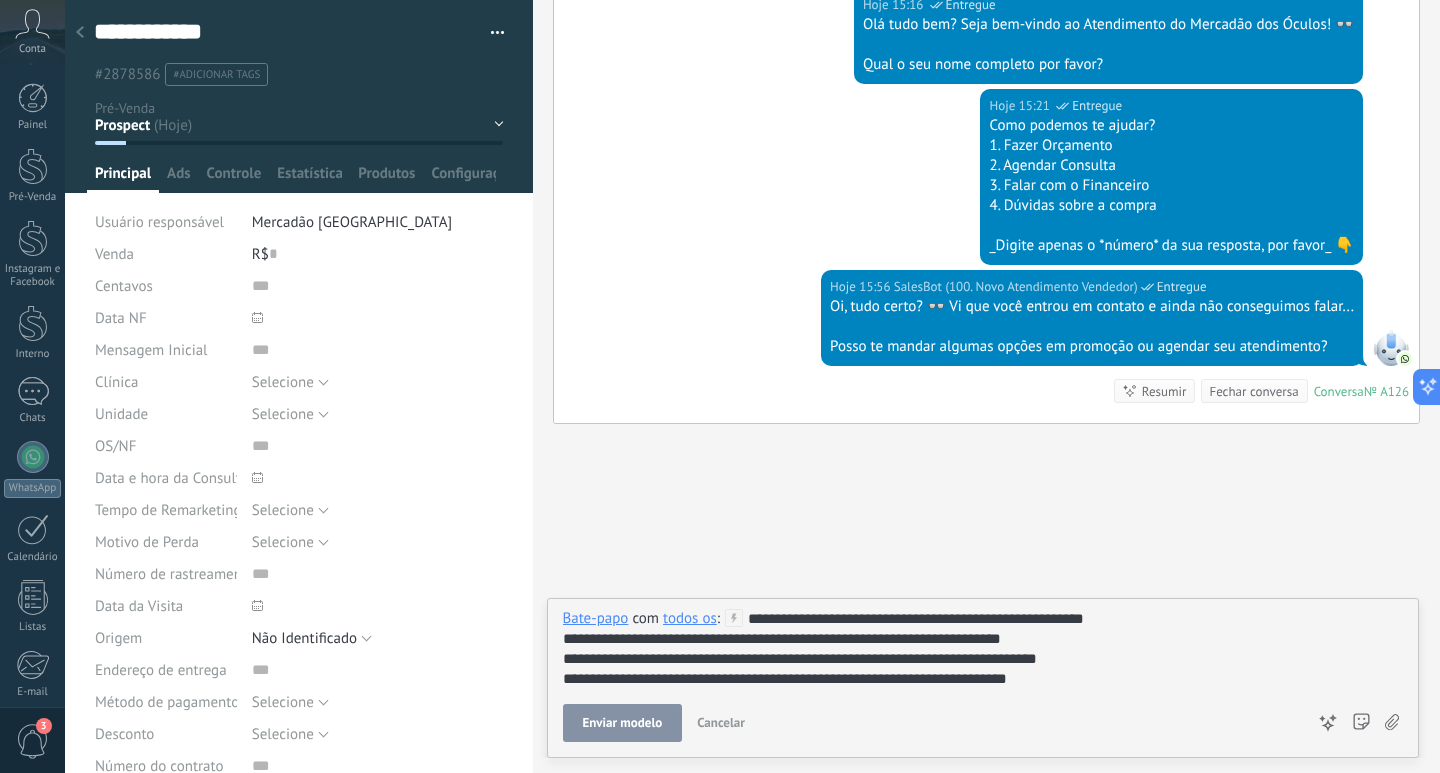 drag, startPoint x: 561, startPoint y: 640, endPoint x: 758, endPoint y: 662, distance: 198.22462 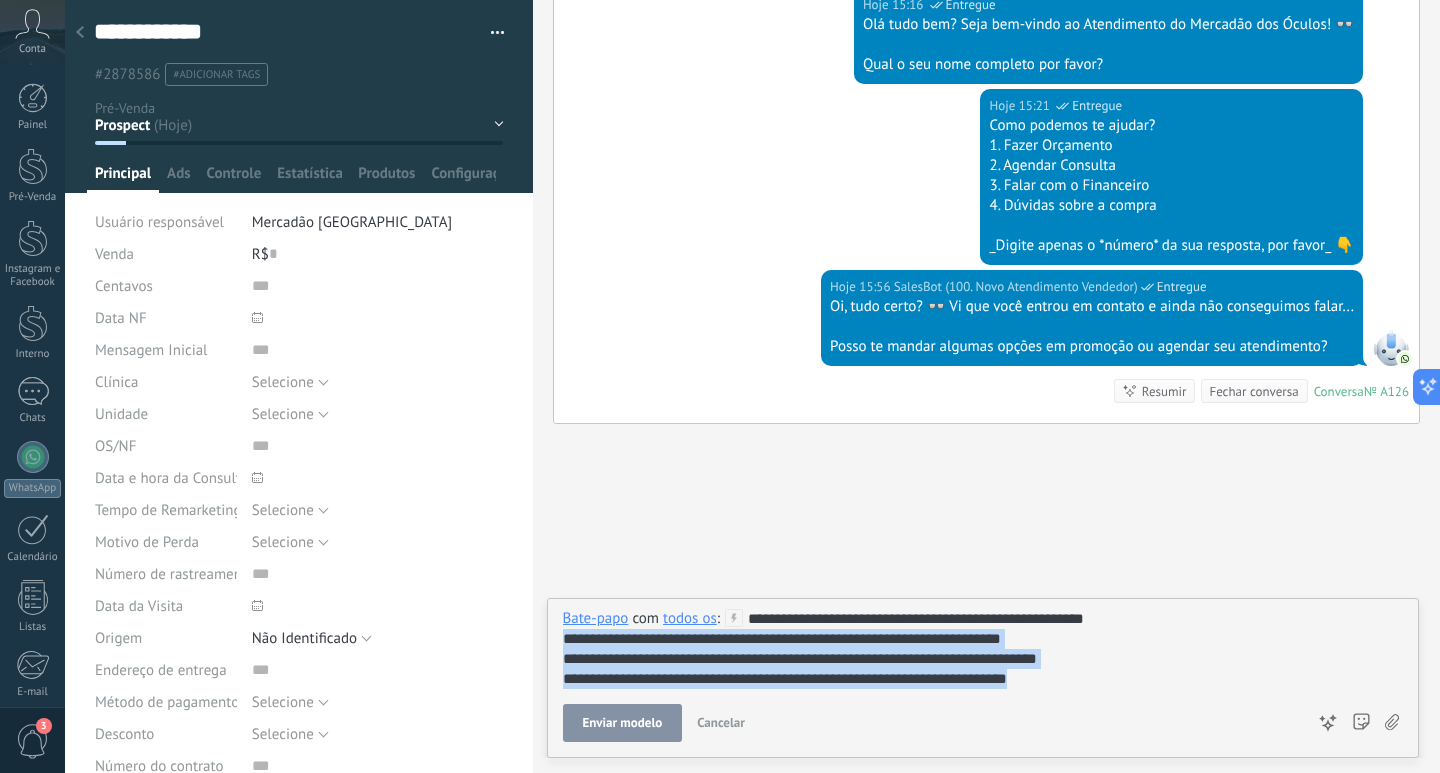 drag, startPoint x: 1055, startPoint y: 685, endPoint x: 556, endPoint y: 641, distance: 500.93613 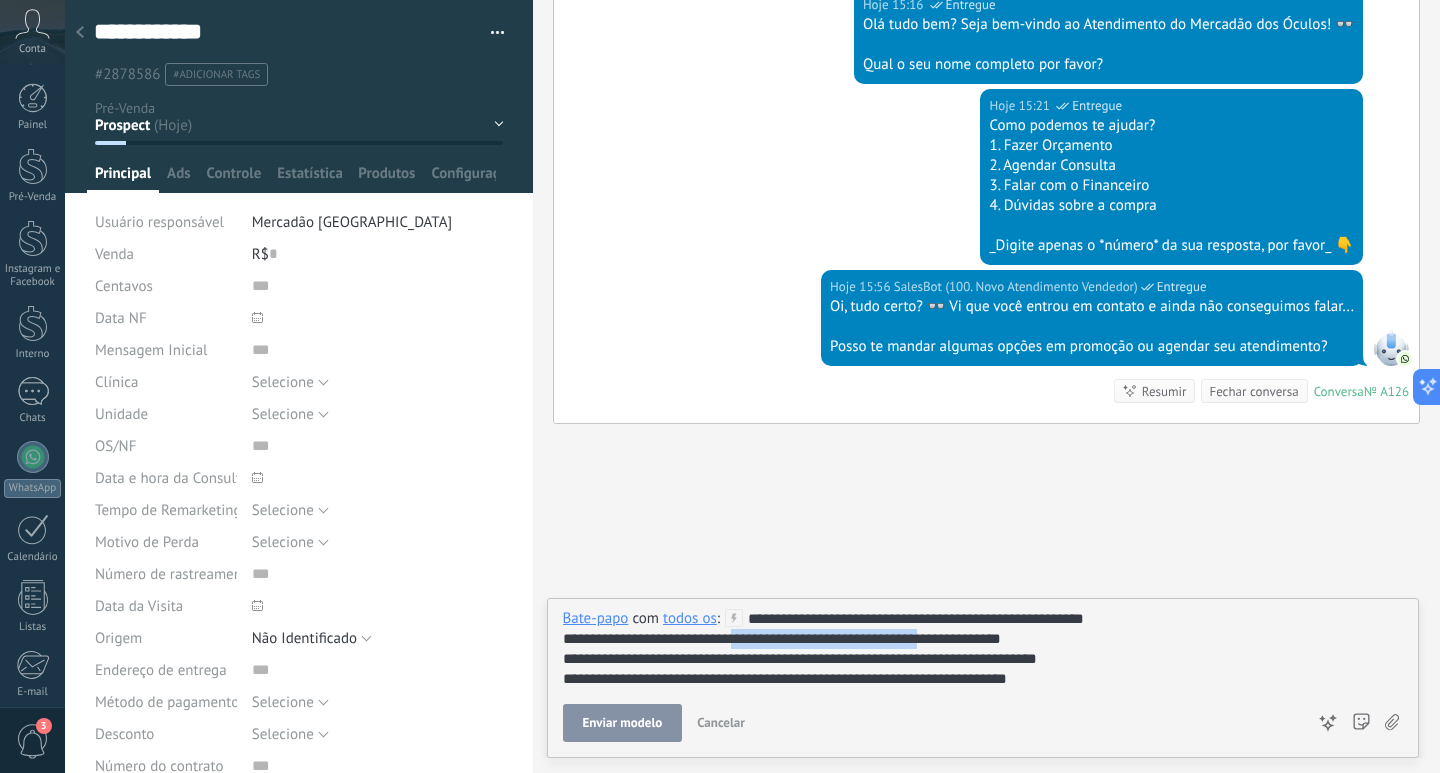 drag, startPoint x: 819, startPoint y: 644, endPoint x: 915, endPoint y: 702, distance: 112.1606 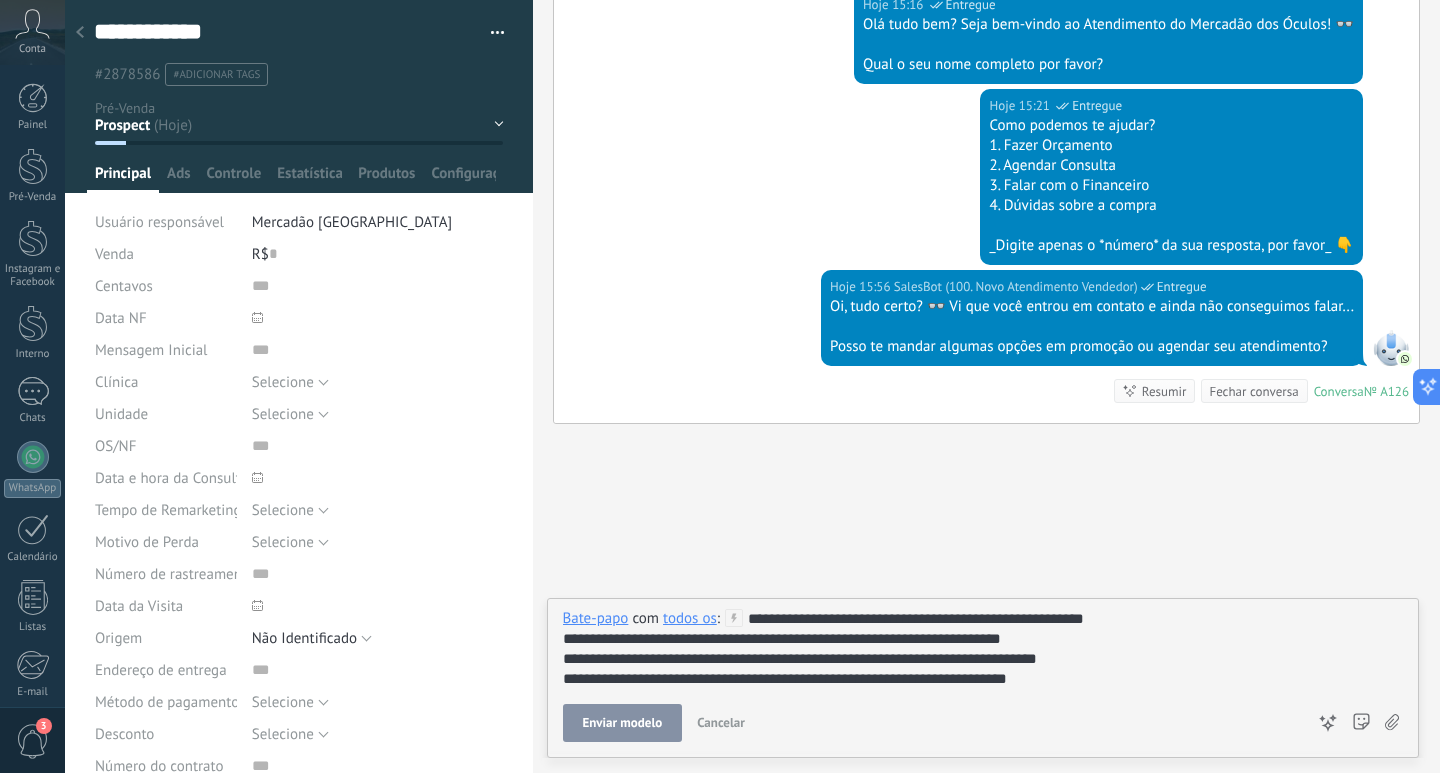 click on "**********" at bounding box center [983, 649] 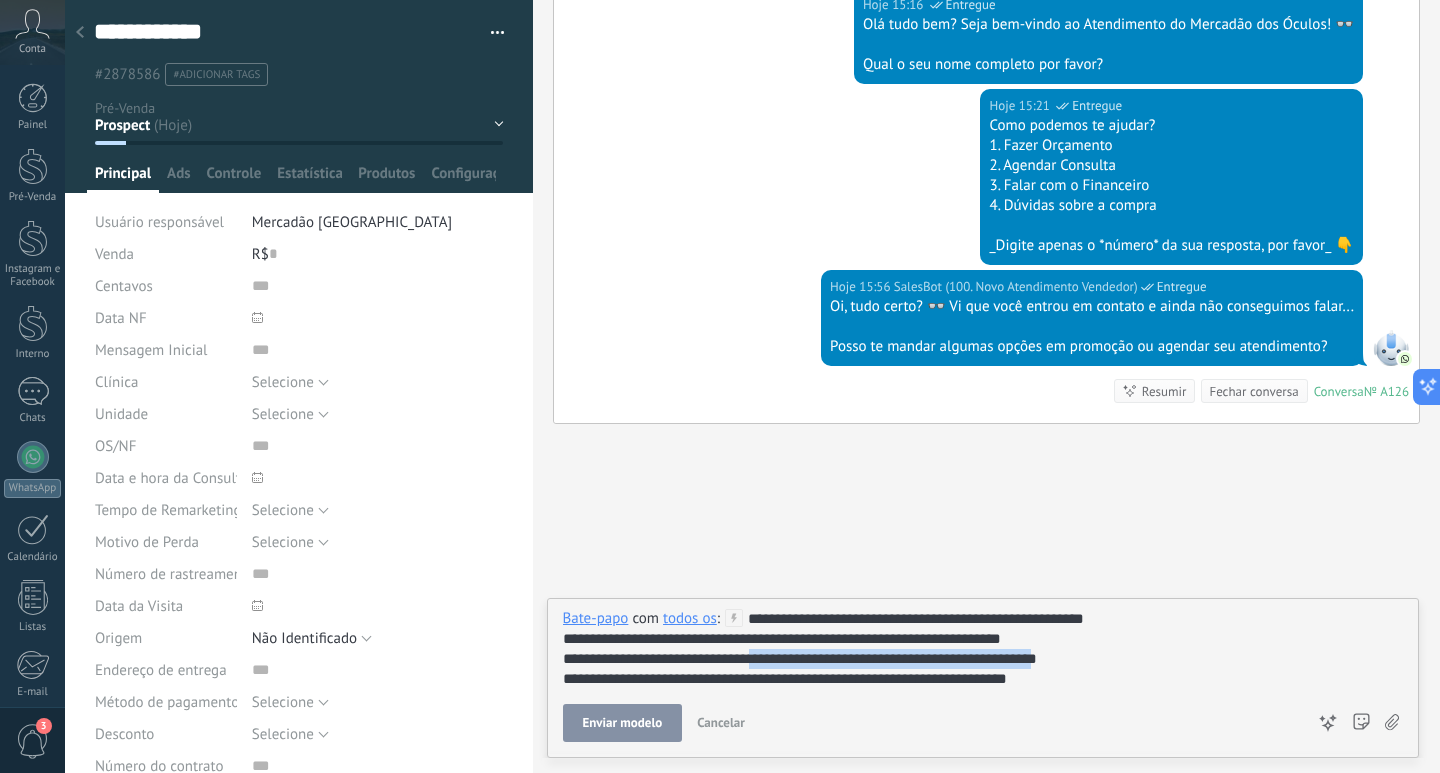 drag, startPoint x: 779, startPoint y: 659, endPoint x: 1021, endPoint y: 658, distance: 242.00206 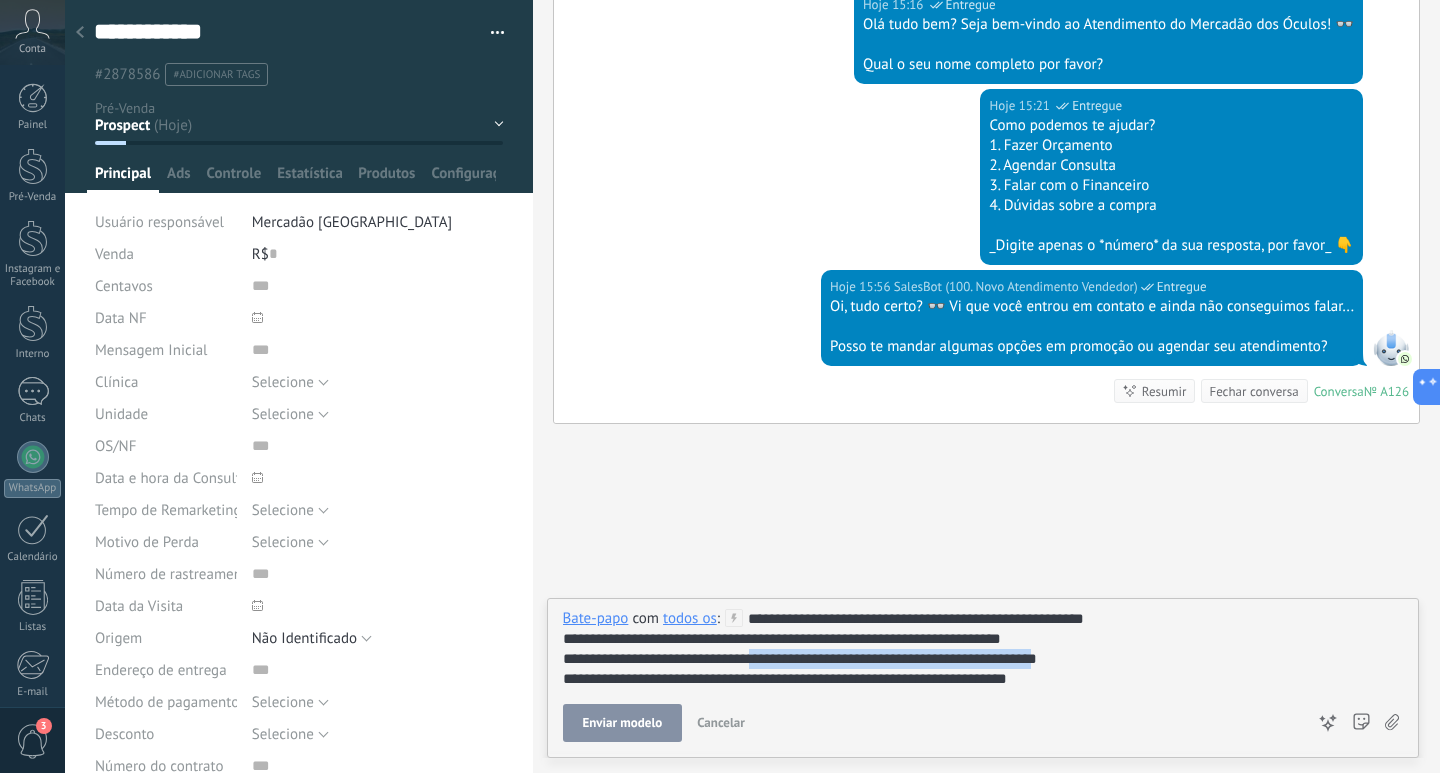 click on "Cancelar" at bounding box center (721, 722) 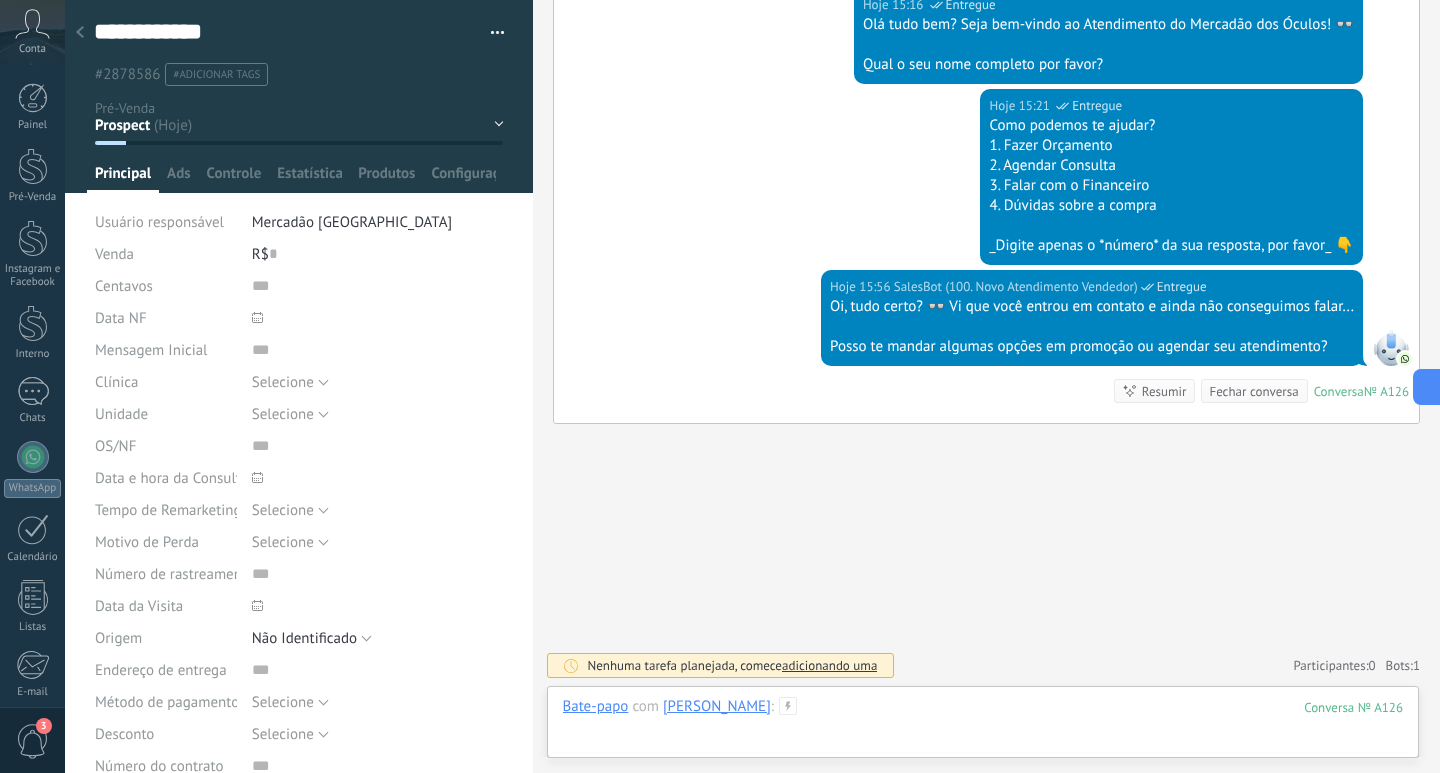 click at bounding box center (983, 727) 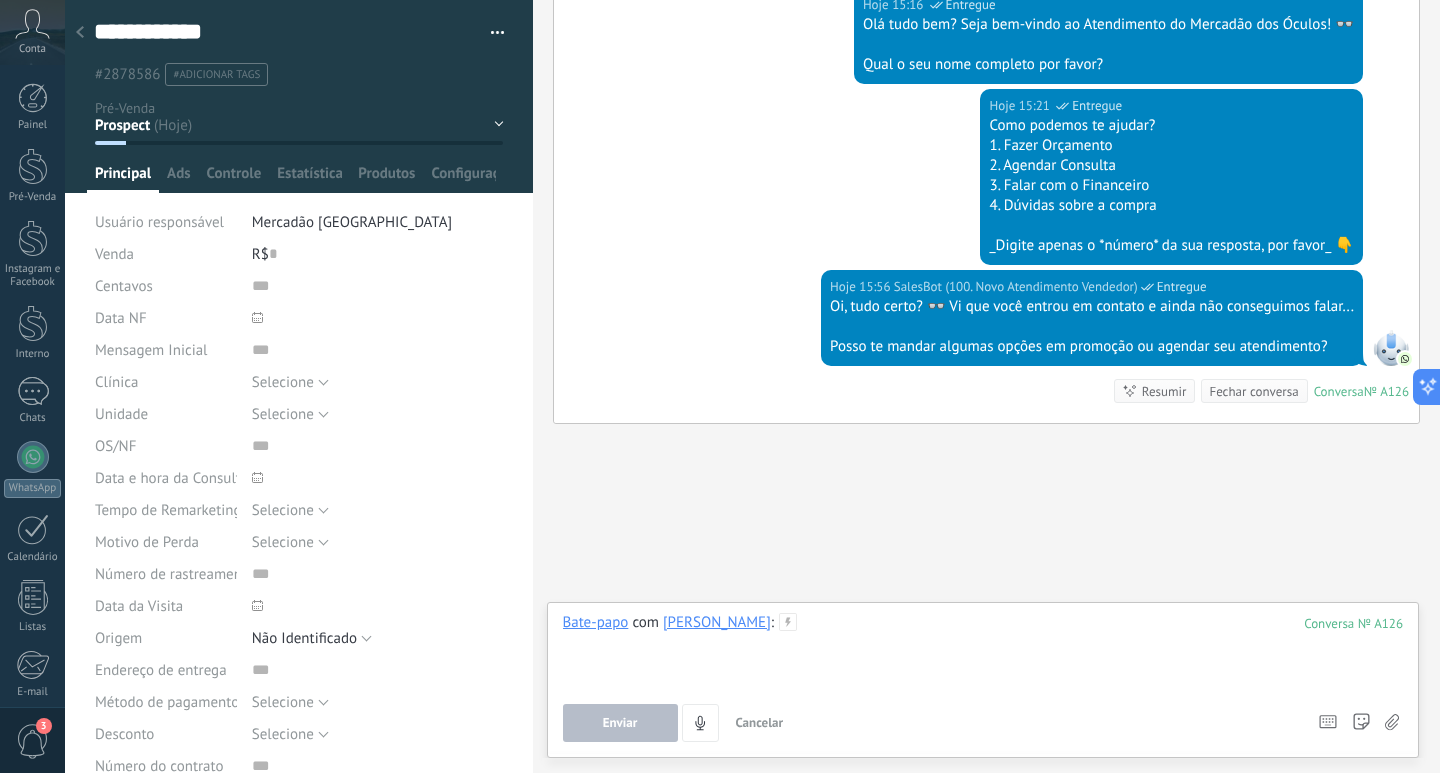 type 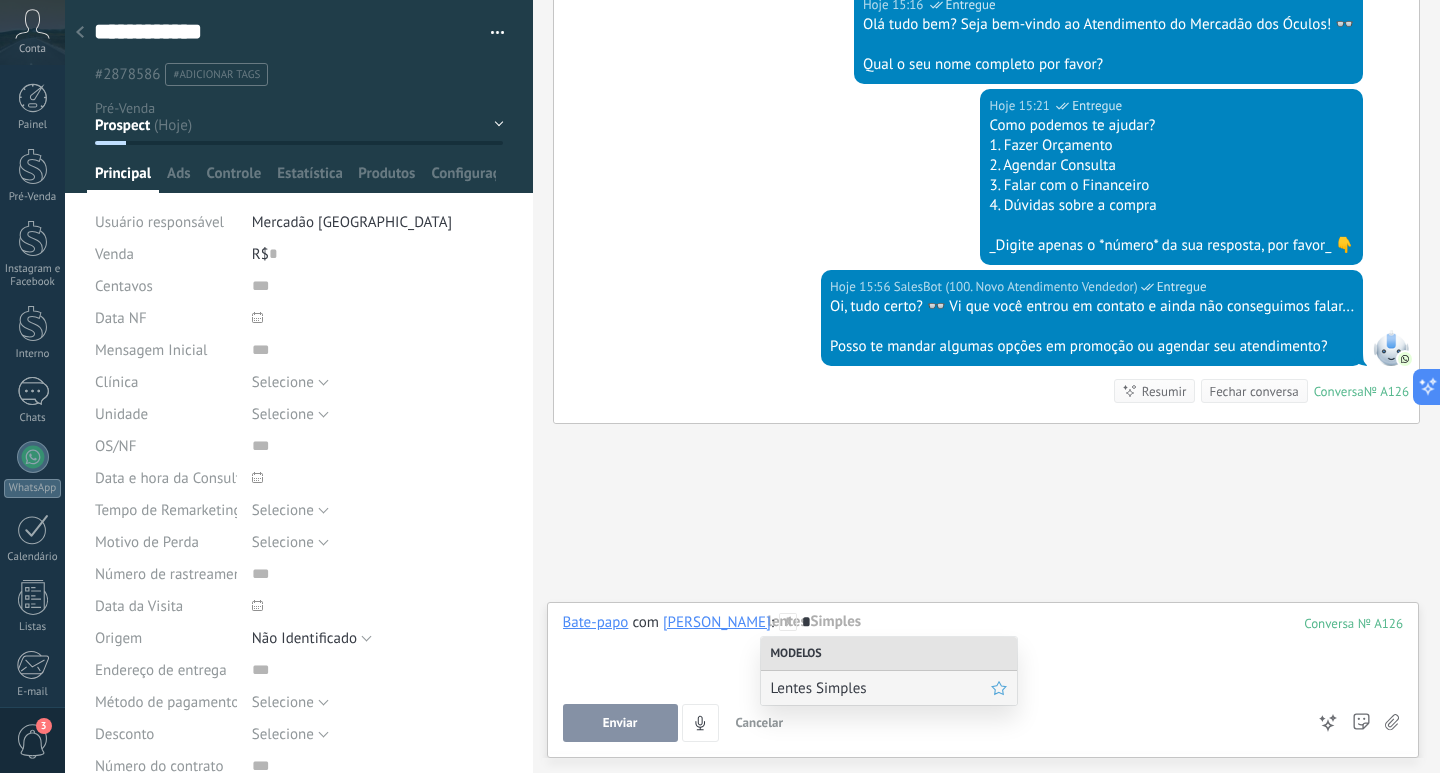 click on "Lentes Simples" at bounding box center (889, 688) 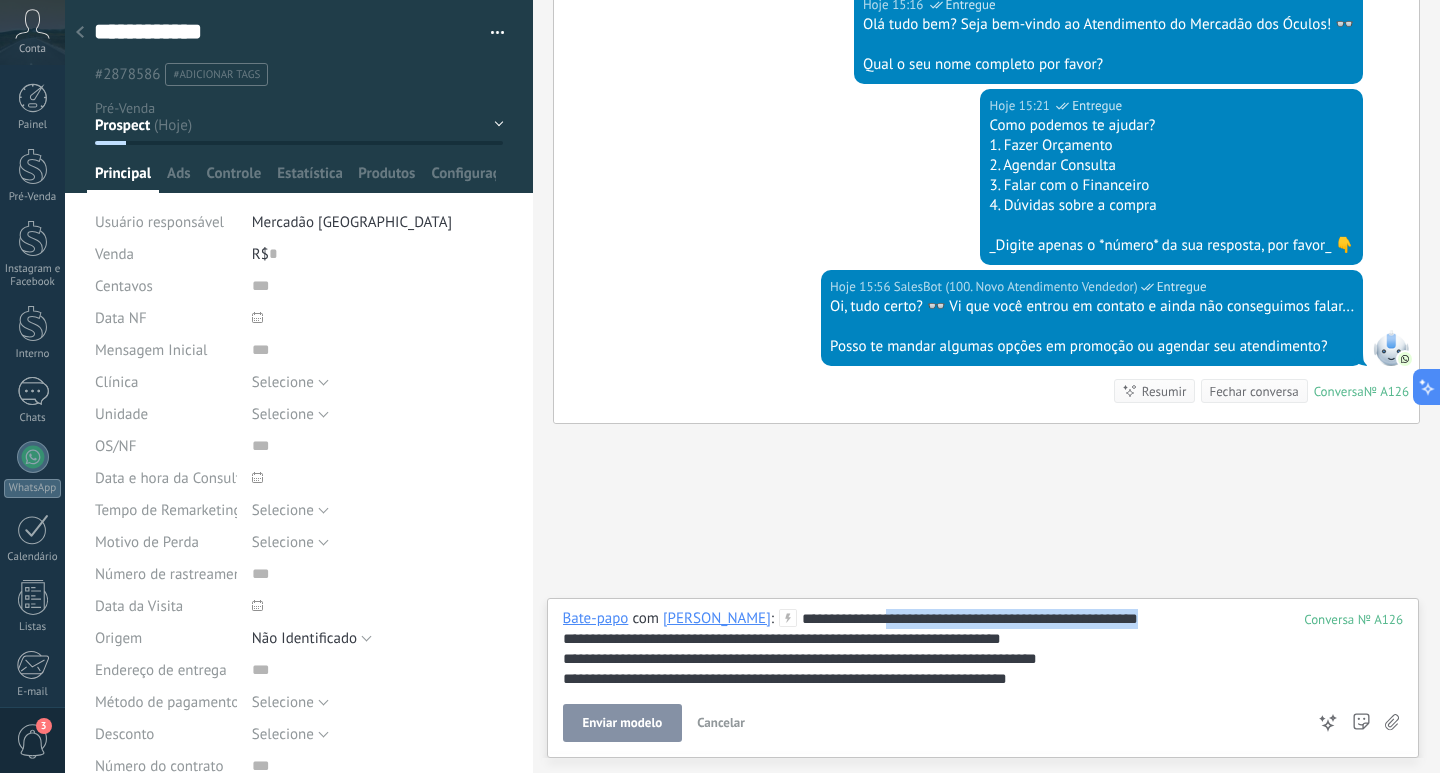 drag, startPoint x: 858, startPoint y: 613, endPoint x: 1148, endPoint y: 627, distance: 290.33774 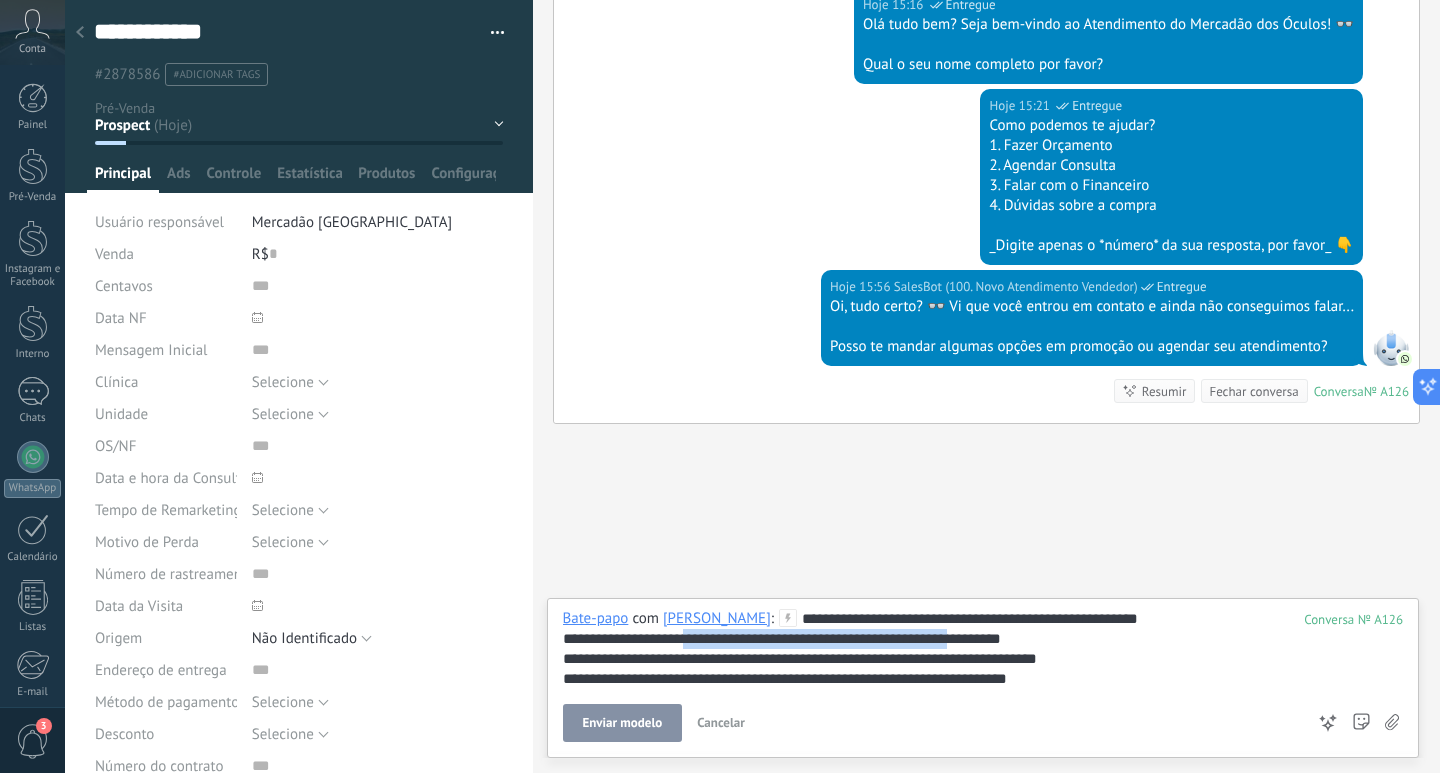 drag, startPoint x: 690, startPoint y: 640, endPoint x: 965, endPoint y: 636, distance: 275.02908 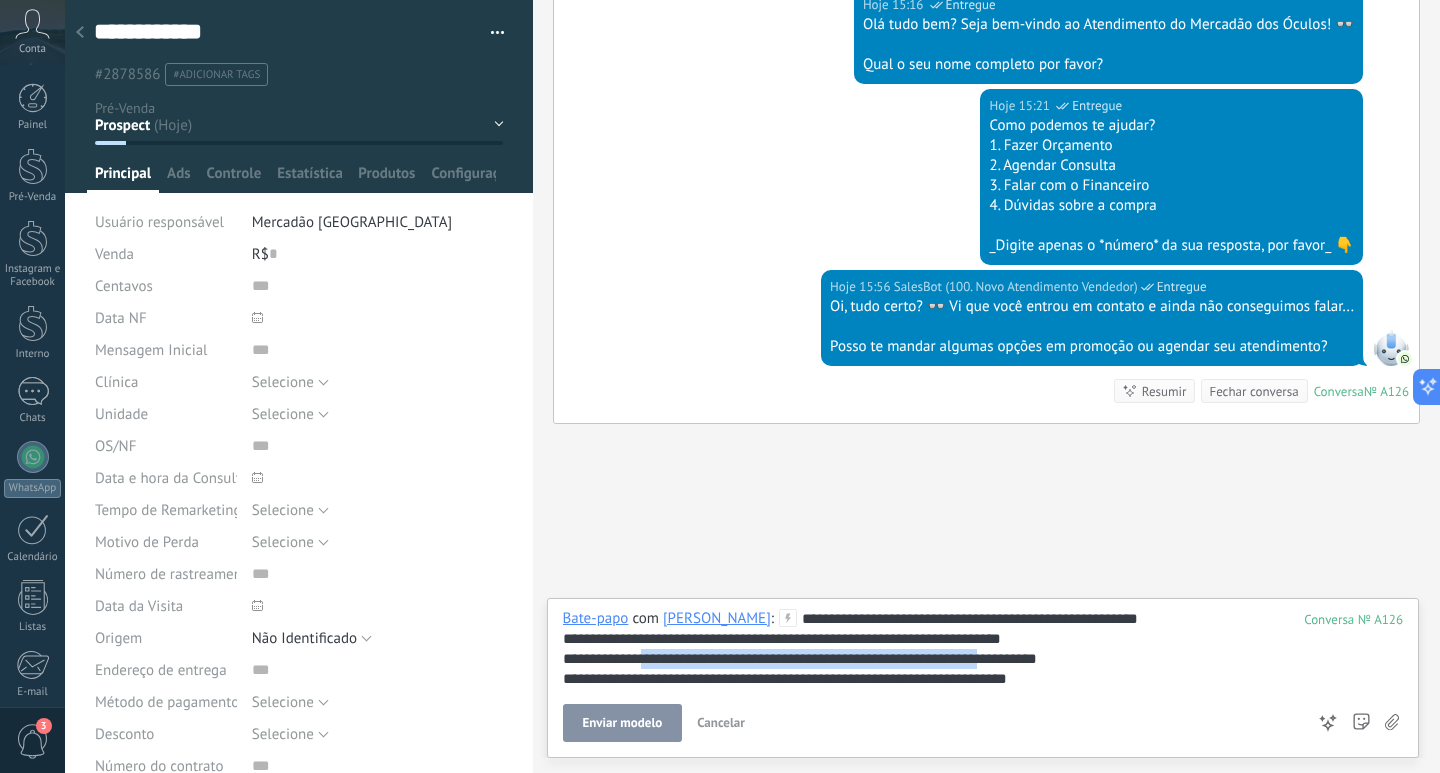 drag, startPoint x: 646, startPoint y: 662, endPoint x: 833, endPoint y: 684, distance: 188.28967 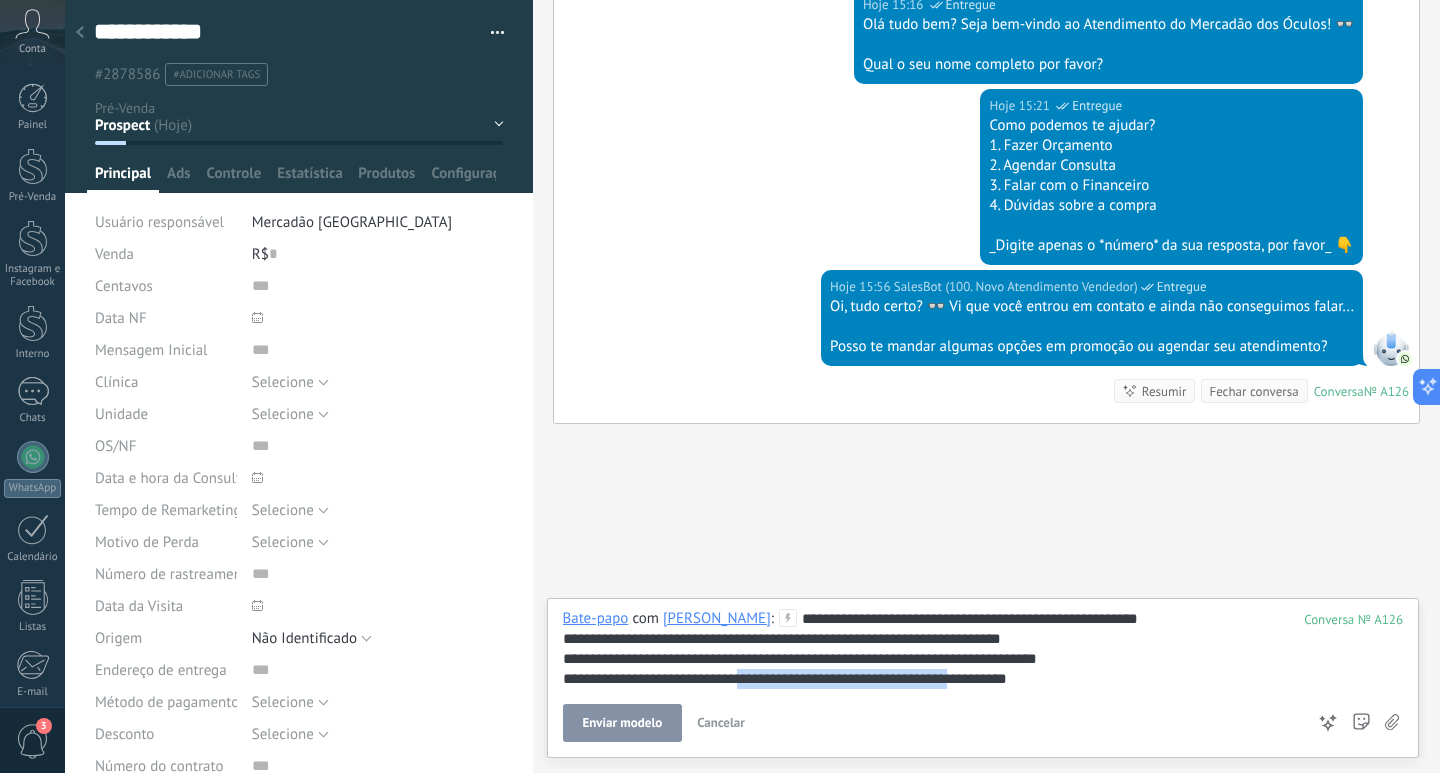 drag, startPoint x: 747, startPoint y: 682, endPoint x: 977, endPoint y: 691, distance: 230.17603 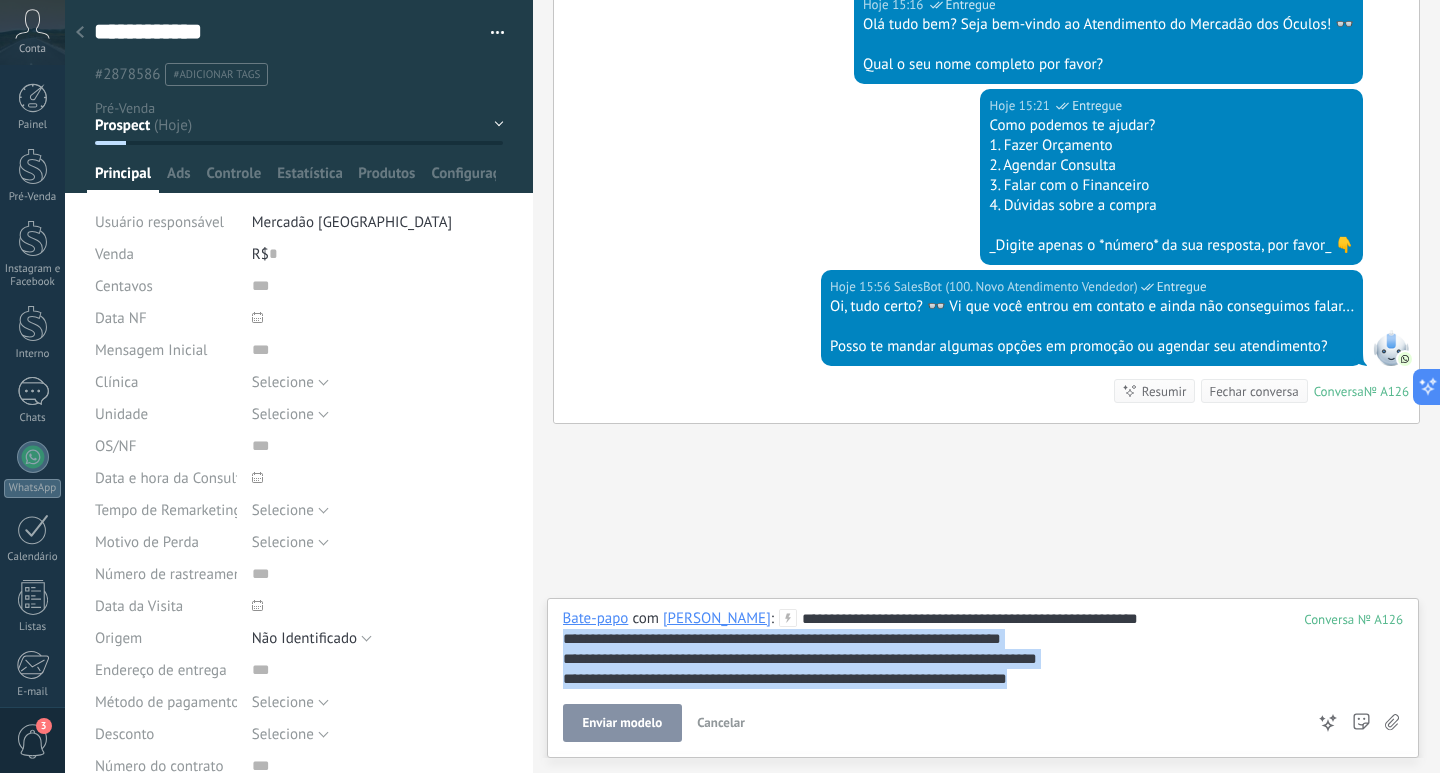 drag, startPoint x: 573, startPoint y: 642, endPoint x: 1157, endPoint y: 668, distance: 584.5785 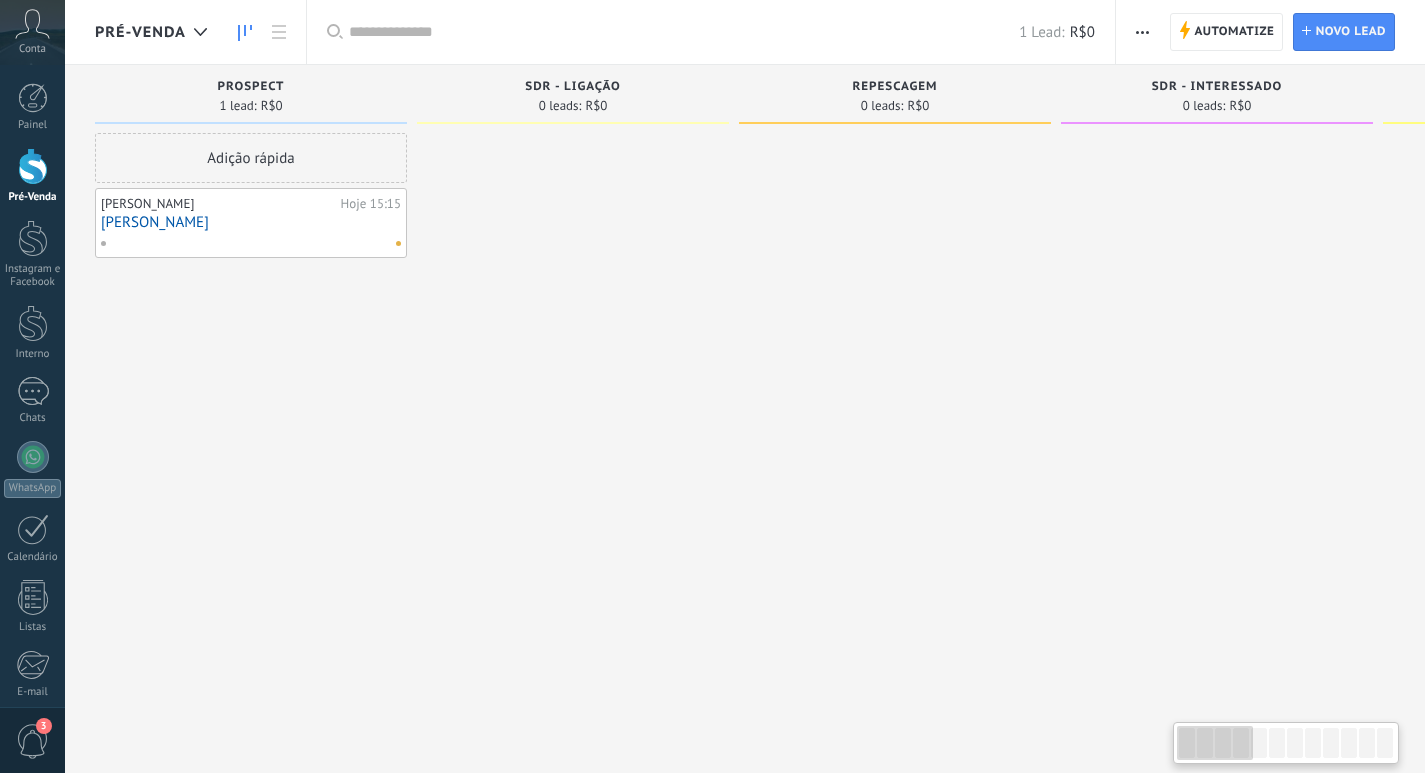 scroll, scrollTop: 0, scrollLeft: 0, axis: both 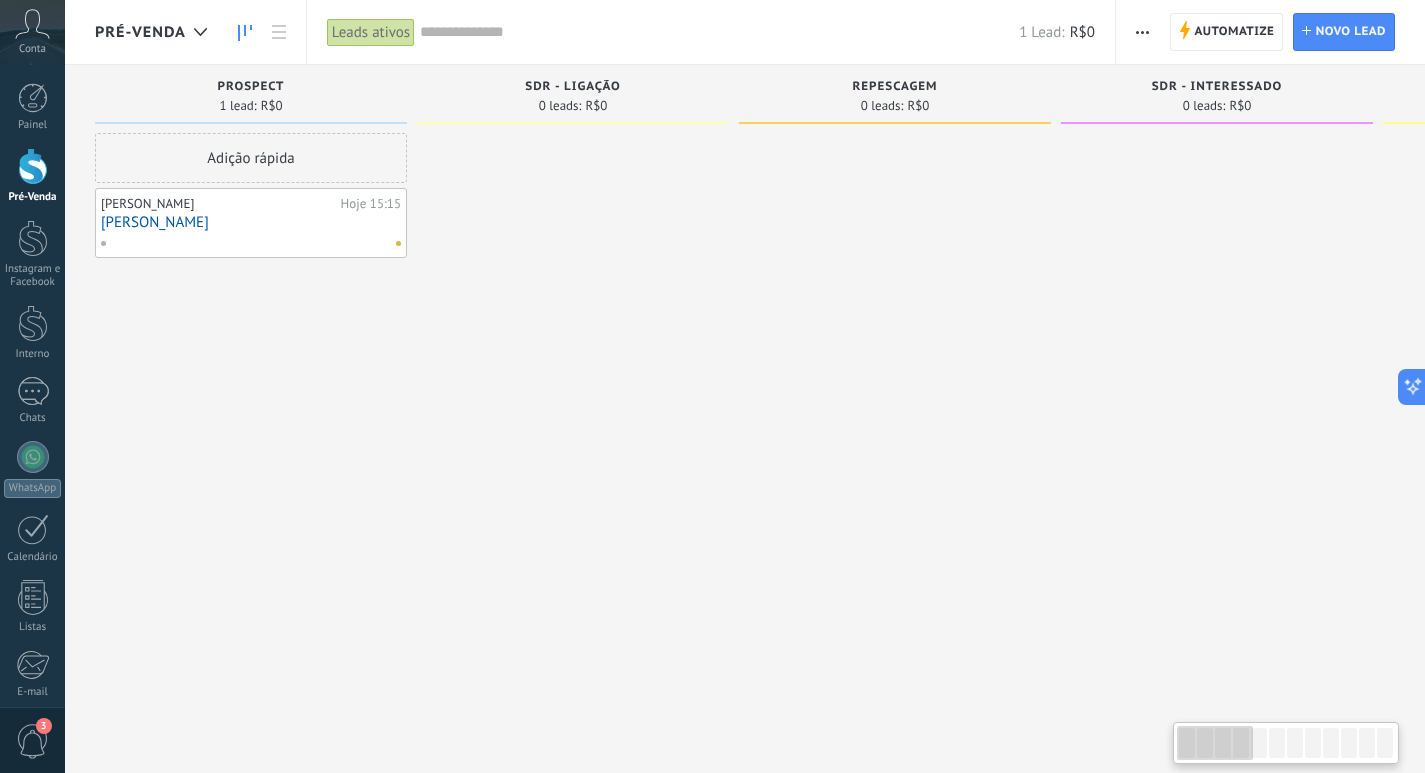 click on "[PERSON_NAME]" at bounding box center [251, 222] 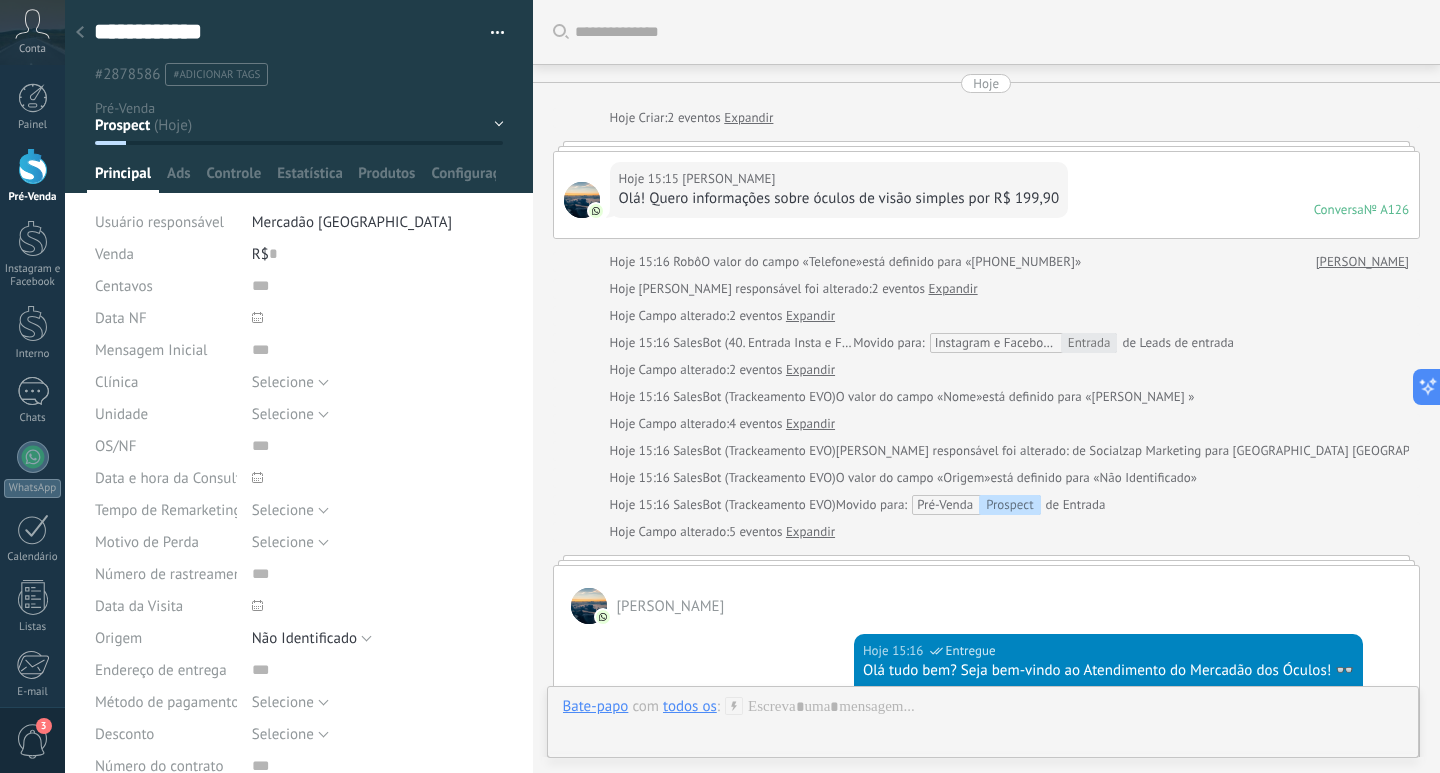 scroll, scrollTop: 30, scrollLeft: 0, axis: vertical 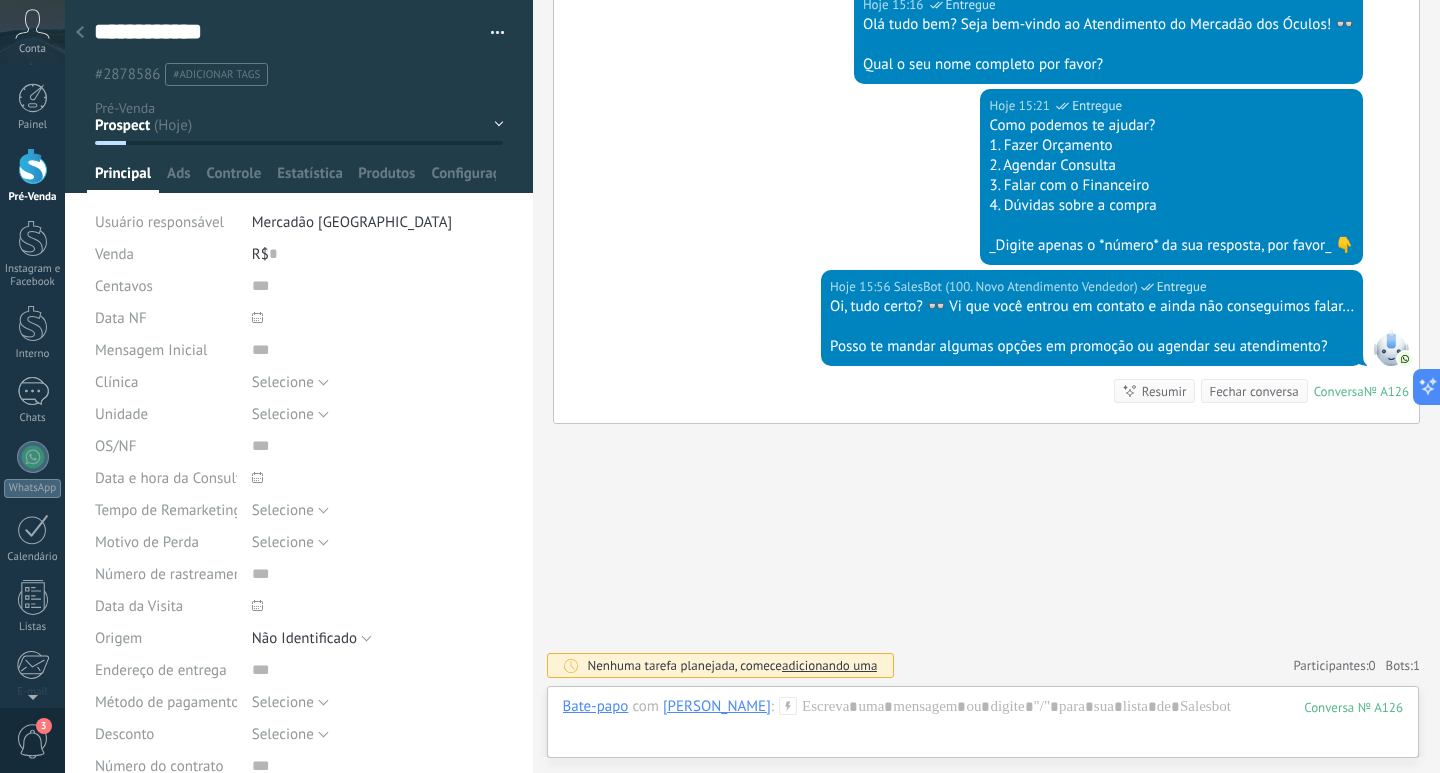 click at bounding box center (80, 33) 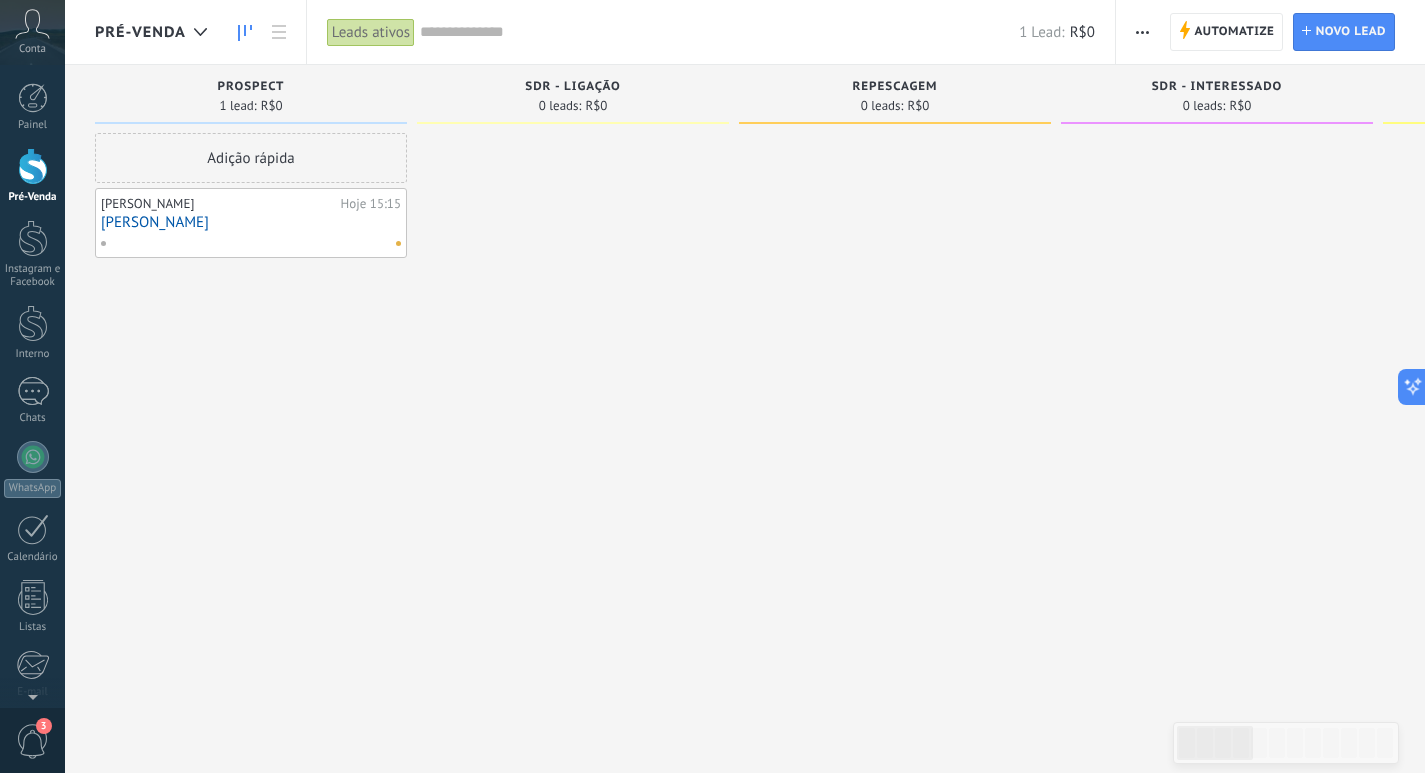 click on "[PERSON_NAME]" at bounding box center (251, 222) 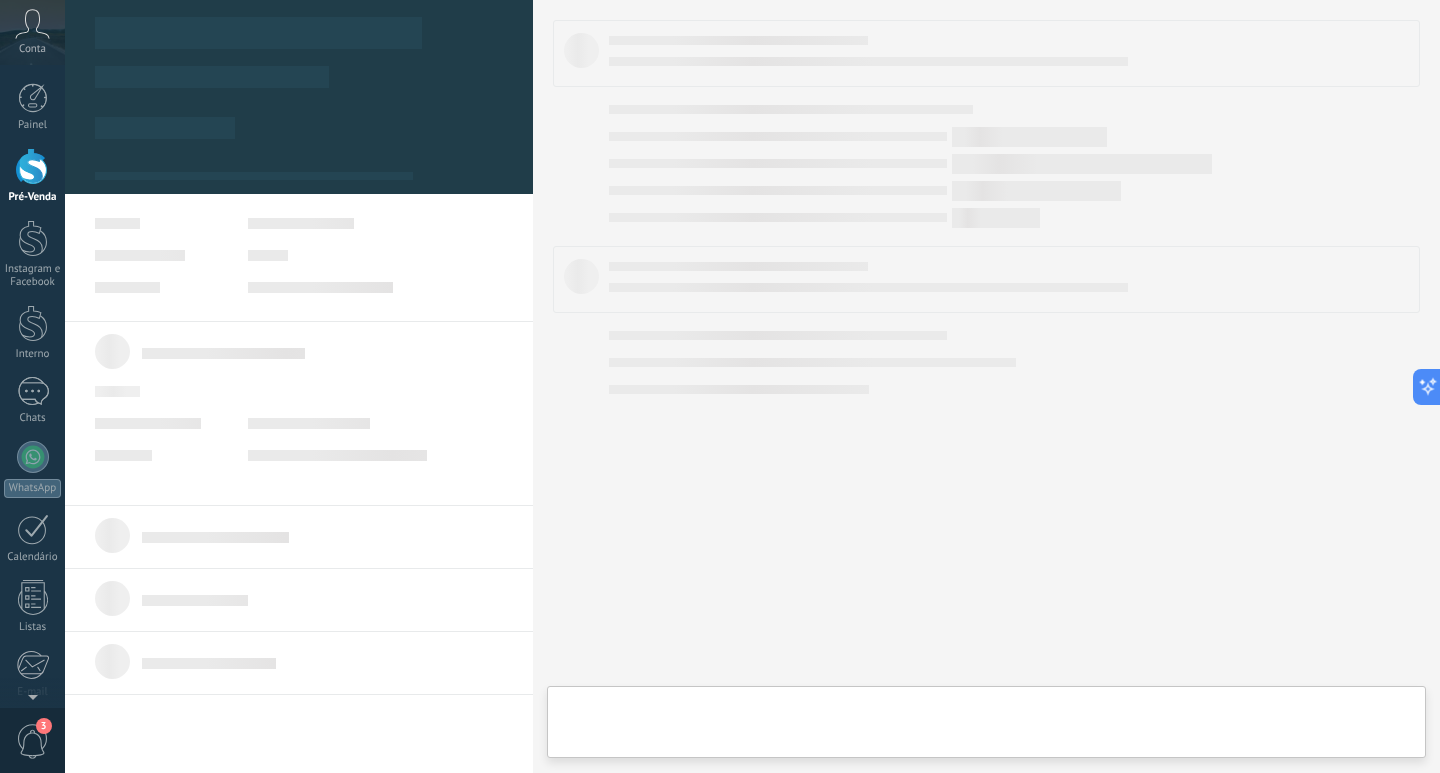 type on "**********" 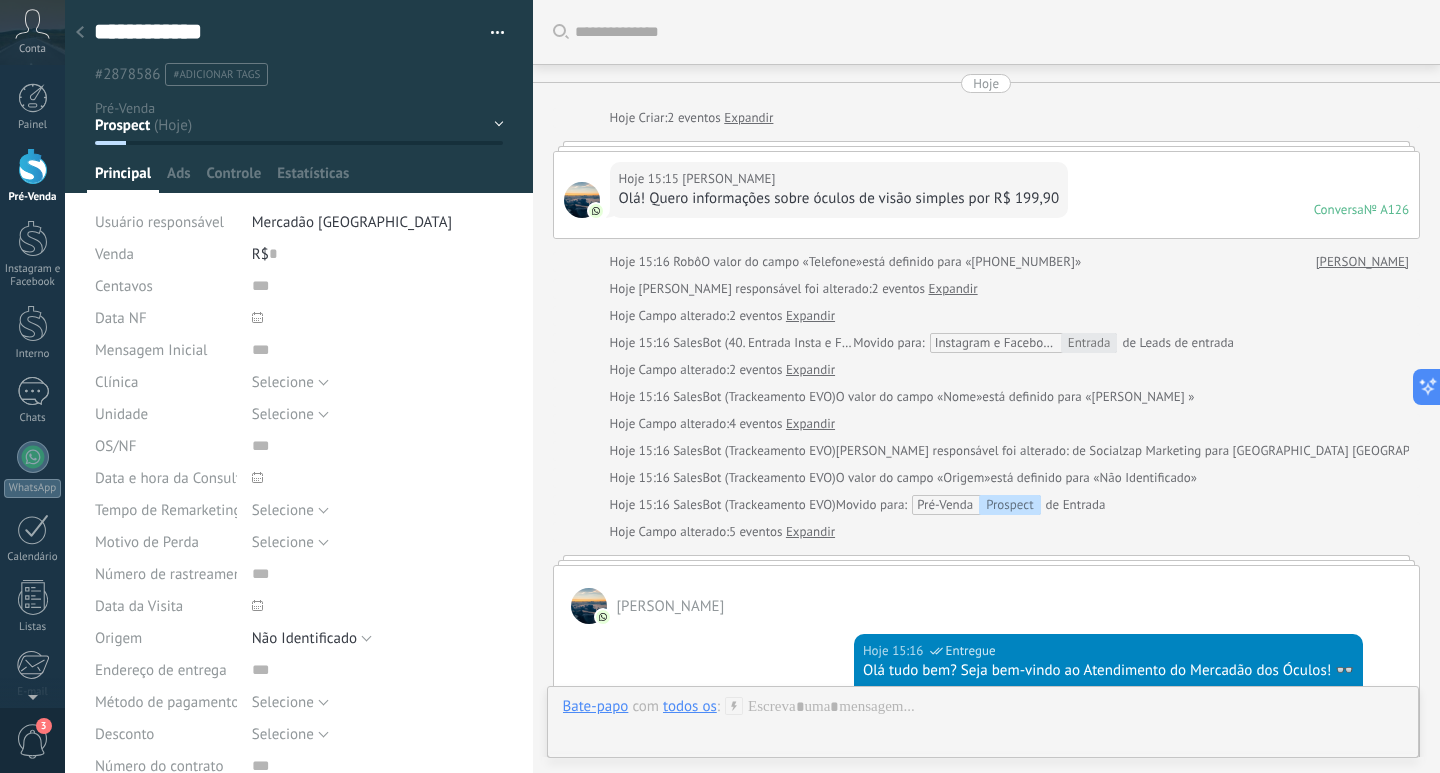 scroll, scrollTop: 30, scrollLeft: 0, axis: vertical 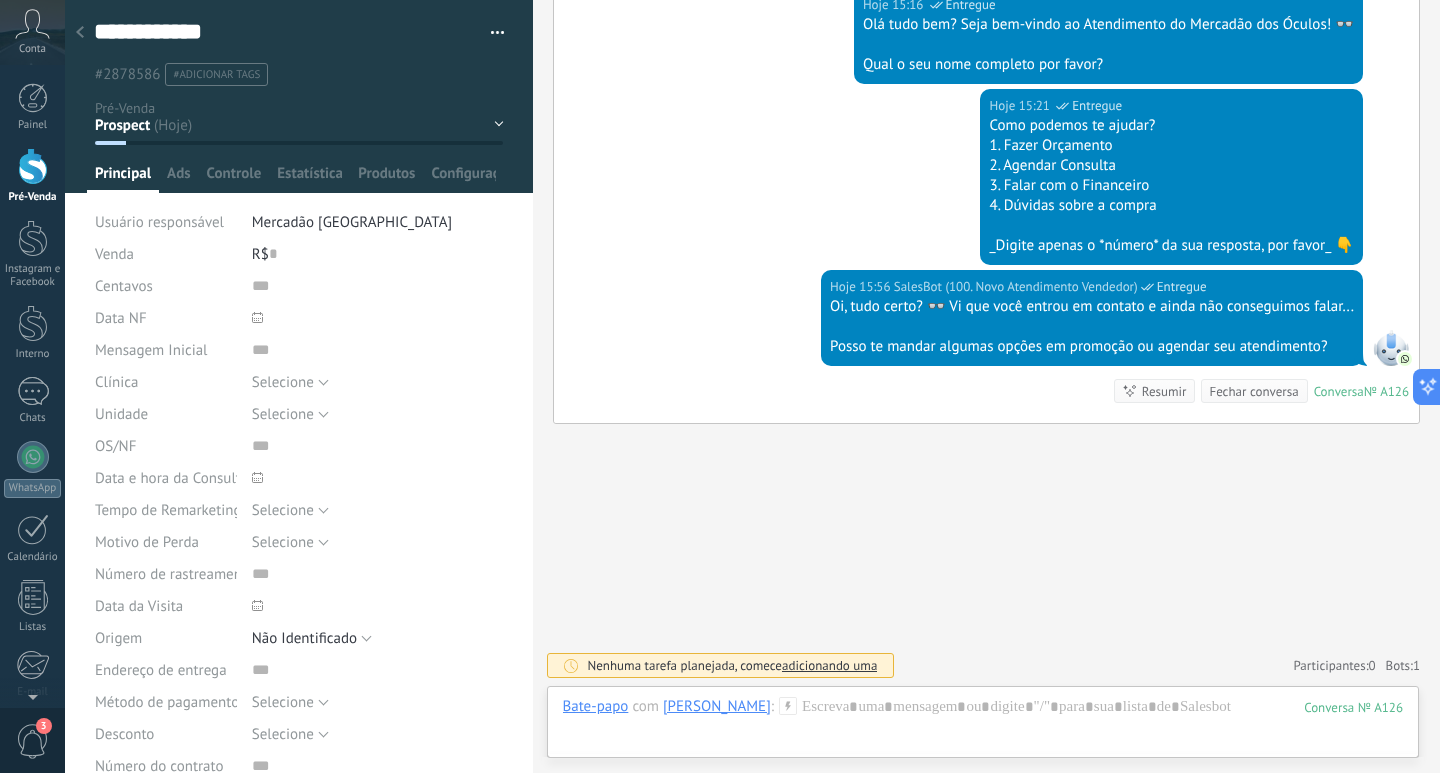 click on "Bots:  1" at bounding box center (1403, 665) 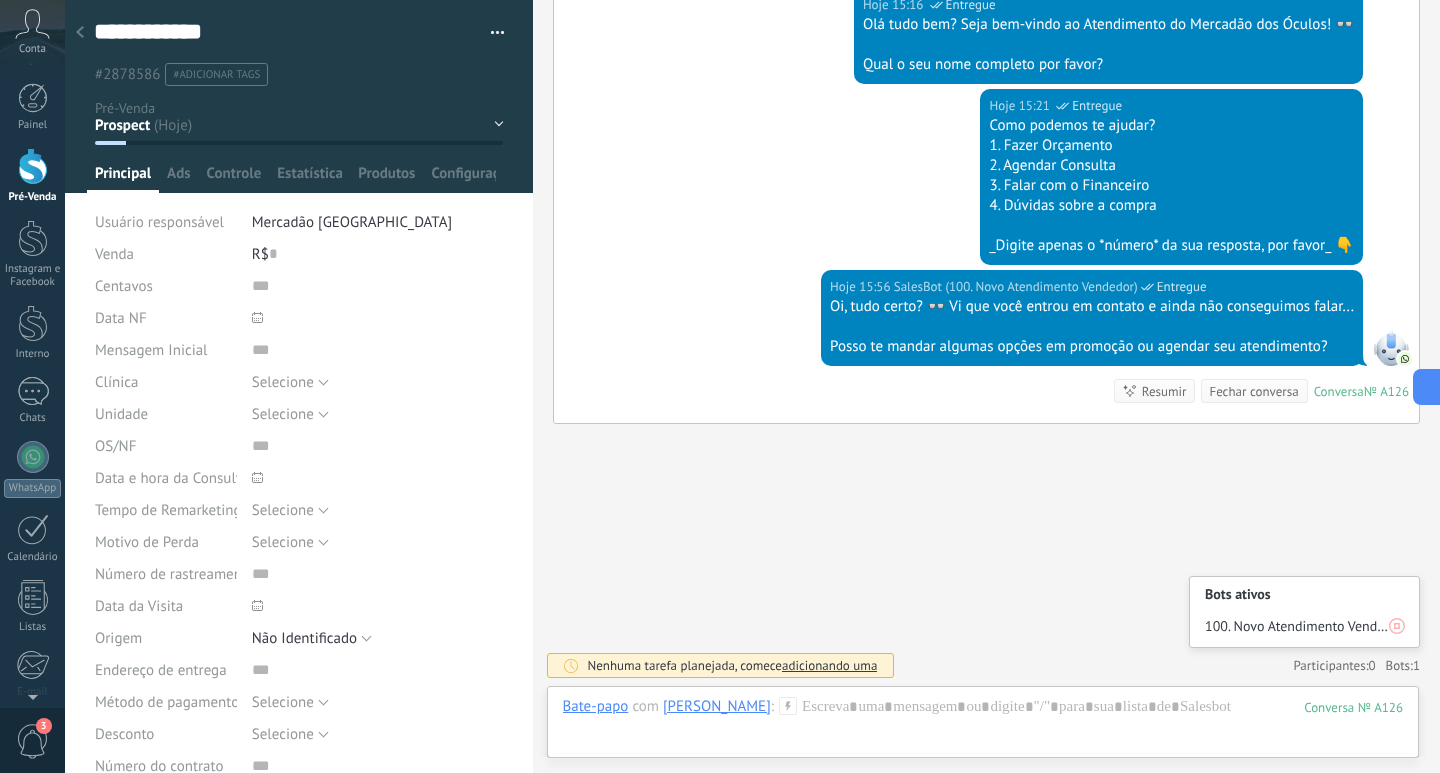 click on "Buscar Carregar mais Hoje Hoje Criar:  2  eventos   Expandir Hoje 15:15 [PERSON_NAME]! Quero informações sobre óculos de visão simples por R$ 199,90 Conversa  № A126 Conversa № A126 Hoje 15:16 Robô  O valor do campo «Telefone»  está definido para «[PHONE_NUMBER]» [PERSON_NAME] responsável foi alterado:  2  eventos   Expandir Hoje Campo alterado:  2  eventos   Expandir Hoje 15:16 SalesBot (40. Entrada Insta e Face)  Movido para: Instagram e Facebook Entrada de Leads de entrada Hoje Campo alterado:  2  eventos   Expandir Hoje 15:16 SalesBot (Trackeamento EVO)  O valor do campo «Nome»  está definido para «[PERSON_NAME] » Hoje Campo alterado:  4  eventos   Expandir Hoje 15:16 SalesBot (Trackeamento EVO)  Usuário responsável foi alterado: de Socialzap Marketing para Mercadão [GEOGRAPHIC_DATA] Hoje 15:16 SalesBot (Trackeamento EVO)  O valor do campo «Origem»  está definido para «Não Identificado» Hoje 15:16 SalesBot (Trackeamento EVO)  Movido para: Hoje" at bounding box center (987, 63) 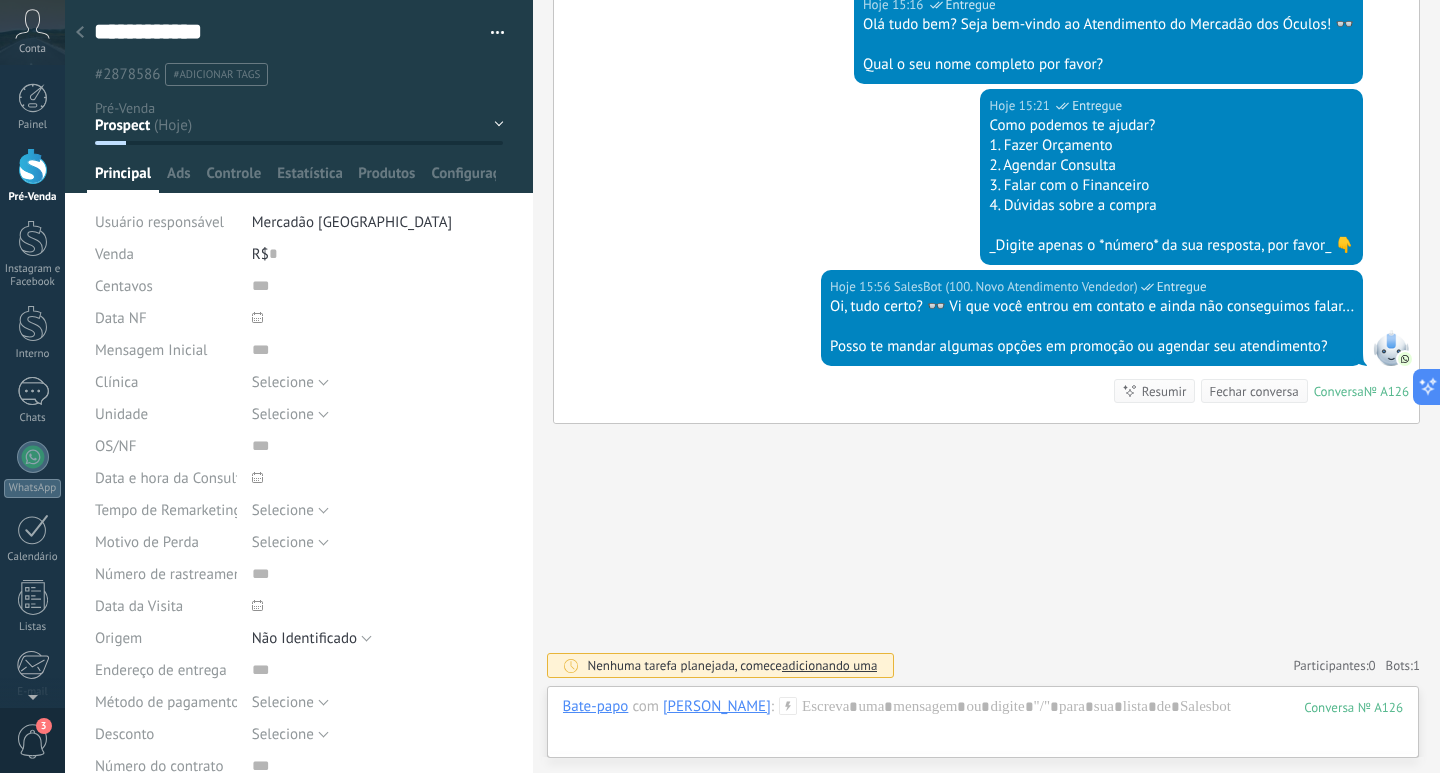 drag, startPoint x: 492, startPoint y: 115, endPoint x: 460, endPoint y: 117, distance: 32.06244 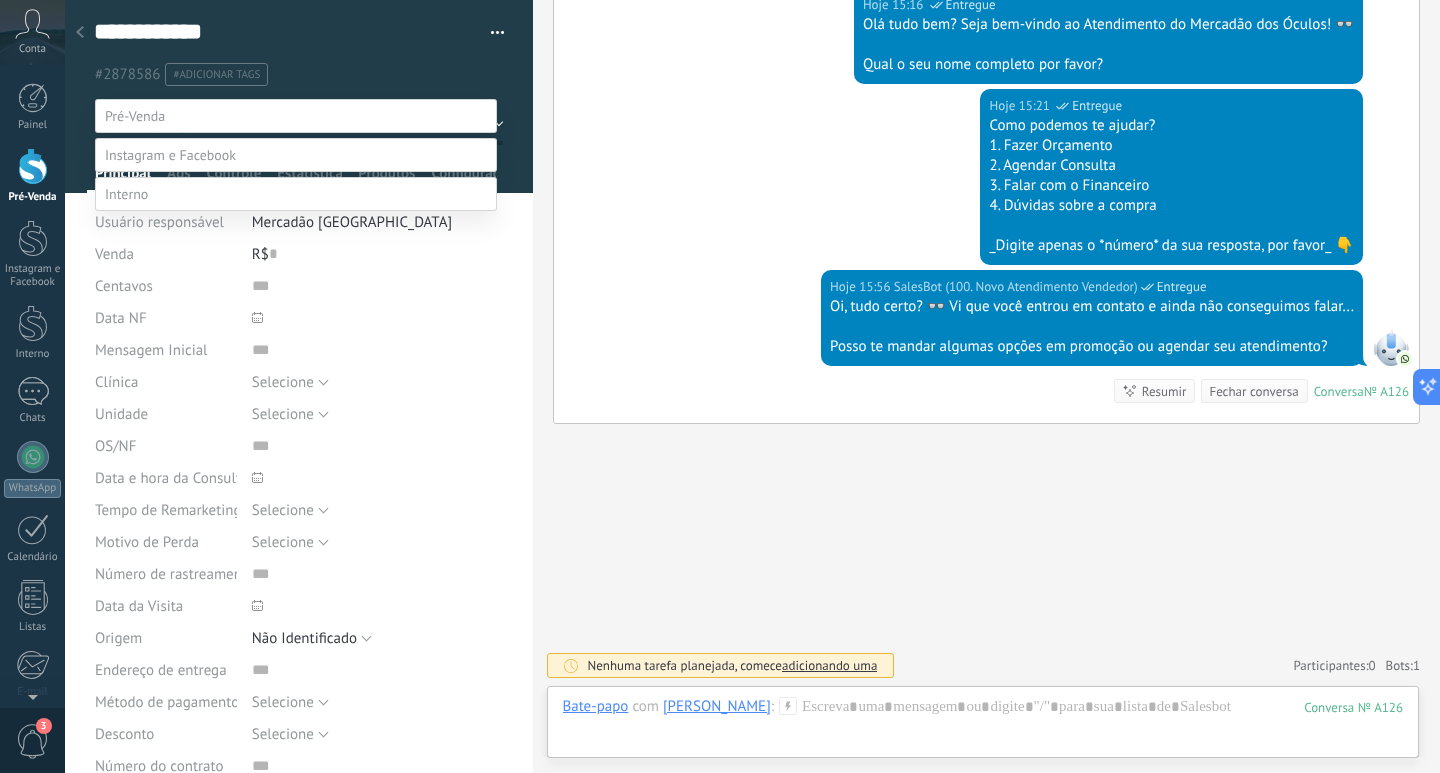 click at bounding box center [752, 386] 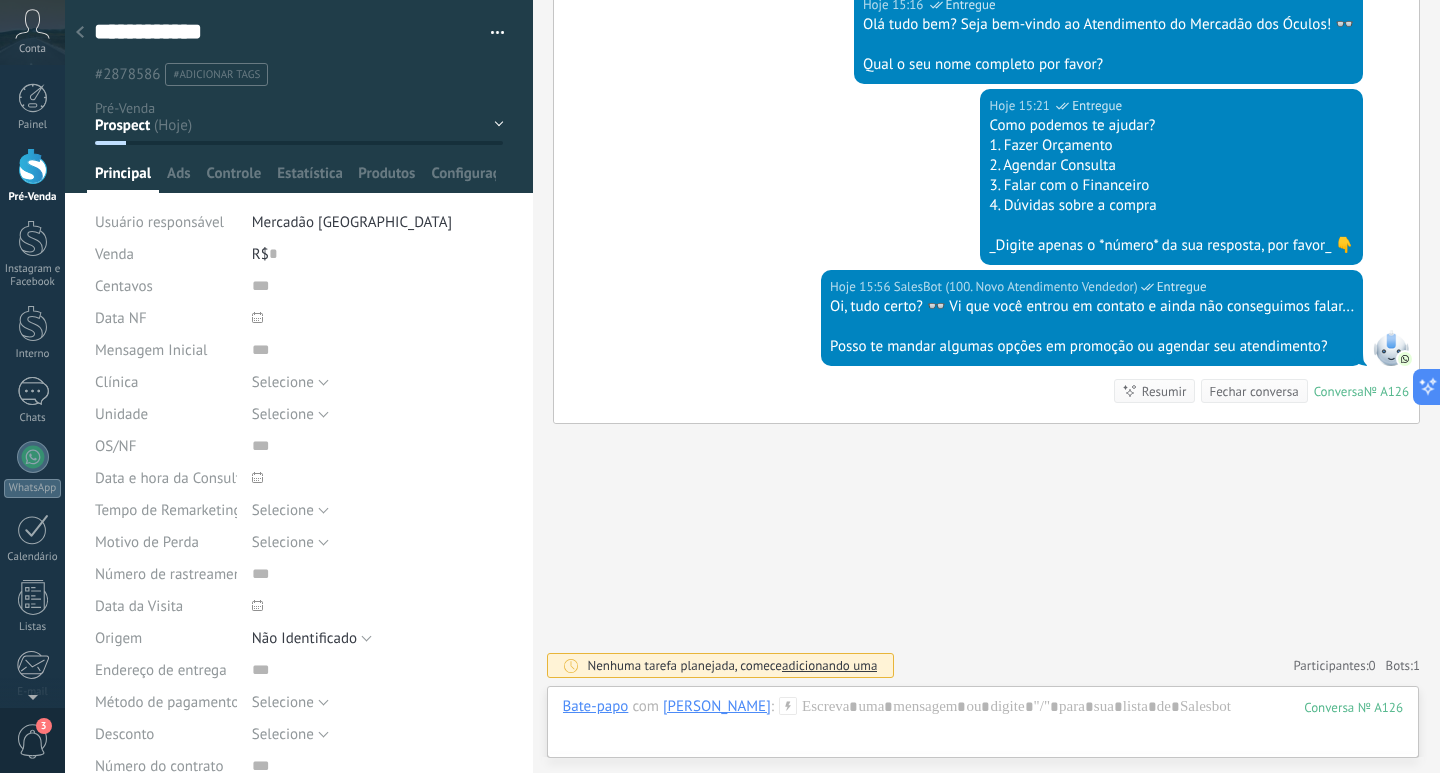 click on "Prospect
SDR - Ligação
Repescagem
SDR - Interessado
Visita Agendada
SDR - Verificar Visita" at bounding box center [0, 0] 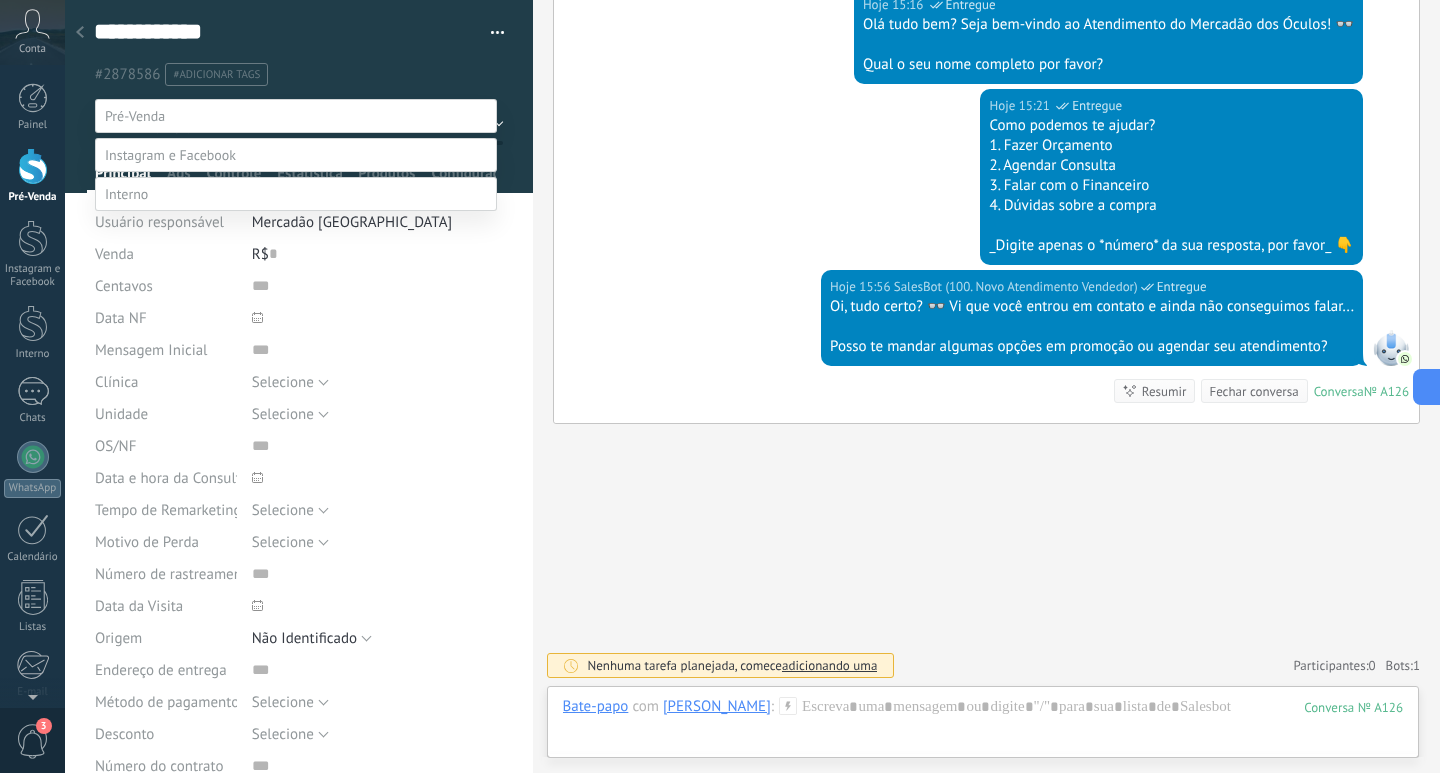 click at bounding box center (752, 386) 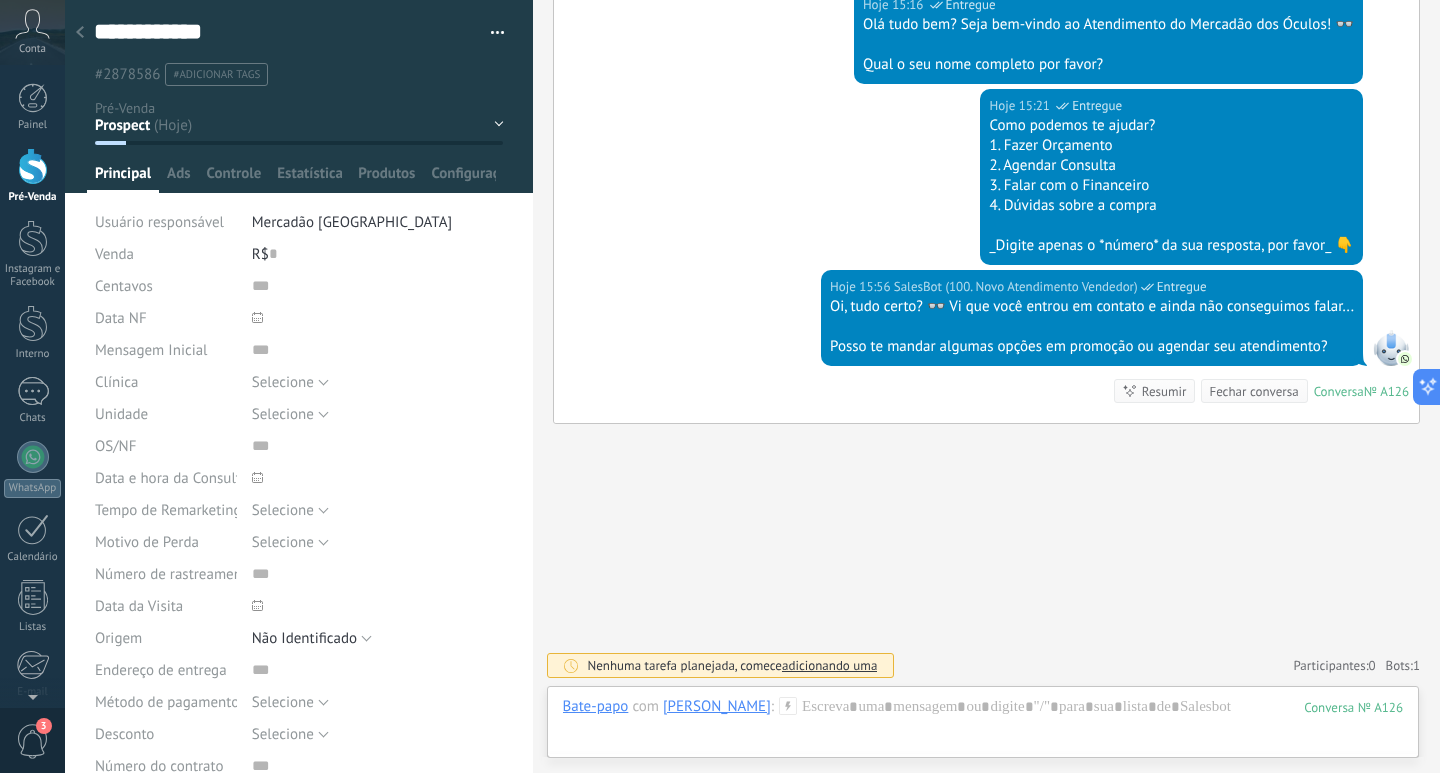click on "adicionando uma" at bounding box center (829, 665) 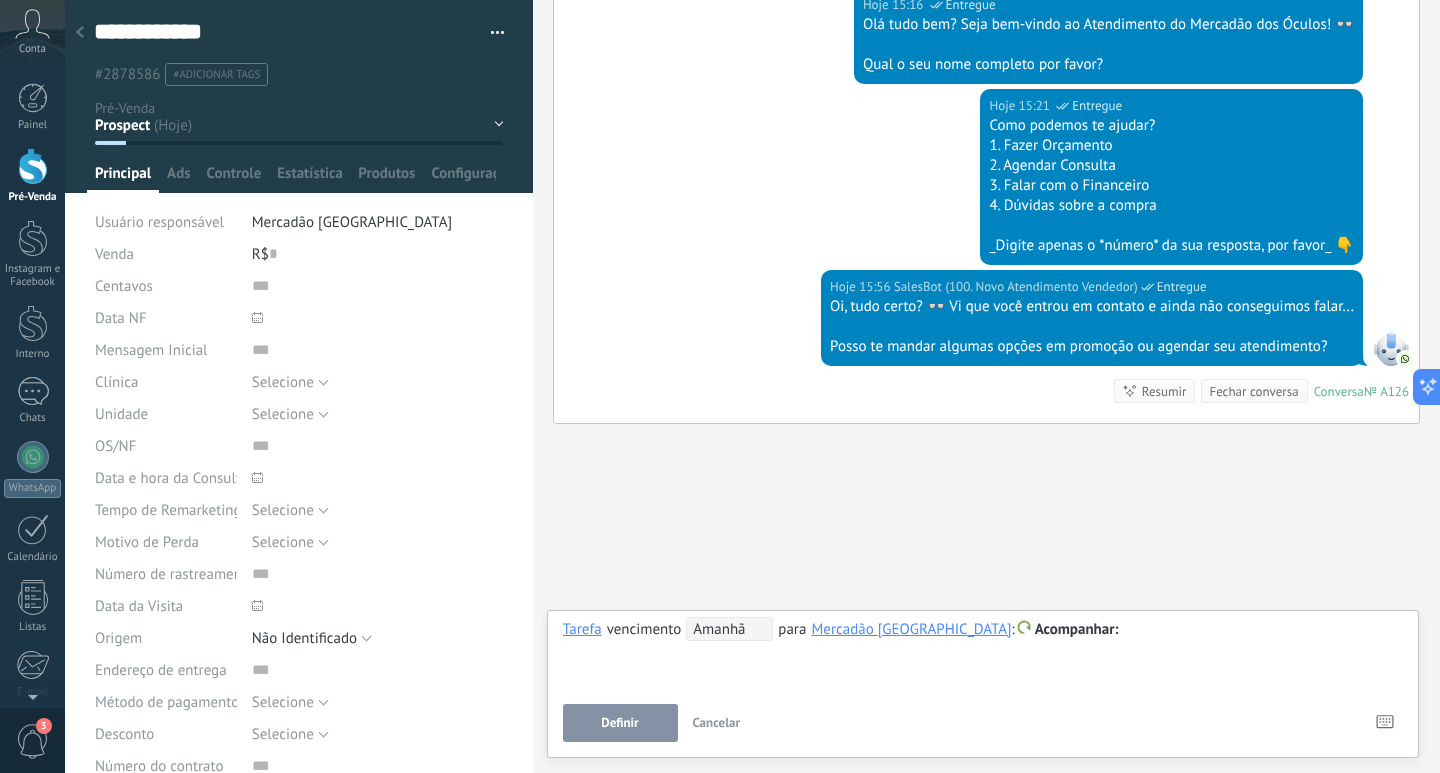 click on "Cancelar" at bounding box center [717, 722] 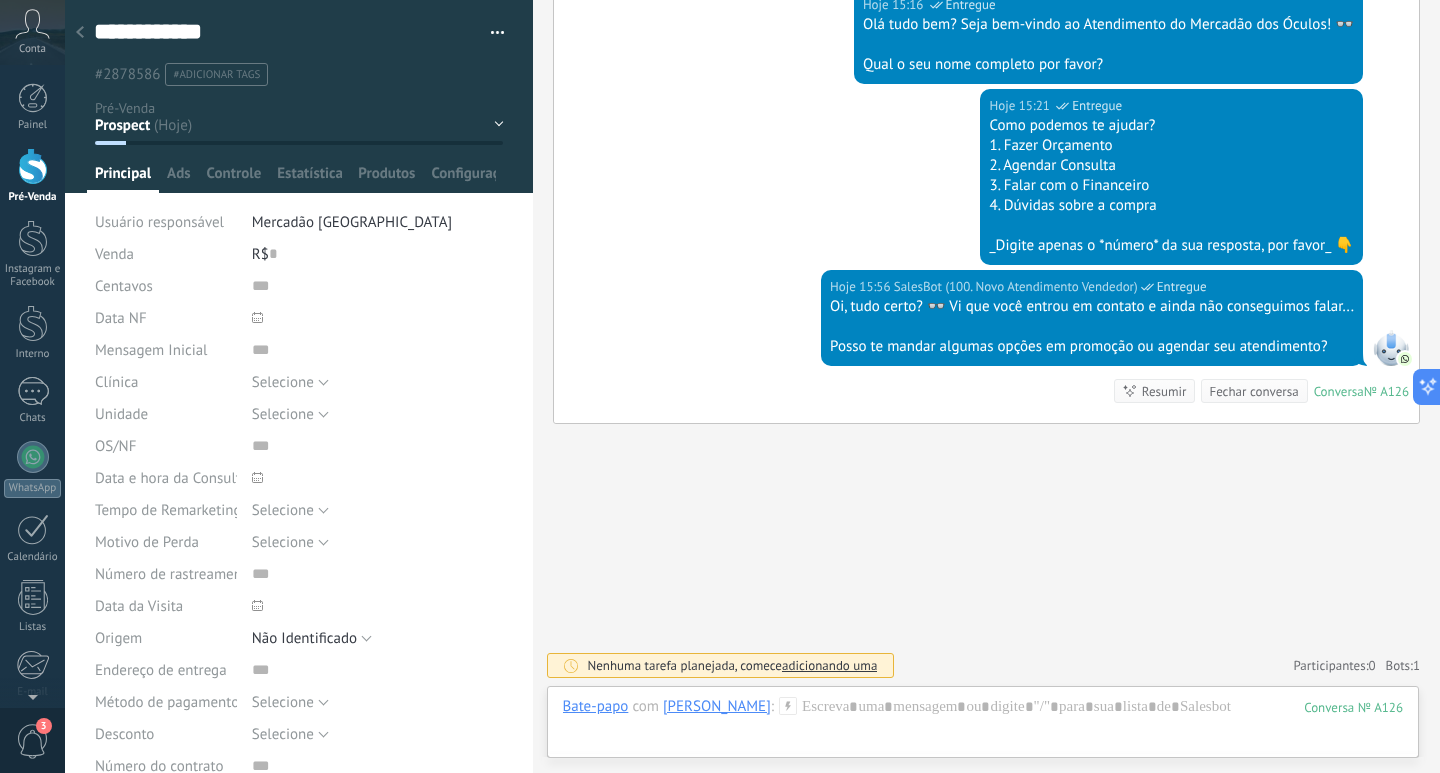 click at bounding box center (33, 166) 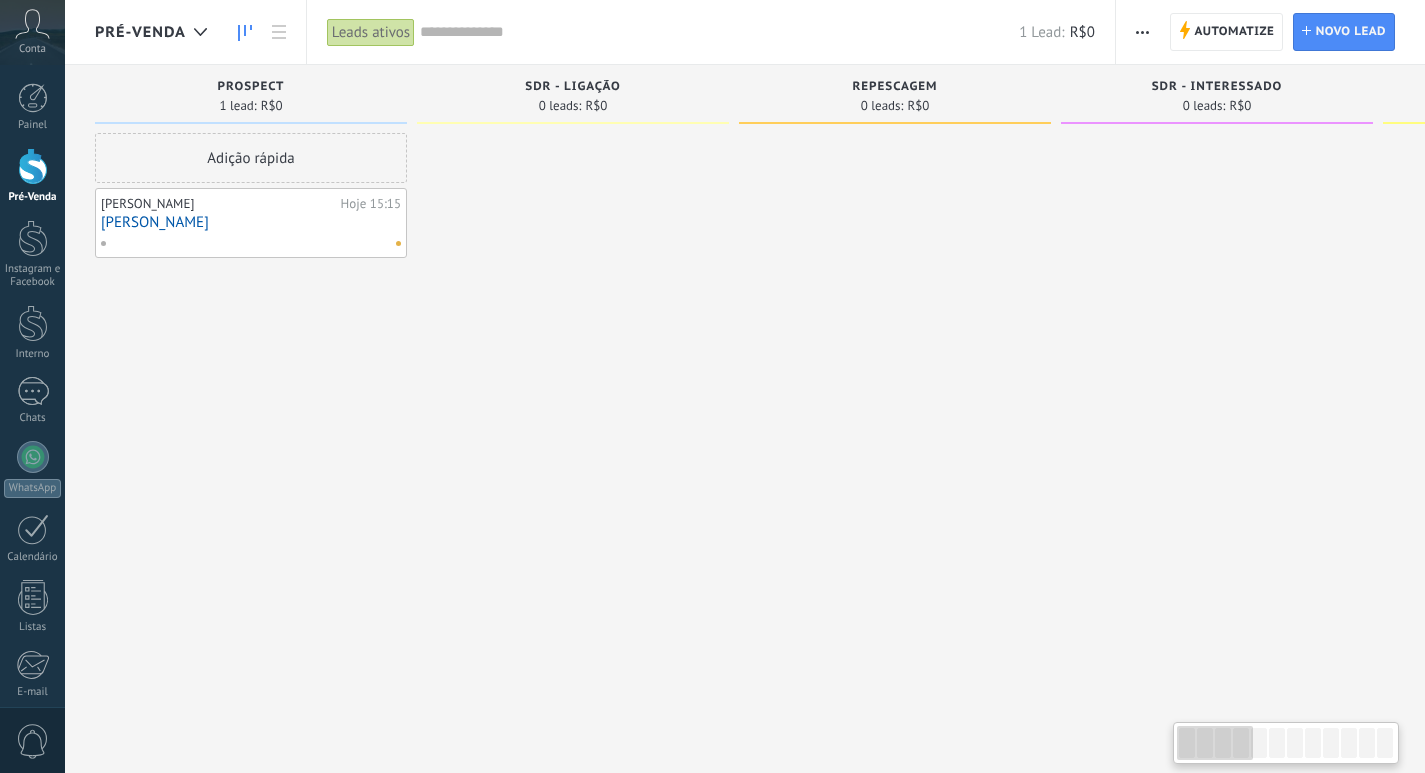 scroll, scrollTop: 0, scrollLeft: 0, axis: both 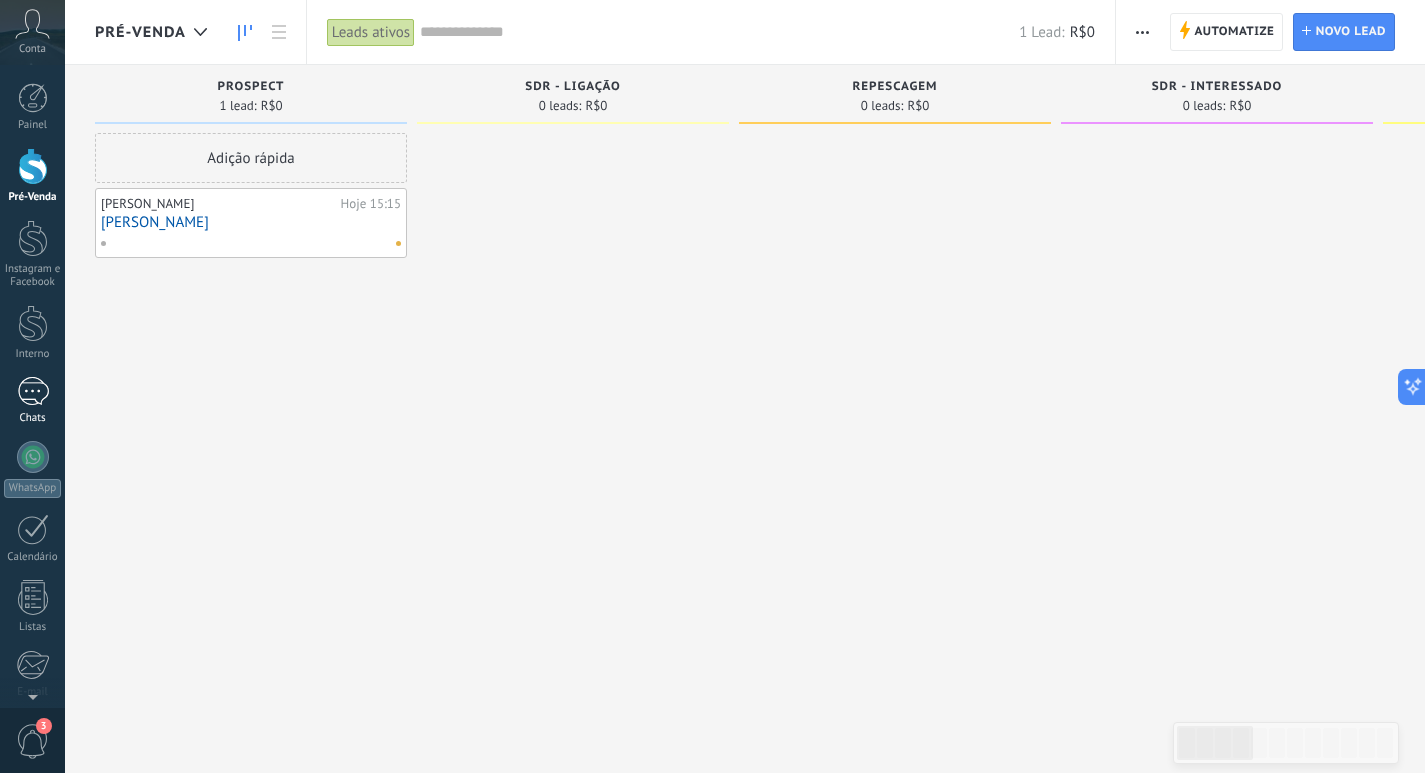 click on "Chats" at bounding box center [32, 401] 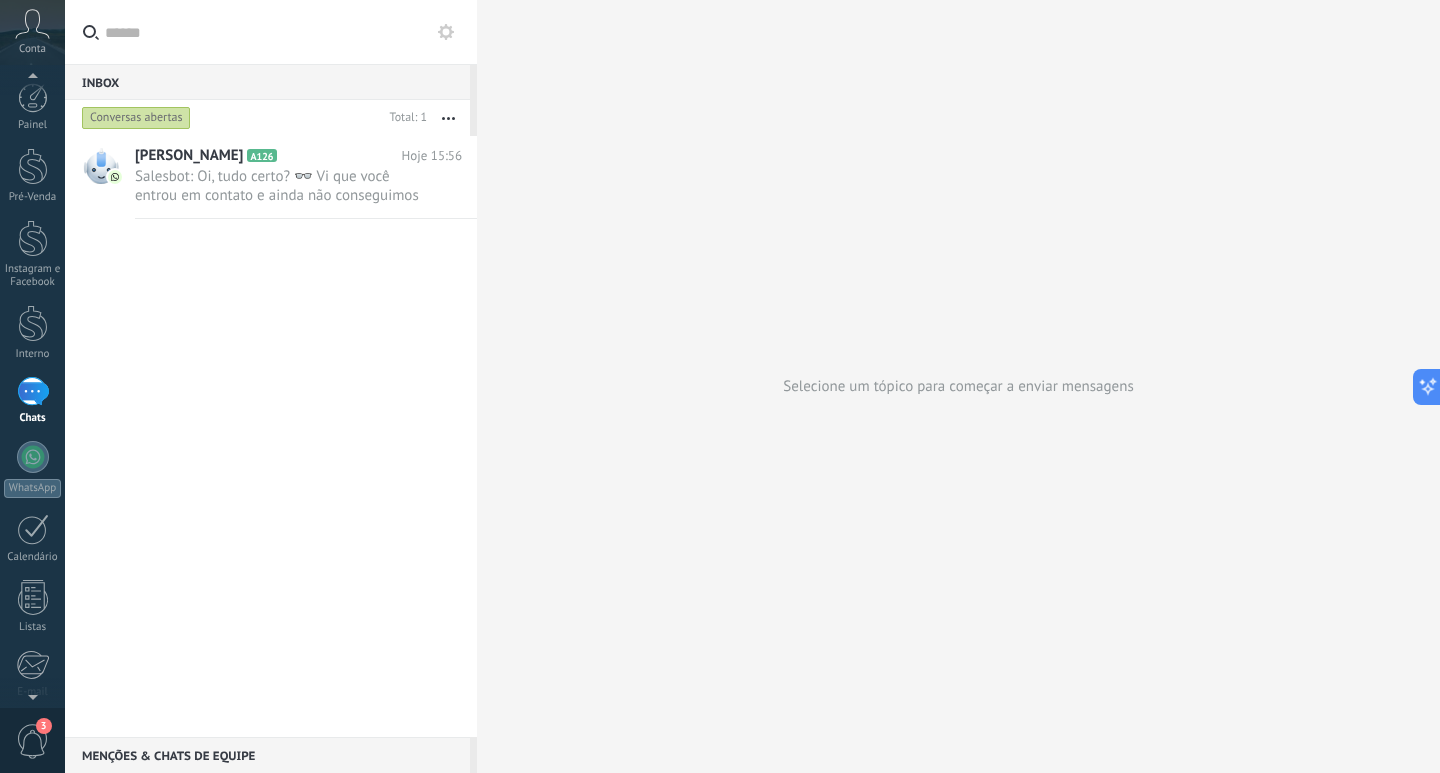 scroll, scrollTop: 6, scrollLeft: 0, axis: vertical 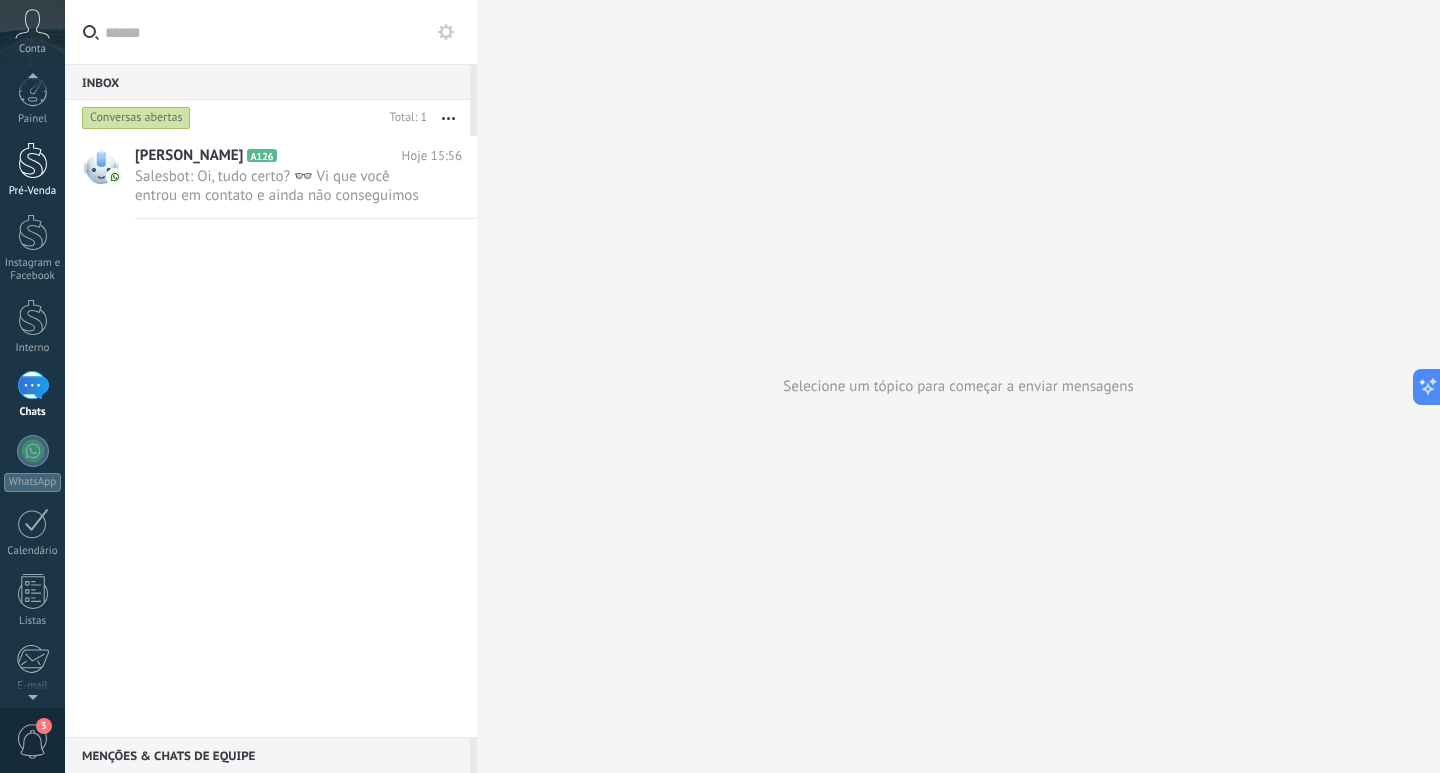 click at bounding box center [33, 160] 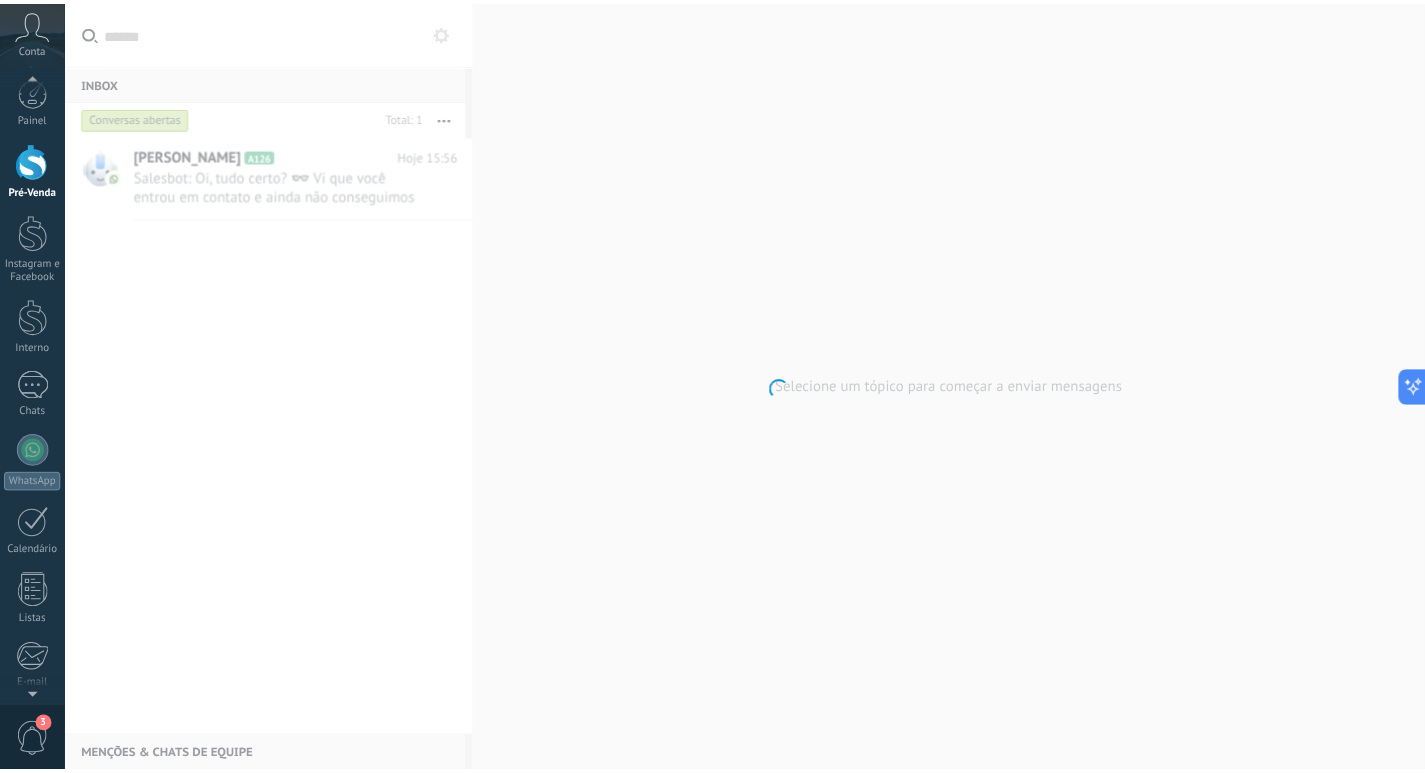 scroll, scrollTop: 0, scrollLeft: 0, axis: both 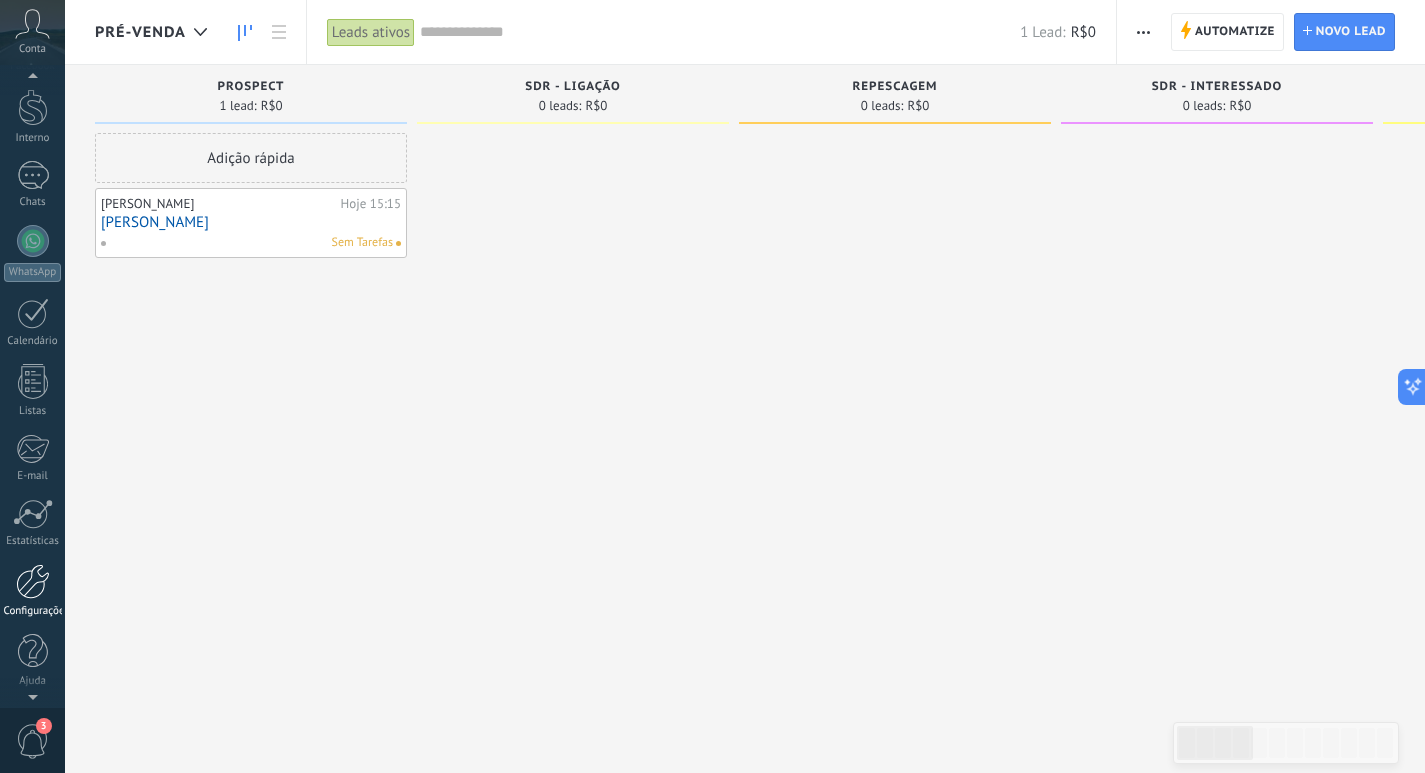 click at bounding box center [33, 581] 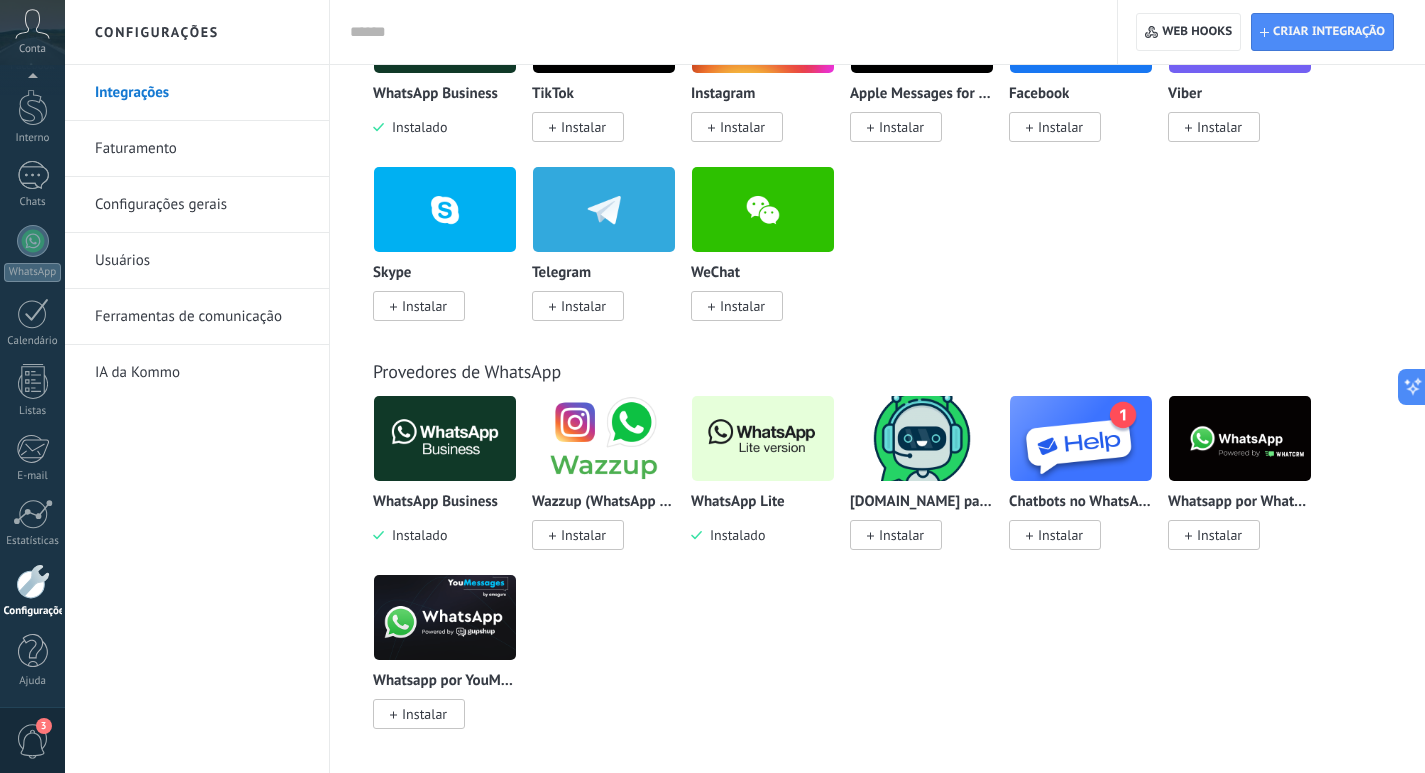 scroll, scrollTop: 800, scrollLeft: 0, axis: vertical 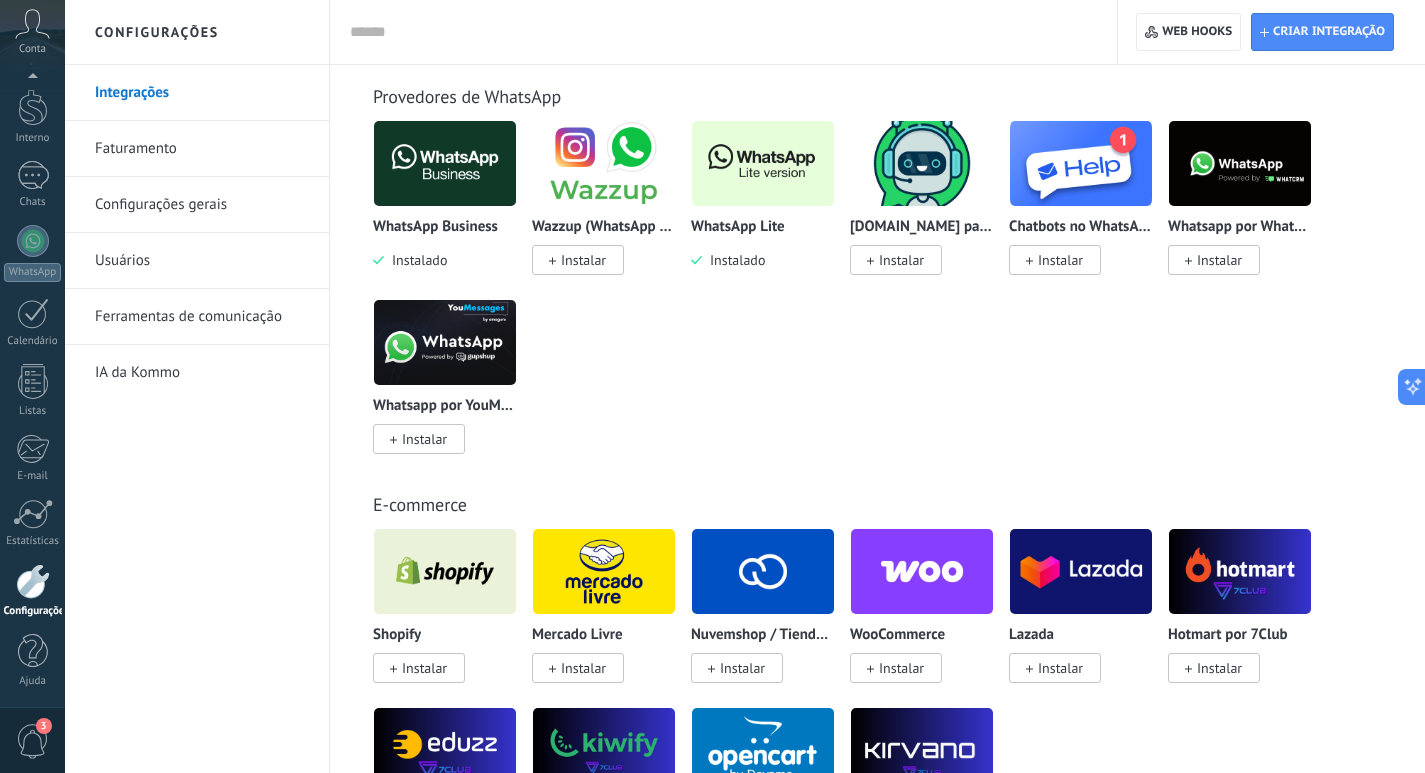 click at bounding box center (763, 163) 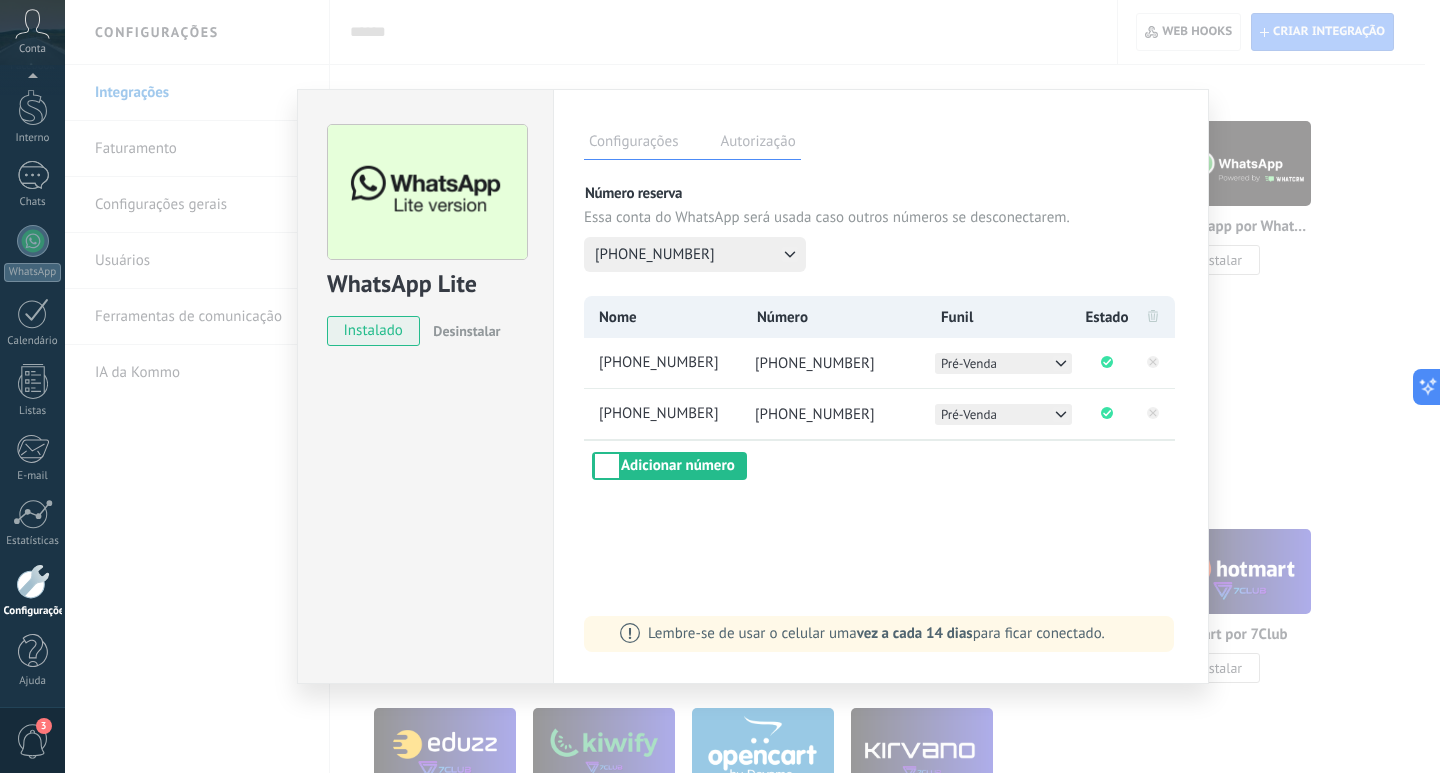 click on "WhatsApp Lite instalado Desinstalar Configurações Autorização Esta aba registra os usuários que permitiram acesso à esta conta. Se você quiser remover a possibilidade de um usuário de enviar solicitações para a conta em relação a esta integração, você pode revogar o acesso. Se o acesso de todos os usuários for revogado, a integração parará de funcionar. Este app está instalado, mas ninguém concedeu acesso ainda. Mais de 2 bilhões de pessoas usam ativamente o WhatsApp para se conectar com amigos, familiares e empresas. Essa integração adiciona o app de mensagem mais popular ao seu arsenal de comunicação: capture automaticamente leads em mensagens recebidas, compartilhe o acesso de bate-papo com toda a equipe e aprimore tudo isso com as ferramentas integradas da Kommo, como o botão de engajamento e o Robô de vendas. Mais _:  Salvar Número reserva Essa conta do WhatsApp será usada caso outros números se desconectarem.   +55 51 80349-991 Nome Número Funil Estado +55 51 80349-991" at bounding box center [752, 386] 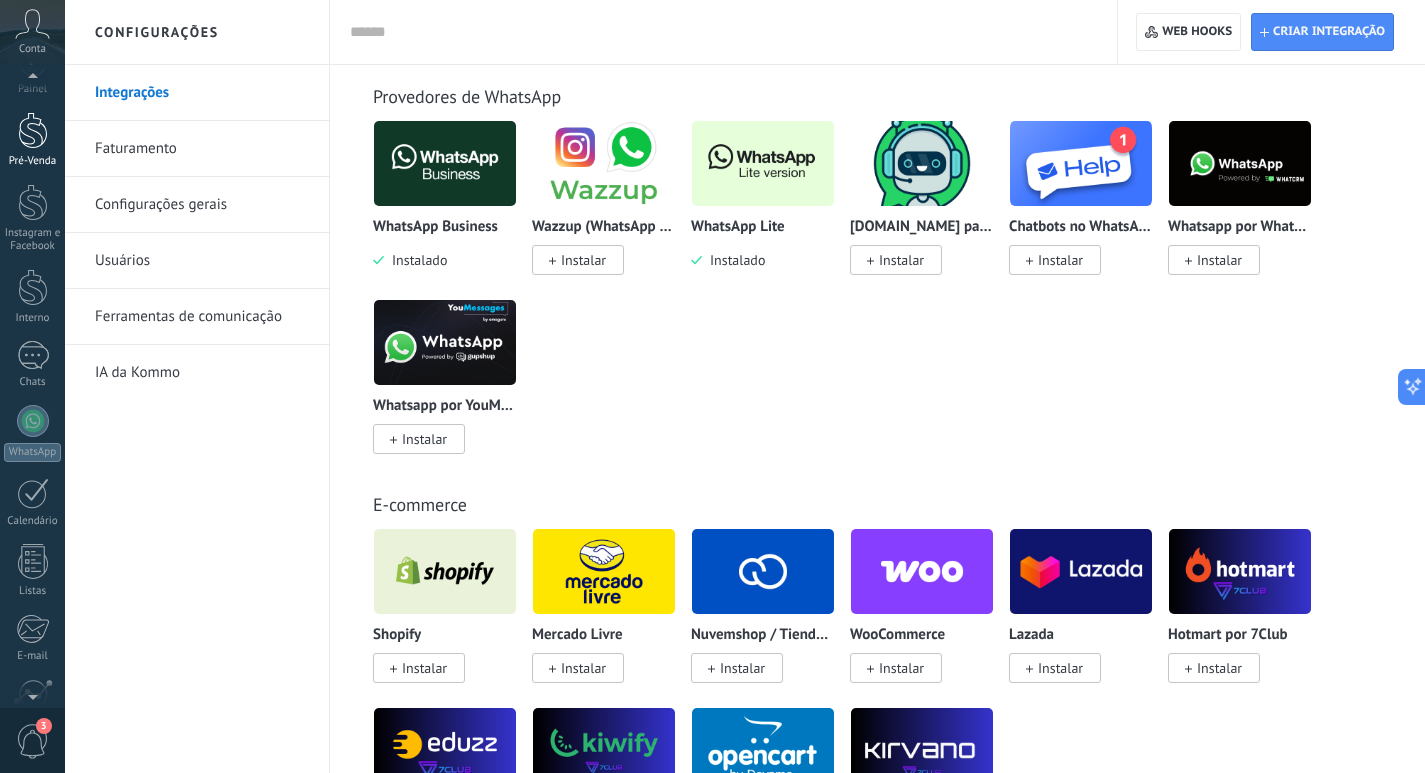 scroll, scrollTop: 0, scrollLeft: 0, axis: both 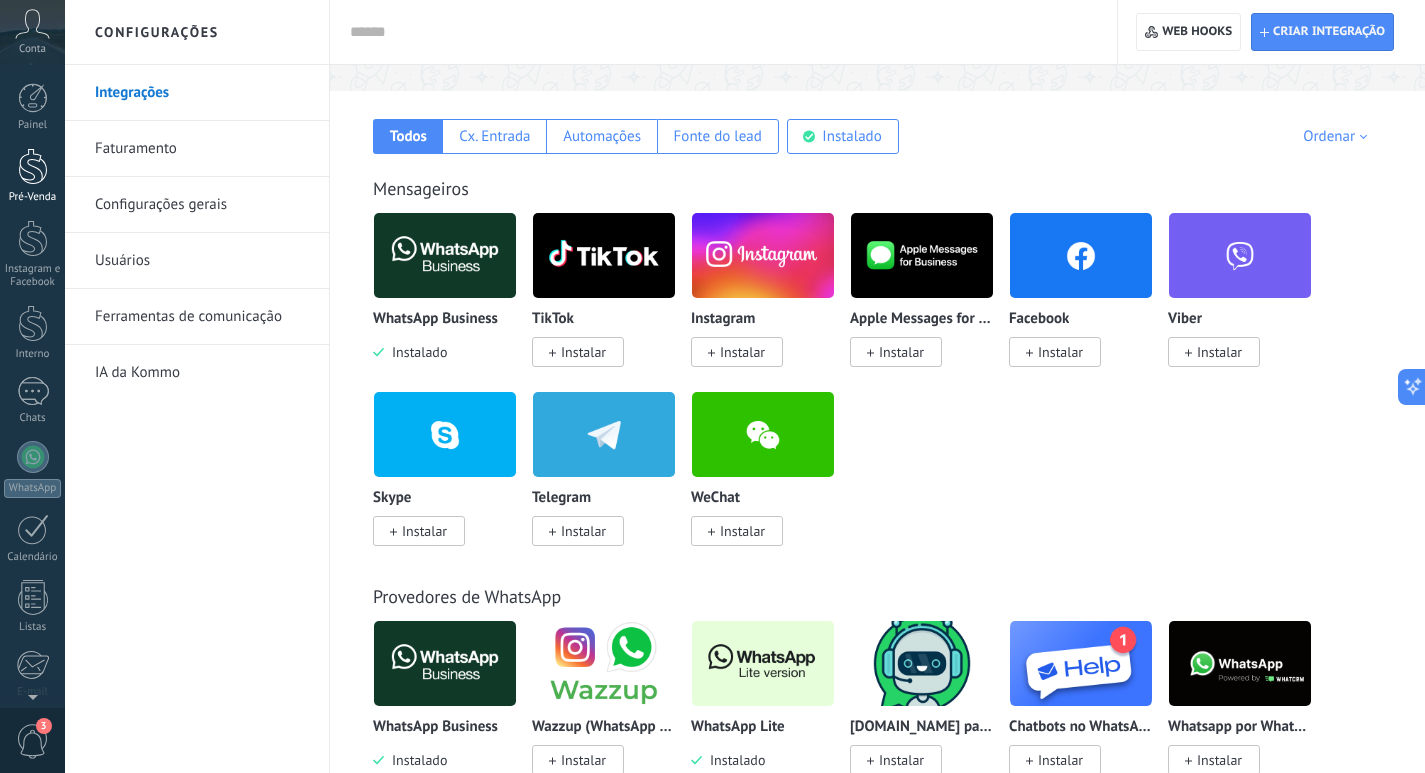 click at bounding box center (33, 166) 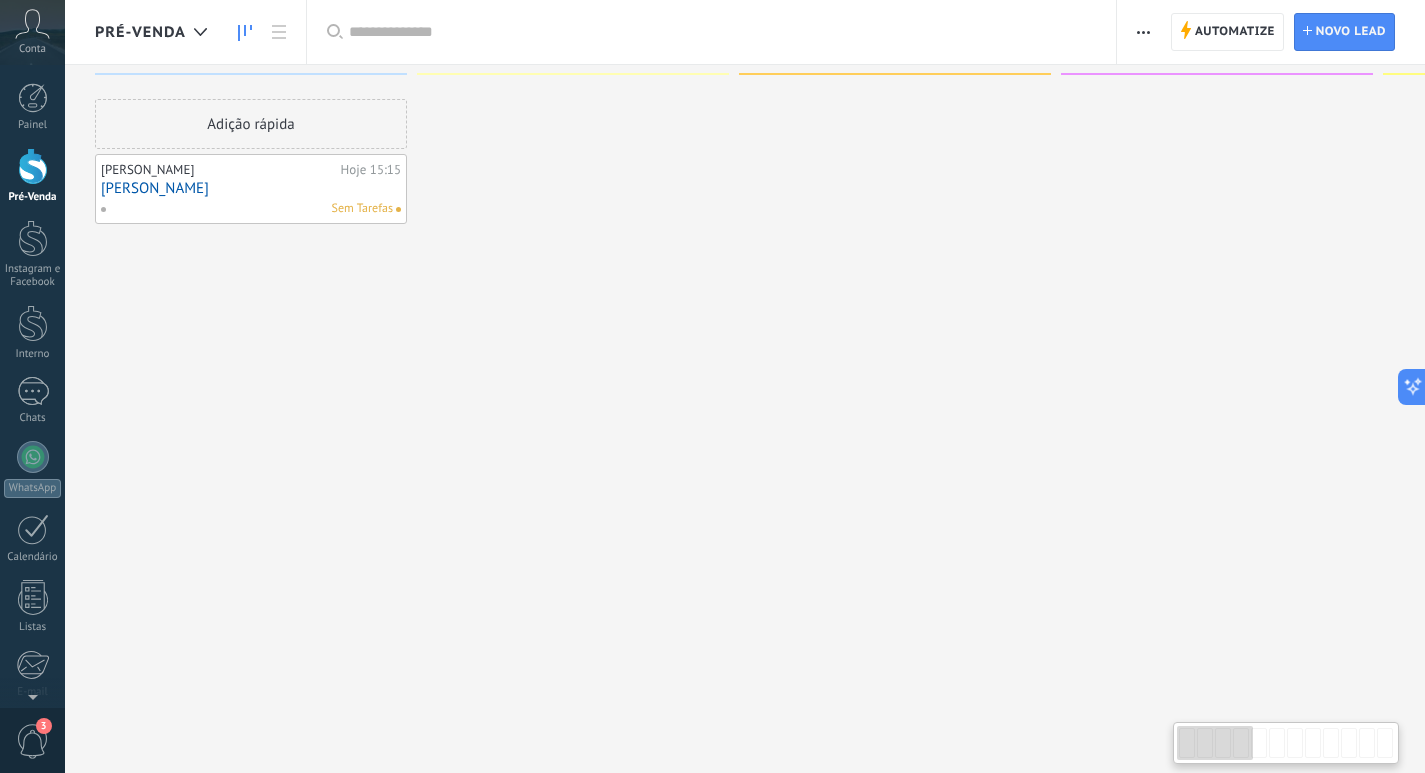 scroll, scrollTop: 0, scrollLeft: 0, axis: both 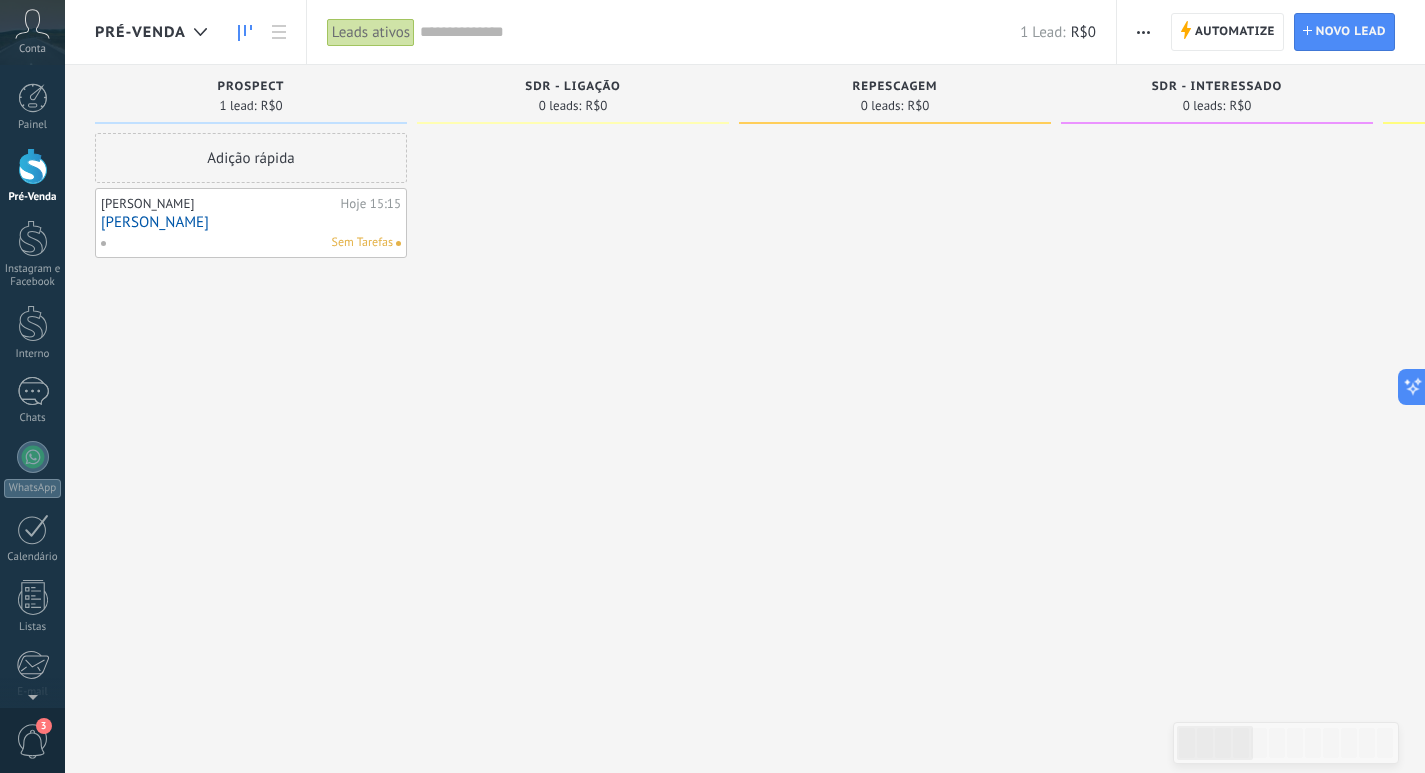 click at bounding box center [573, 389] 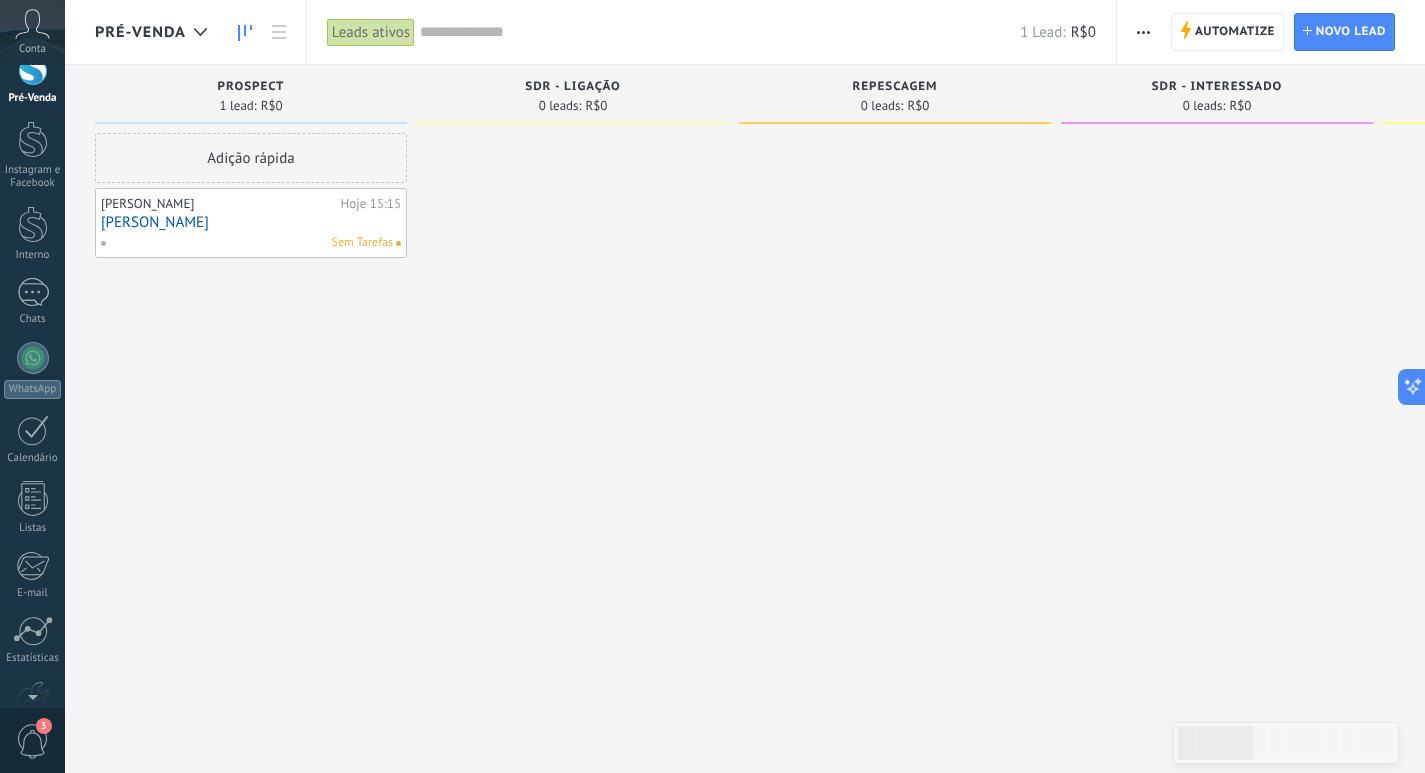 scroll, scrollTop: 216, scrollLeft: 0, axis: vertical 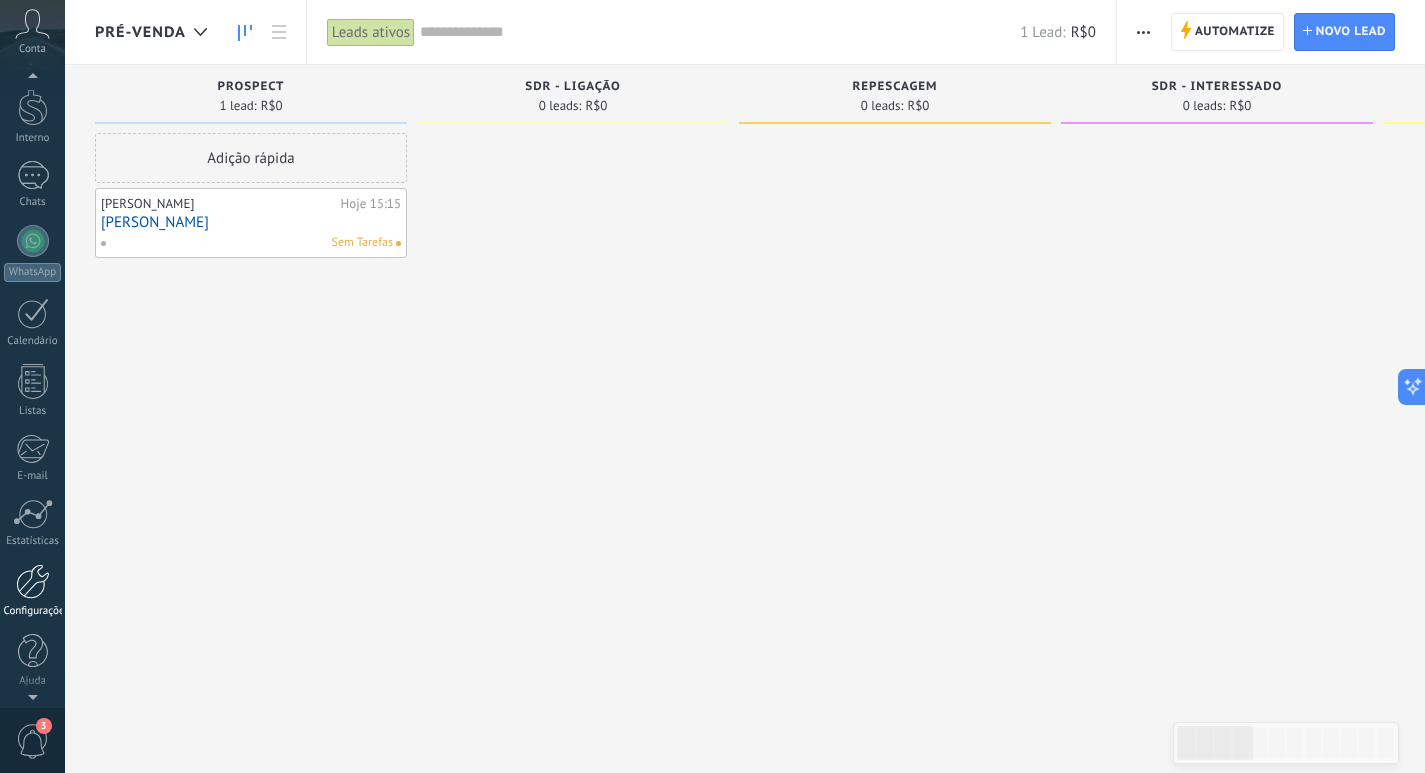 click at bounding box center (33, 581) 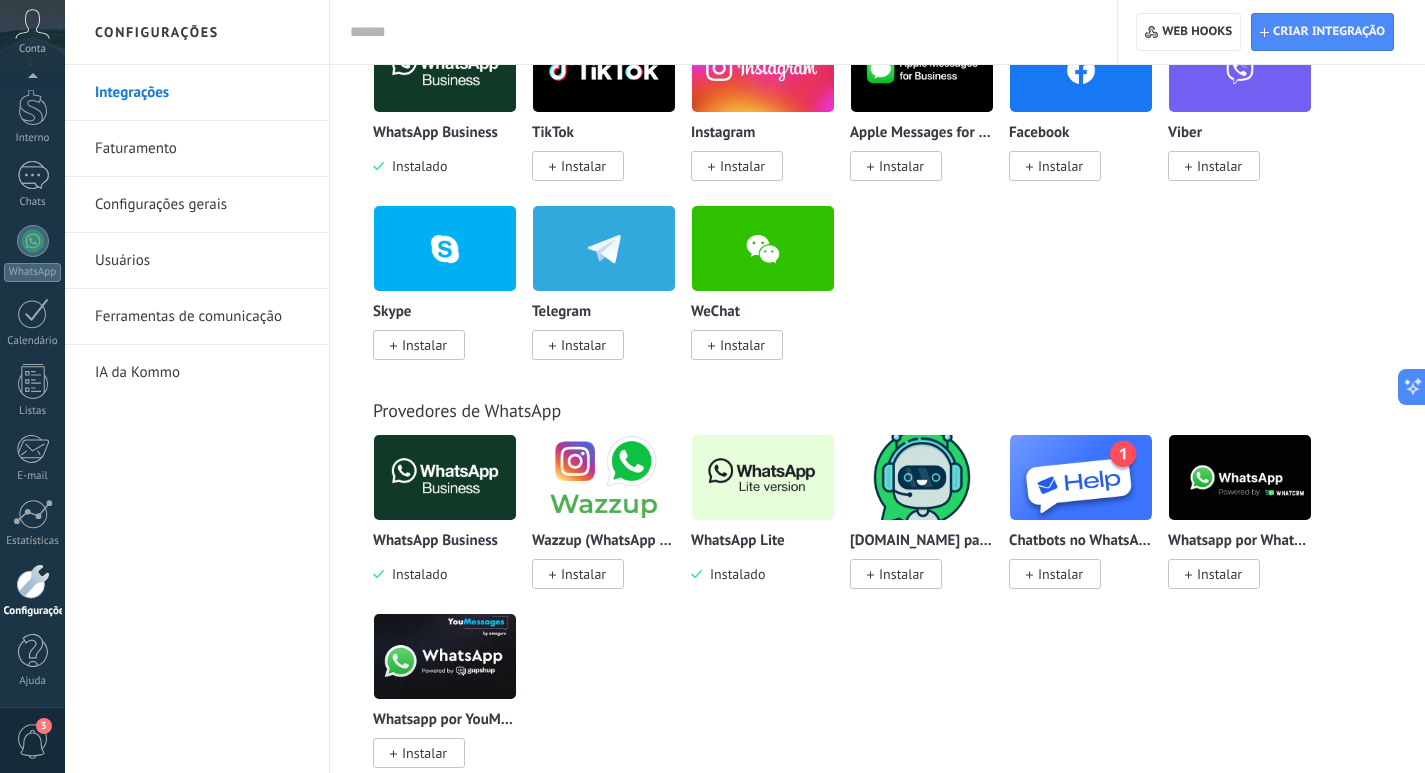 scroll, scrollTop: 500, scrollLeft: 0, axis: vertical 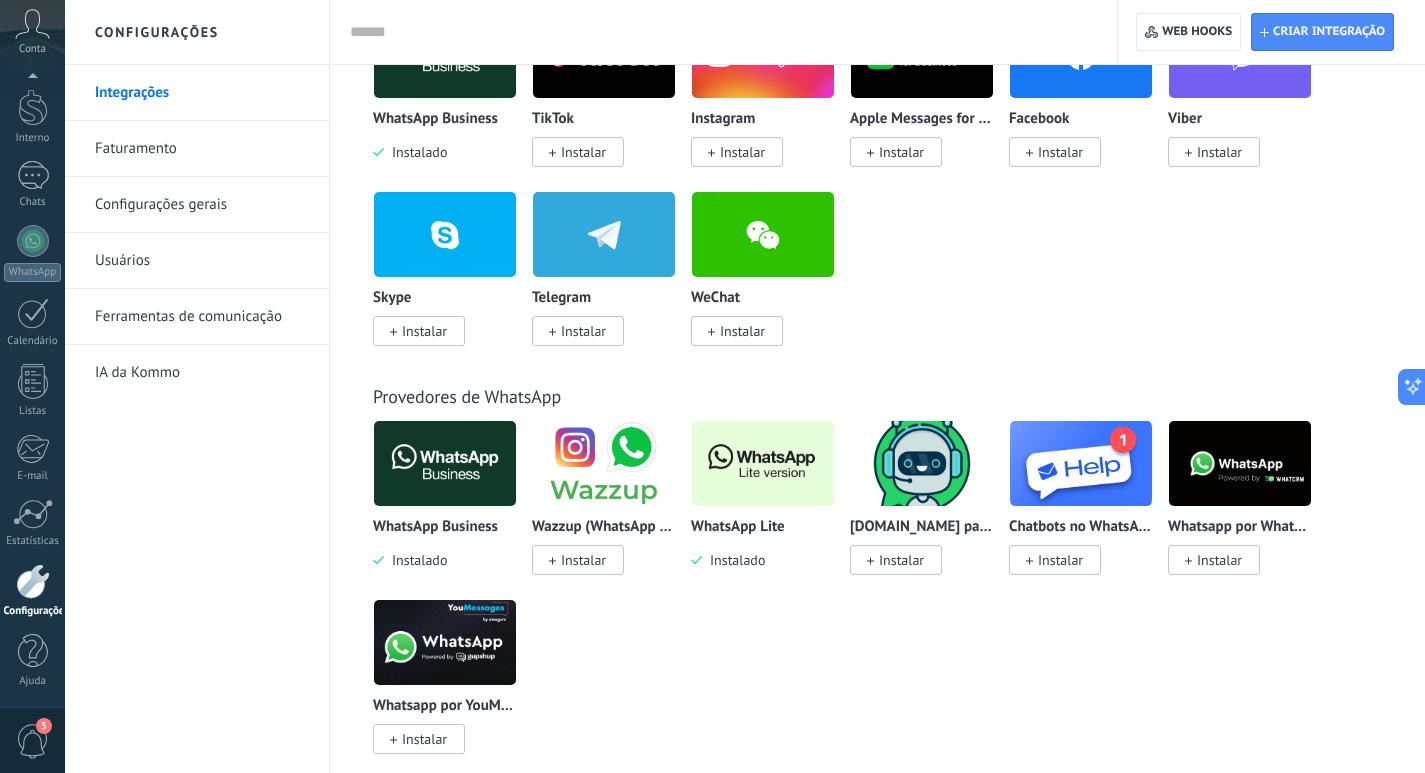 click at bounding box center (763, 463) 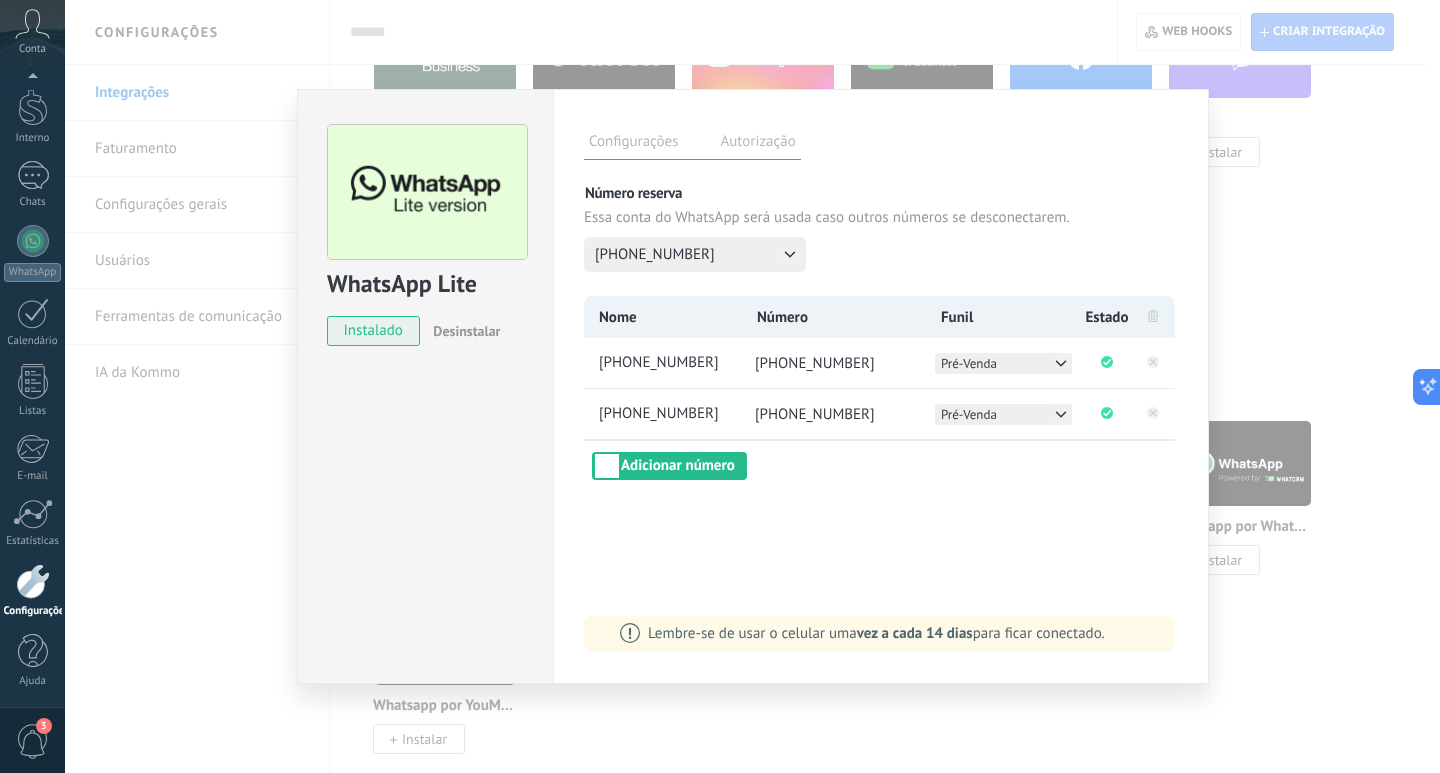 click on "WhatsApp Lite instalado Desinstalar Configurações Autorização Esta aba registra os usuários que permitiram acesso à esta conta. Se você quiser remover a possibilidade de um usuário de enviar solicitações para a conta em relação a esta integração, você pode revogar o acesso. Se o acesso de todos os usuários for revogado, a integração parará de funcionar. Este app está instalado, mas ninguém concedeu acesso ainda. Mais de 2 bilhões de pessoas usam ativamente o WhatsApp para se conectar com amigos, familiares e empresas. Essa integração adiciona o app de mensagem mais popular ao seu arsenal de comunicação: capture automaticamente leads em mensagens recebidas, compartilhe o acesso de bate-papo com toda a equipe e aprimore tudo isso com as ferramentas integradas da Kommo, como o botão de engajamento e o Robô de vendas. Mais _:  Salvar Número reserva Essa conta do WhatsApp será usada caso outros números se desconectarem.   +55 51 80349-991 Nome Número Funil Estado +55 51 80349-991" at bounding box center (752, 386) 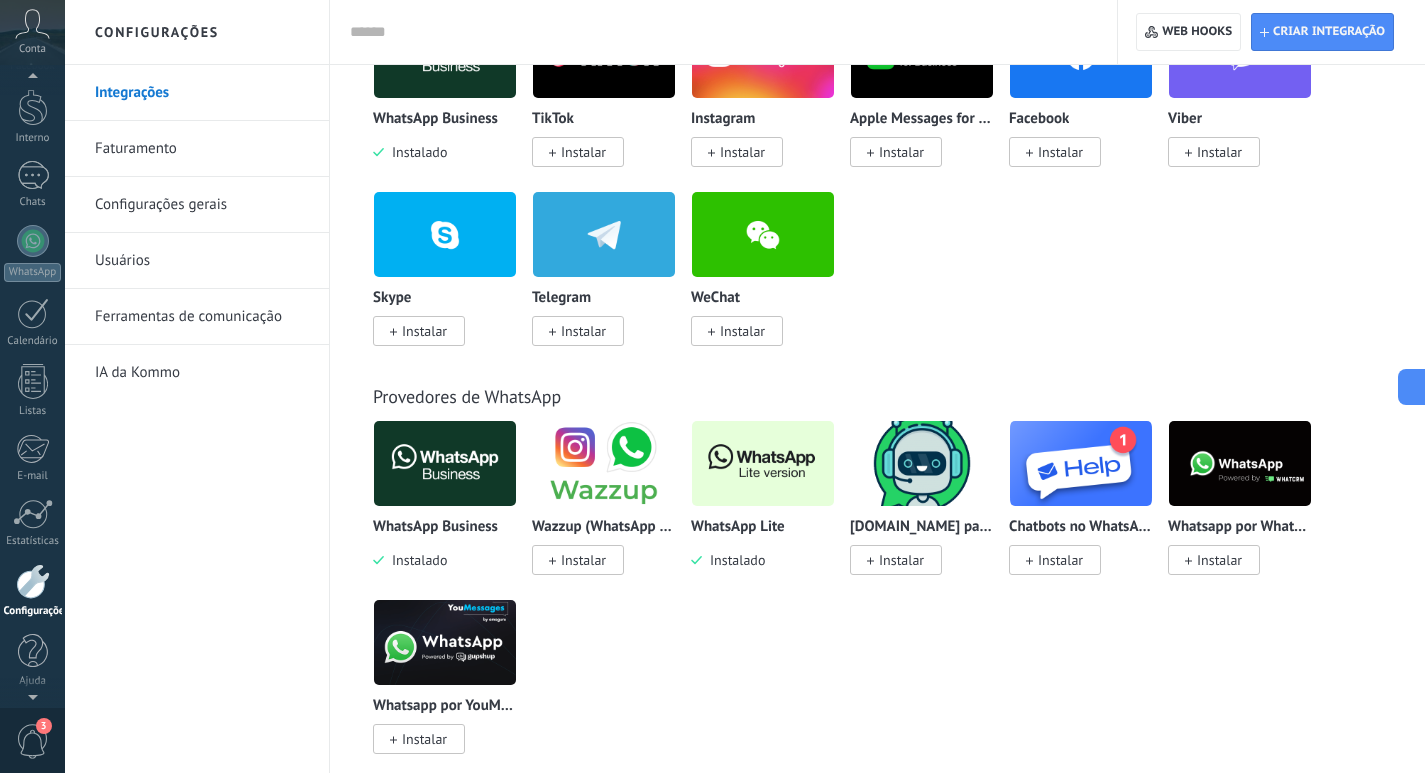 scroll, scrollTop: 0, scrollLeft: 0, axis: both 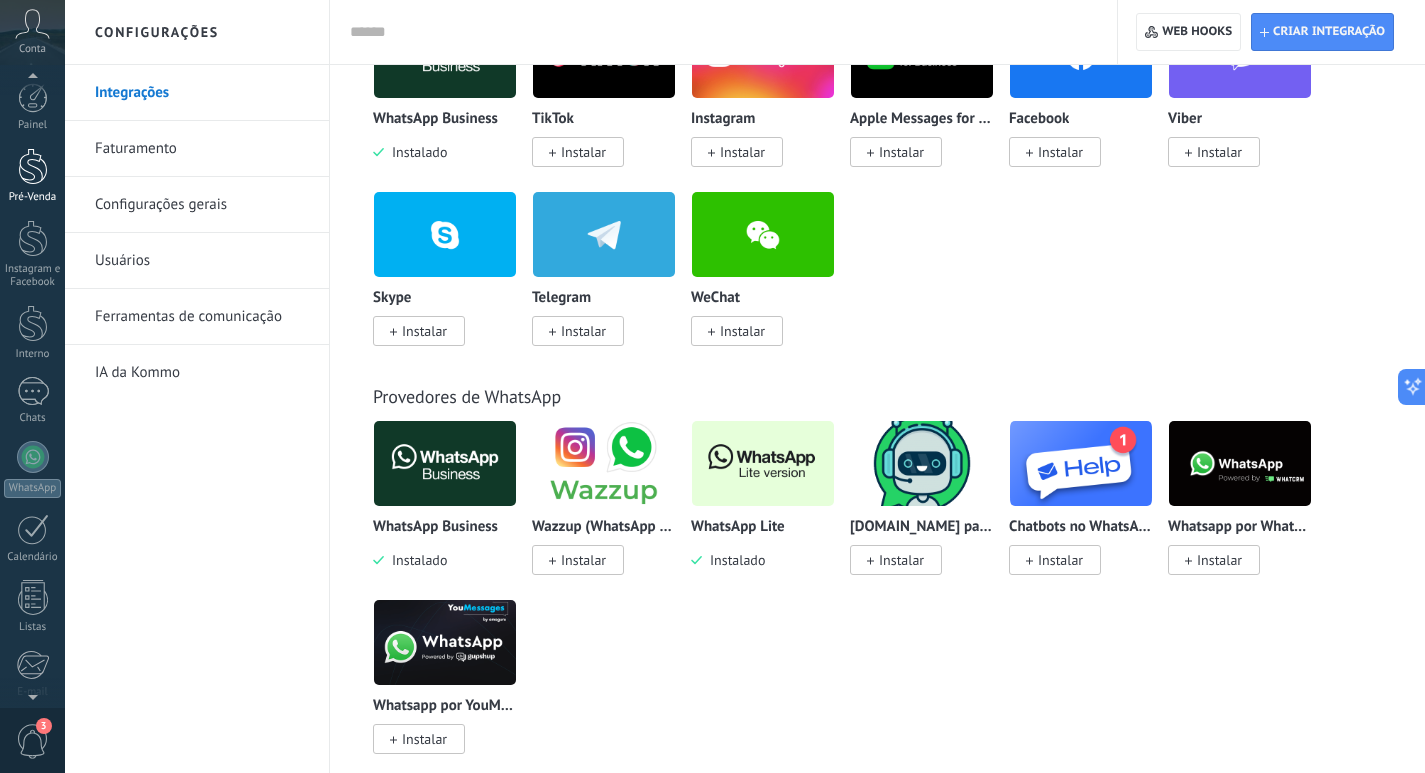 click at bounding box center (33, 166) 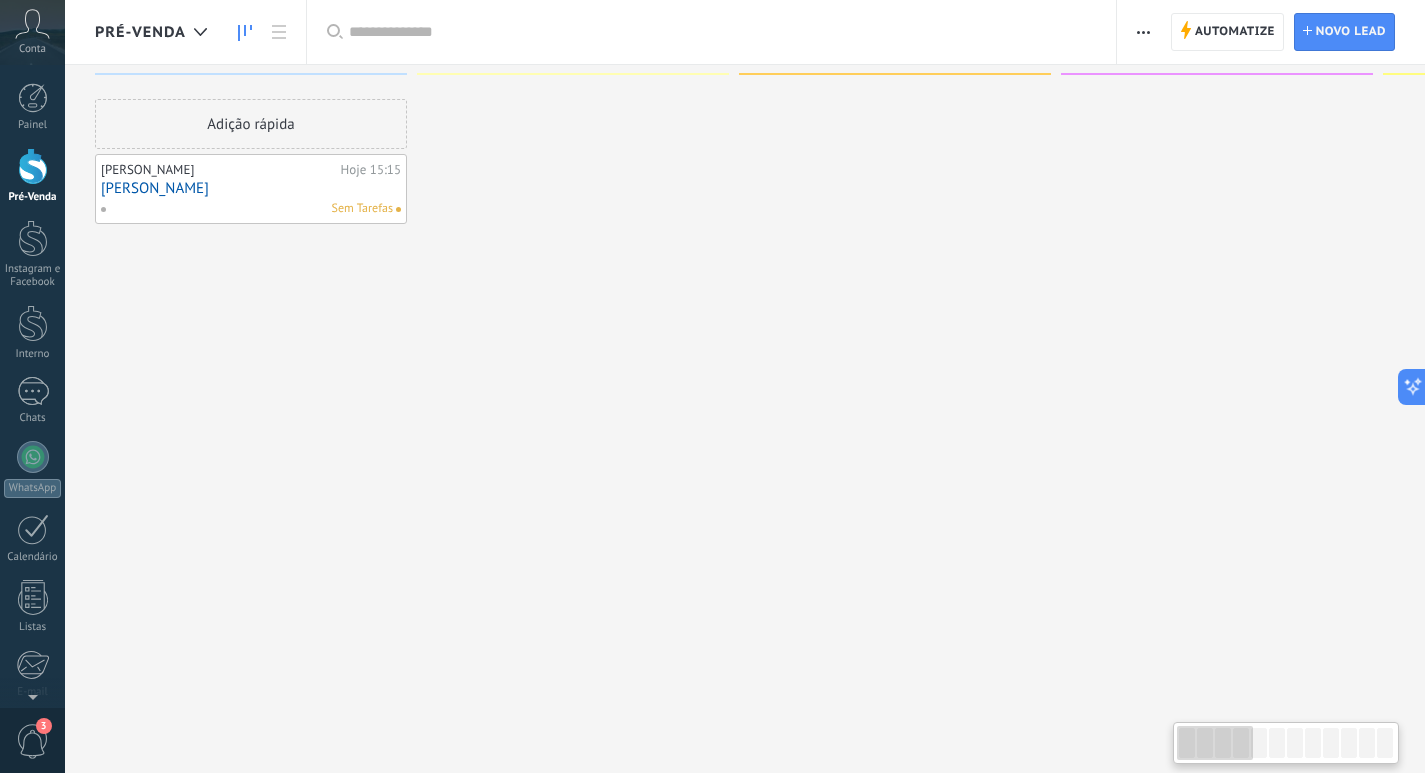 scroll, scrollTop: 0, scrollLeft: 0, axis: both 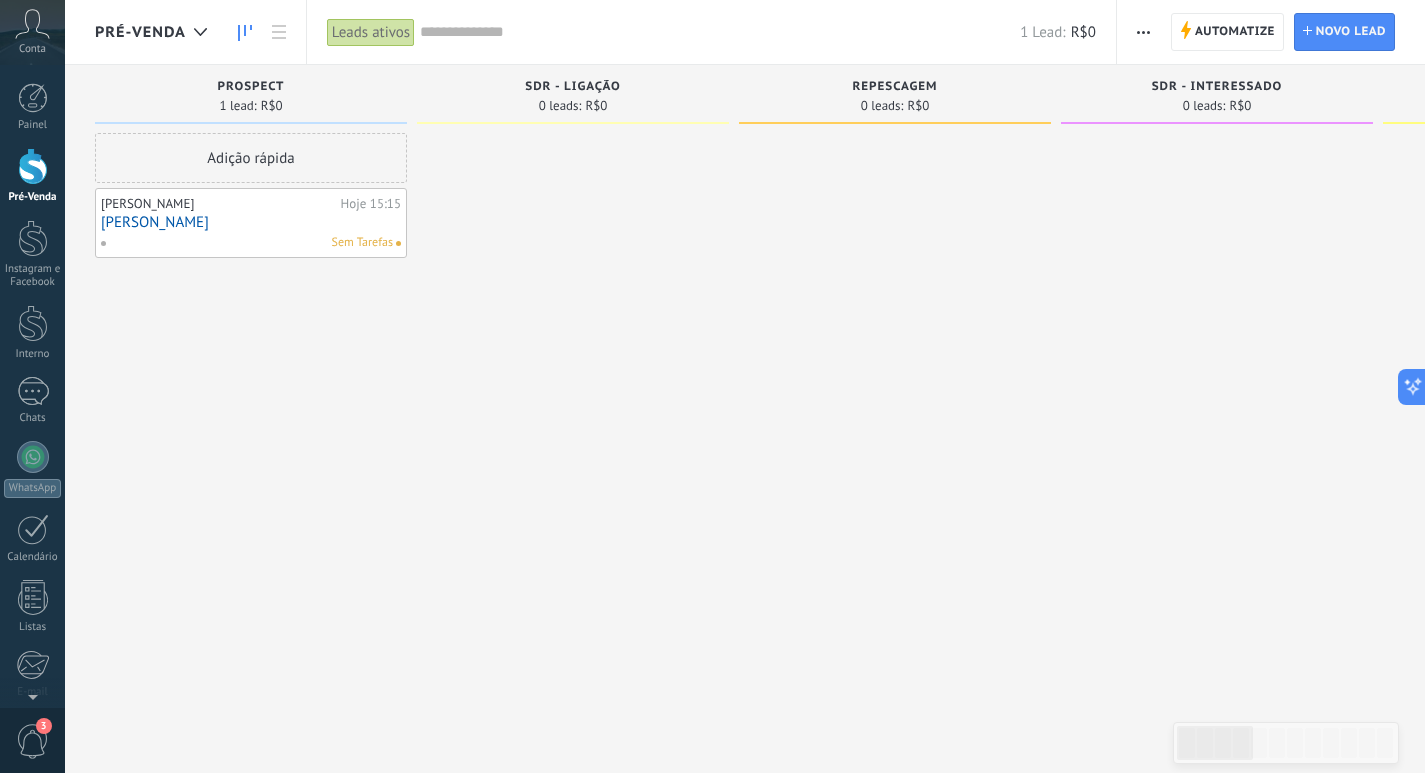 click on "Pré-Venda" at bounding box center (32, 176) 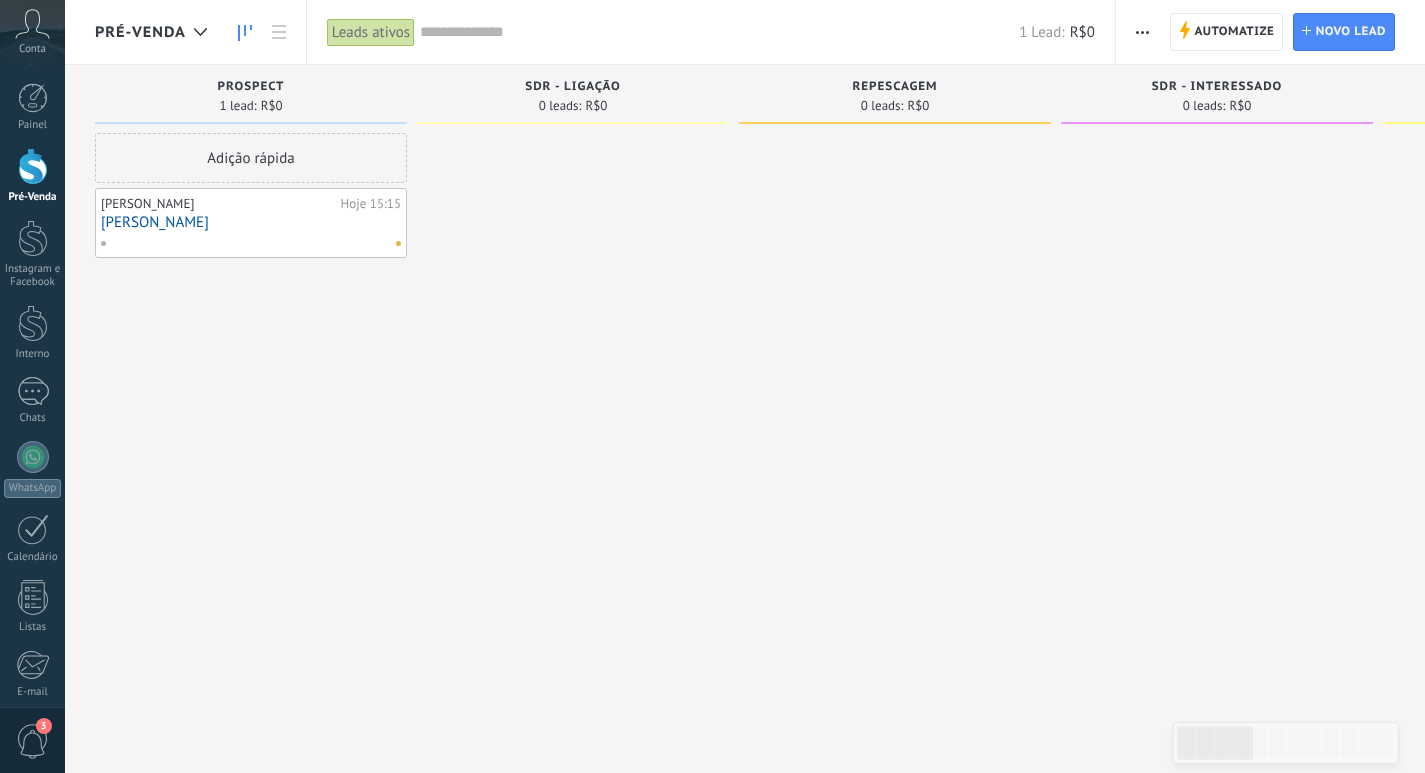 scroll, scrollTop: 0, scrollLeft: 0, axis: both 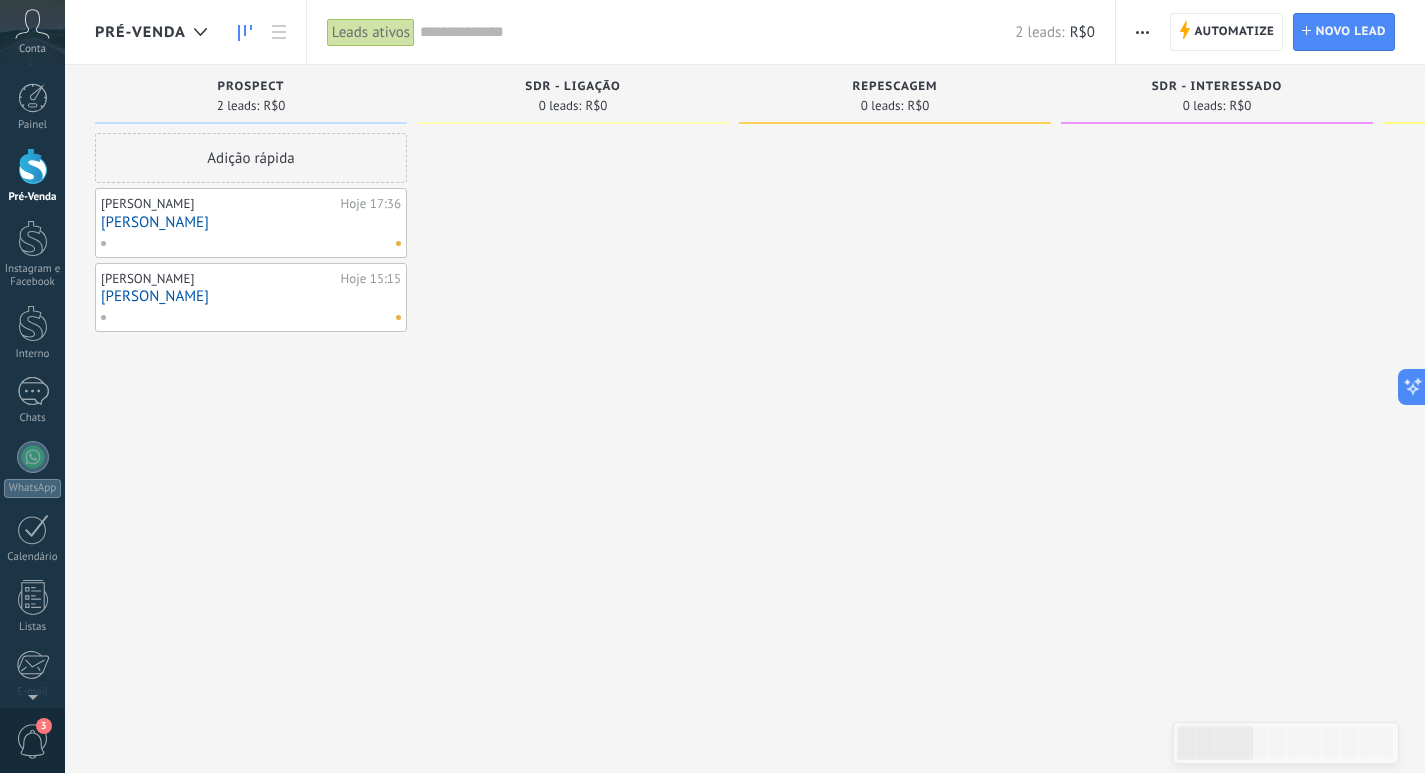 click at bounding box center (33, 166) 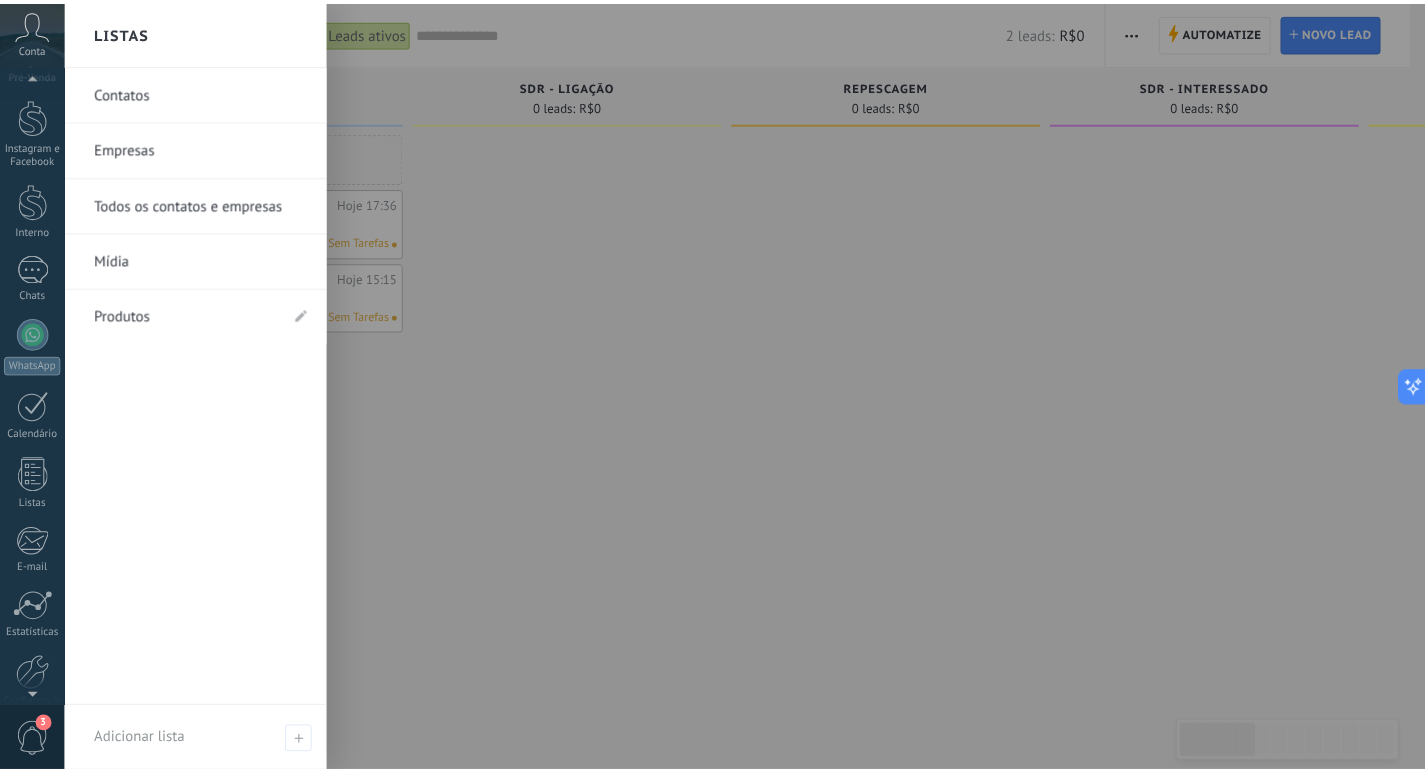 scroll, scrollTop: 216, scrollLeft: 0, axis: vertical 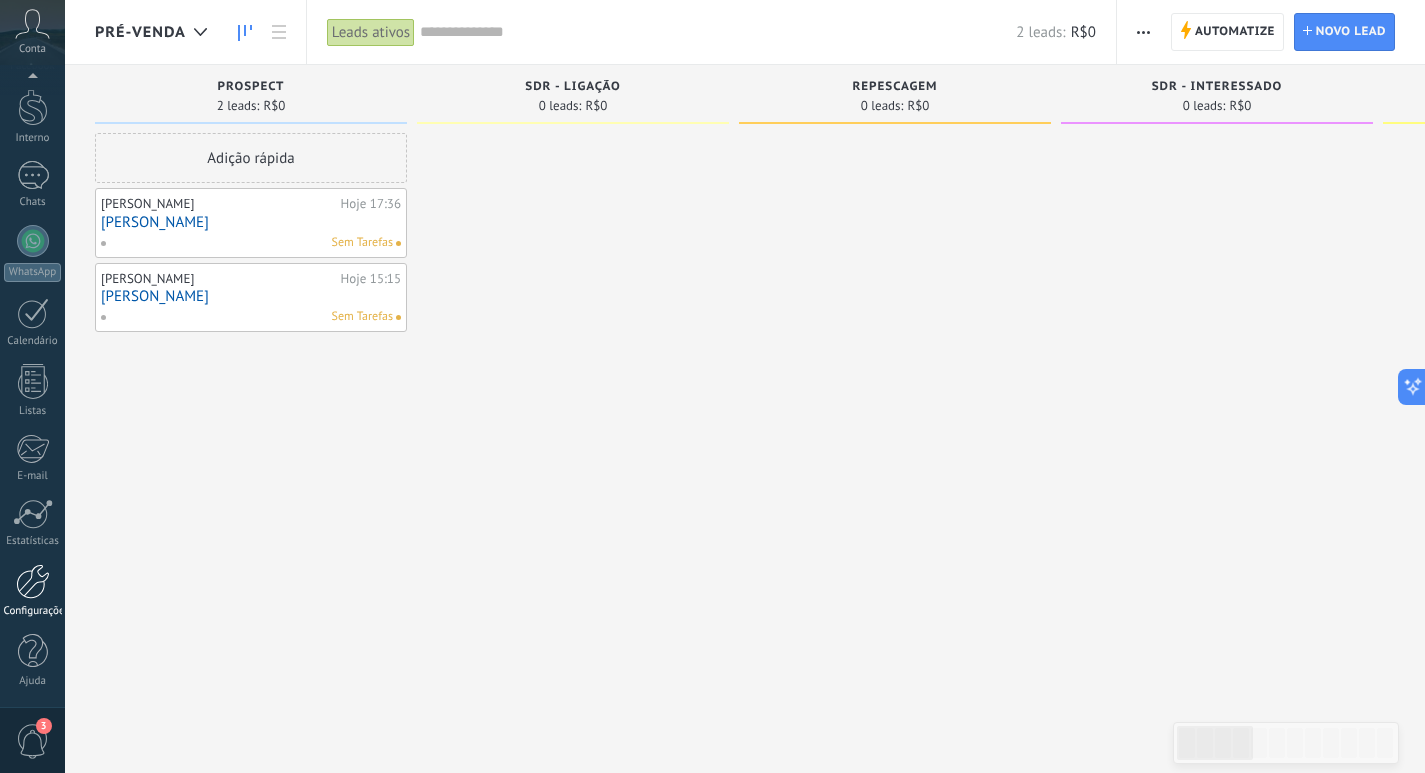 click at bounding box center (33, 581) 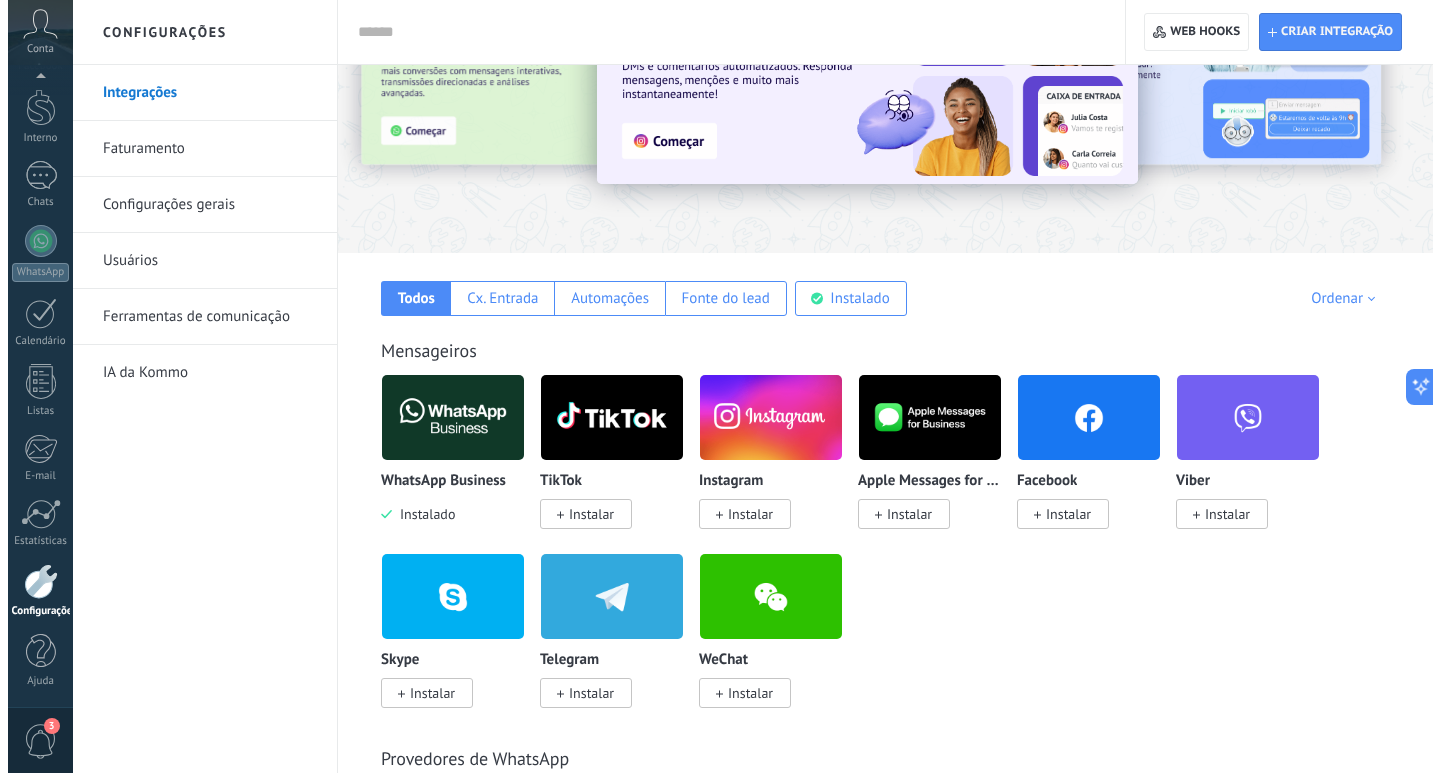 scroll, scrollTop: 400, scrollLeft: 0, axis: vertical 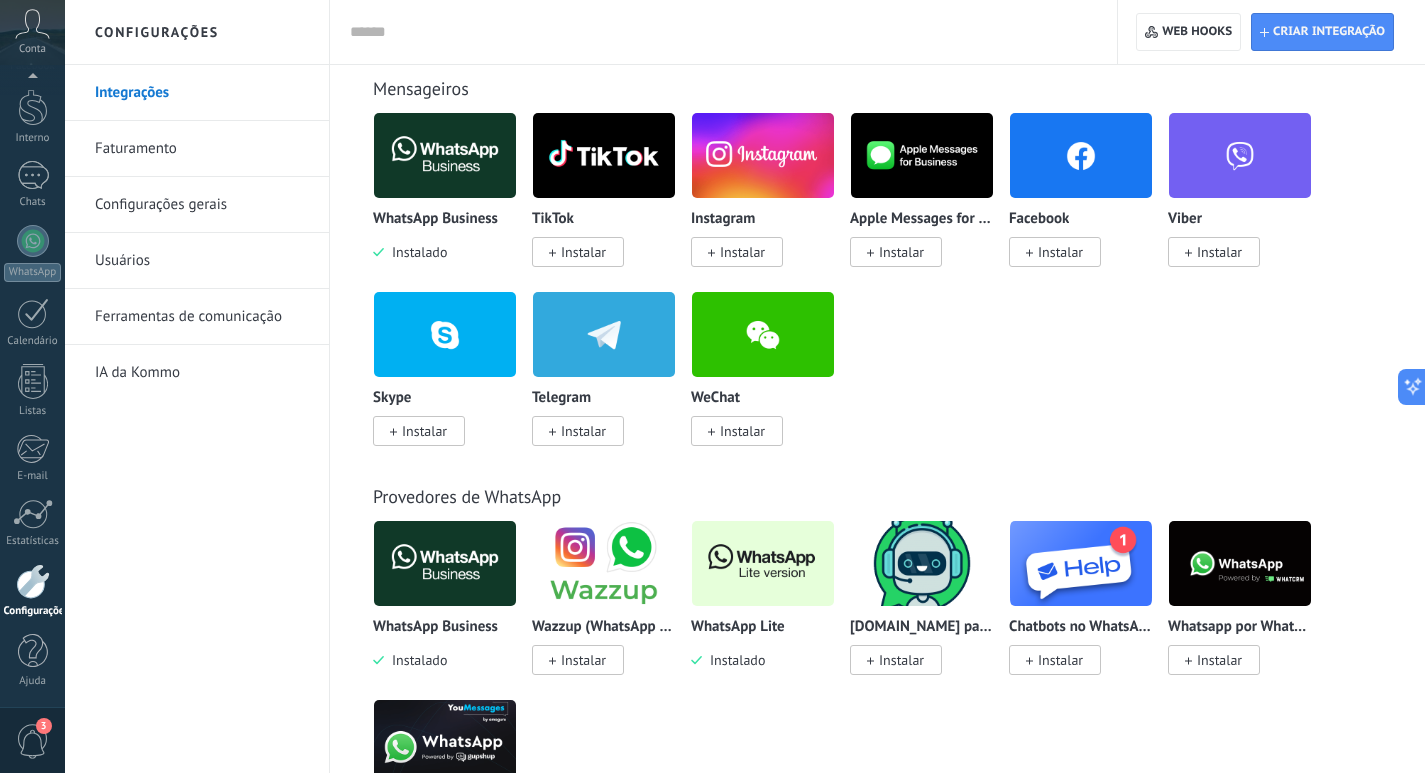 click at bounding box center [763, 563] 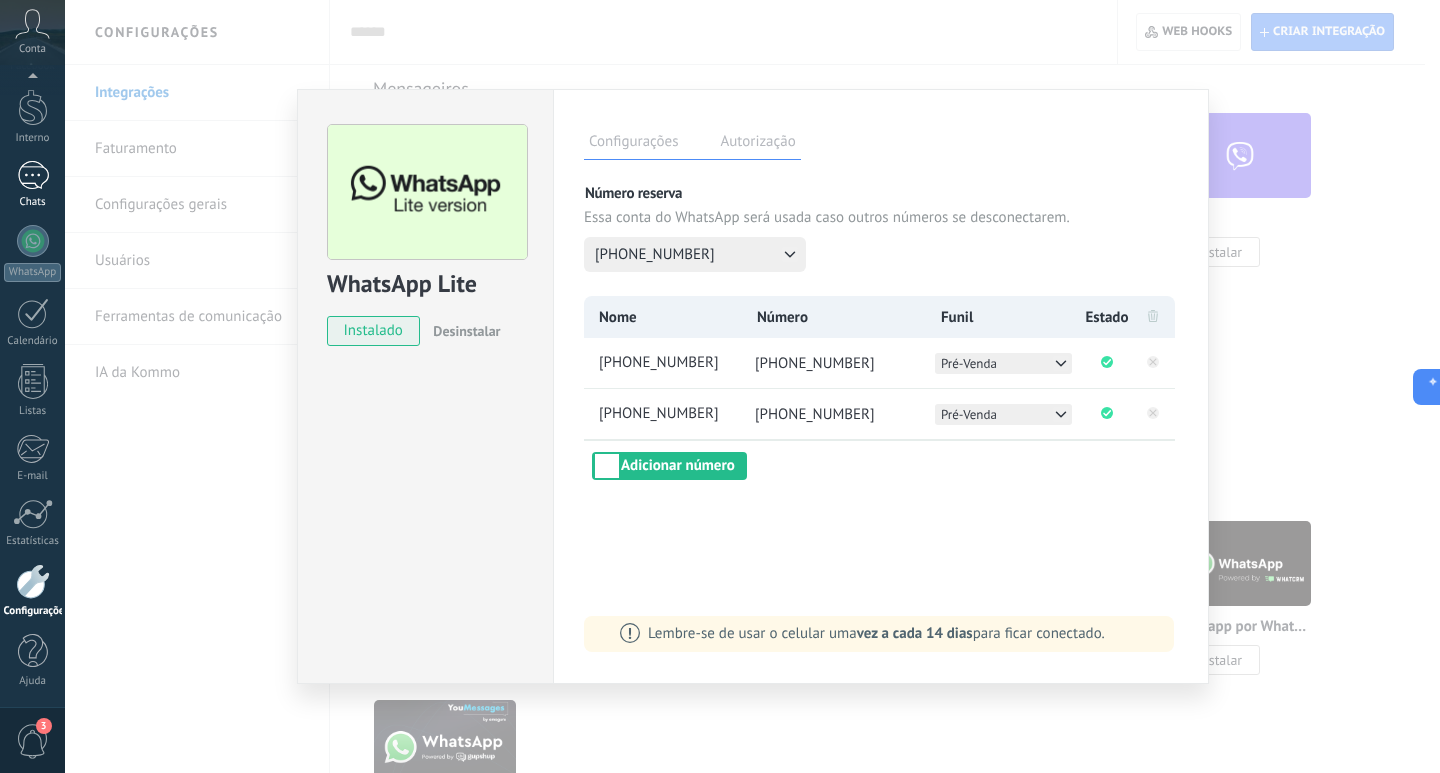 click at bounding box center [33, 175] 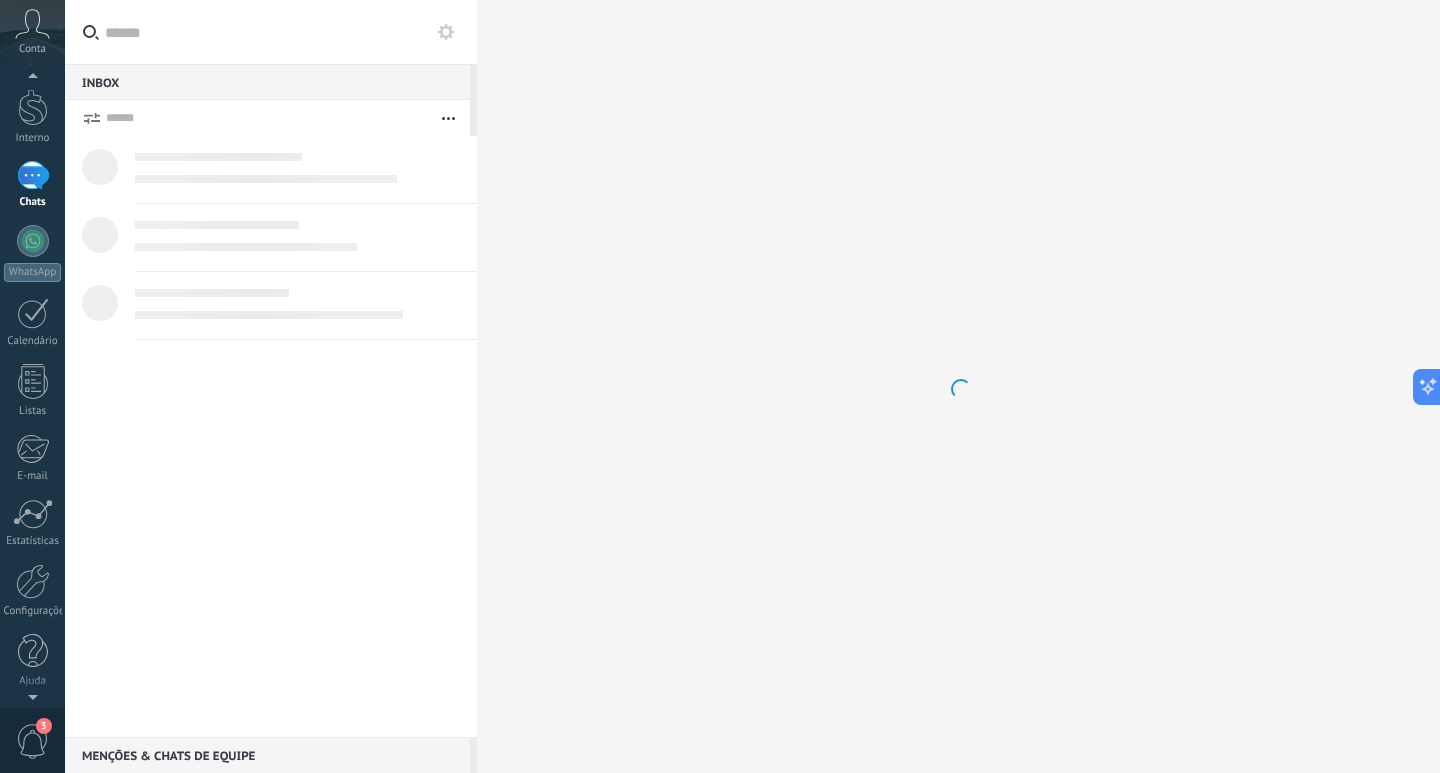 scroll, scrollTop: 0, scrollLeft: 0, axis: both 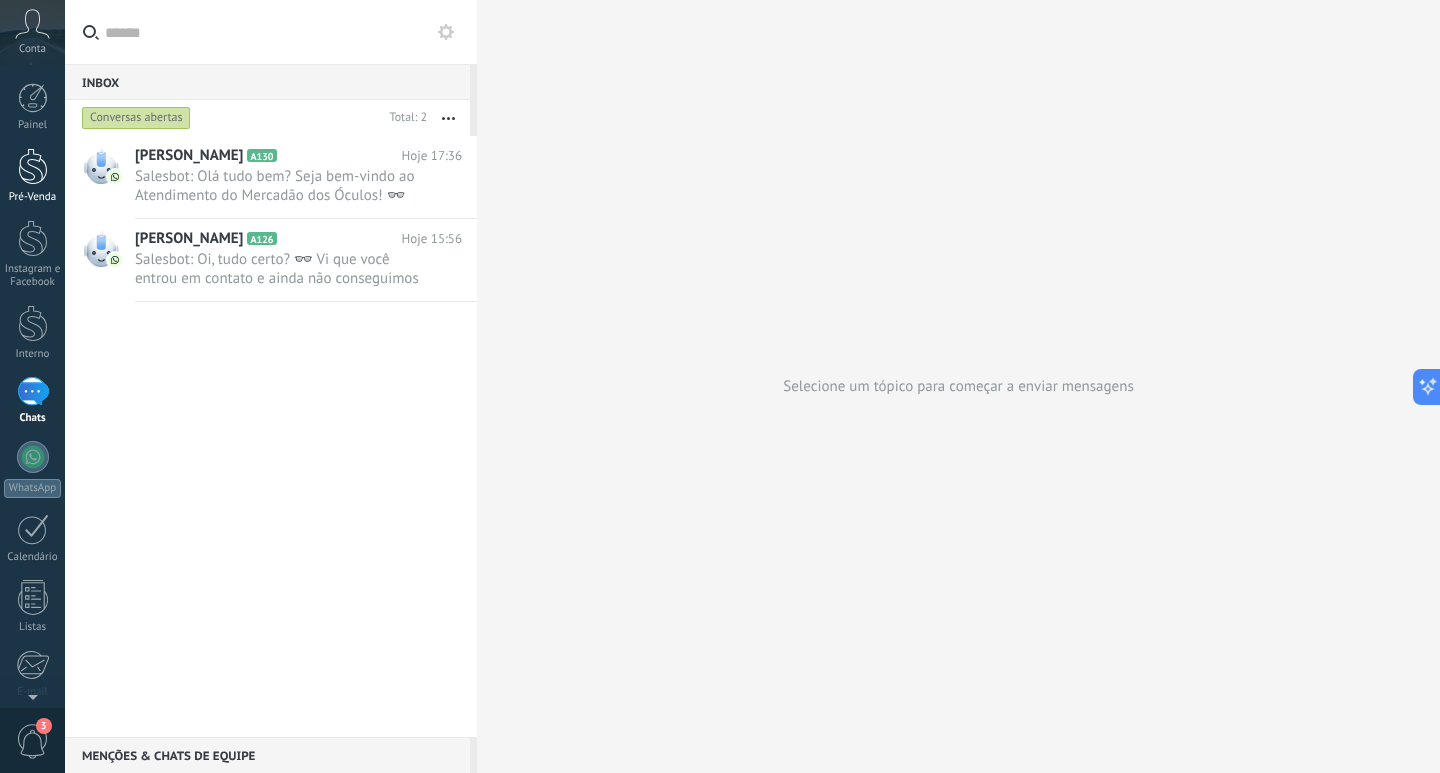 click on "Pré-Venda" at bounding box center (32, 176) 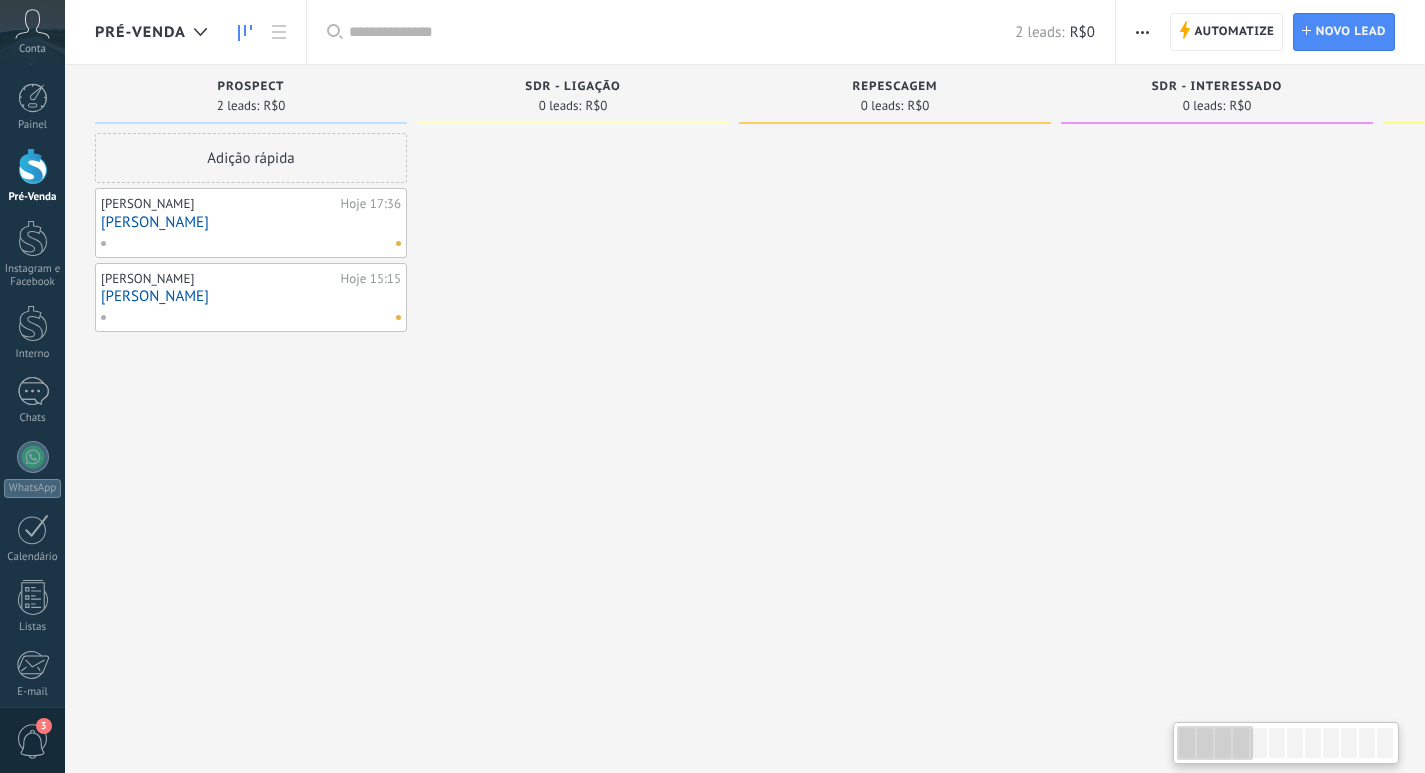 scroll, scrollTop: 0, scrollLeft: 0, axis: both 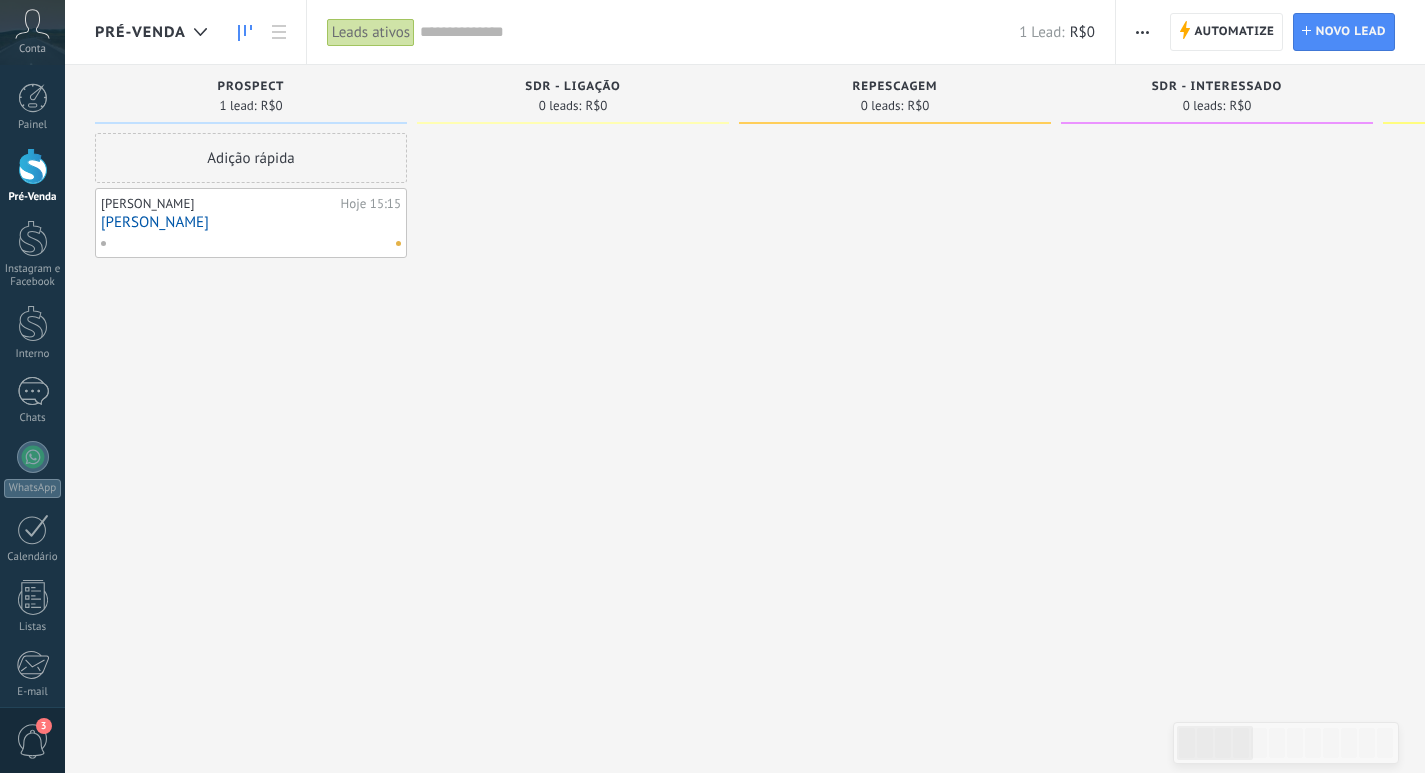 click at bounding box center [573, 389] 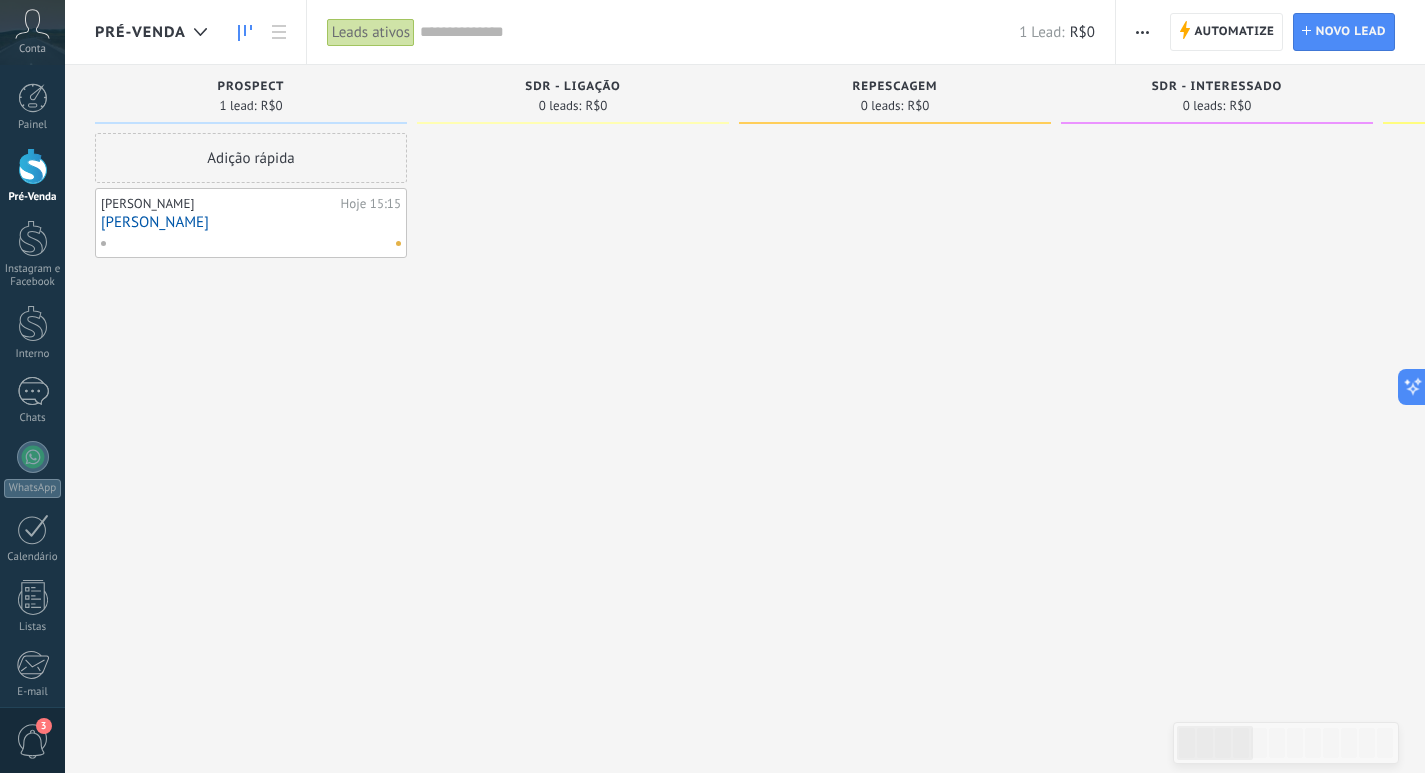 click on "[PERSON_NAME]" at bounding box center [251, 222] 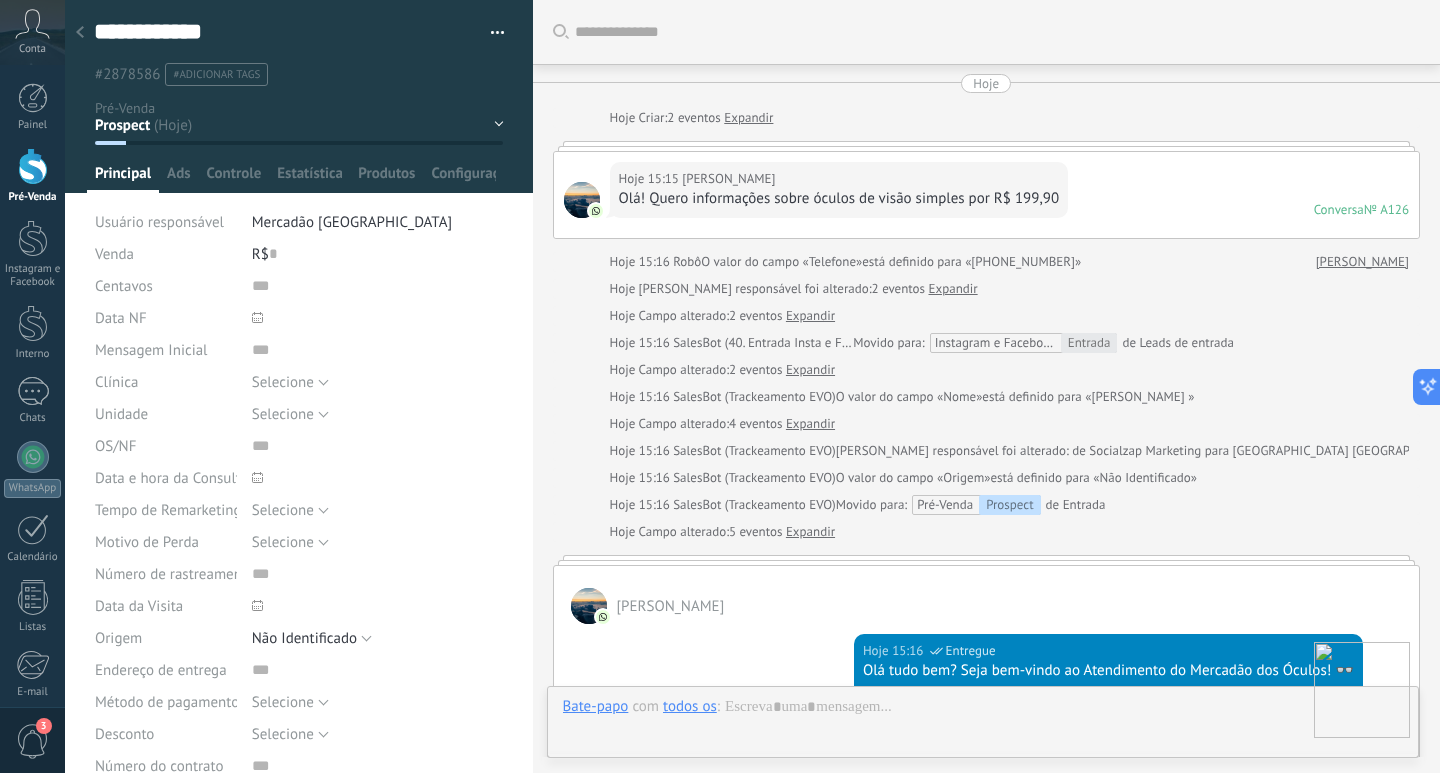 scroll, scrollTop: 30, scrollLeft: 0, axis: vertical 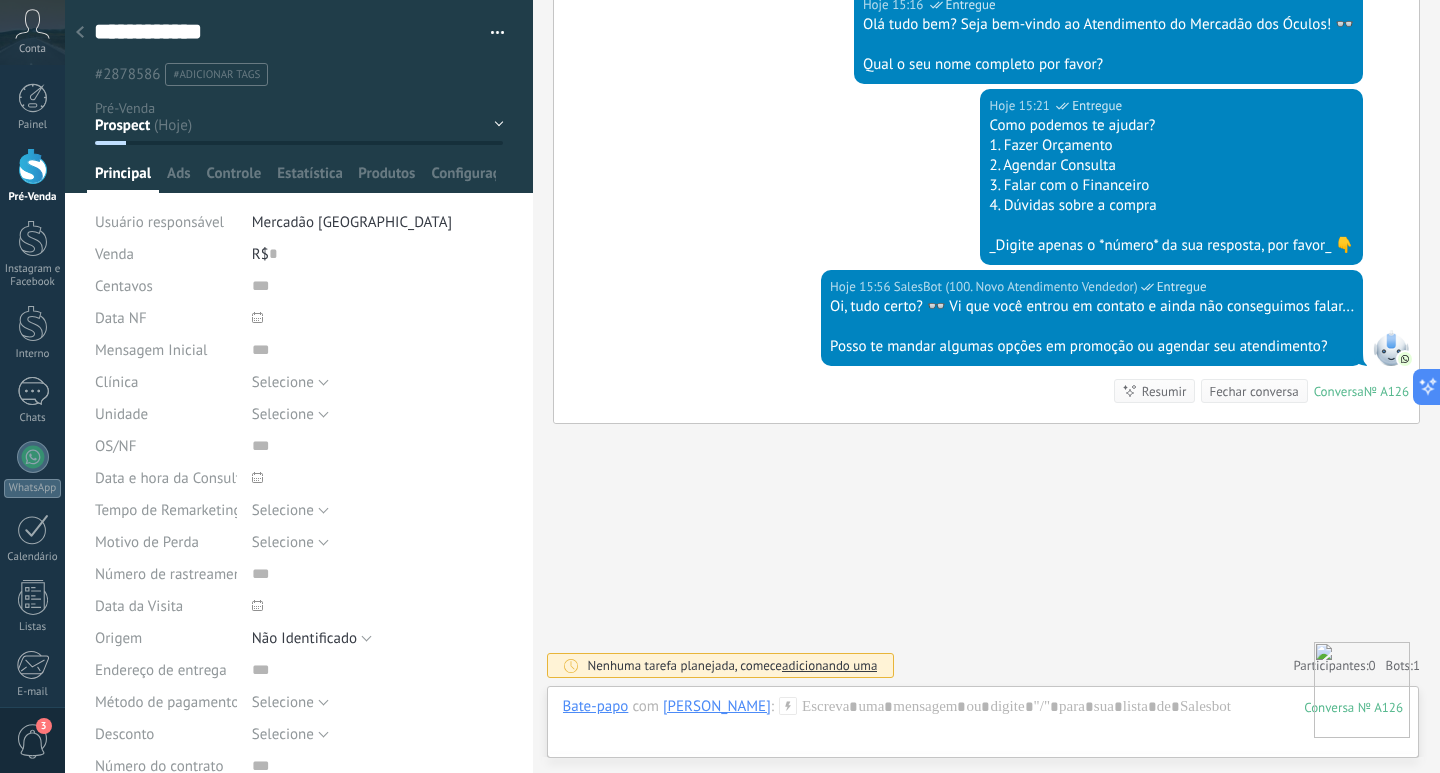 click on "Buscar Carregar mais Hoje Hoje Criar:  2  eventos   Expandir Hoje 15:15 [PERSON_NAME]! Quero informações sobre óculos de visão simples por R$ 199,90 Conversa  № A126 Conversa № A126 Hoje 15:16 Robô  O valor do campo «Telefone»  está definido para «[PHONE_NUMBER]» [PERSON_NAME] responsável foi alterado:  2  eventos   Expandir Hoje Campo alterado:  2  eventos   Expandir Hoje 15:16 SalesBot (40. Entrada Insta e Face)  Movido para: Instagram e Facebook Entrada de Leads de entrada Hoje Campo alterado:  2  eventos   Expandir Hoje 15:16 SalesBot (Trackeamento EVO)  O valor do campo «Nome»  está definido para «[PERSON_NAME] » Hoje Campo alterado:  4  eventos   Expandir Hoje 15:16 SalesBot (Trackeamento EVO)  Usuário responsável foi alterado: de Socialzap Marketing para Mercadão [GEOGRAPHIC_DATA] Hoje 15:16 SalesBot (Trackeamento EVO)  O valor do campo «Origem»  está definido para «Não Identificado» Hoje 15:16 SalesBot (Trackeamento EVO)  Movido para: Hoje" at bounding box center (987, 63) 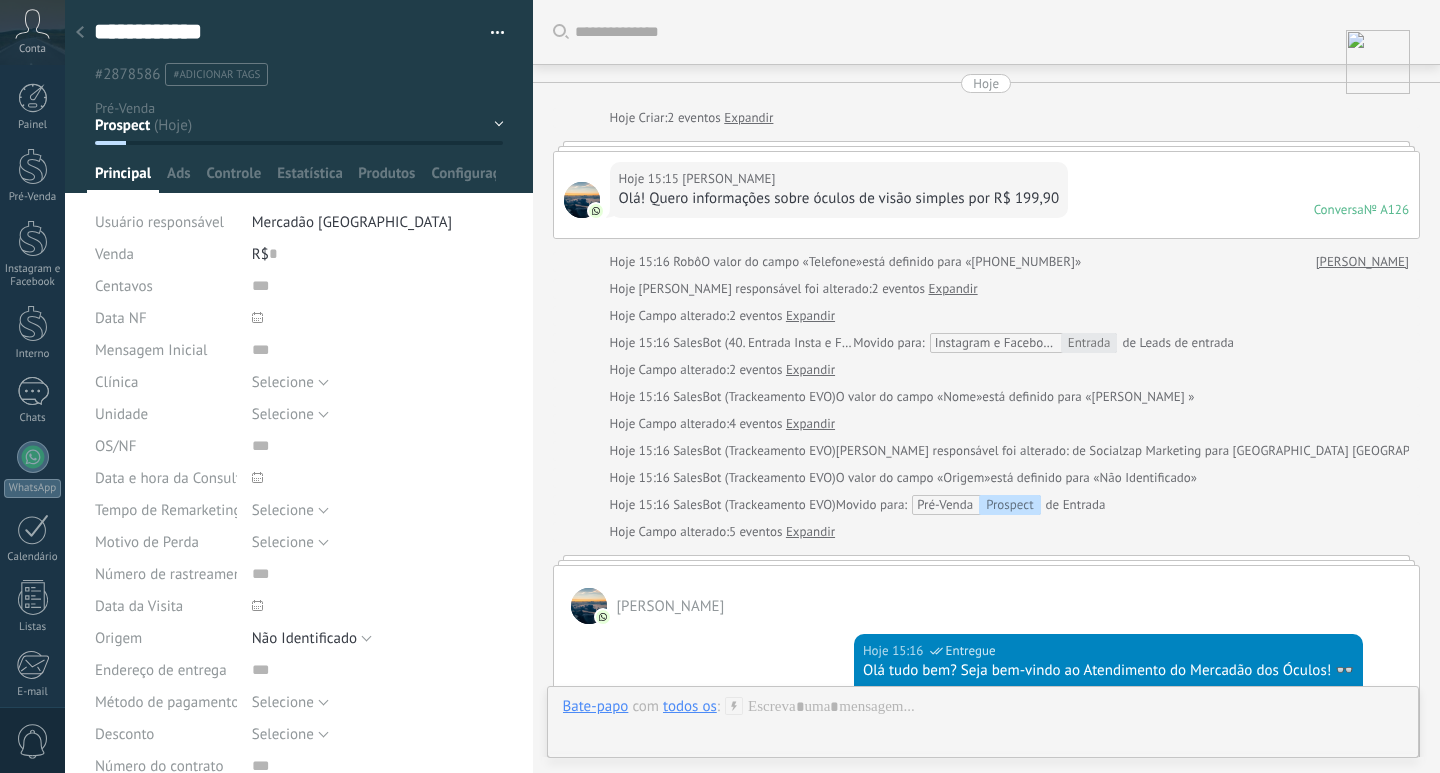 scroll, scrollTop: 0, scrollLeft: 0, axis: both 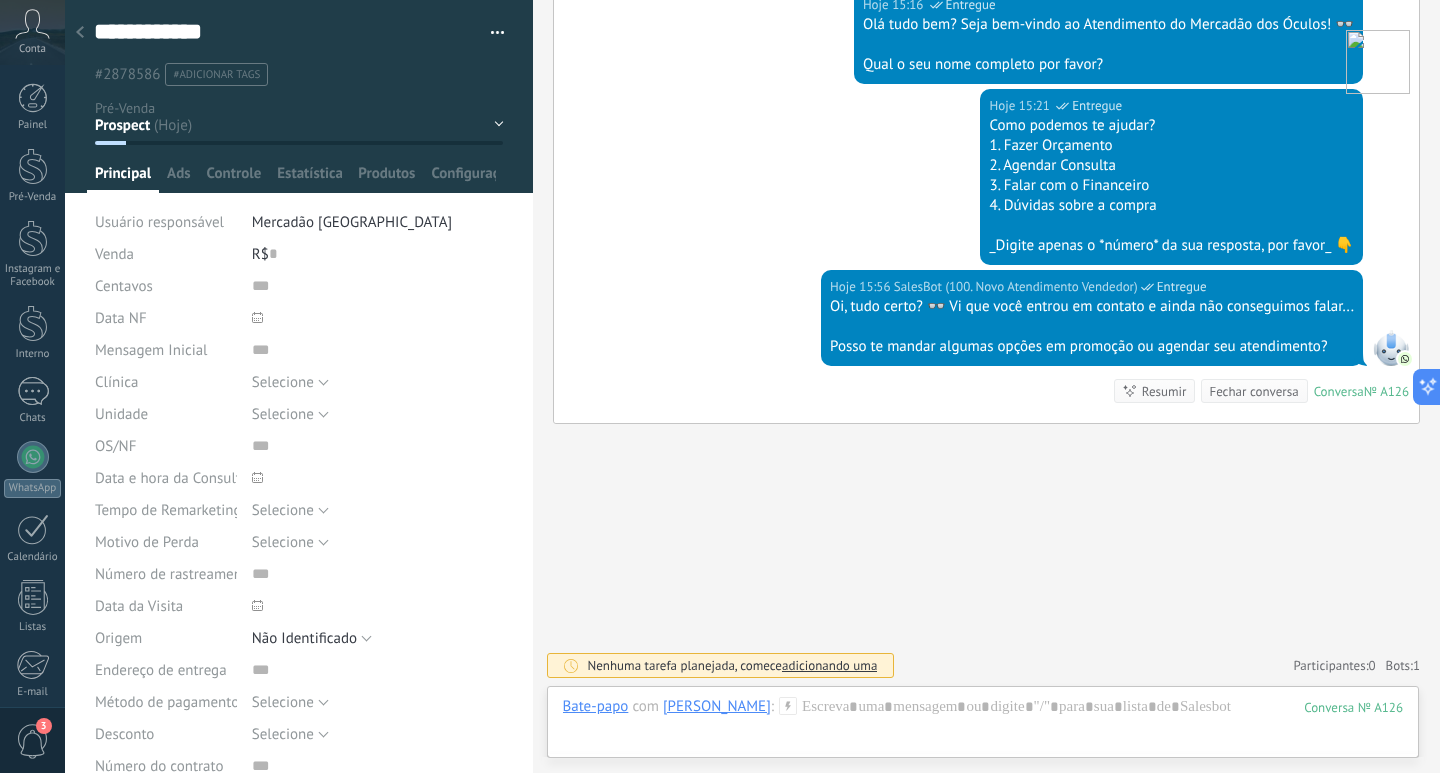 click at bounding box center (1378, 62) 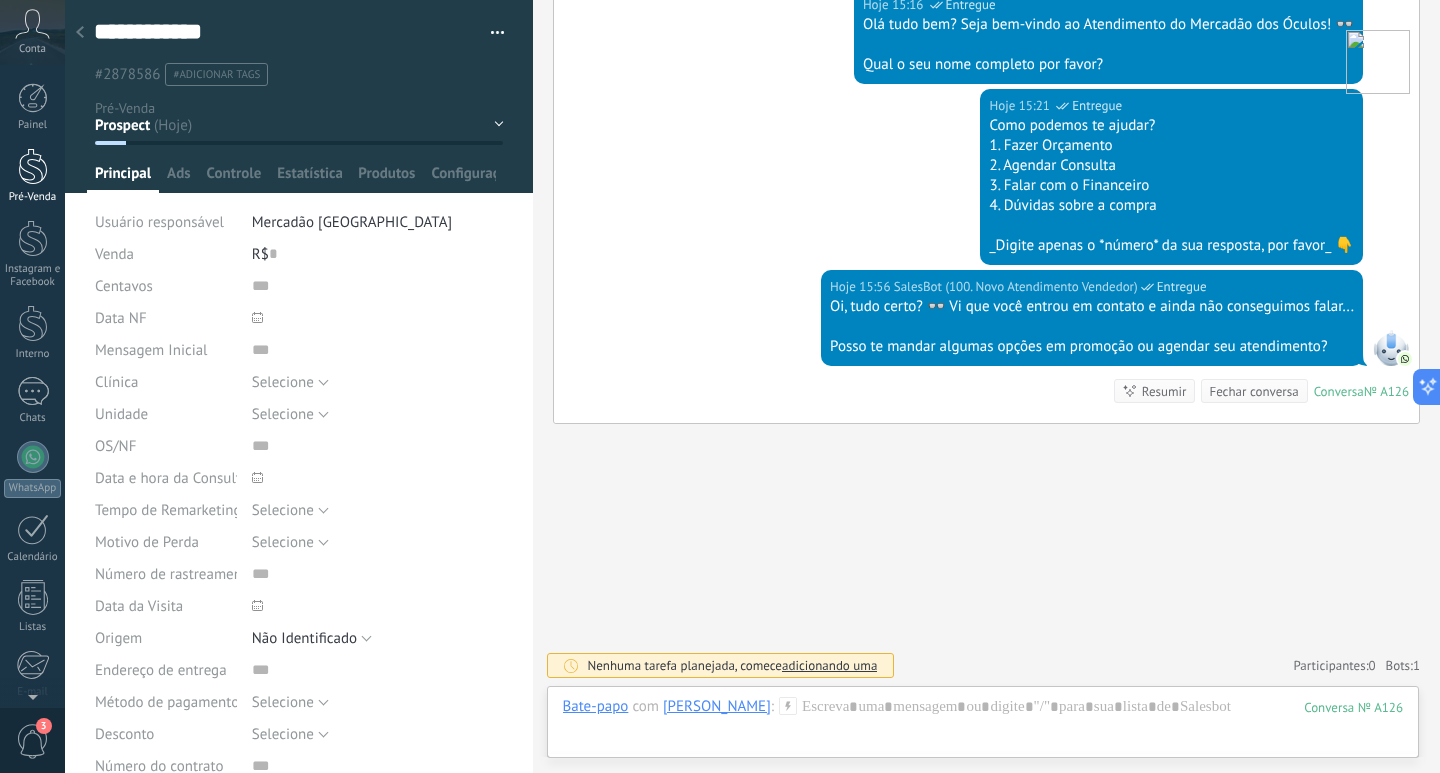 click at bounding box center [33, 166] 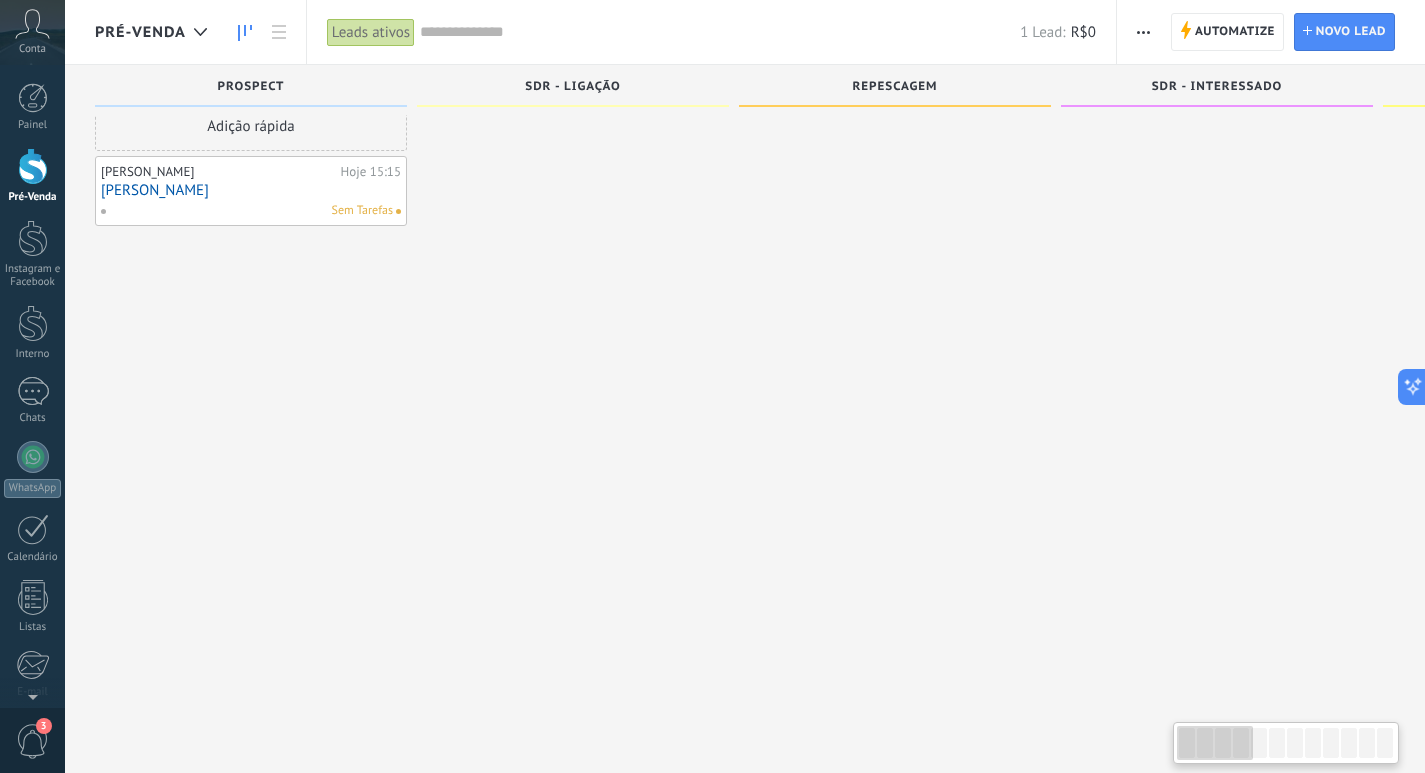 scroll, scrollTop: 0, scrollLeft: 0, axis: both 